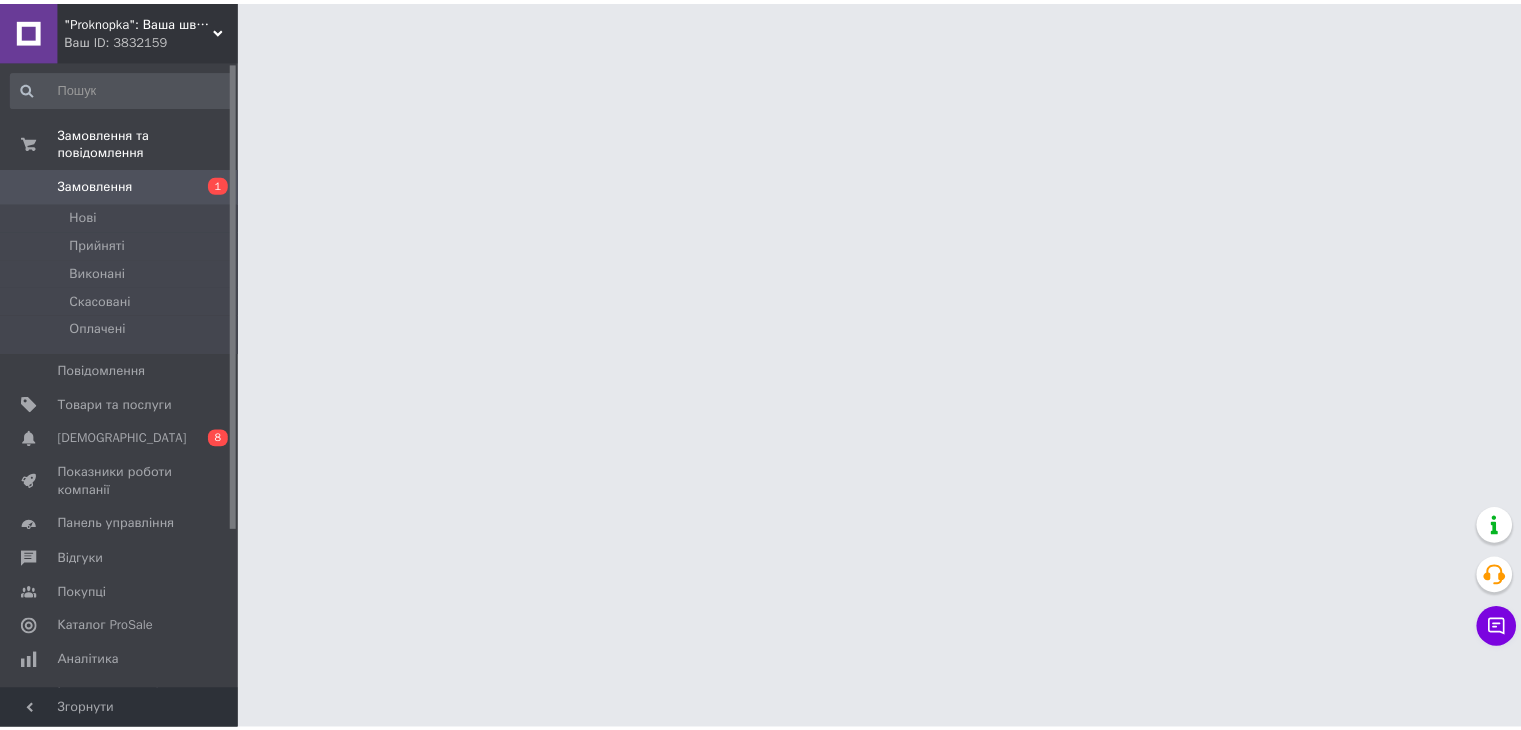 scroll, scrollTop: 0, scrollLeft: 0, axis: both 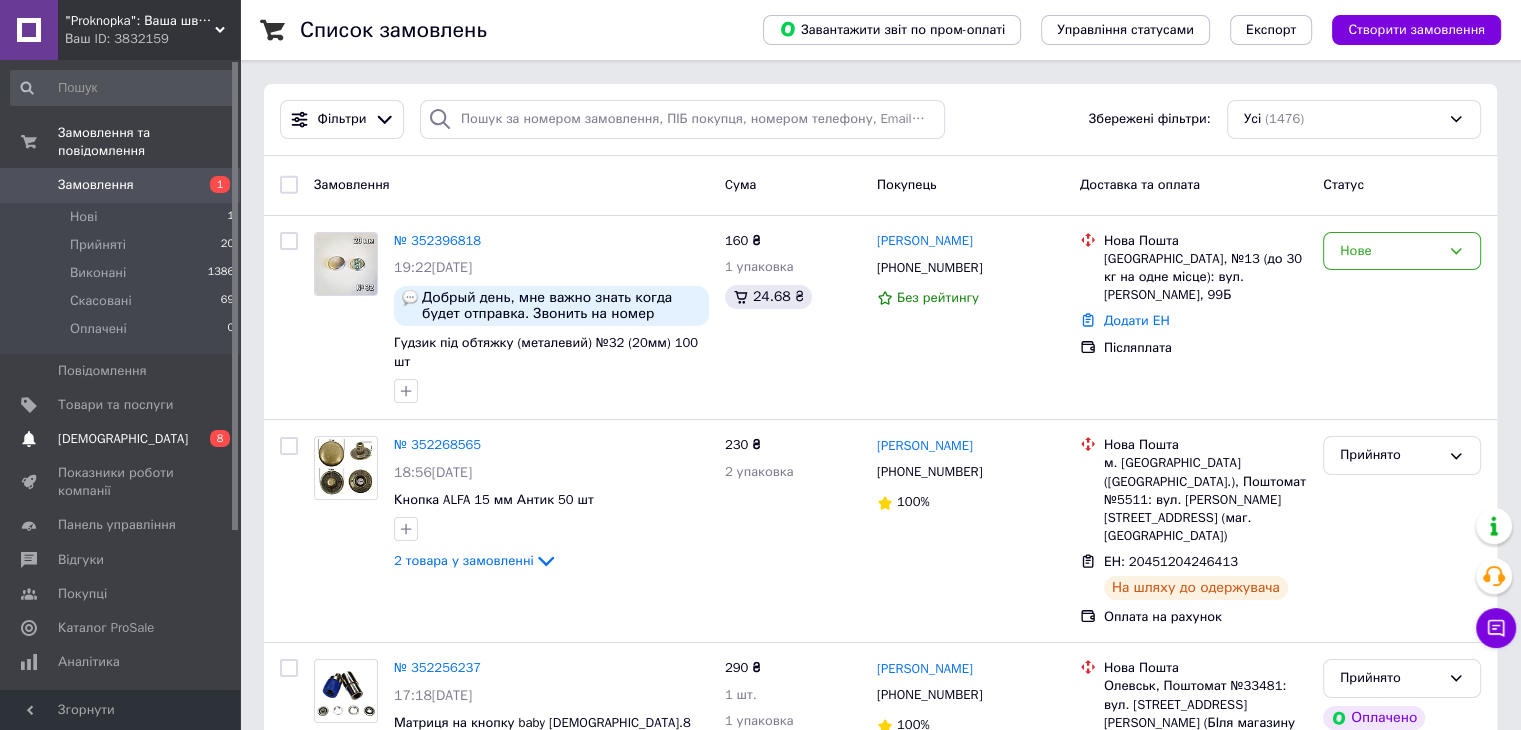 click on "Сповіщення 0 8" at bounding box center (123, 439) 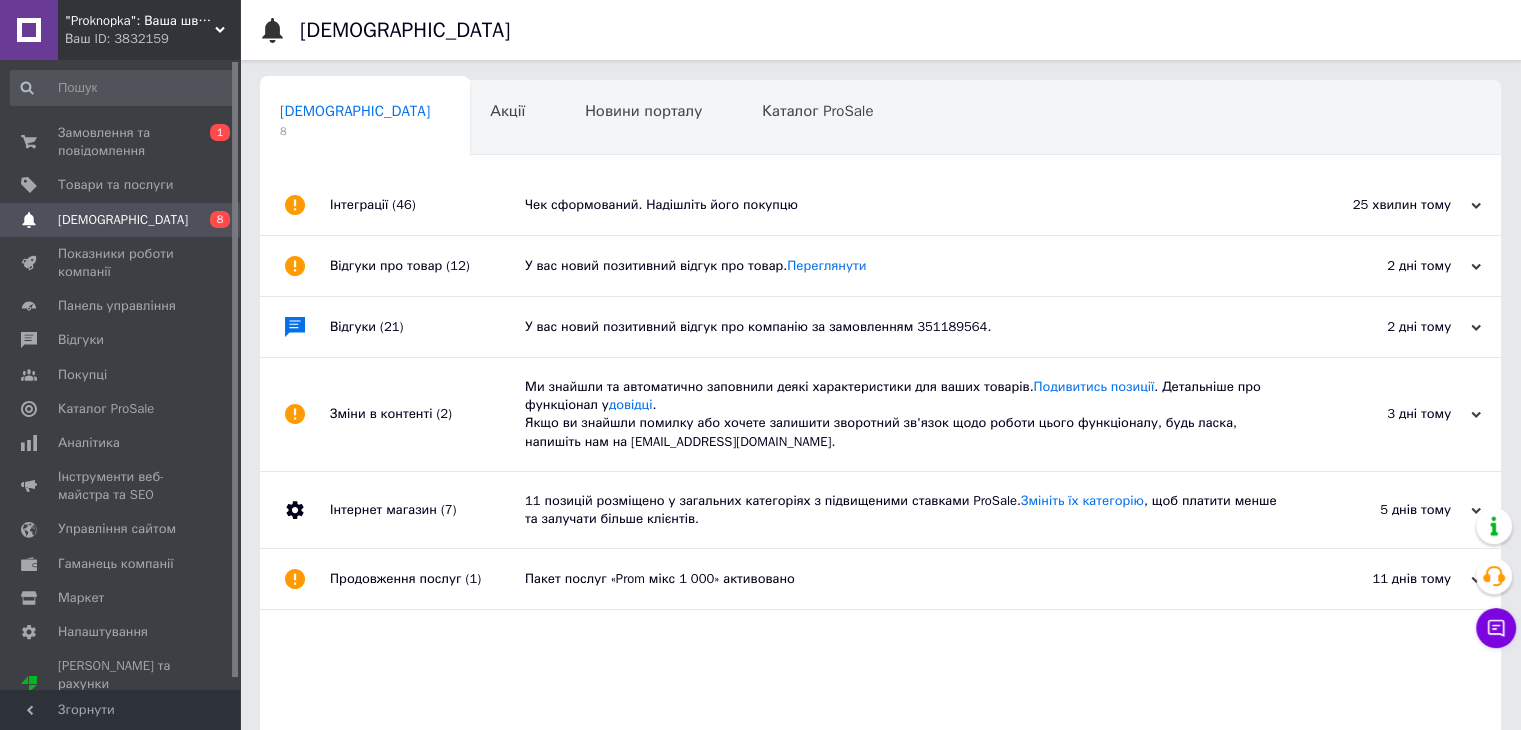 click on "Чек сформований. Надішліть його покупцю" at bounding box center [903, 205] 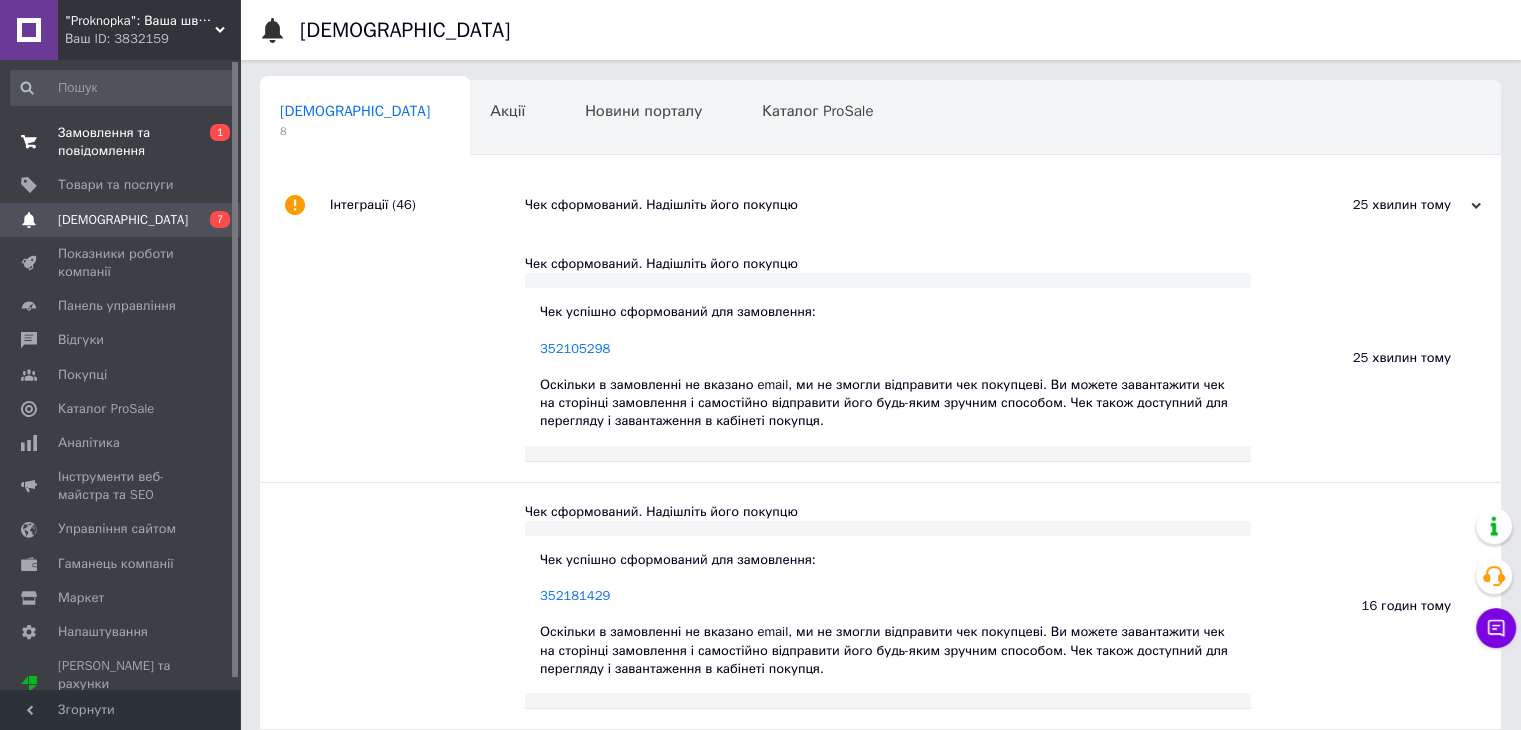 click on "Замовлення та повідомлення" at bounding box center [121, 142] 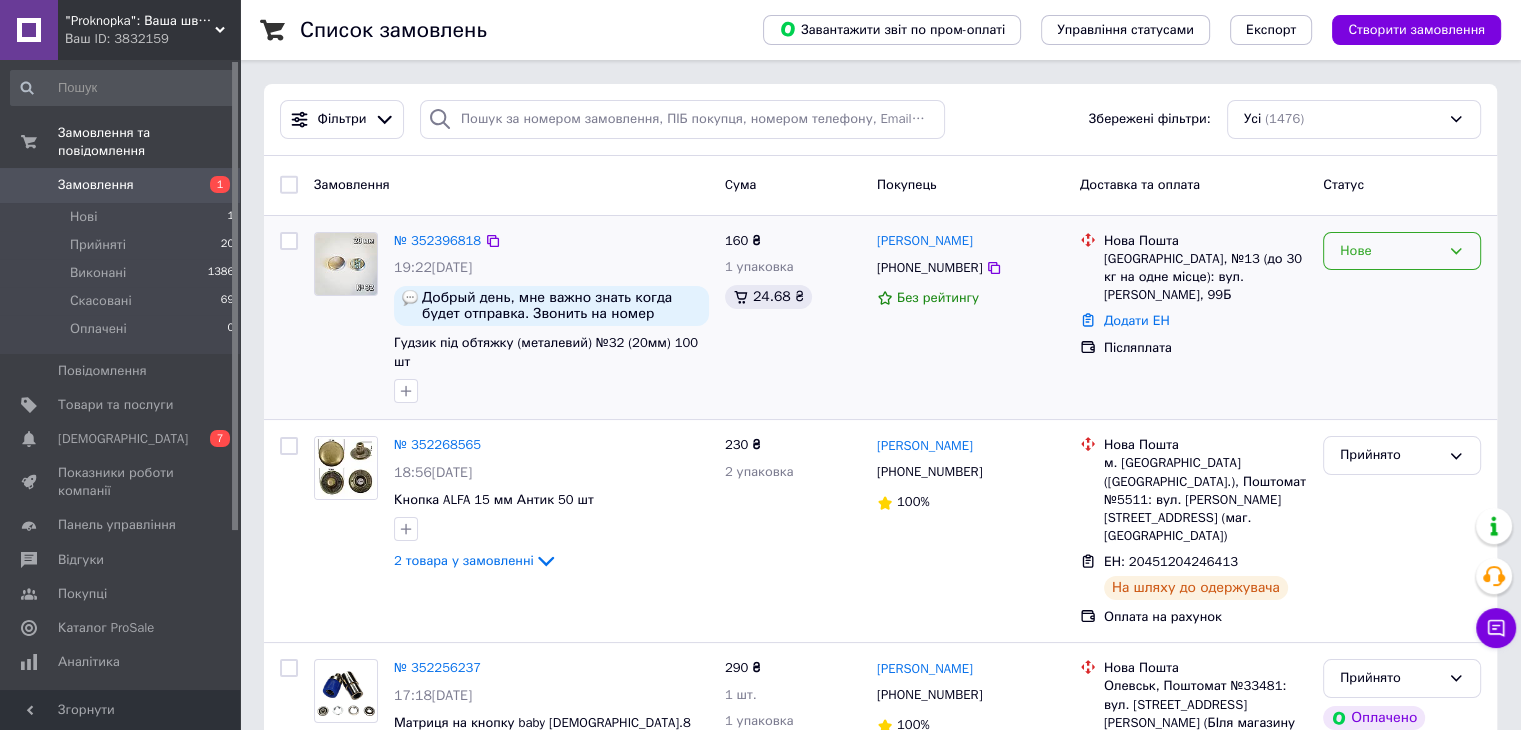 click on "Нове" at bounding box center (1390, 251) 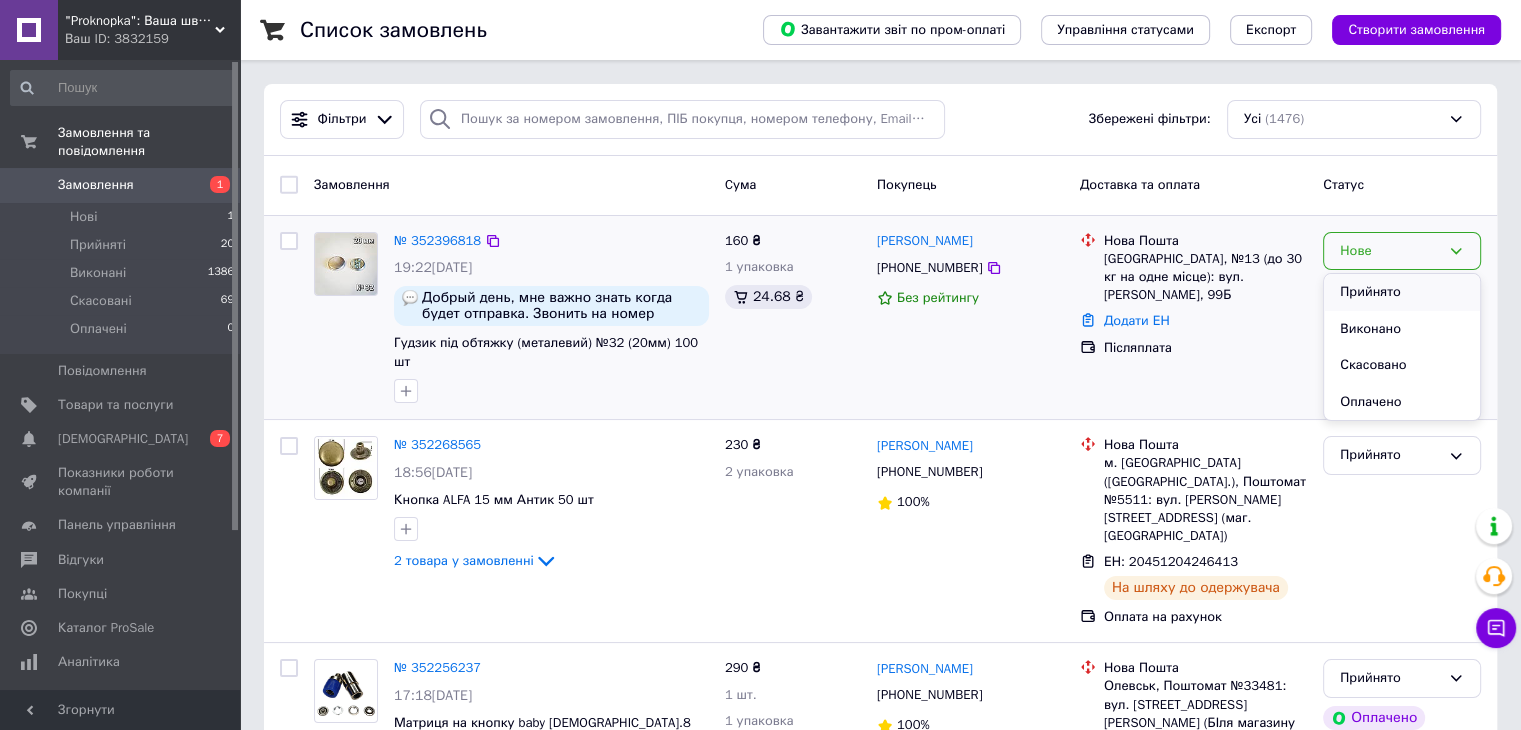 click on "Прийнято" at bounding box center (1402, 292) 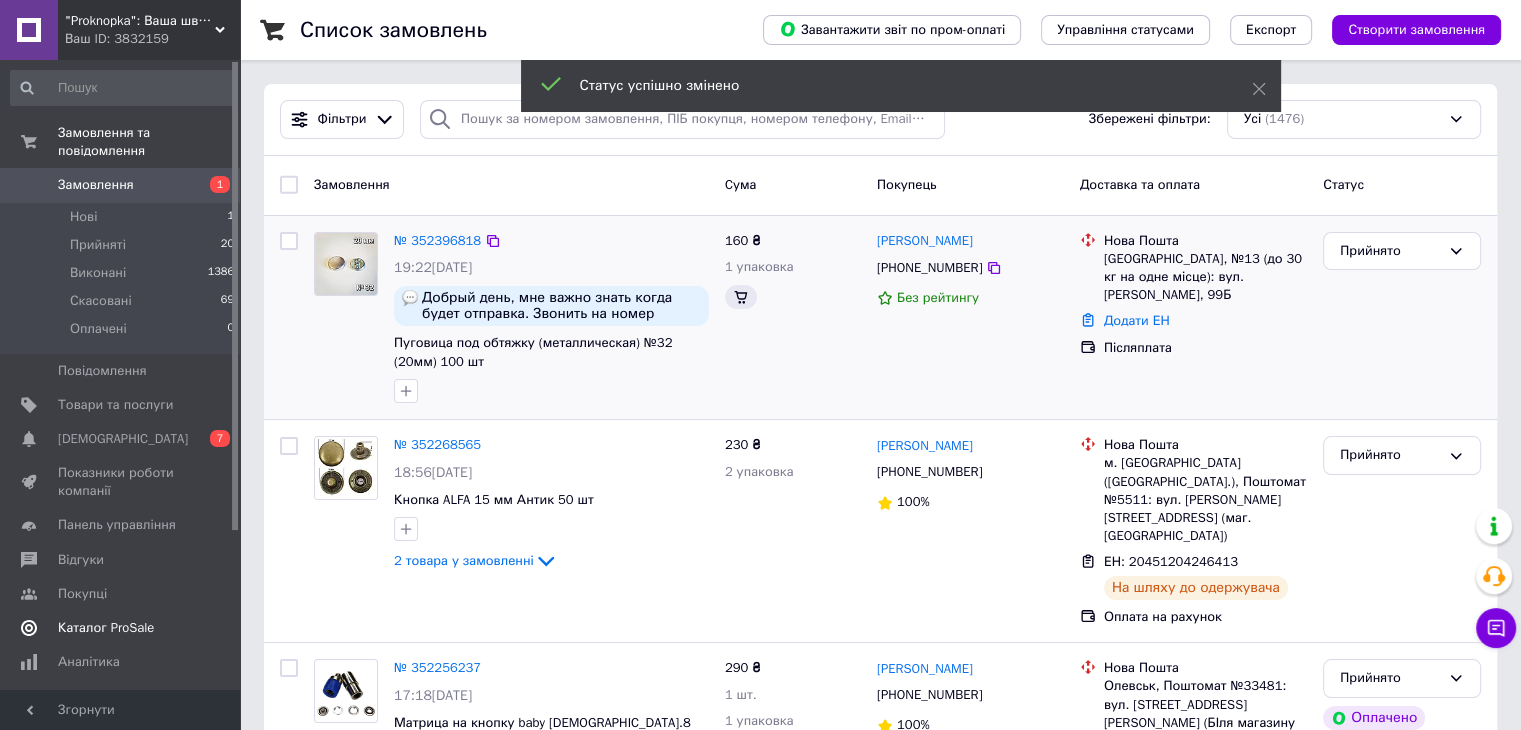 click on "Каталог ProSale" at bounding box center [106, 628] 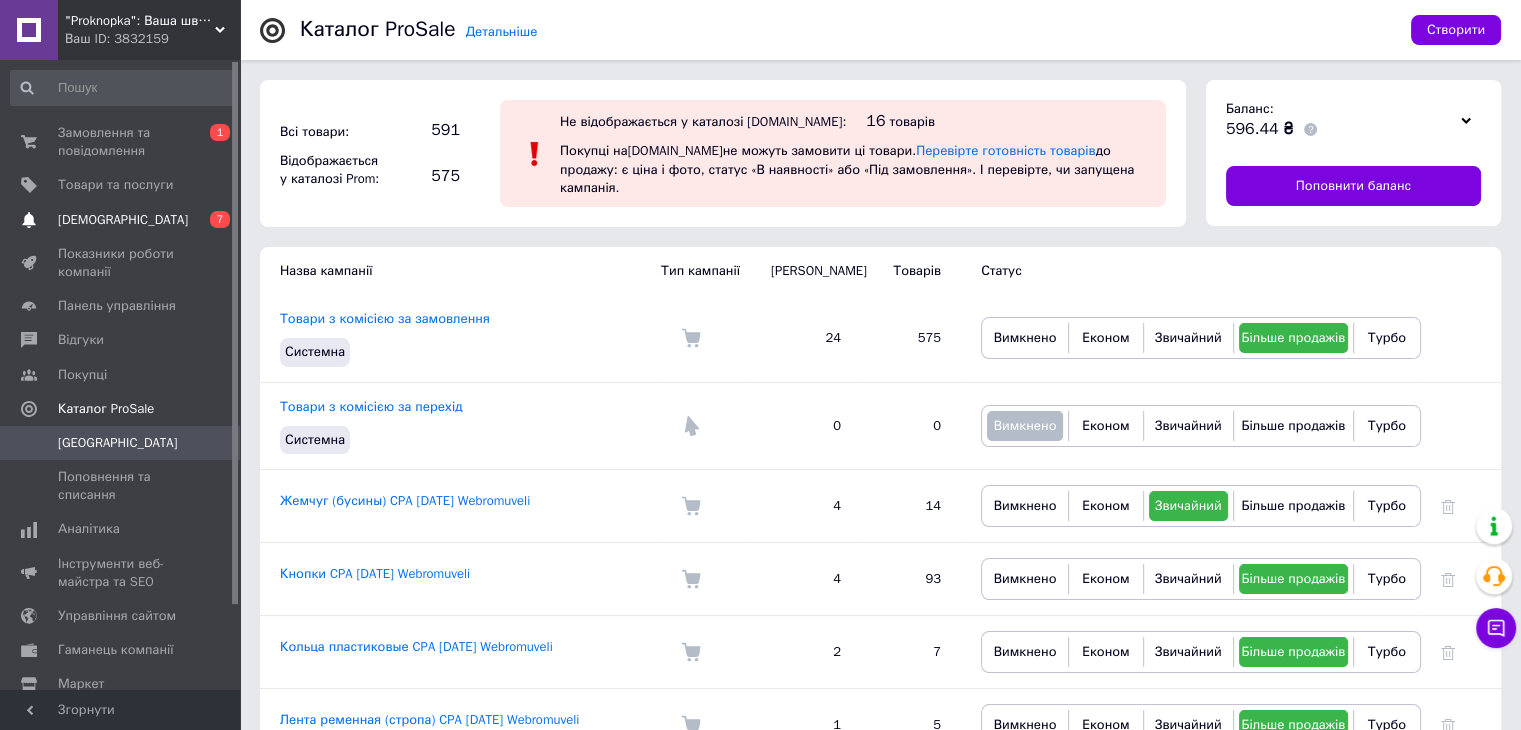 click on "Сповіщення 0 7" at bounding box center (123, 220) 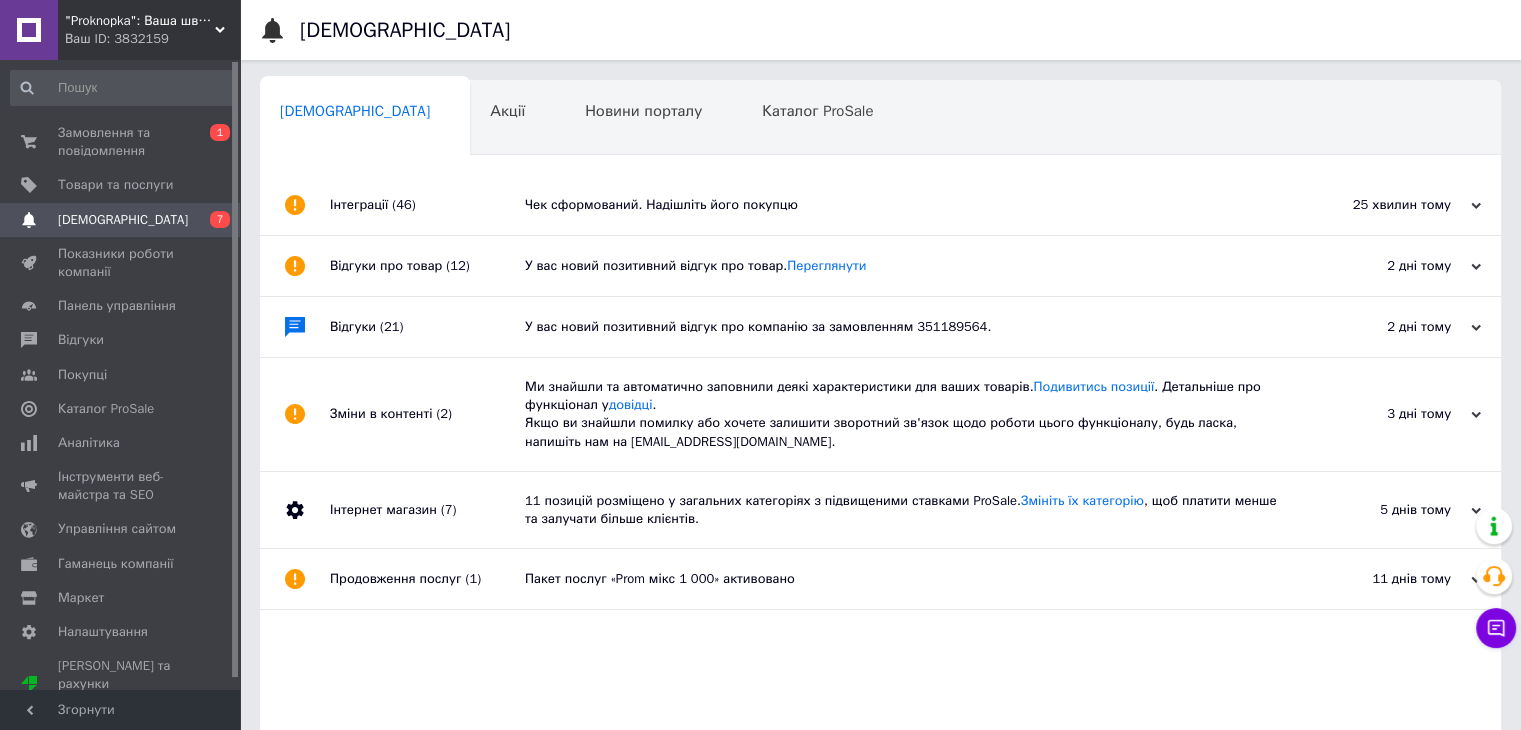click on "Чек сформований. Надішліть його покупцю" at bounding box center (903, 205) 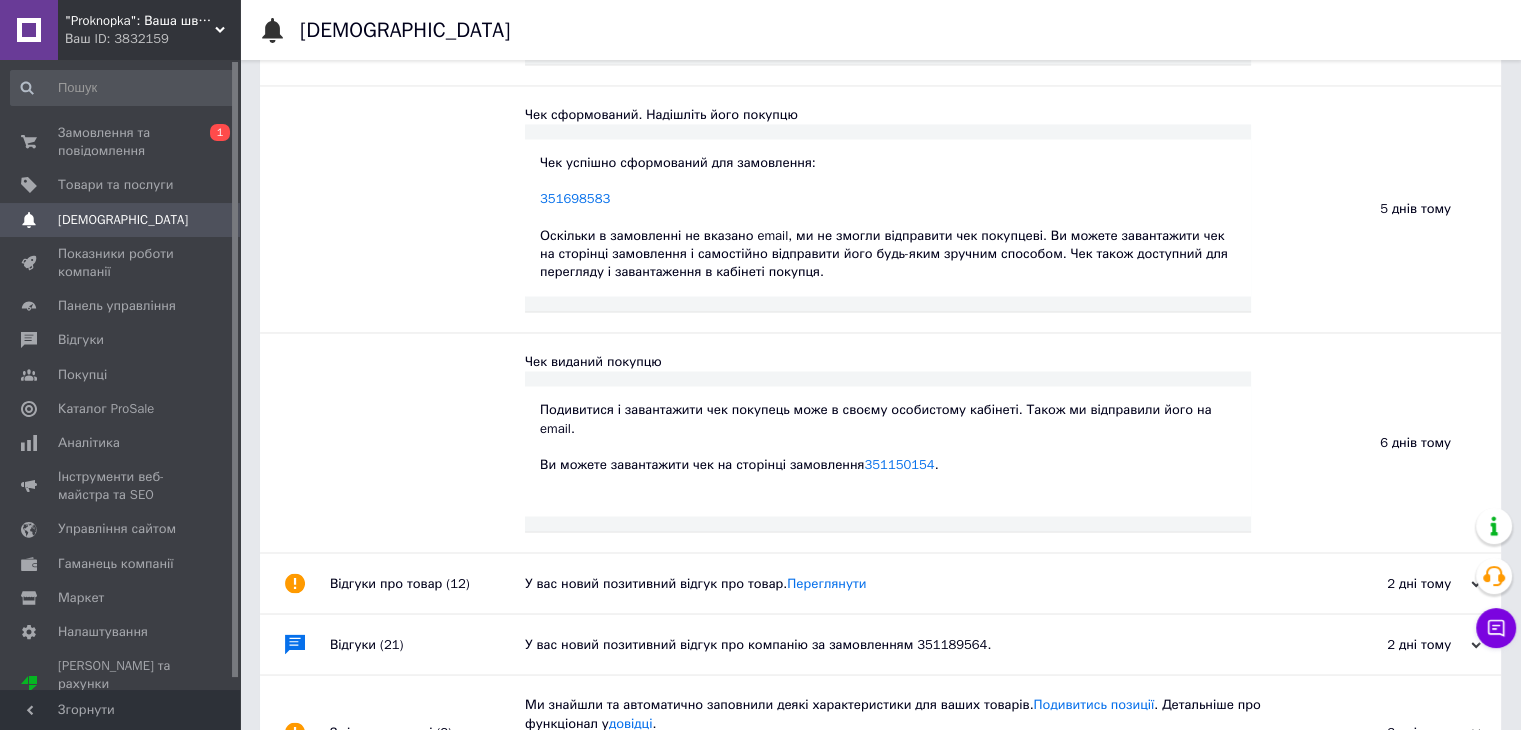 scroll, scrollTop: 11136, scrollLeft: 0, axis: vertical 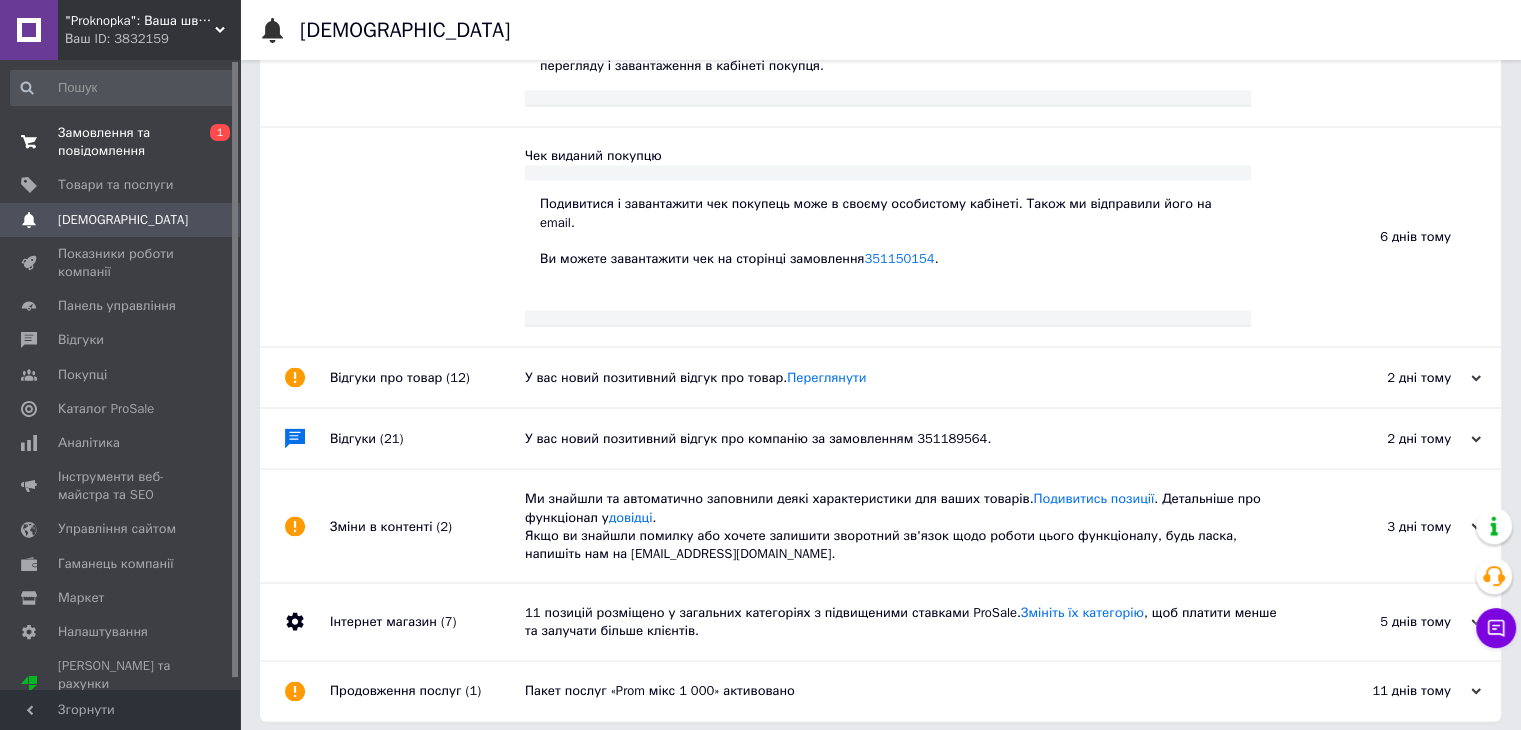 click on "Замовлення та повідомлення" at bounding box center (121, 142) 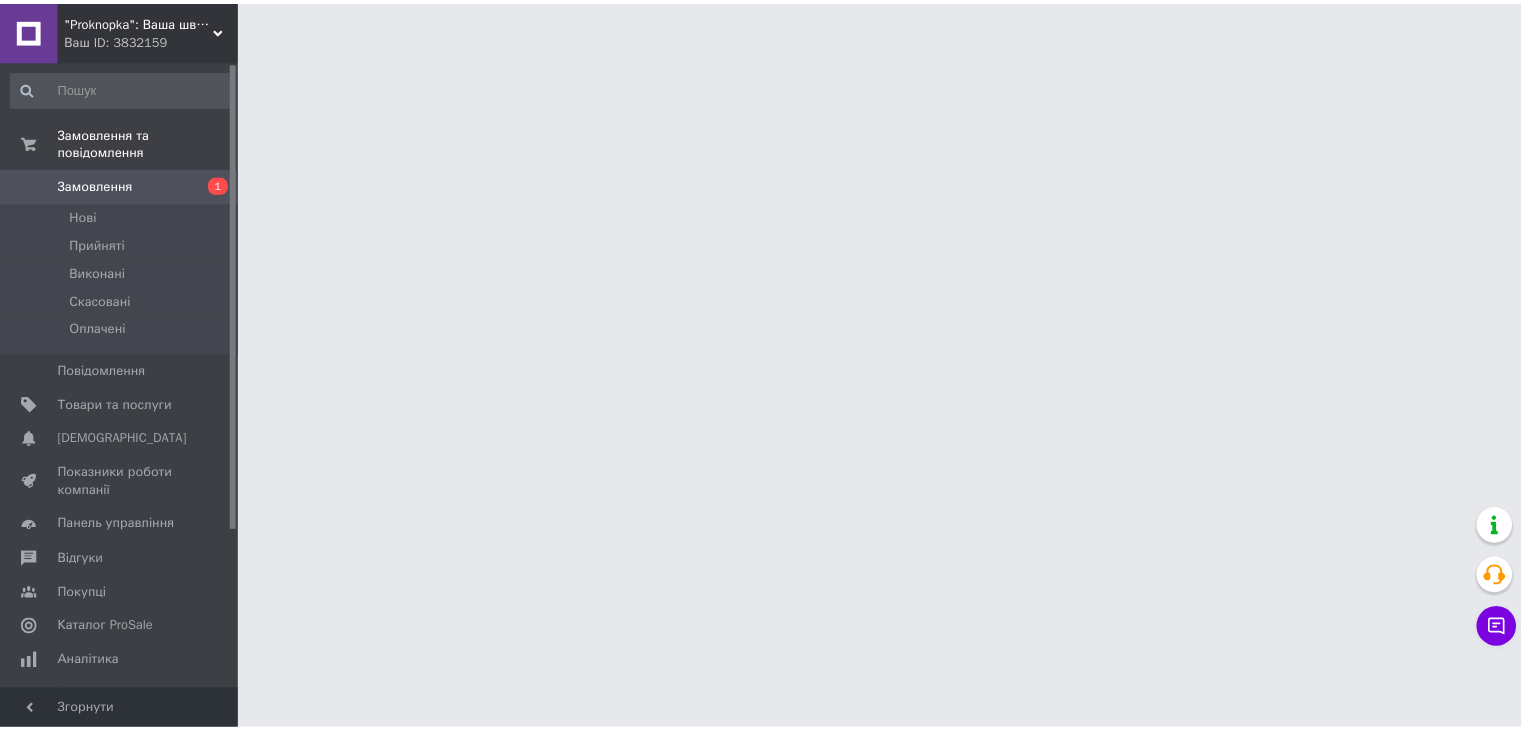 scroll, scrollTop: 0, scrollLeft: 0, axis: both 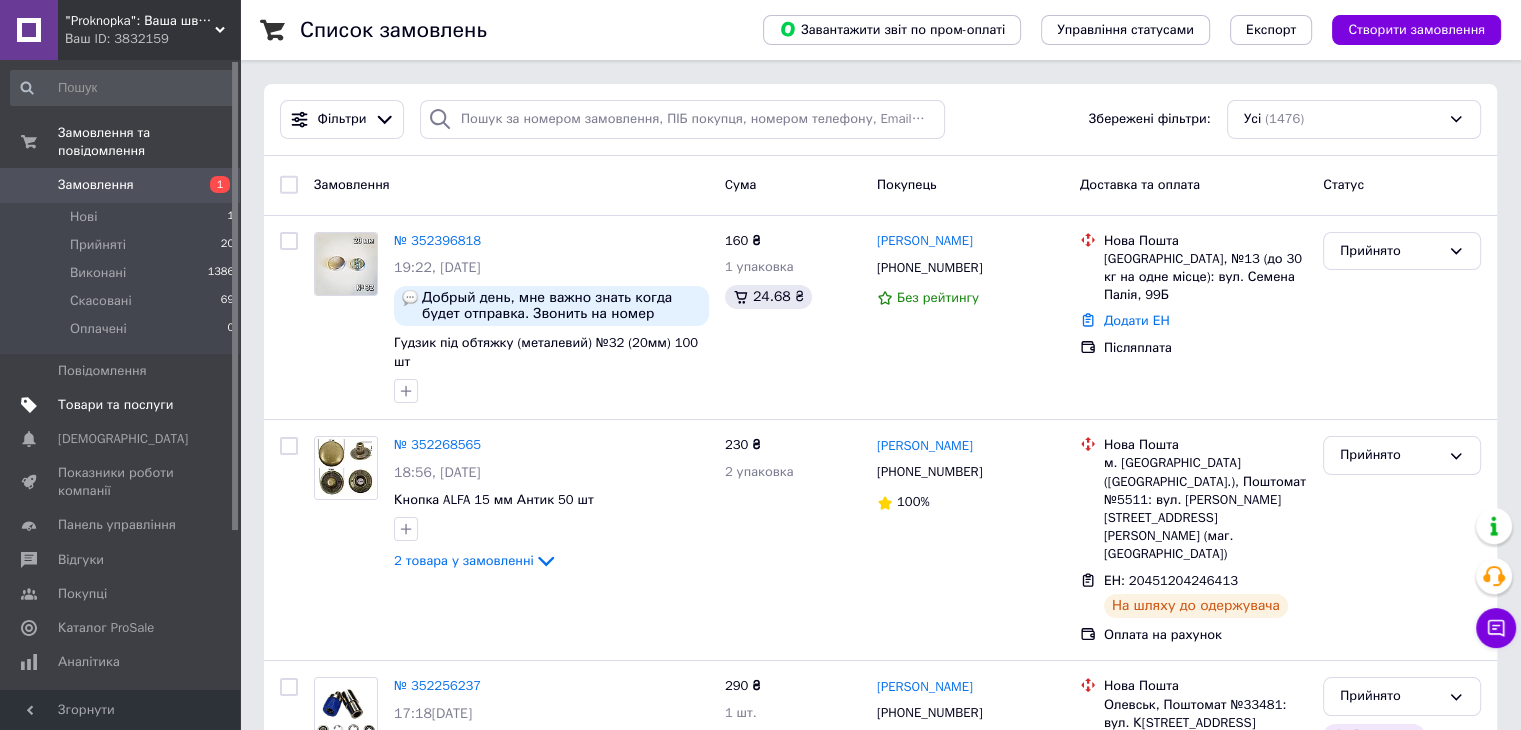 click on "Товари та послуги" at bounding box center [115, 405] 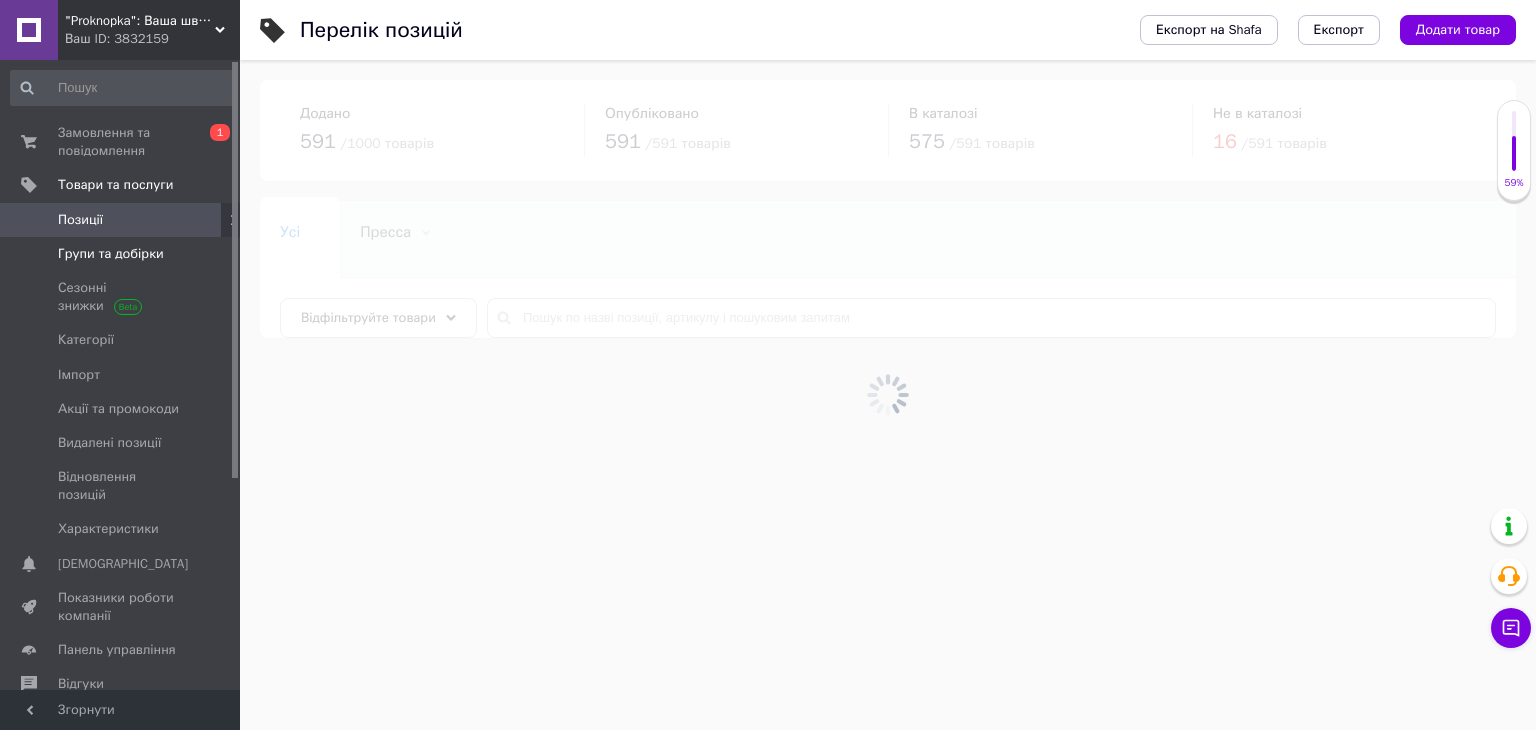 click on "Групи та добірки" at bounding box center [111, 254] 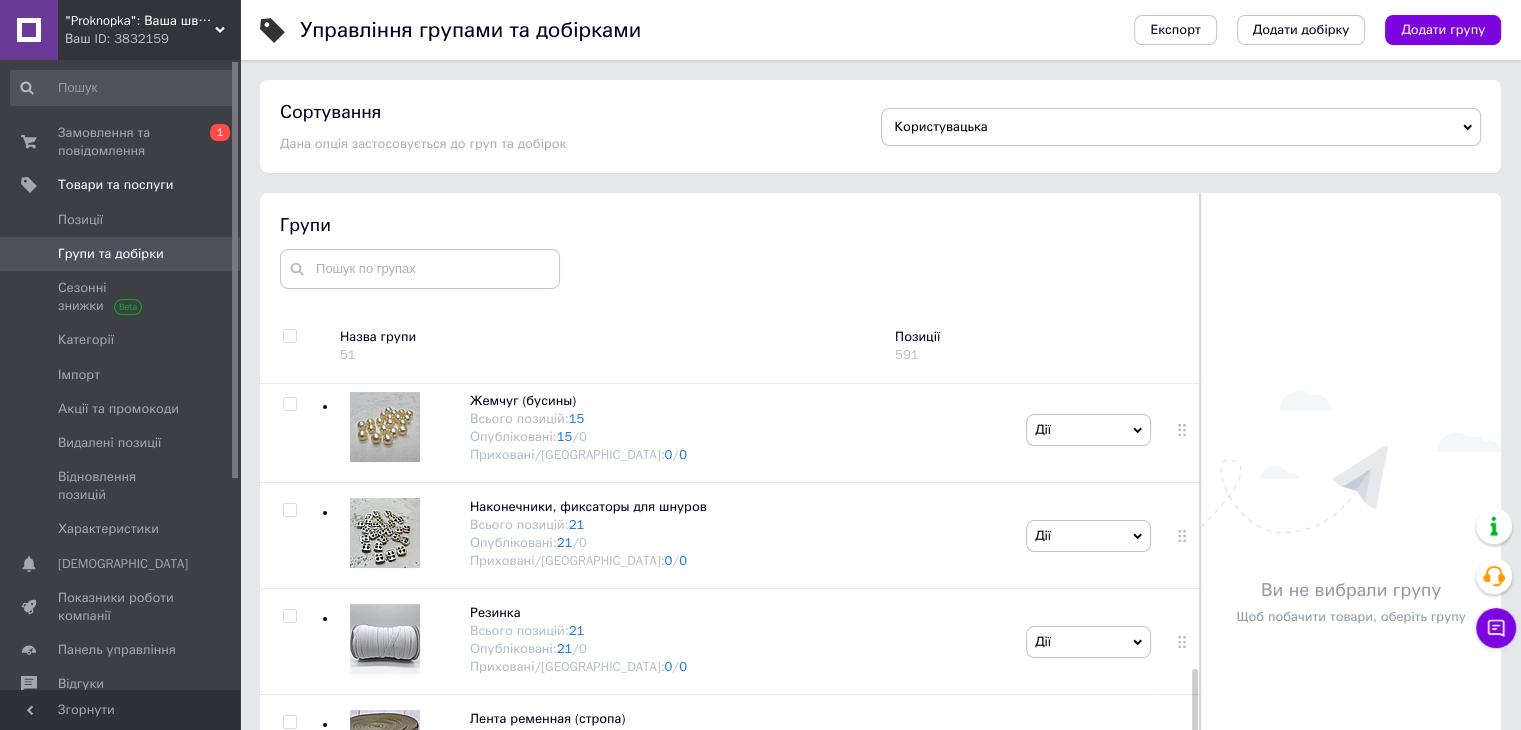scroll, scrollTop: 1100, scrollLeft: 0, axis: vertical 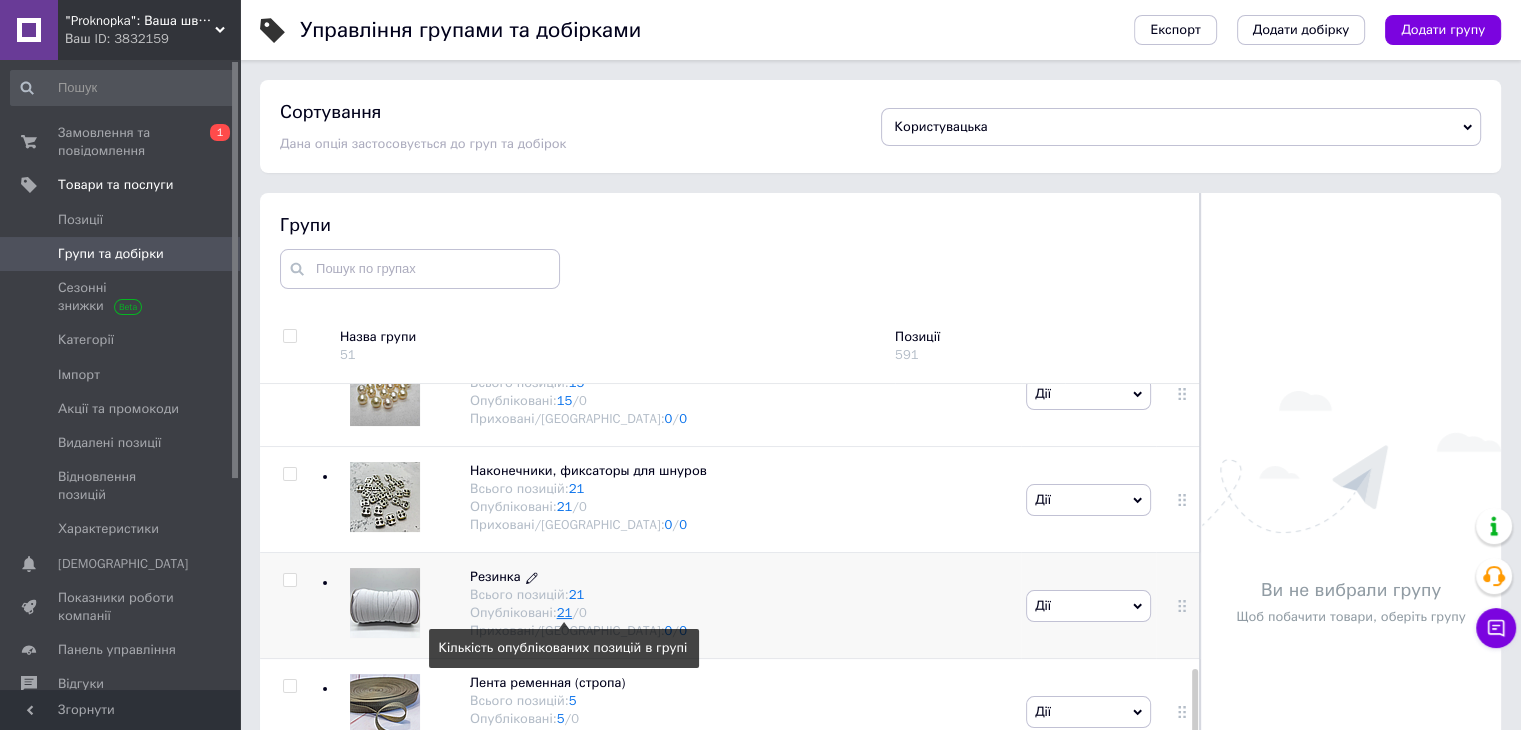 click on "21" at bounding box center (565, 612) 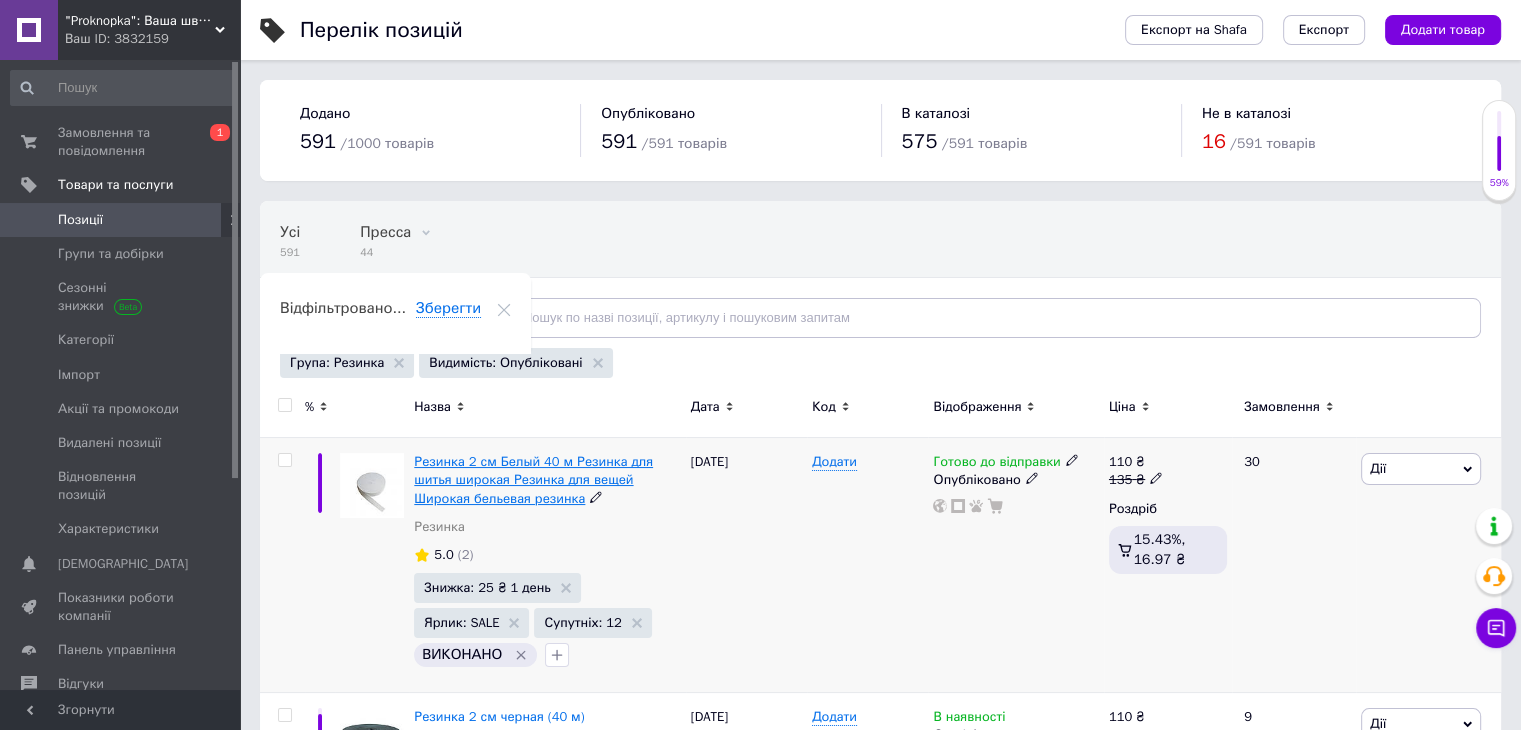 click on "Резинка 2 см Белый 40 м Резинка для шитья широкая Резинка для вещей Широкая бельевая резинка" at bounding box center [533, 479] 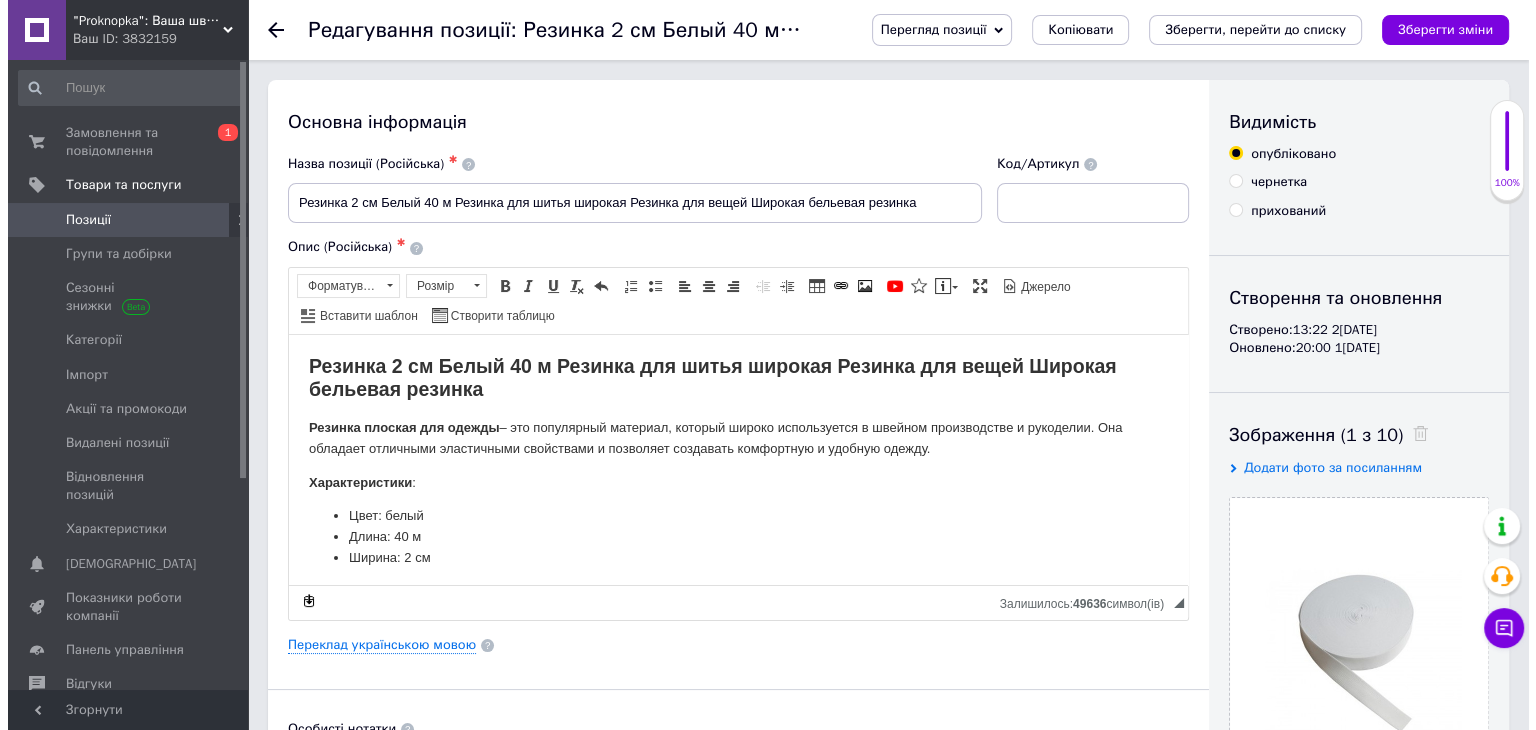 scroll, scrollTop: 0, scrollLeft: 0, axis: both 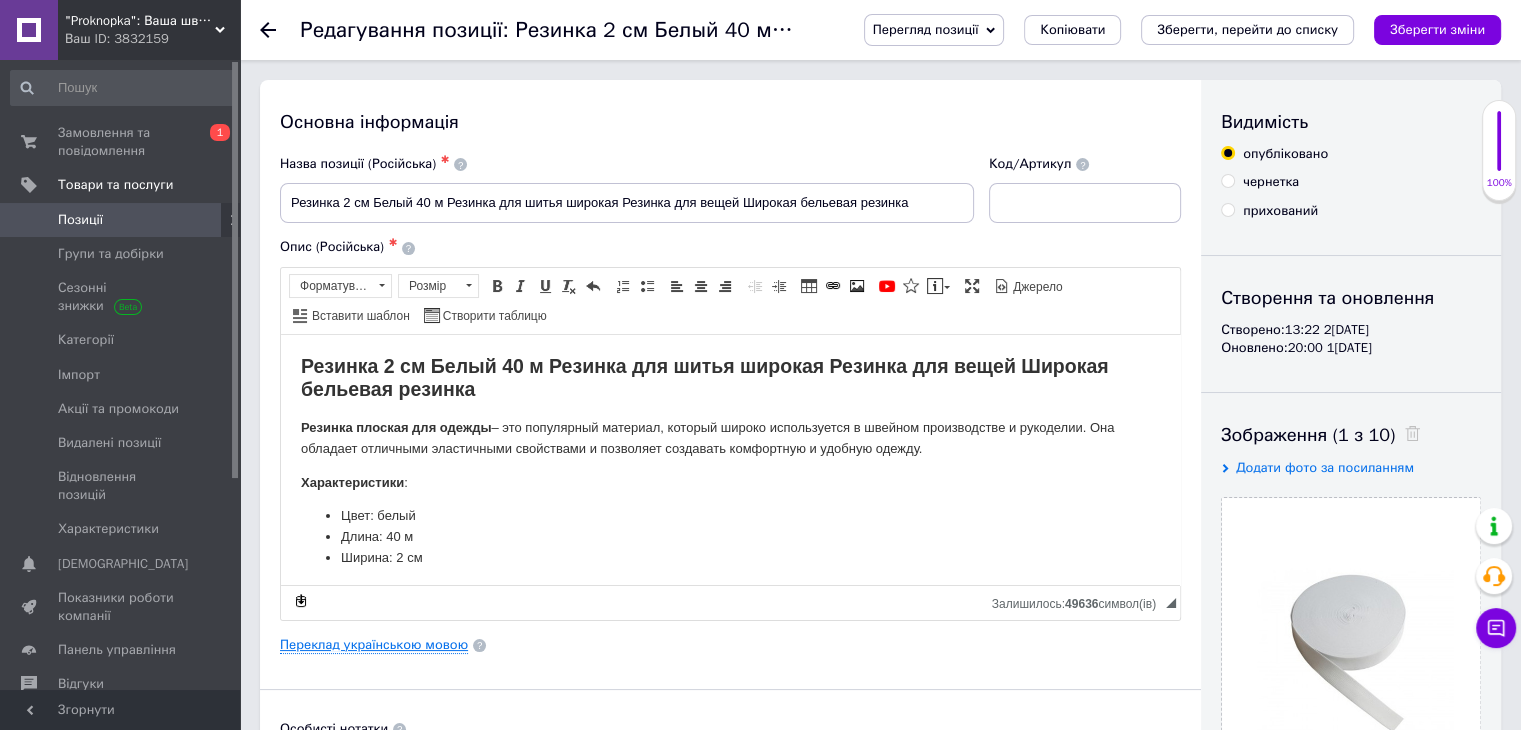 click on "Переклад українською мовою" at bounding box center [374, 645] 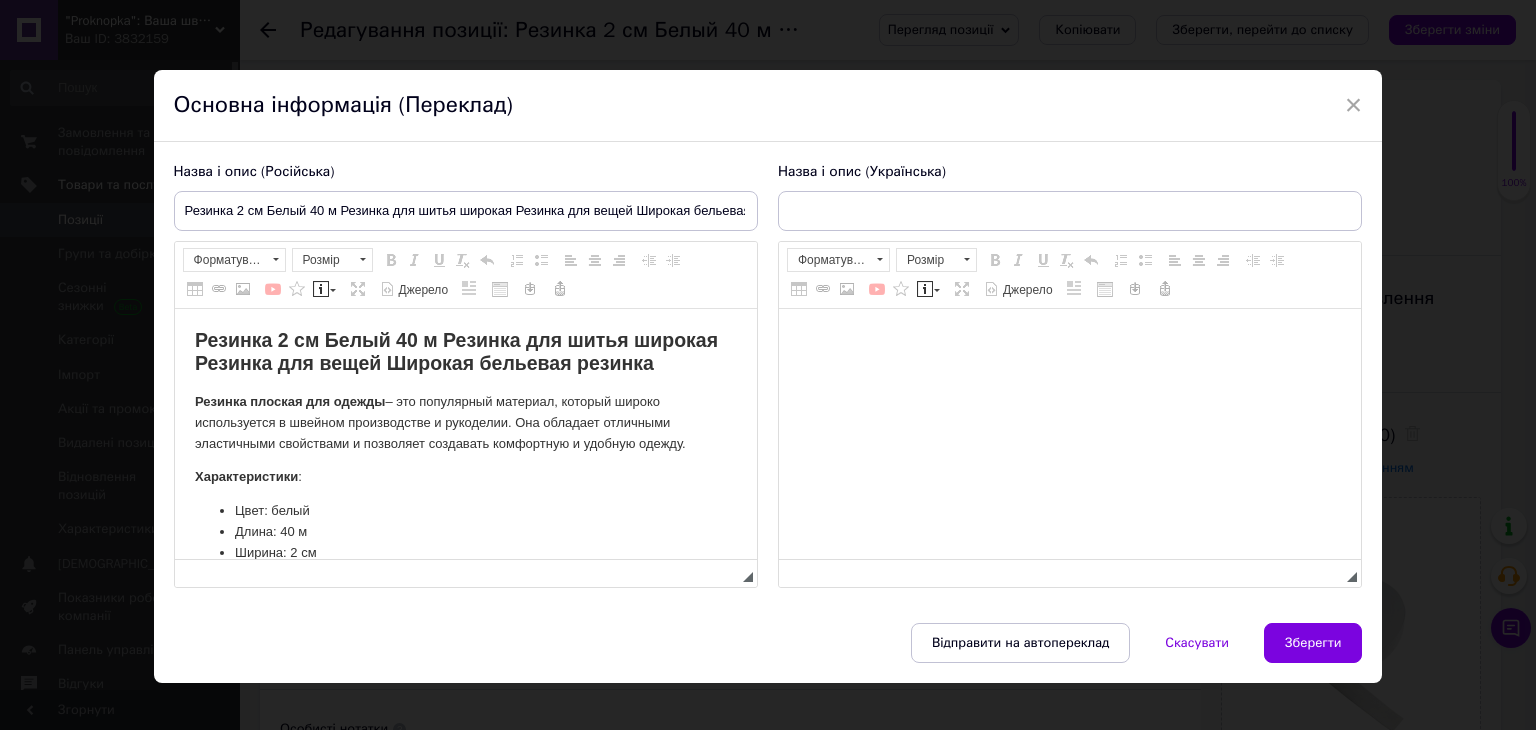 scroll, scrollTop: 0, scrollLeft: 0, axis: both 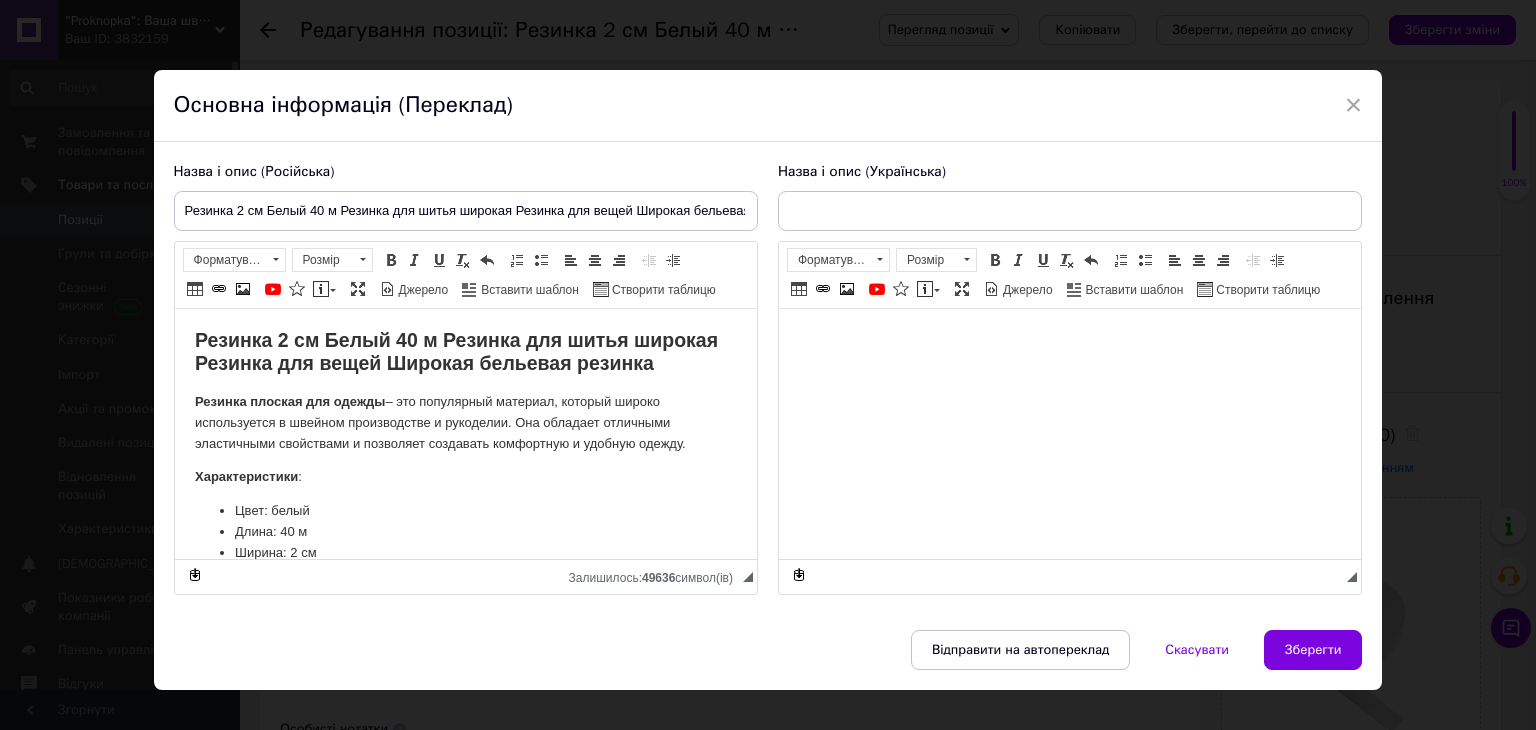 type on "Резинка 2 см Білий 40 м Резинка для шиття широка Резинка для речей Широка резинка для білизни" 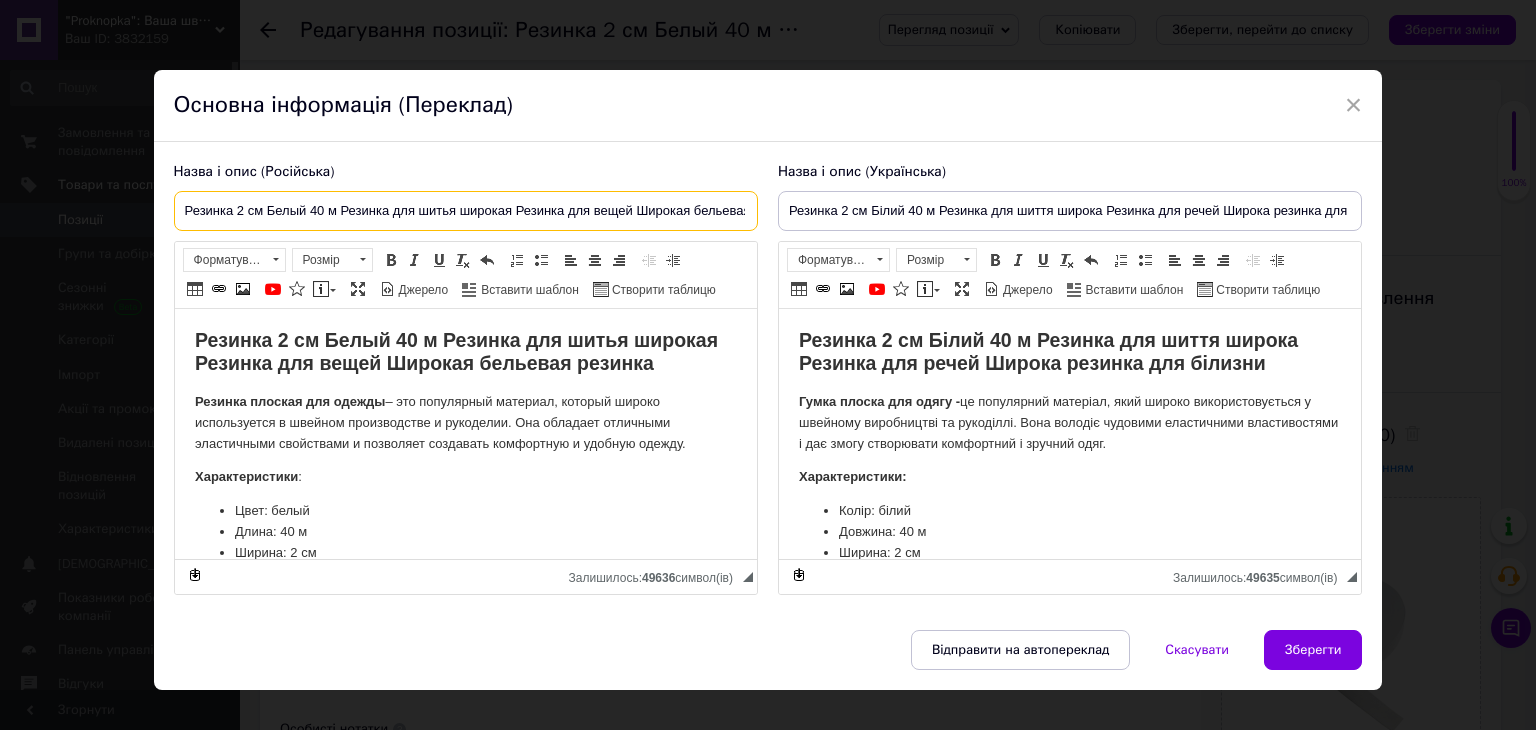 click on "Резинка 2 см Белый 40 м Резинка для шитья широкая Резинка для вещей Широкая бельевая резинка" at bounding box center (466, 211) 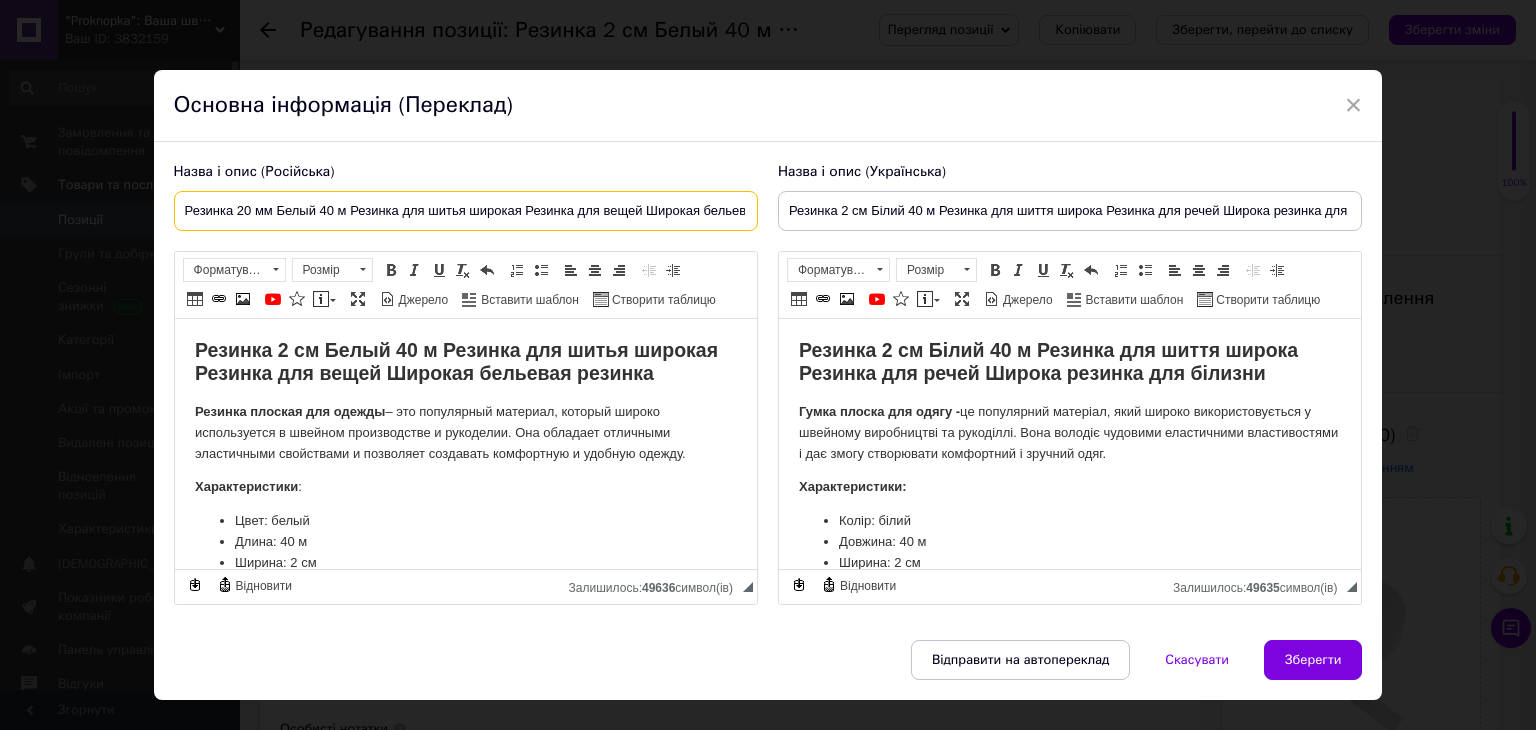 click on "Резинка 20 мм Белый 40 м Резинка для шитья широкая Резинка для вещей Широкая бельевая резинка" at bounding box center [466, 211] 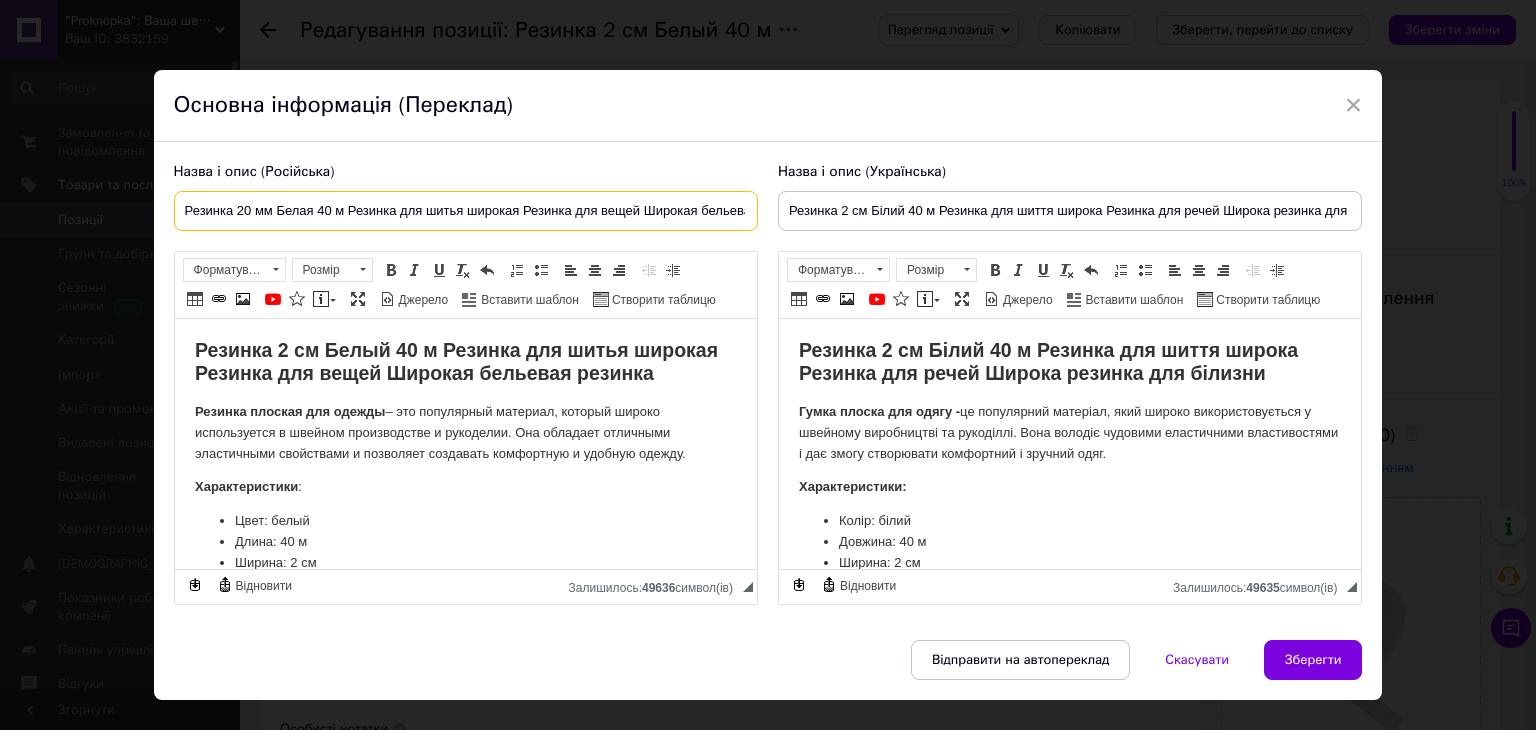 scroll, scrollTop: 0, scrollLeft: 66, axis: horizontal 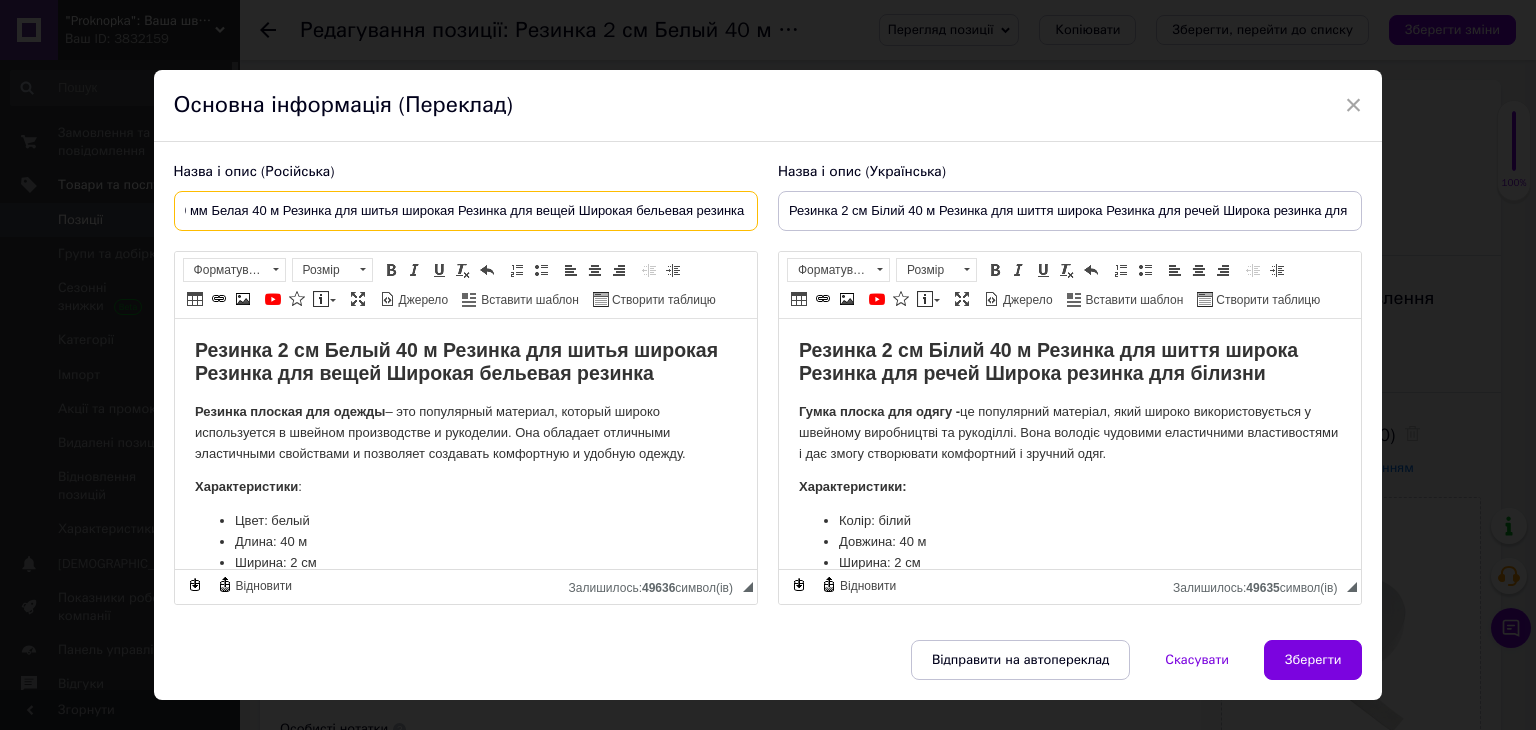 drag, startPoint x: 348, startPoint y: 210, endPoint x: 844, endPoint y: 231, distance: 496.44437 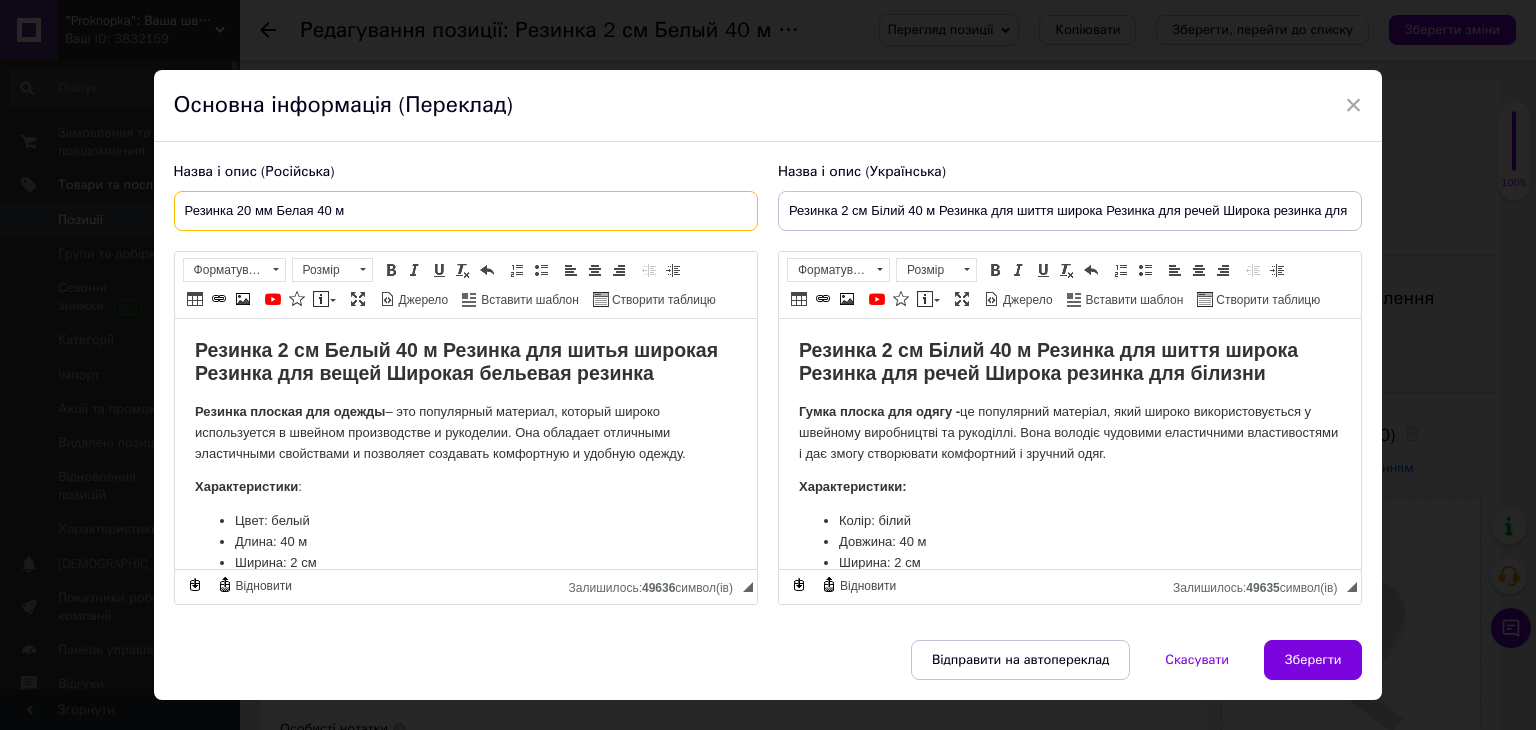 scroll, scrollTop: 0, scrollLeft: 0, axis: both 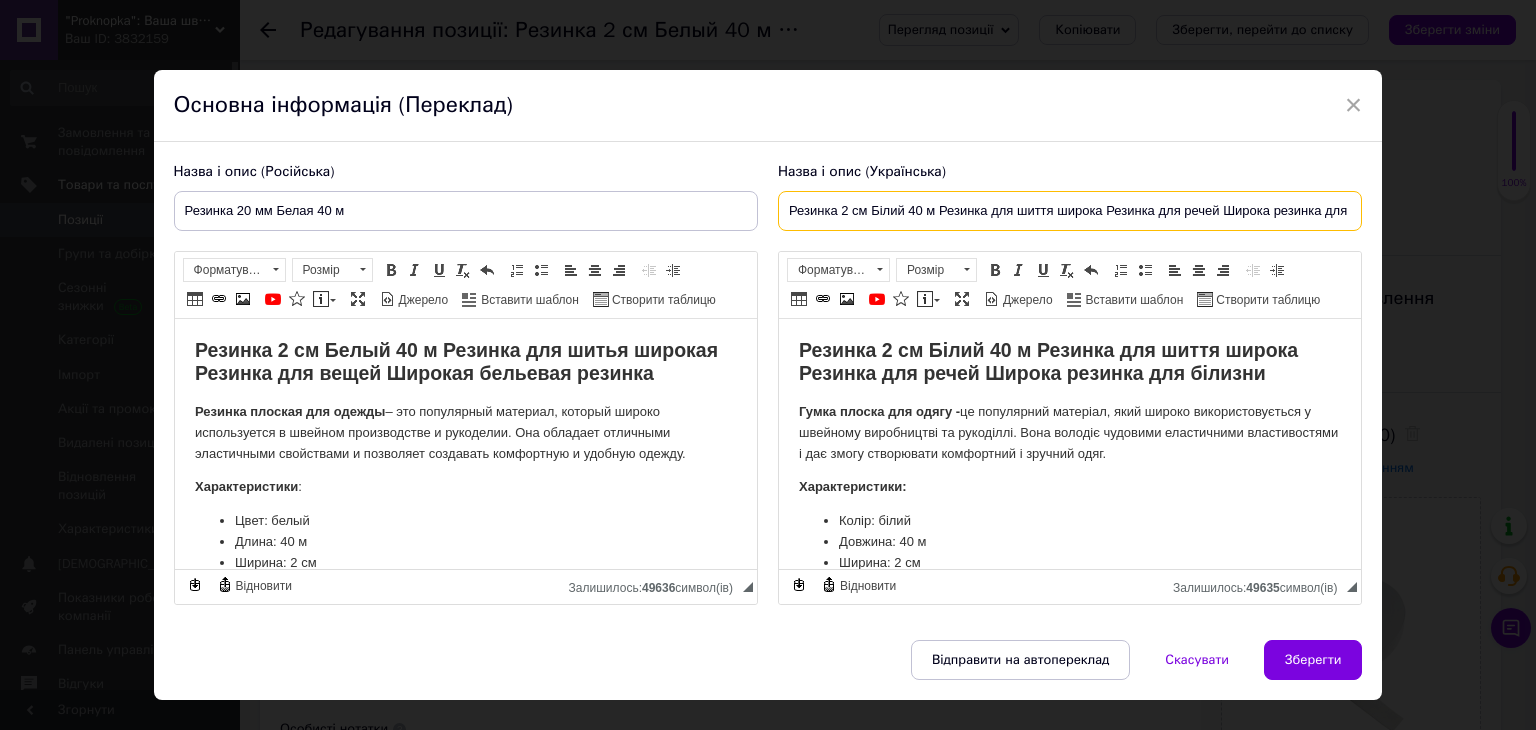 click on "Резинка 2 см Білий 40 м Резинка для шиття широка Резинка для речей Широка резинка для білизни" at bounding box center [1070, 211] 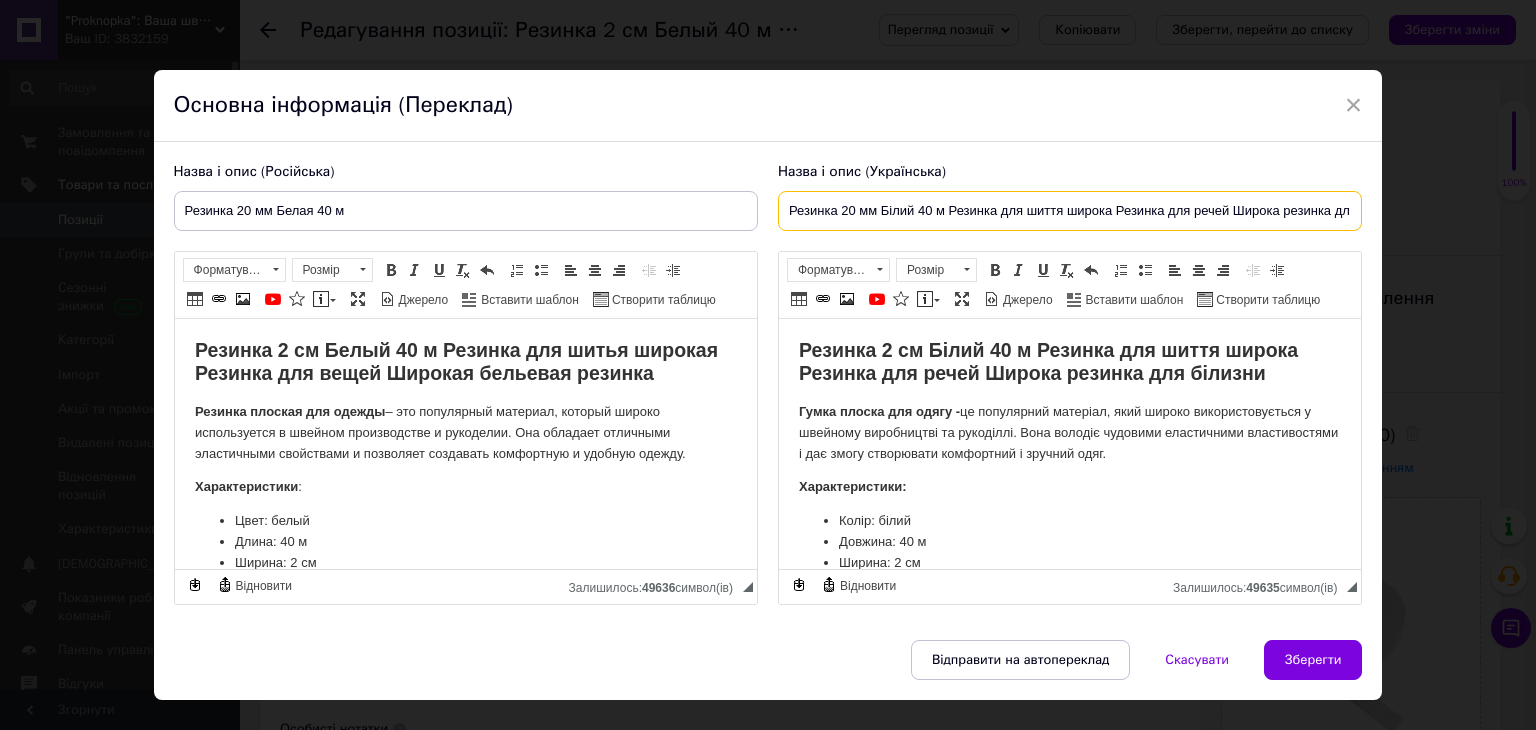 click on "Резинка 20 мм Білий 40 м Резинка для шиття широка Резинка для речей Широка резинка для білизни" at bounding box center (1070, 211) 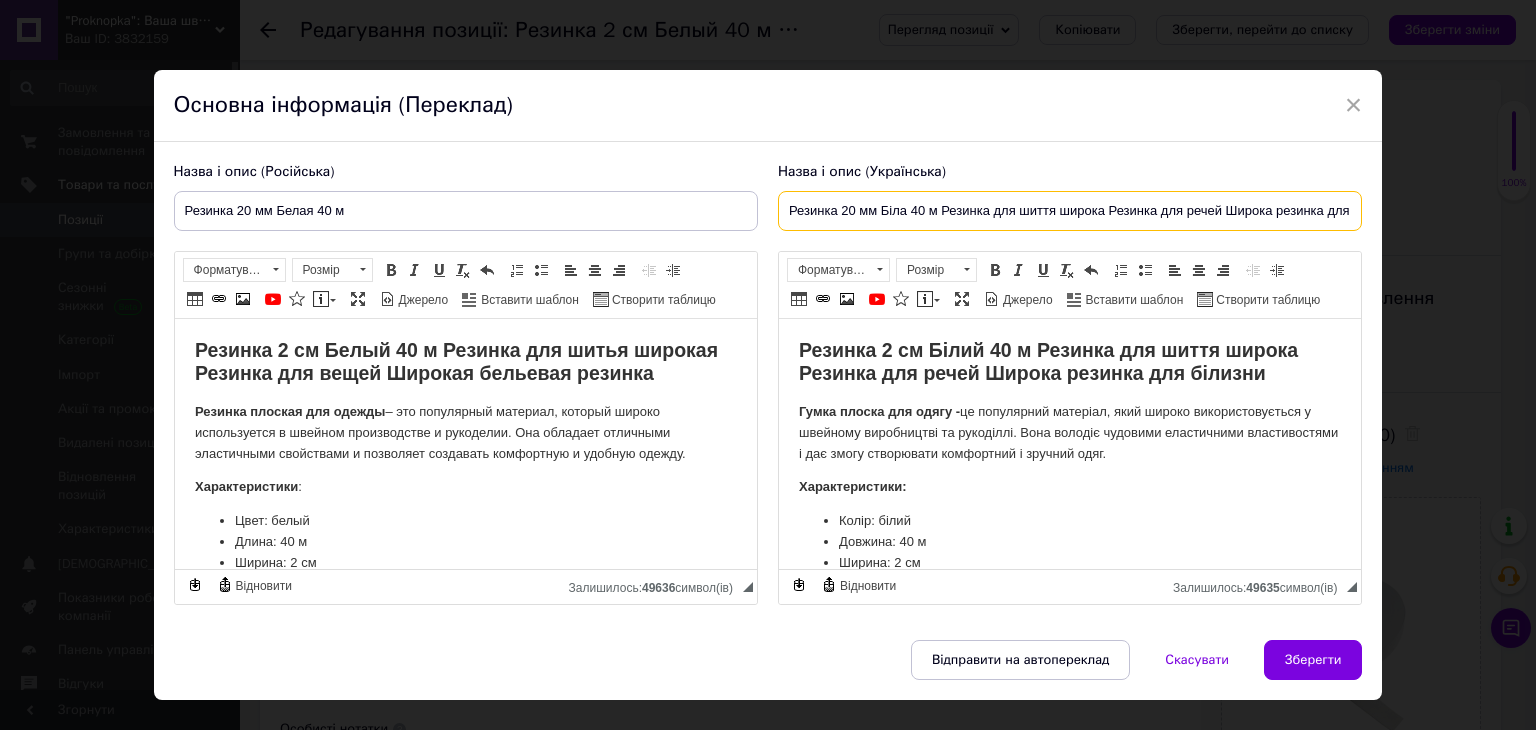 scroll, scrollTop: 0, scrollLeft: 51, axis: horizontal 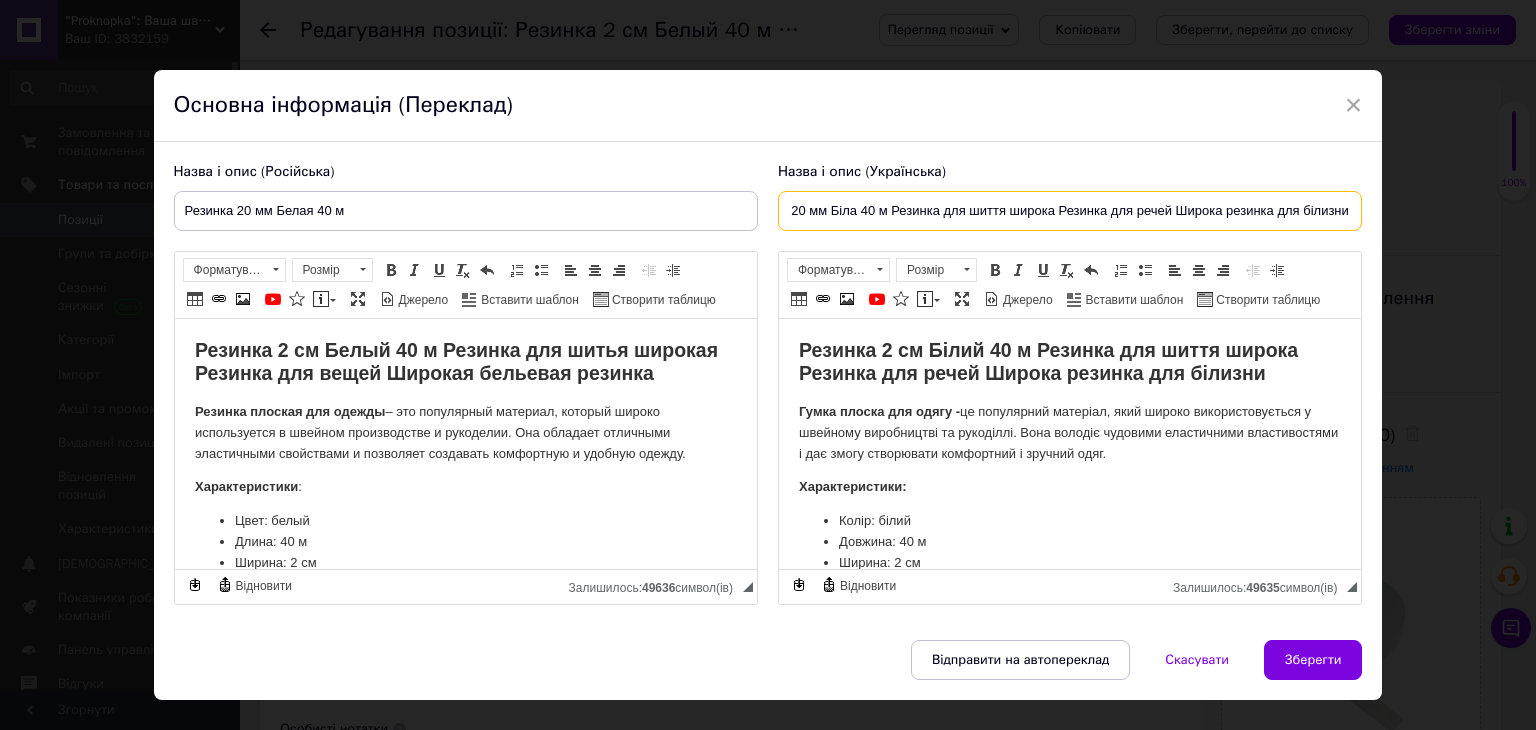 drag, startPoint x: 938, startPoint y: 208, endPoint x: 1376, endPoint y: 215, distance: 438.05594 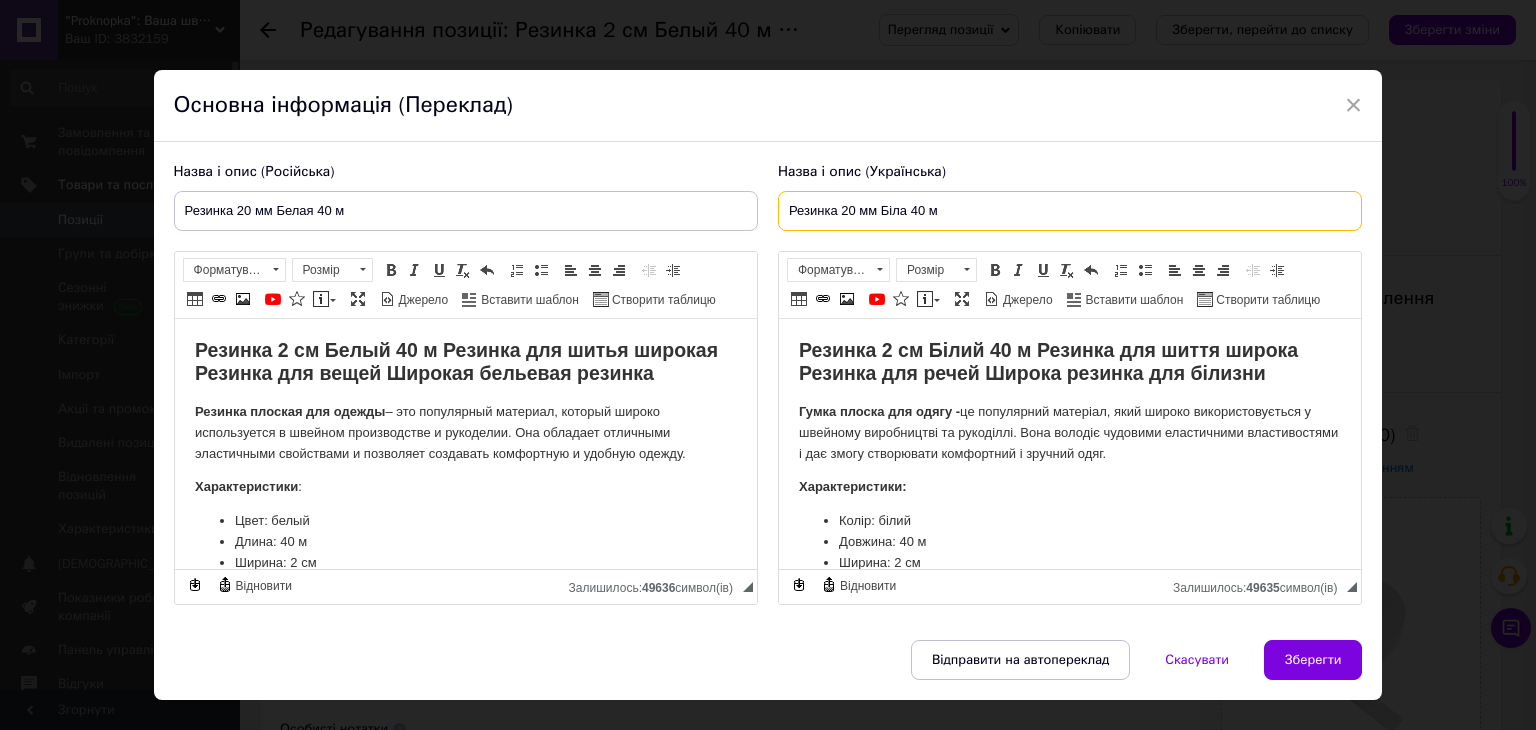 scroll, scrollTop: 0, scrollLeft: 0, axis: both 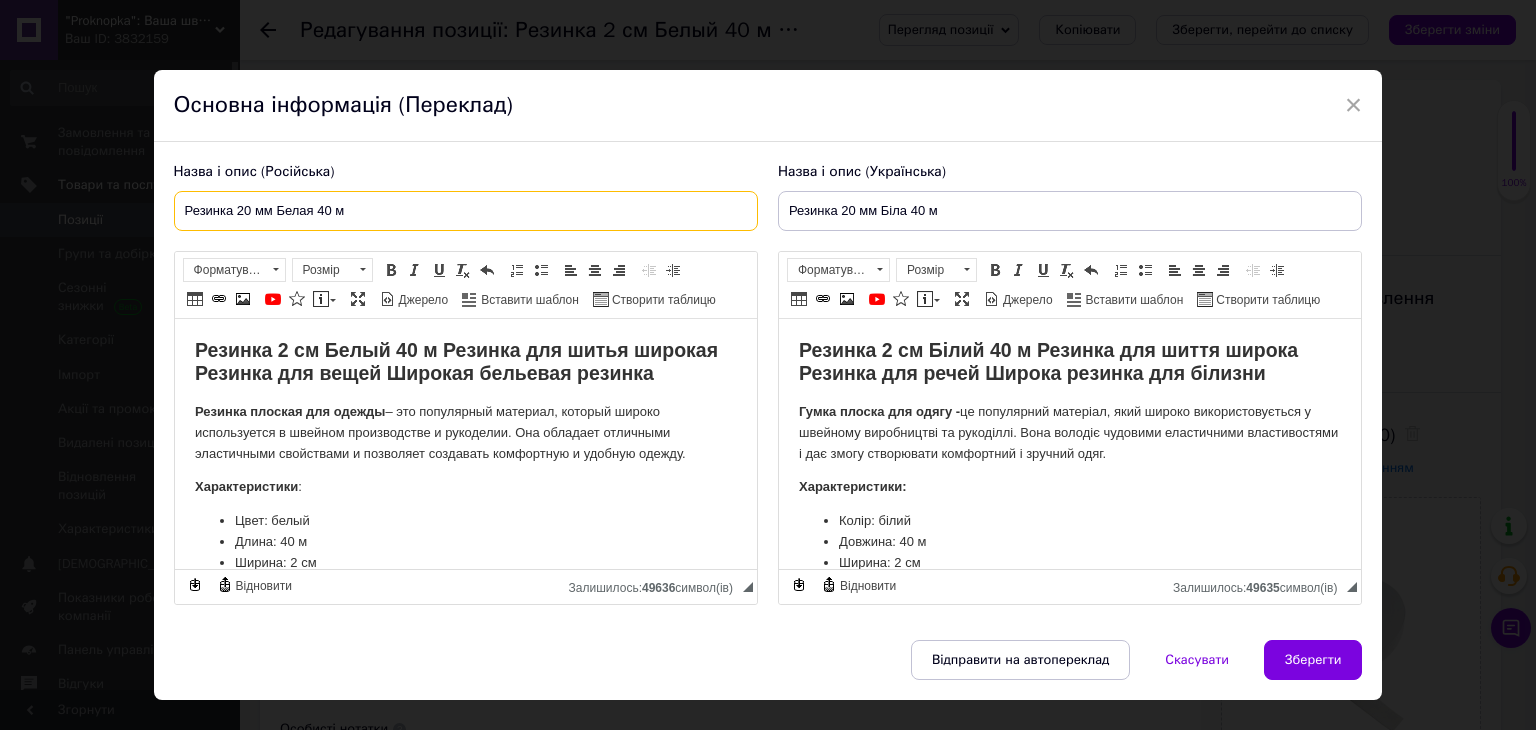 click on "Резинка 20 мм Белая 40 м" at bounding box center [466, 211] 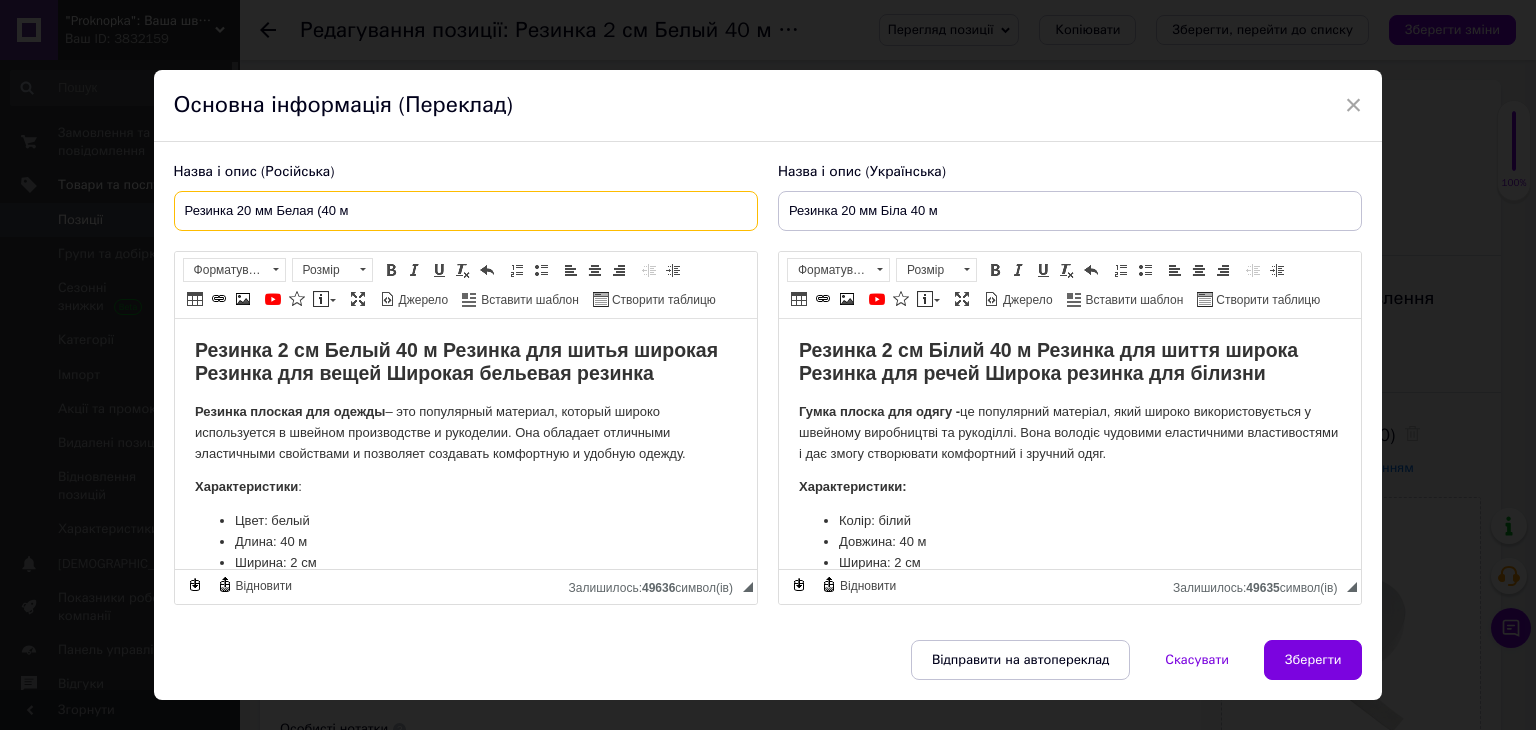click on "Резинка 20 мм Белая (40 м" at bounding box center (466, 211) 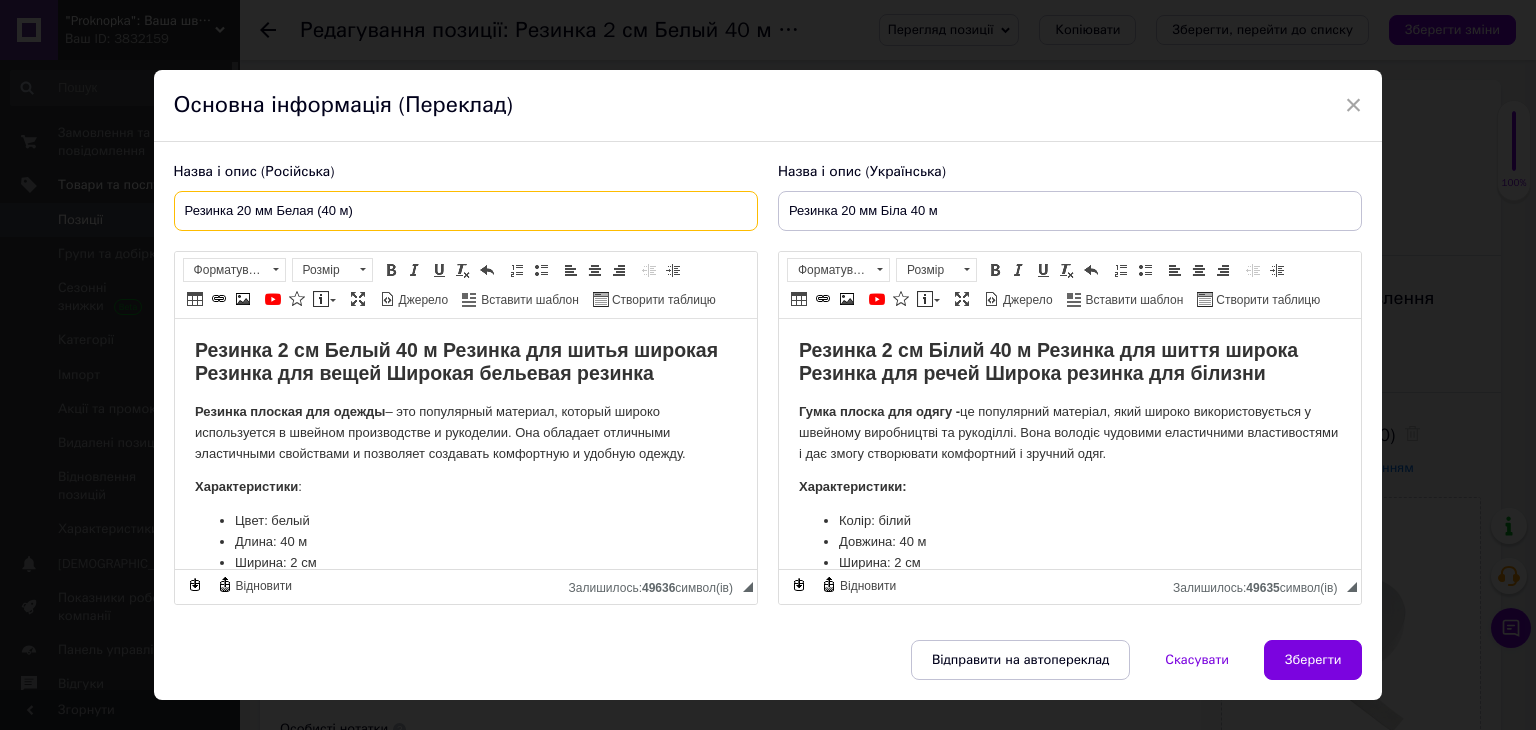type on "Резинка 20 мм Белая (40 м)" 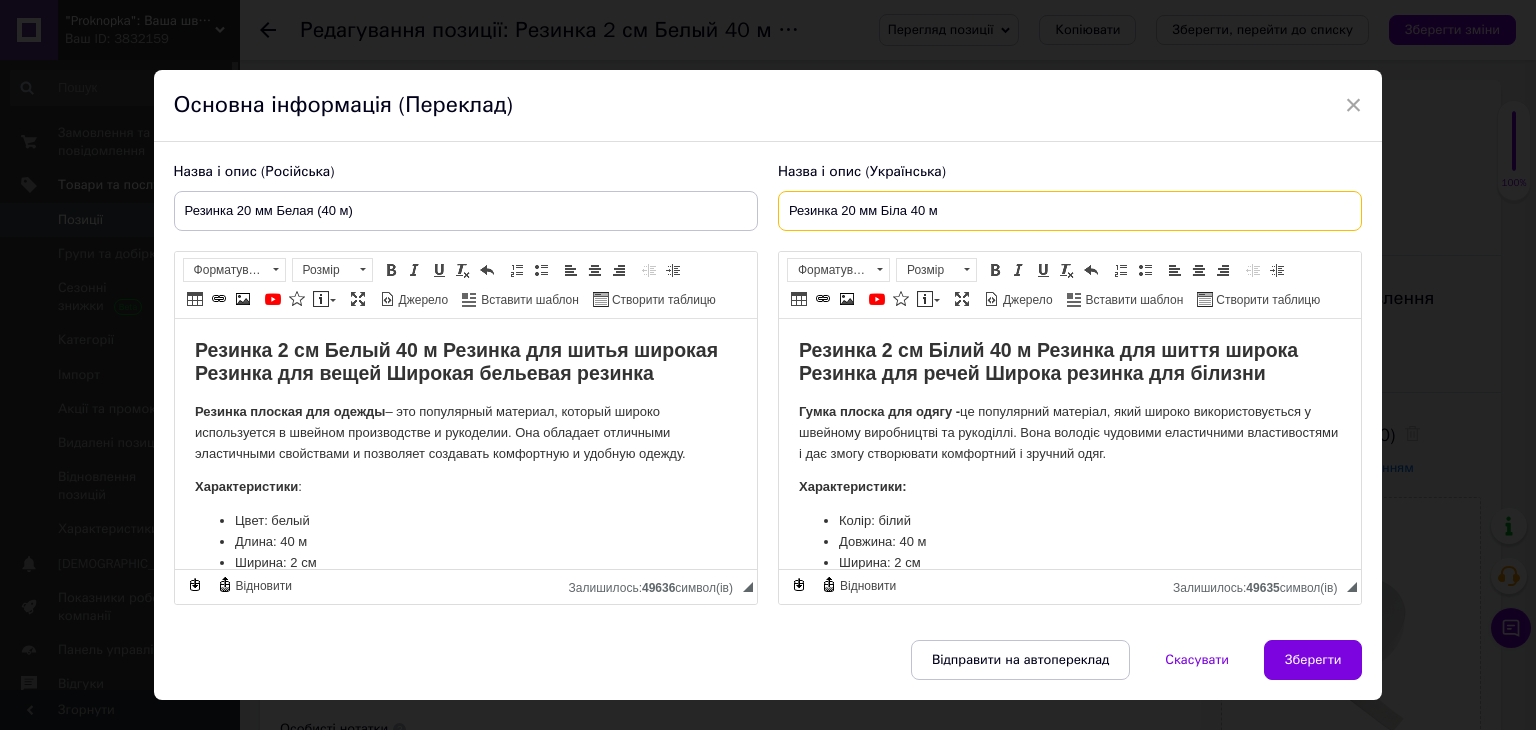 click on "Резинка 20 мм Біла 40 м" at bounding box center [1070, 211] 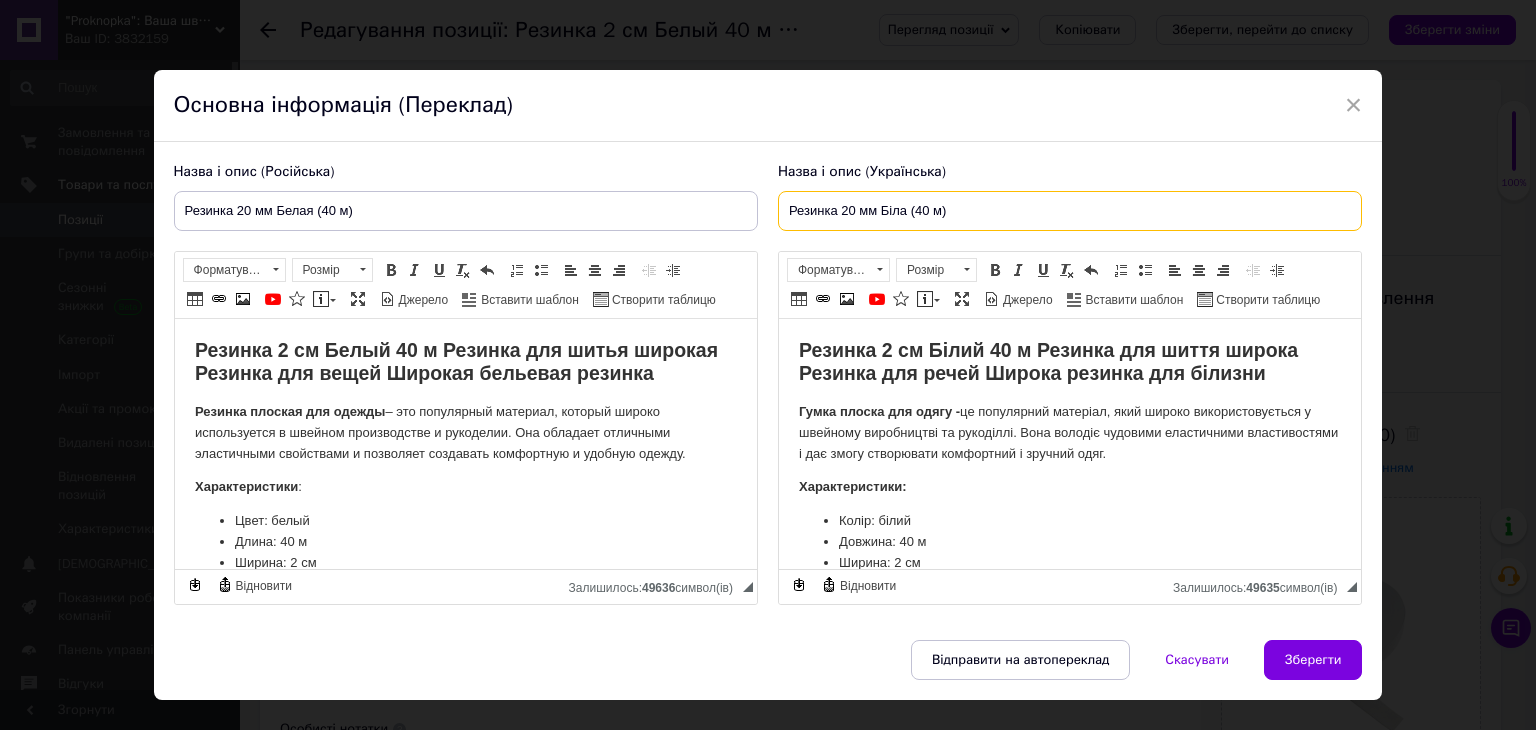 type on "Резинка 20 мм Біла (40 м)" 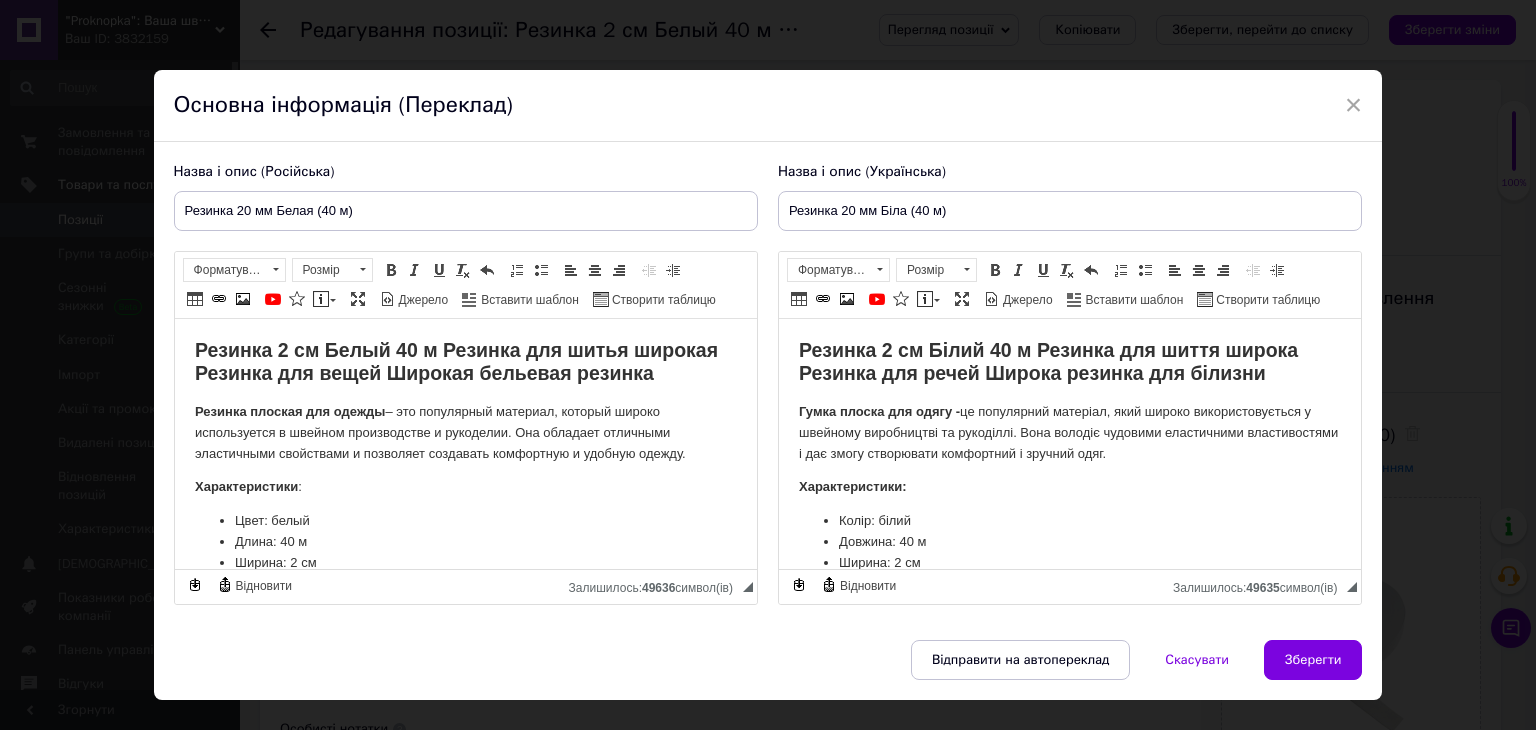 click on "Резинка 2 см Білий 40 м Резинка для шиття широка Резинка для речей Широка резинка для білизни" at bounding box center (1047, 361) 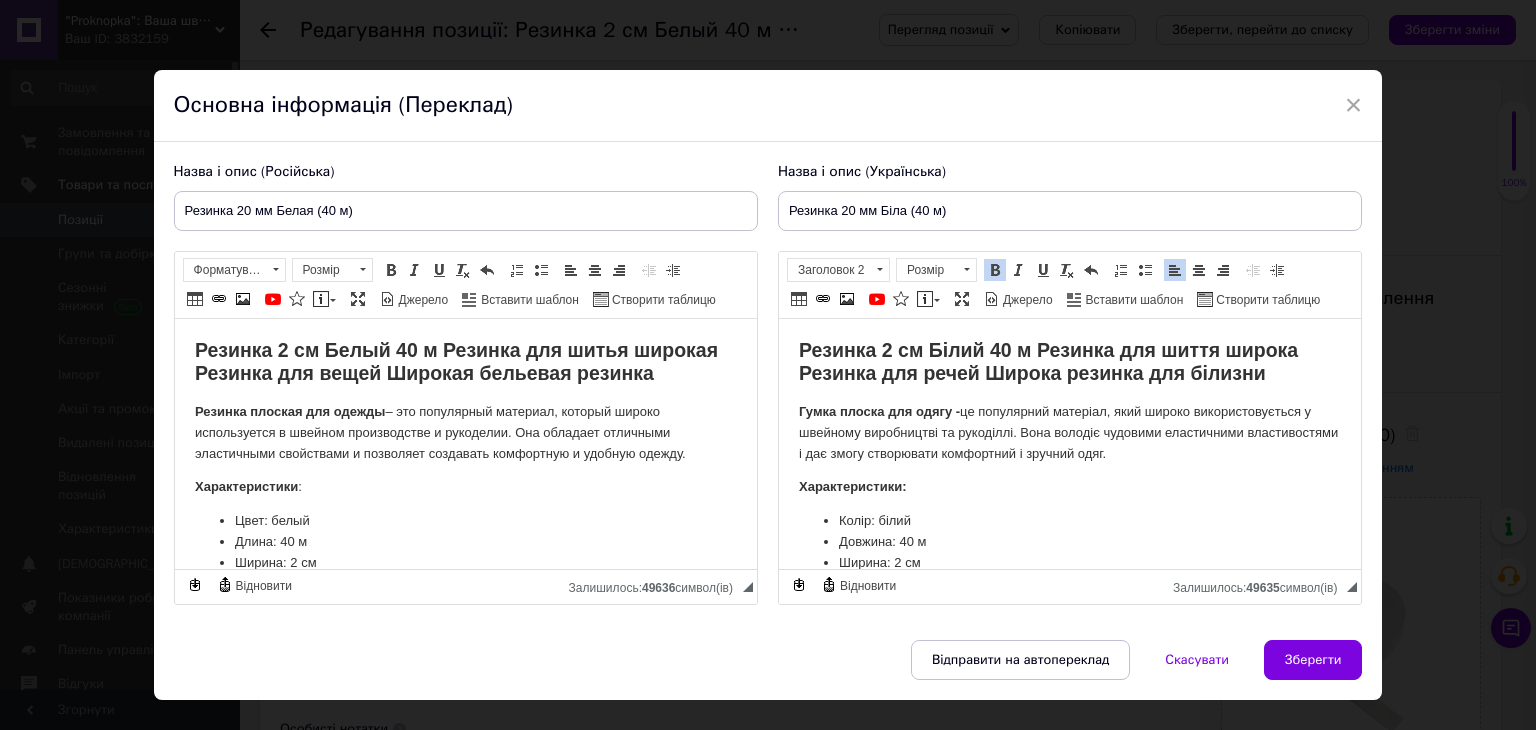 type 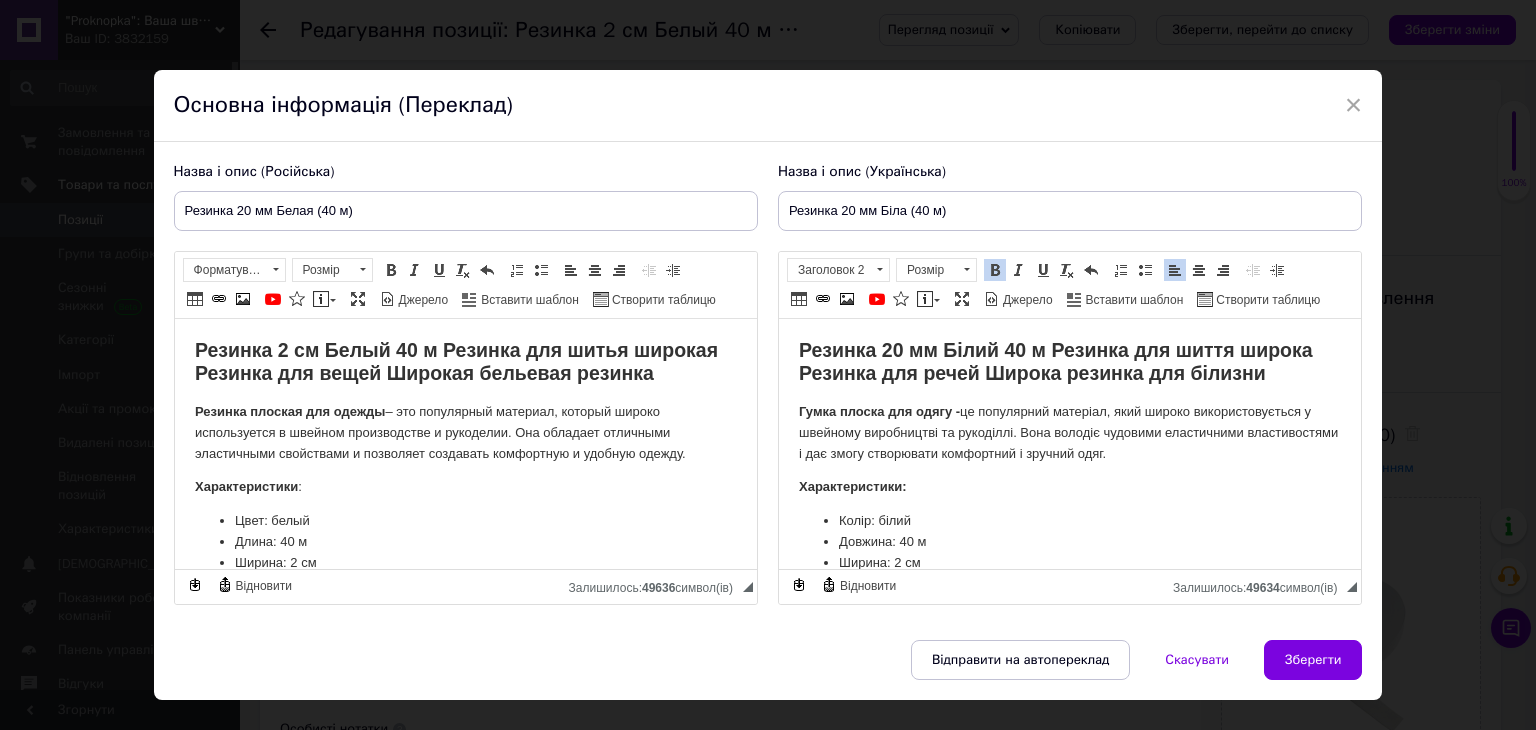 click on "Резинка 20 мм Білий 40 м Резинка для шиття широка Резинка для речей Широка резинка для білизни" at bounding box center [1055, 361] 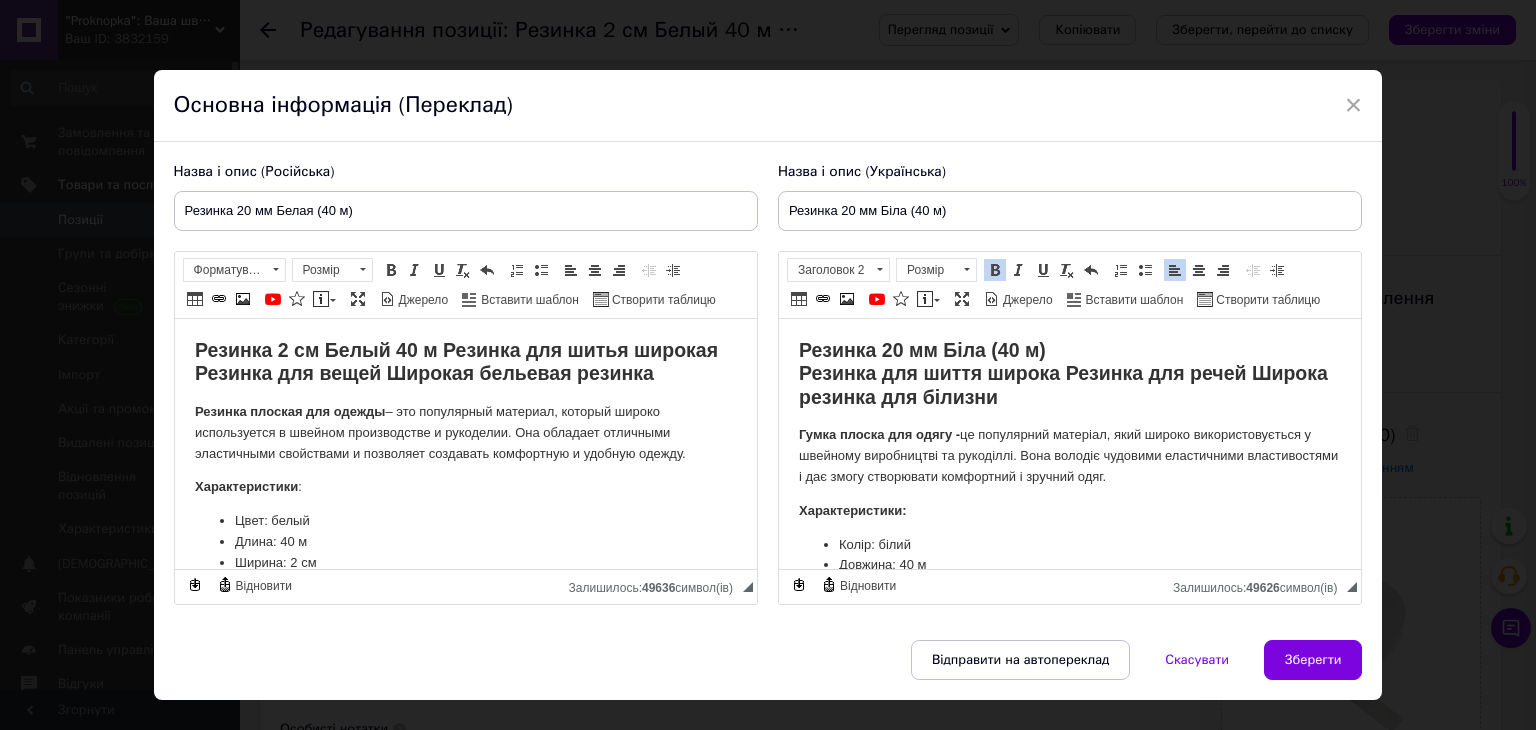 click on "Резинка 2 см Белый 40 м Резинка для шитья широкая Резинка для вещей Широкая бельевая резинка" at bounding box center [455, 361] 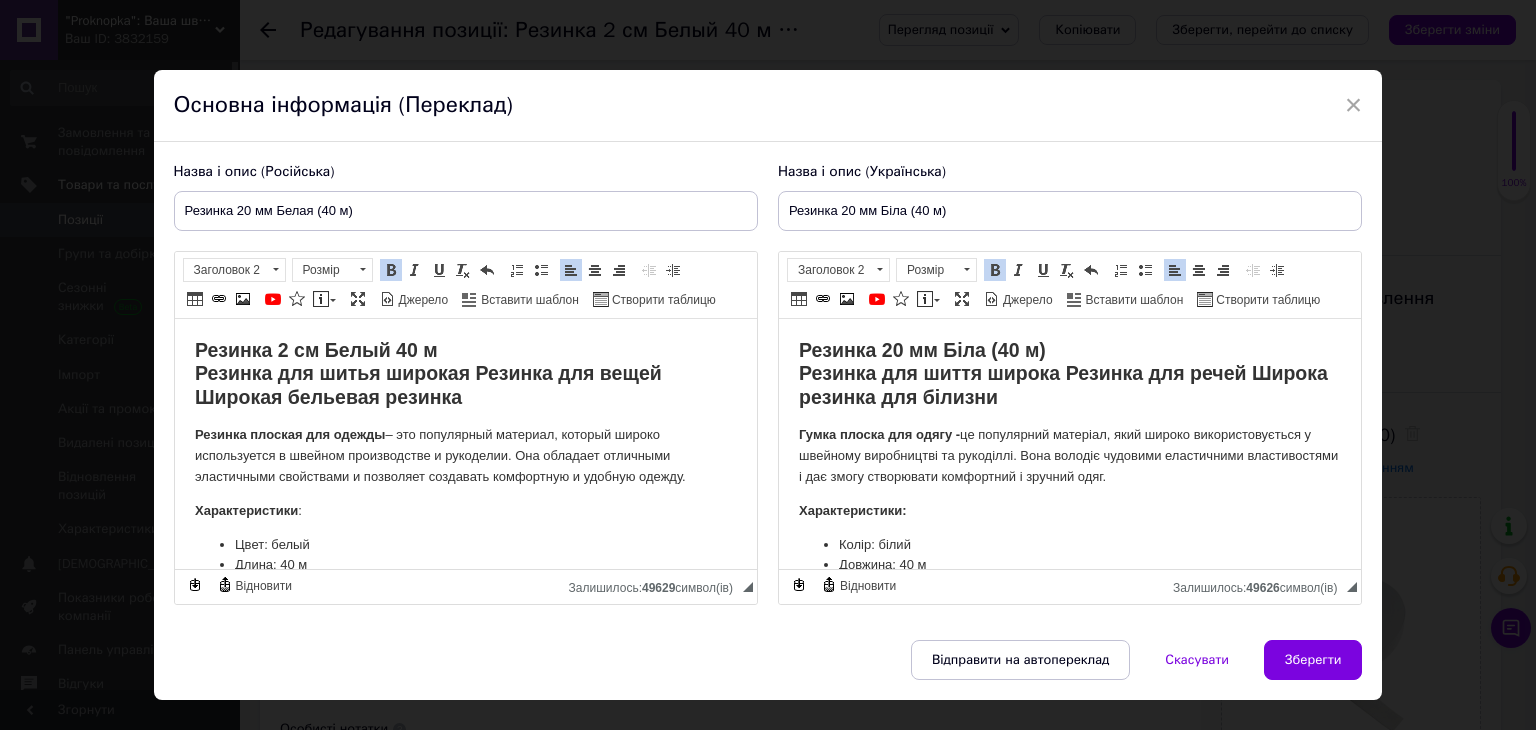 click on "Резинка 2 см Белый 40 м  ​​​​​​​ Резинка для шитья широкая Резинка для вещей Широкая бельевая резинка" at bounding box center [427, 373] 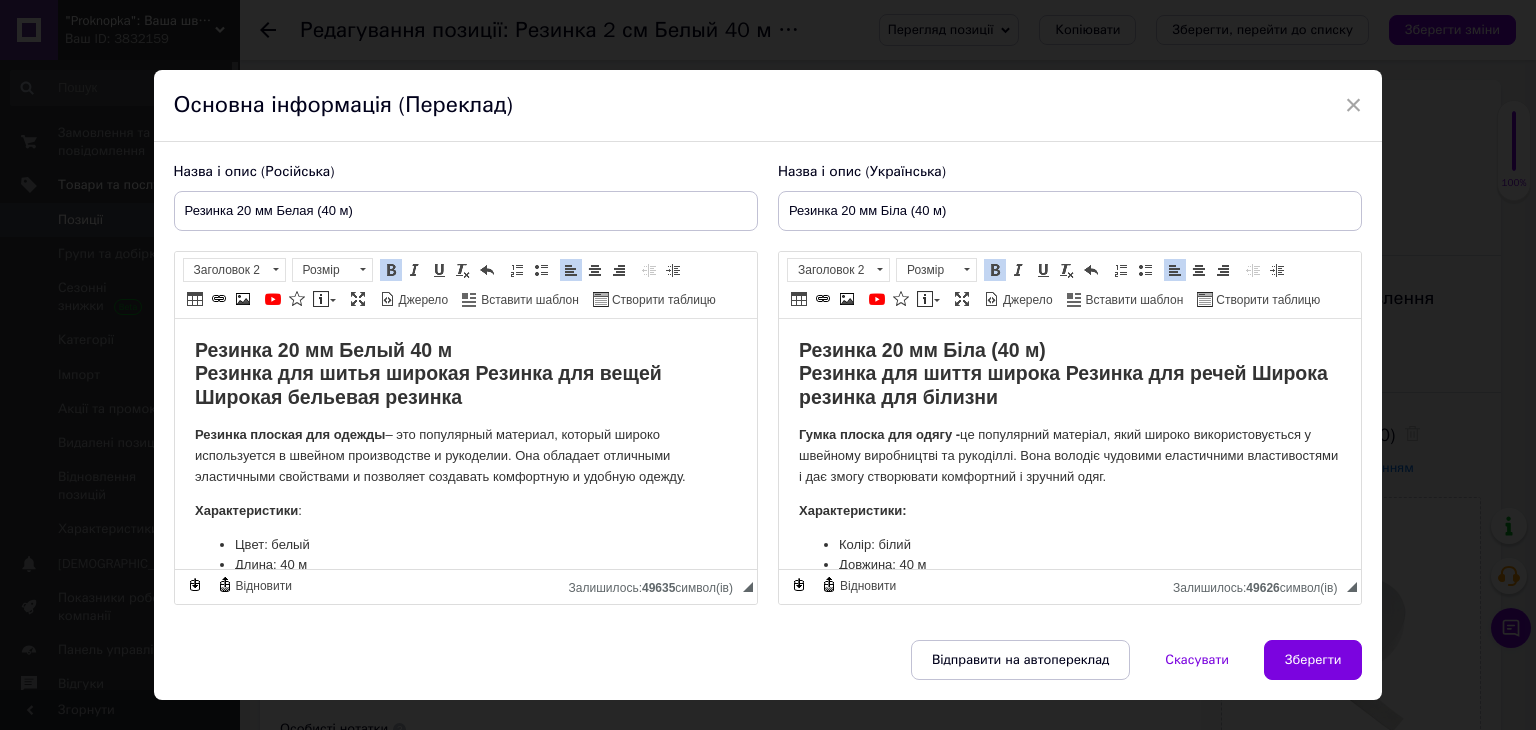 click on "Резинка 20 мм Белый 40 м  Резинка для шитья широкая Резинка для вещей Широкая бельевая резинка" at bounding box center [427, 373] 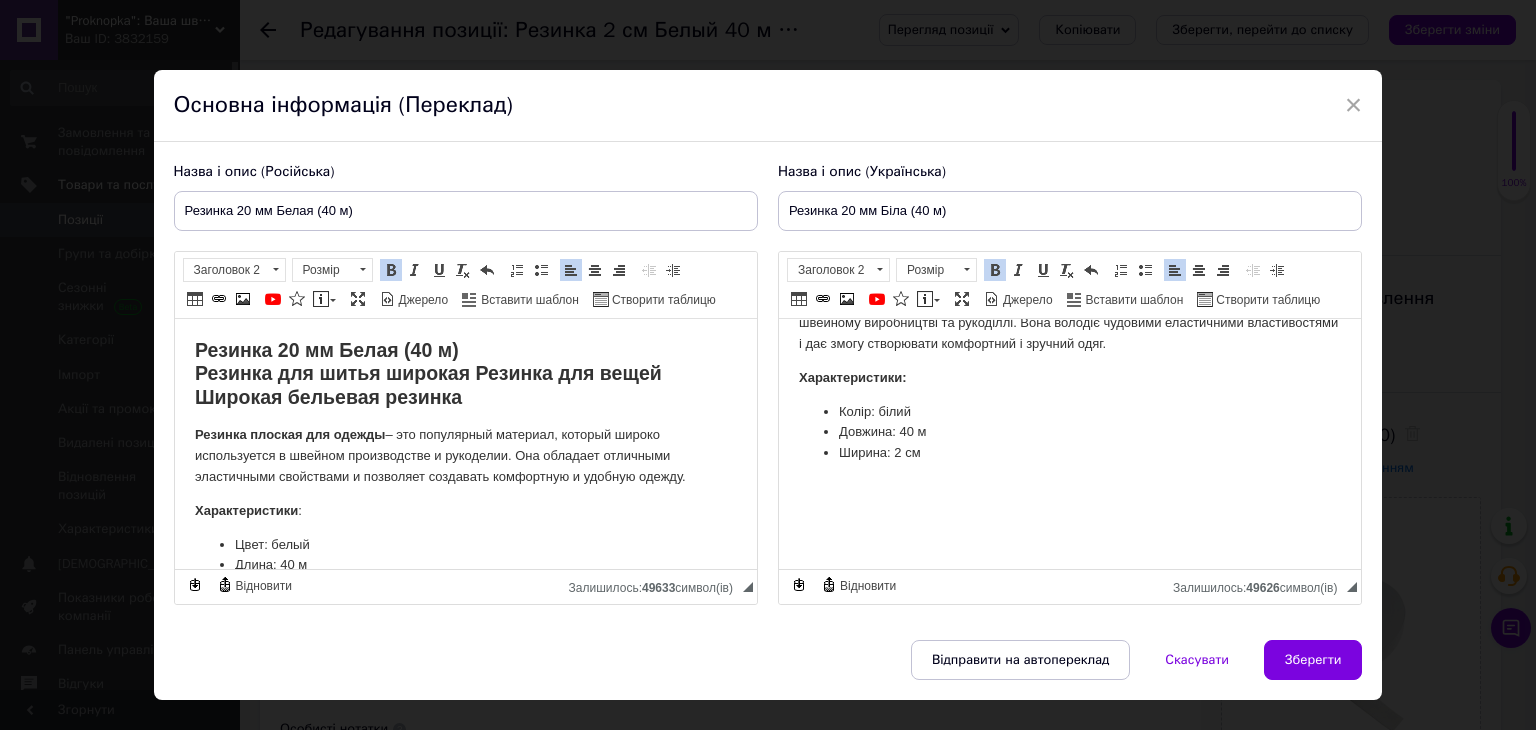 scroll, scrollTop: 100, scrollLeft: 0, axis: vertical 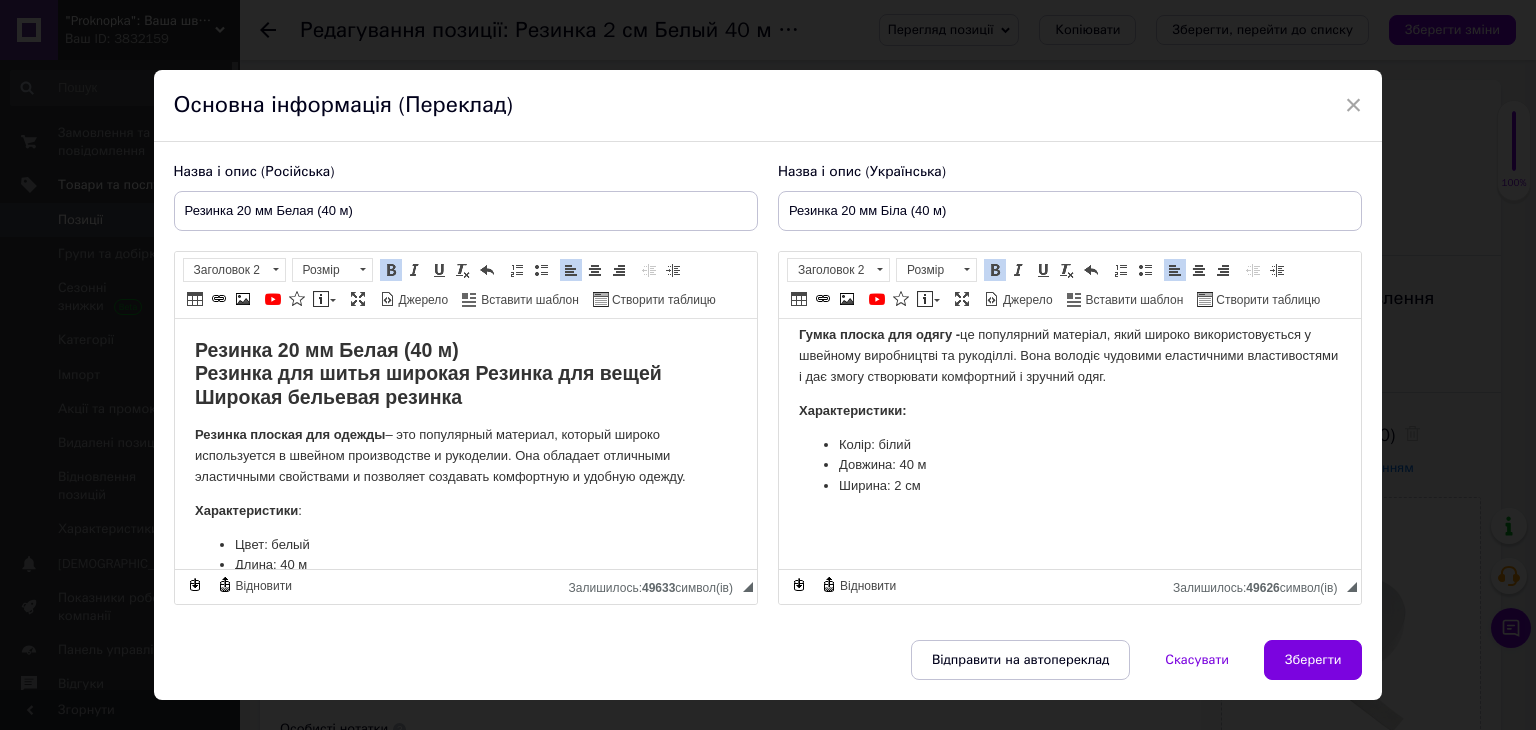 click on "Гумка плоска для одягу -" at bounding box center (878, 334) 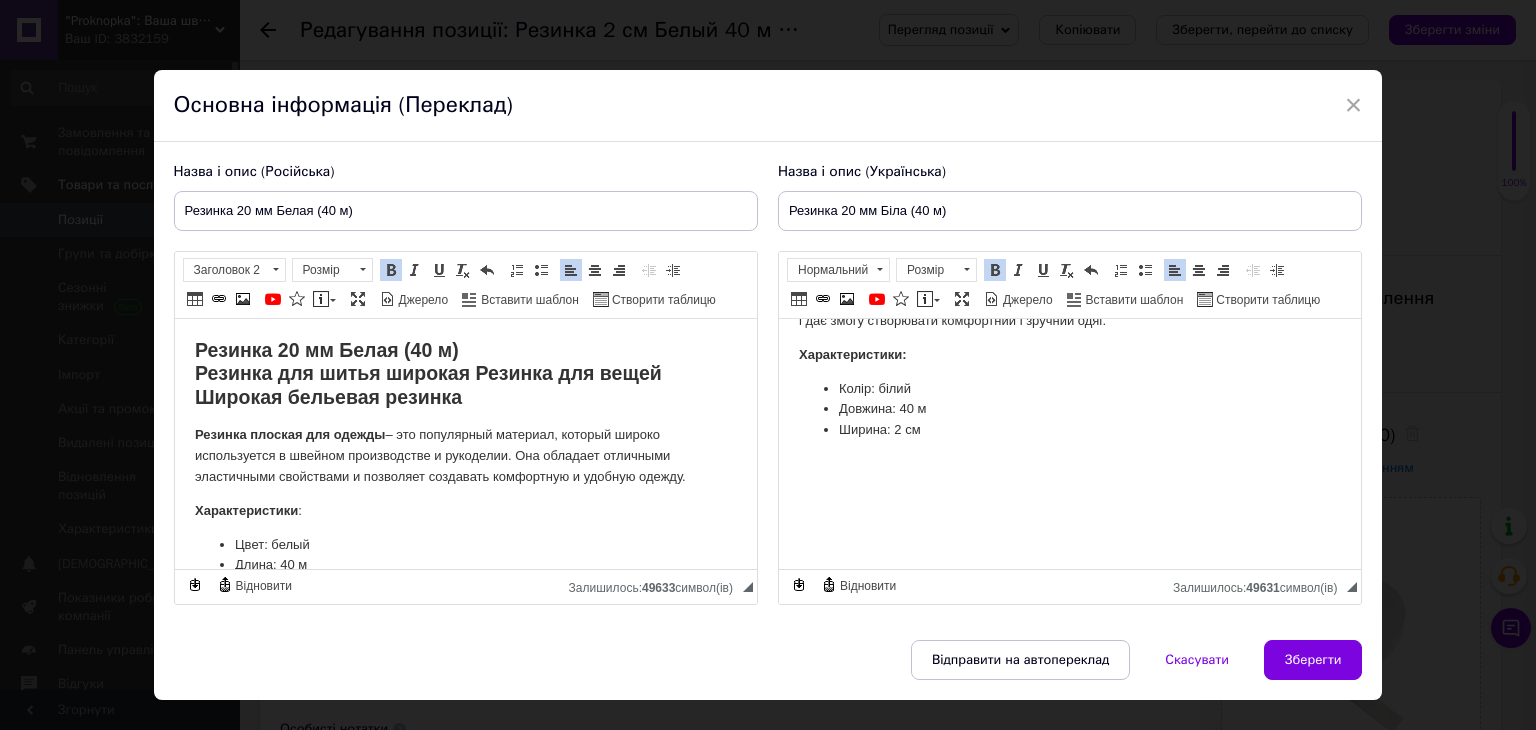 scroll, scrollTop: 200, scrollLeft: 0, axis: vertical 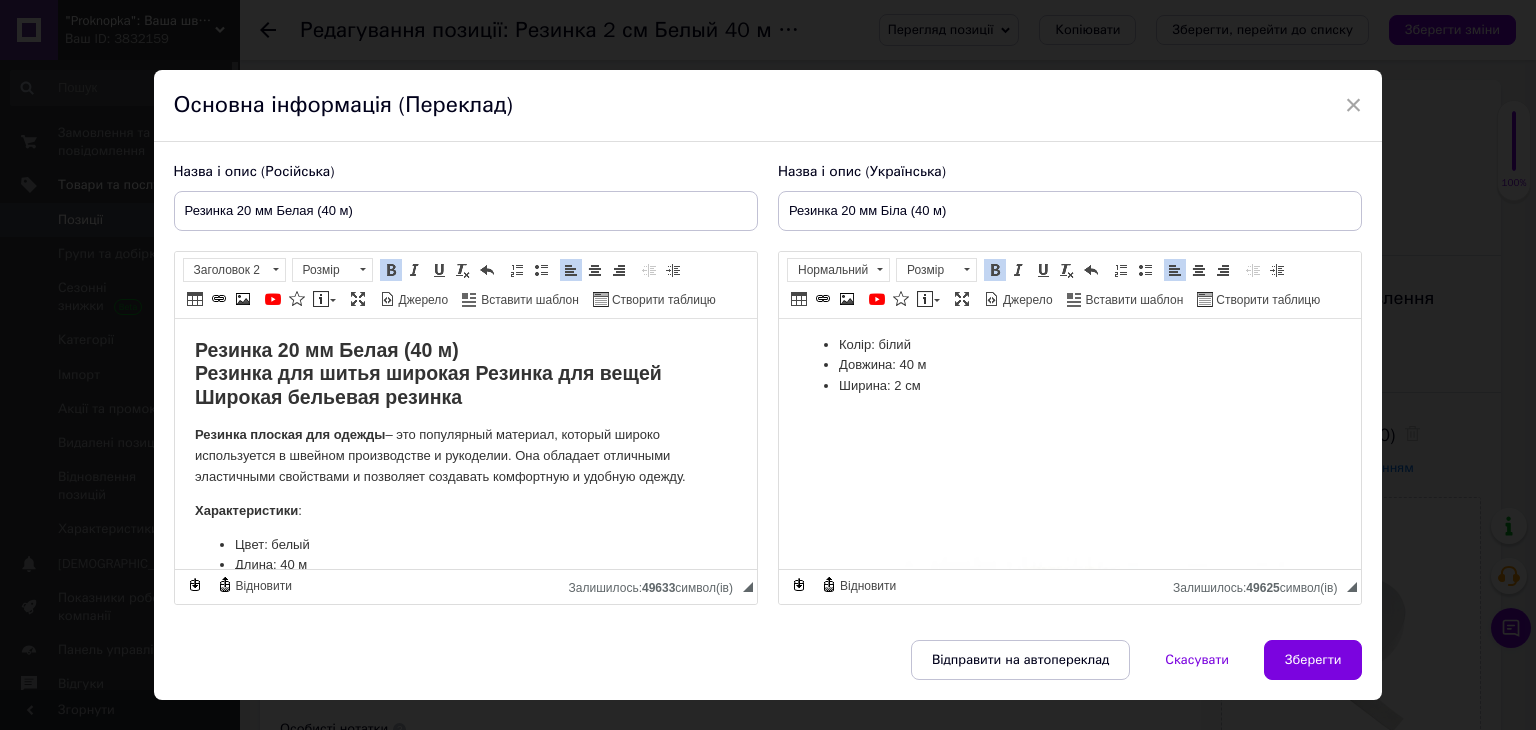 drag, startPoint x: 898, startPoint y: 390, endPoint x: 894, endPoint y: 432, distance: 42.190044 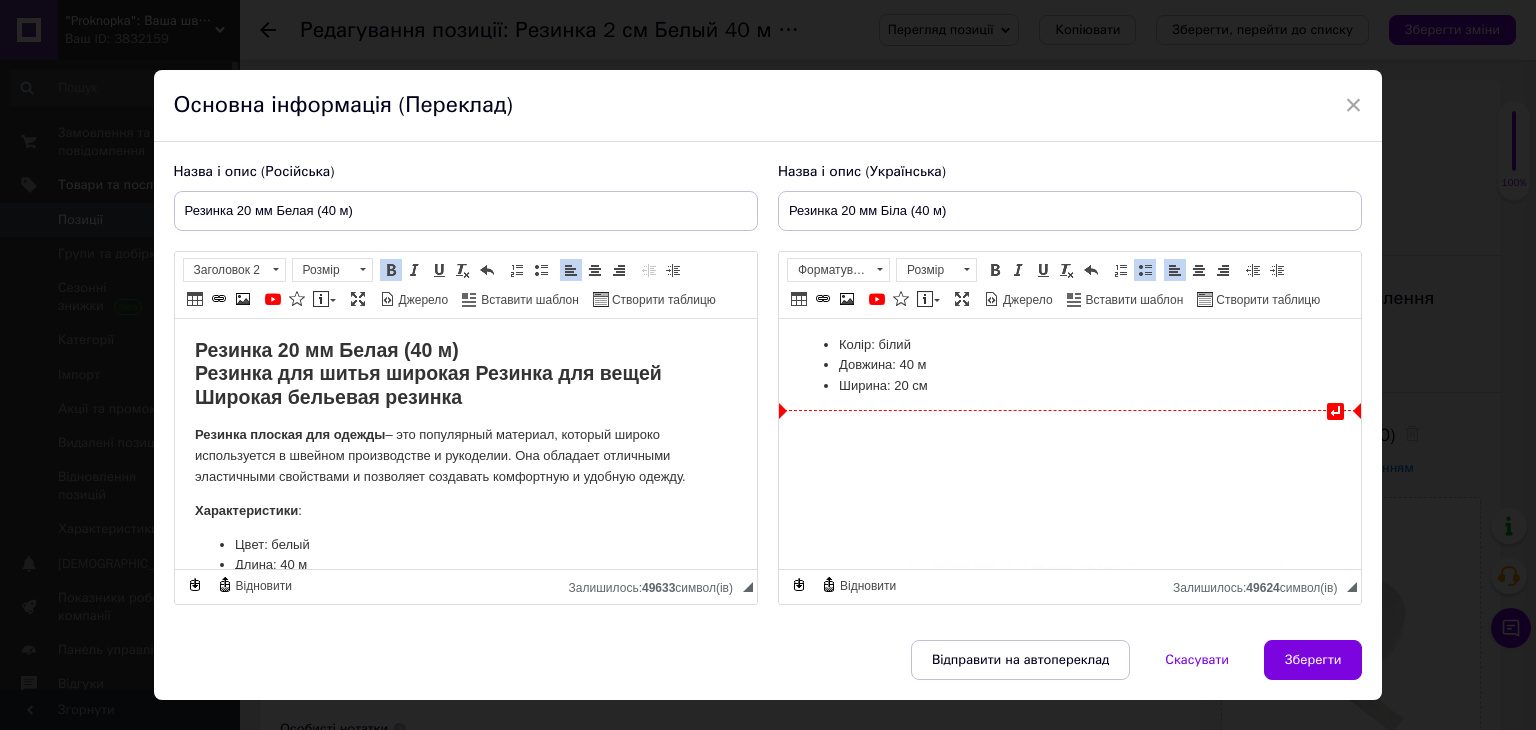 drag, startPoint x: 914, startPoint y: 388, endPoint x: 914, endPoint y: 412, distance: 24 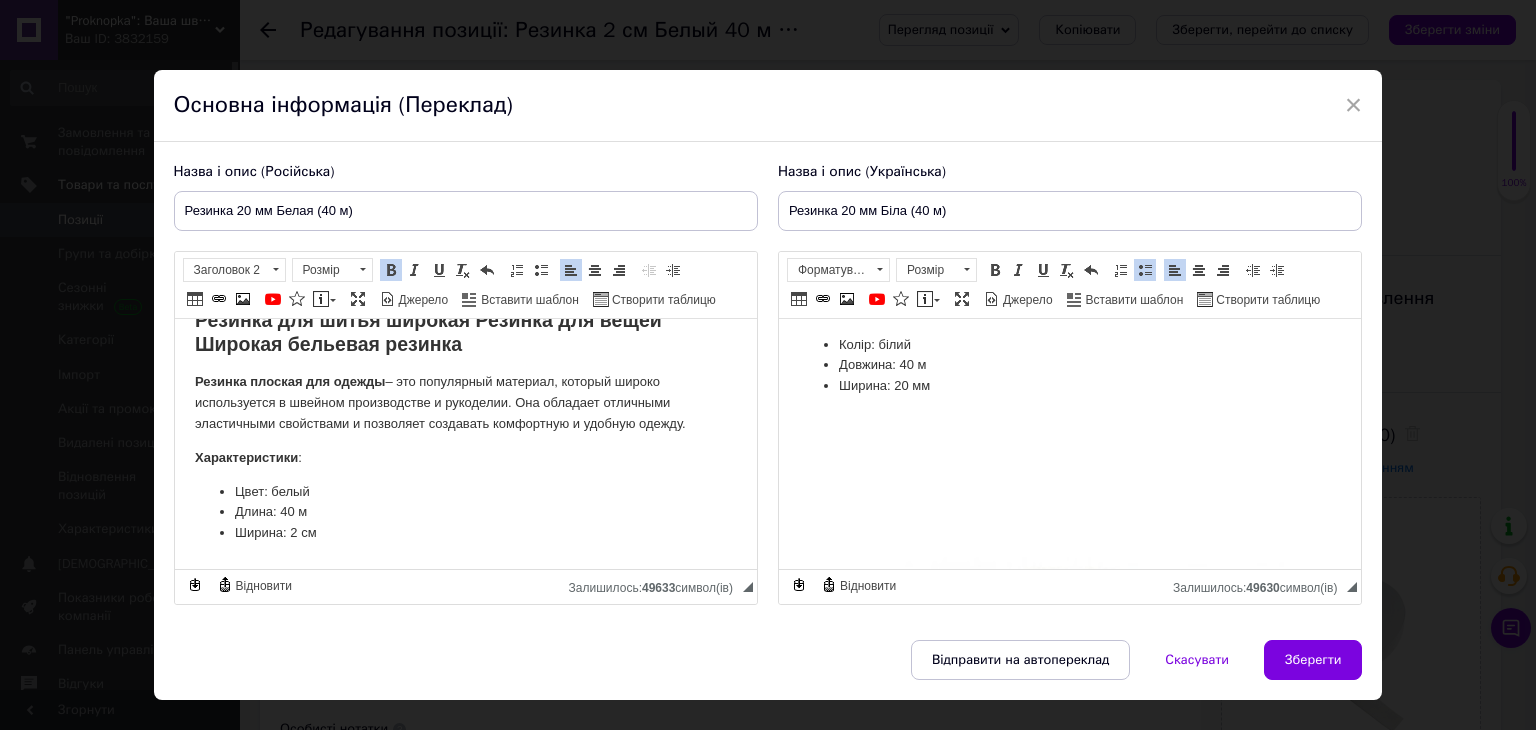 scroll, scrollTop: 100, scrollLeft: 0, axis: vertical 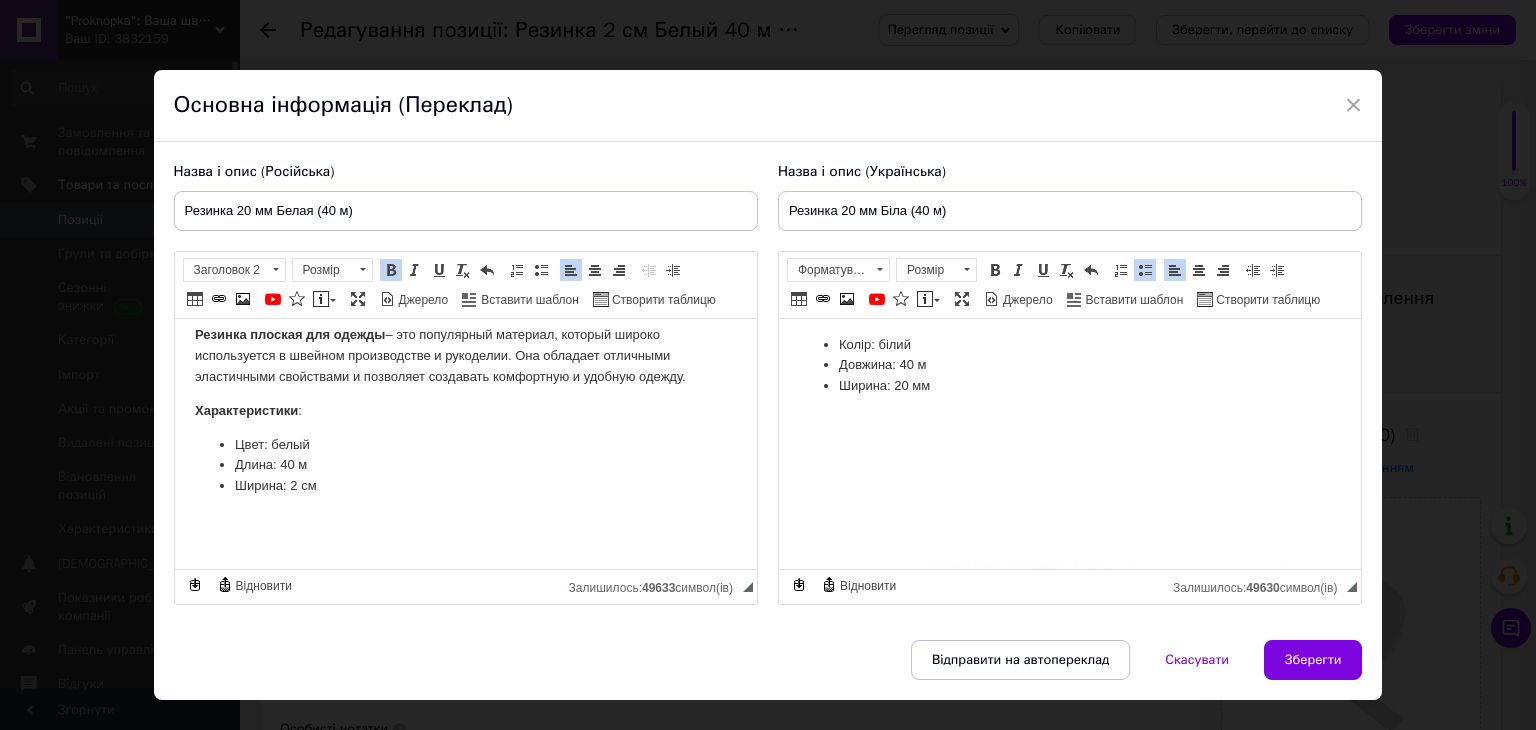 drag, startPoint x: 296, startPoint y: 490, endPoint x: 293, endPoint y: 506, distance: 16.27882 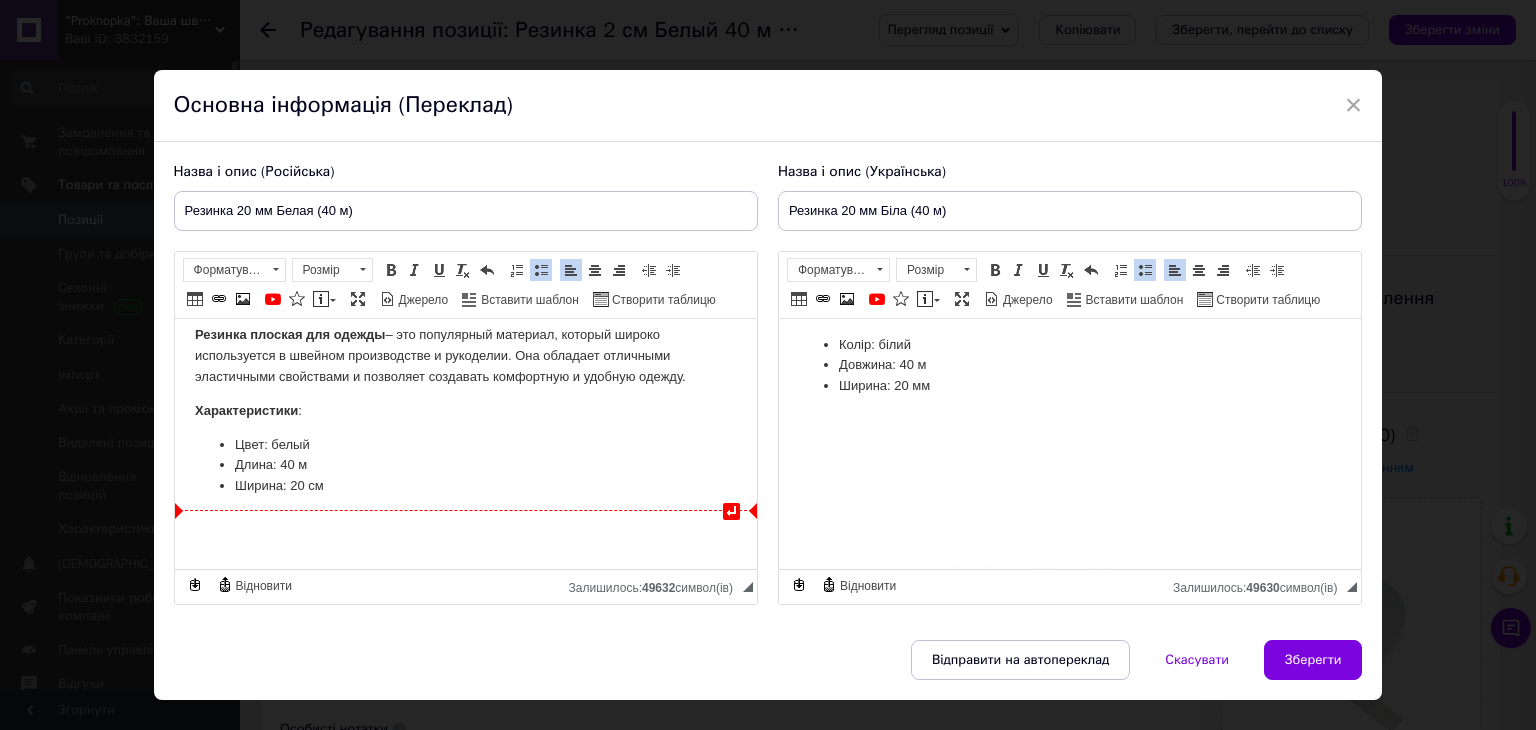 click on "Ширина: 20 см" at bounding box center (465, 486) 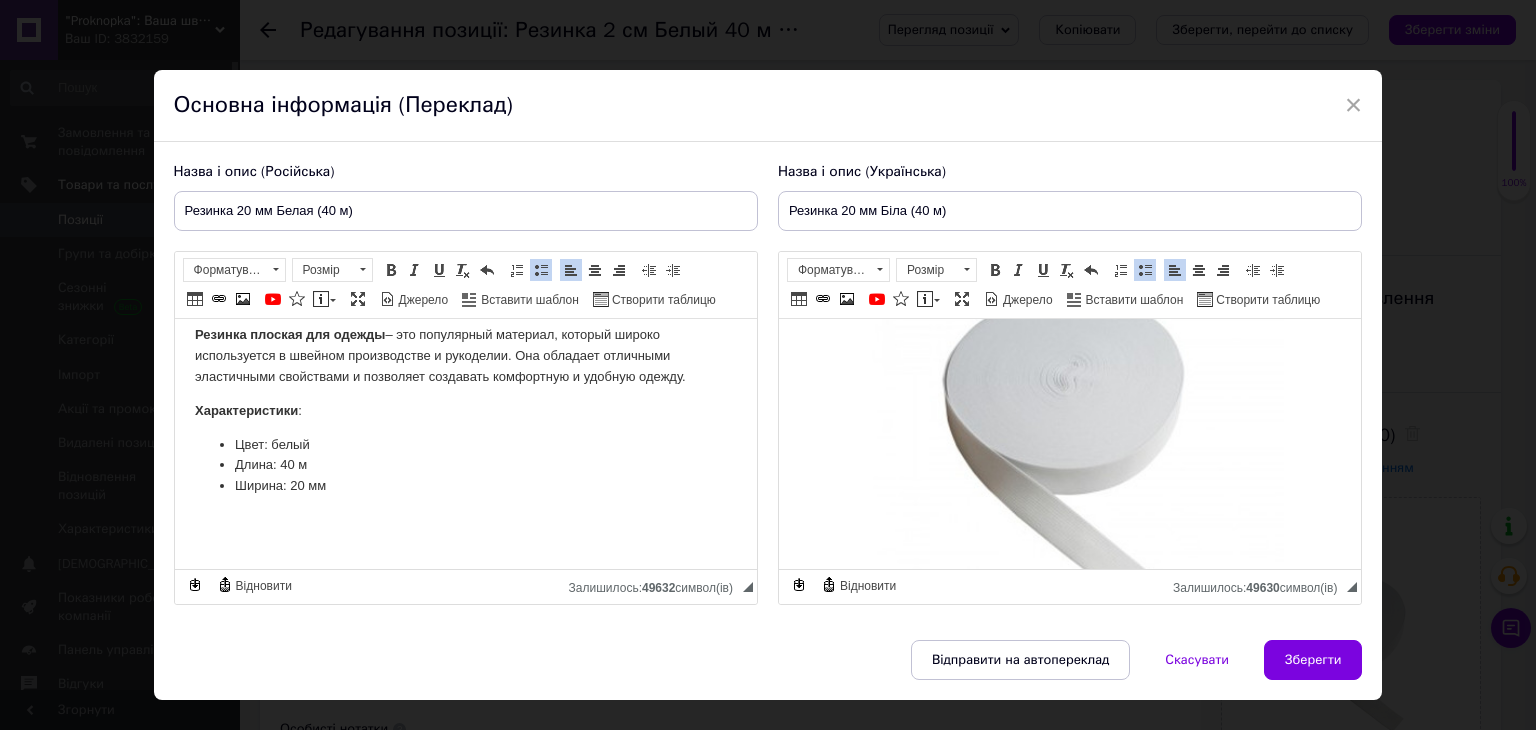 scroll, scrollTop: 500, scrollLeft: 0, axis: vertical 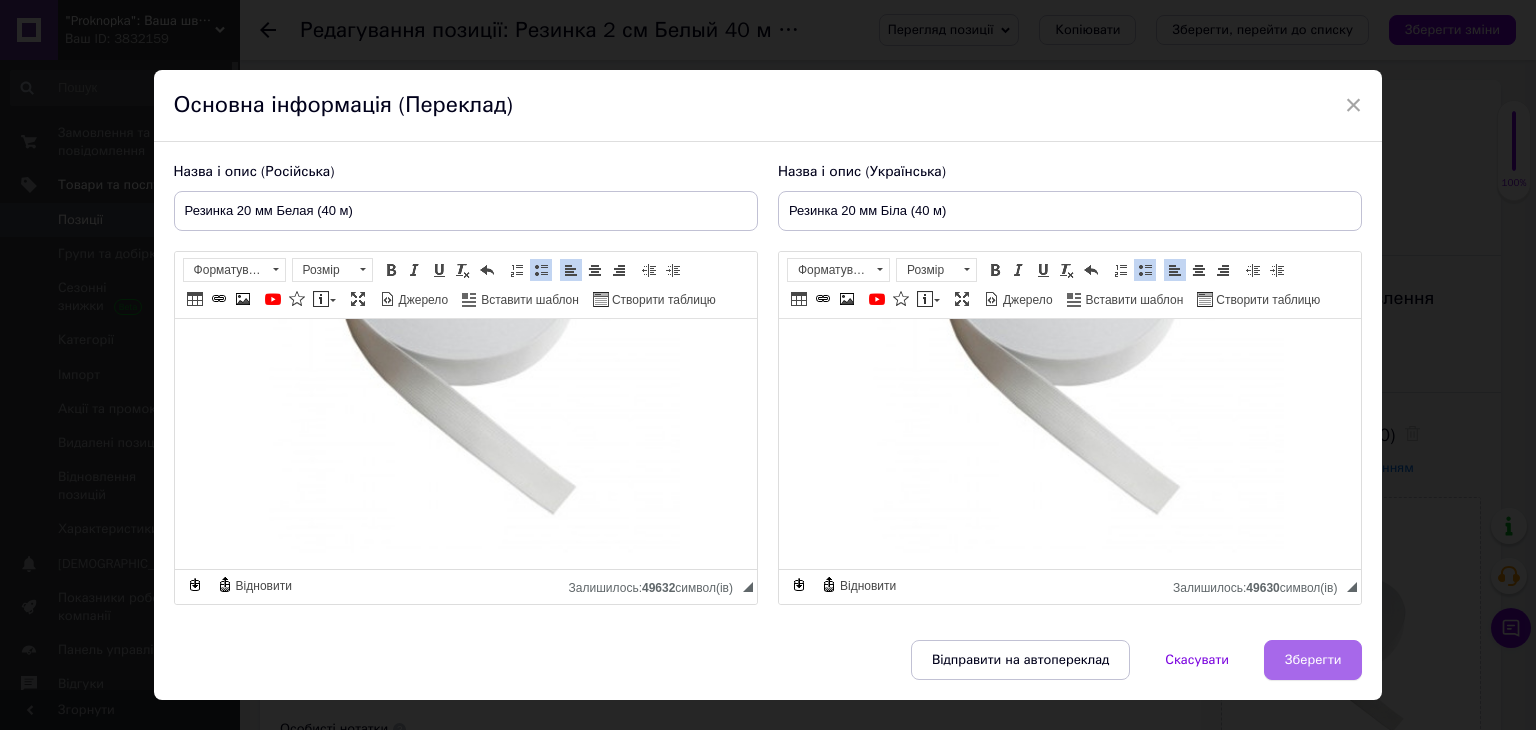 click on "Зберегти" at bounding box center [1313, 660] 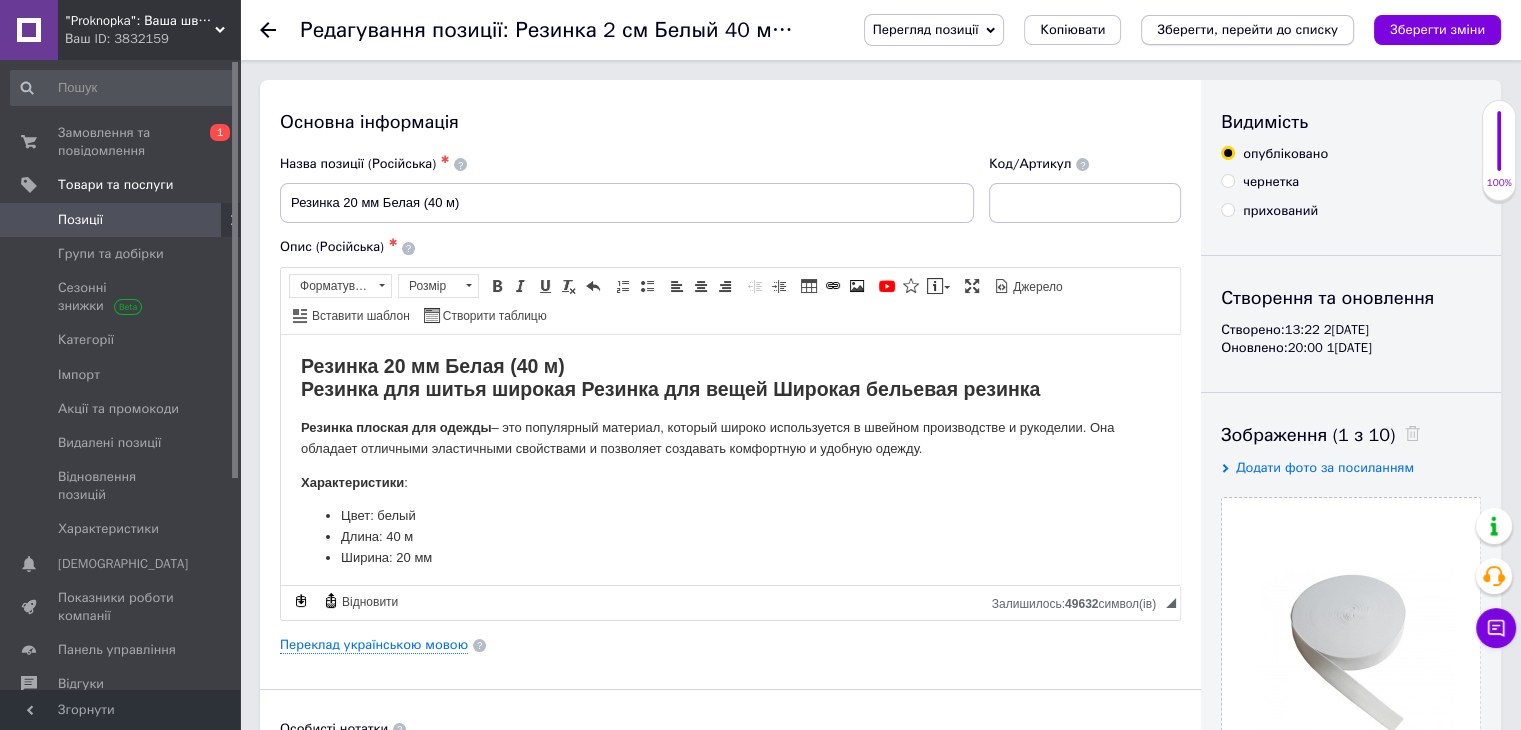 click on "Зберегти, перейти до списку" at bounding box center (1247, 29) 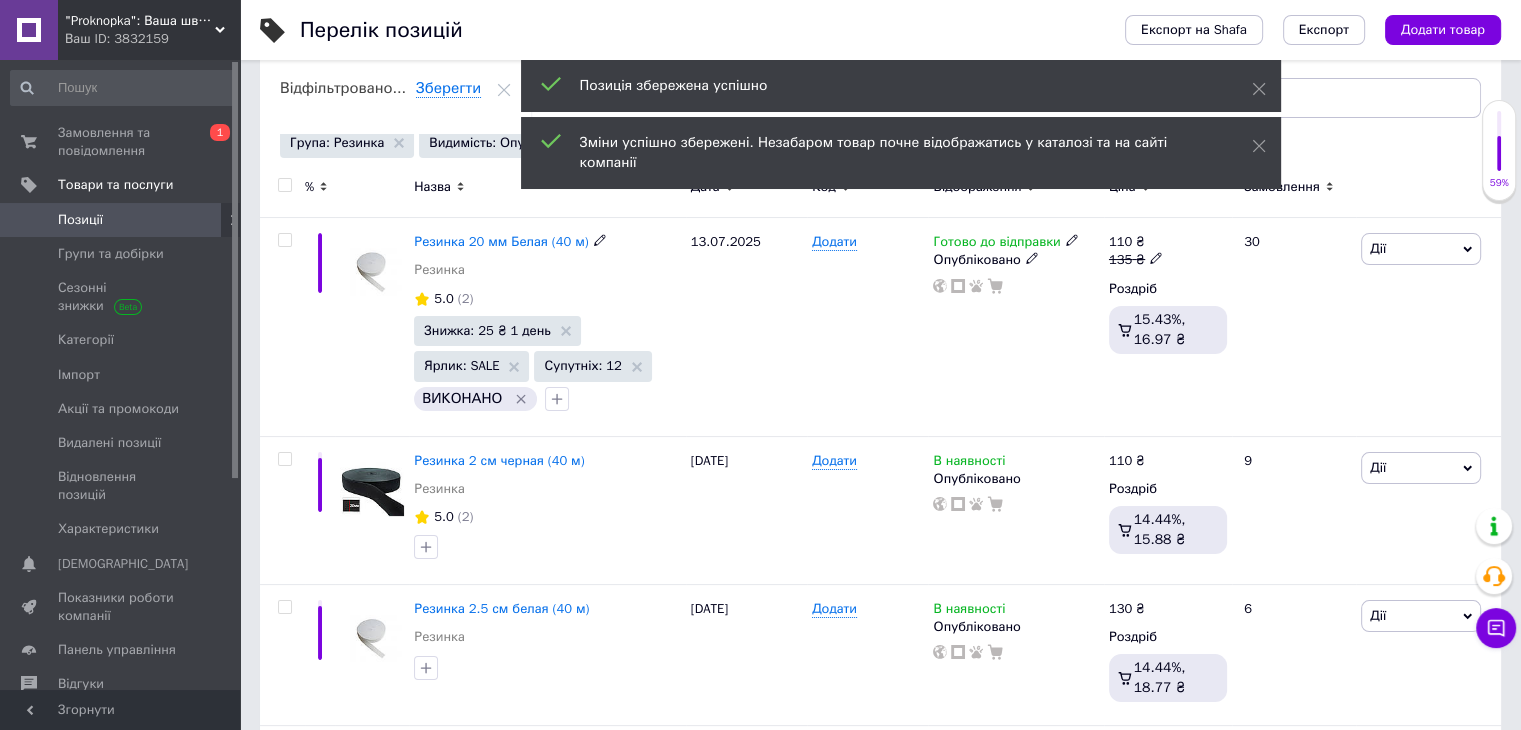 scroll, scrollTop: 300, scrollLeft: 0, axis: vertical 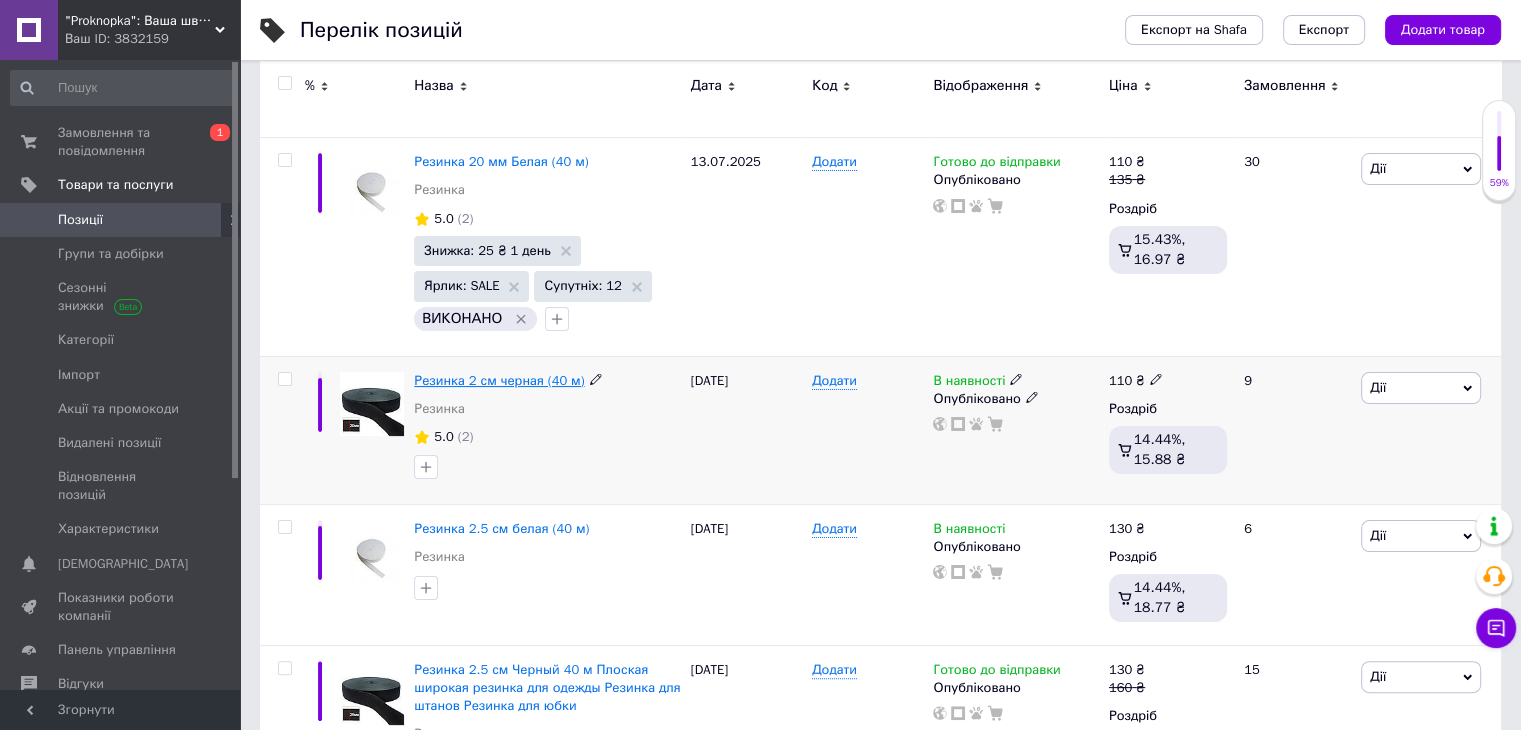 click on "Резинка 2 см черная (40 м)" at bounding box center (499, 380) 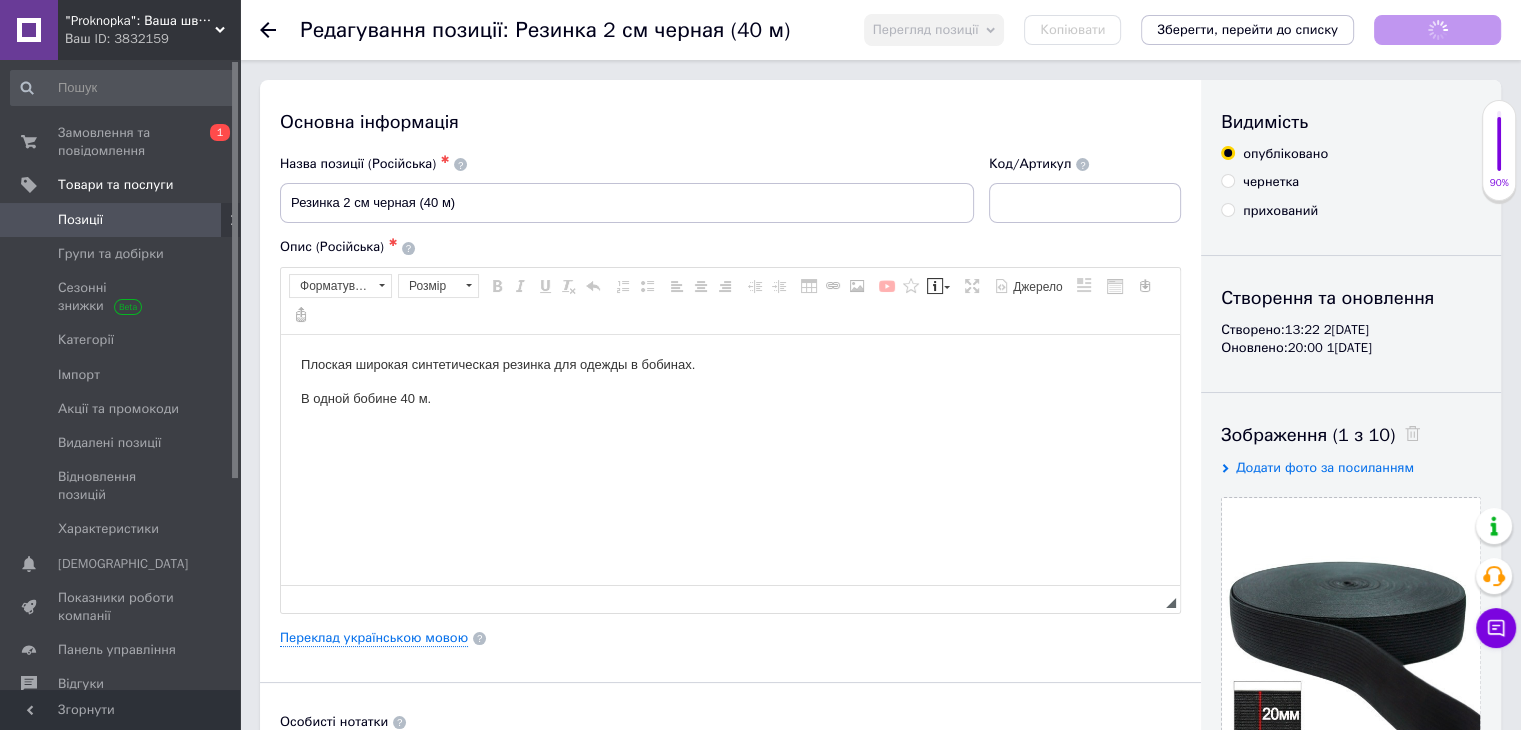 scroll, scrollTop: 0, scrollLeft: 0, axis: both 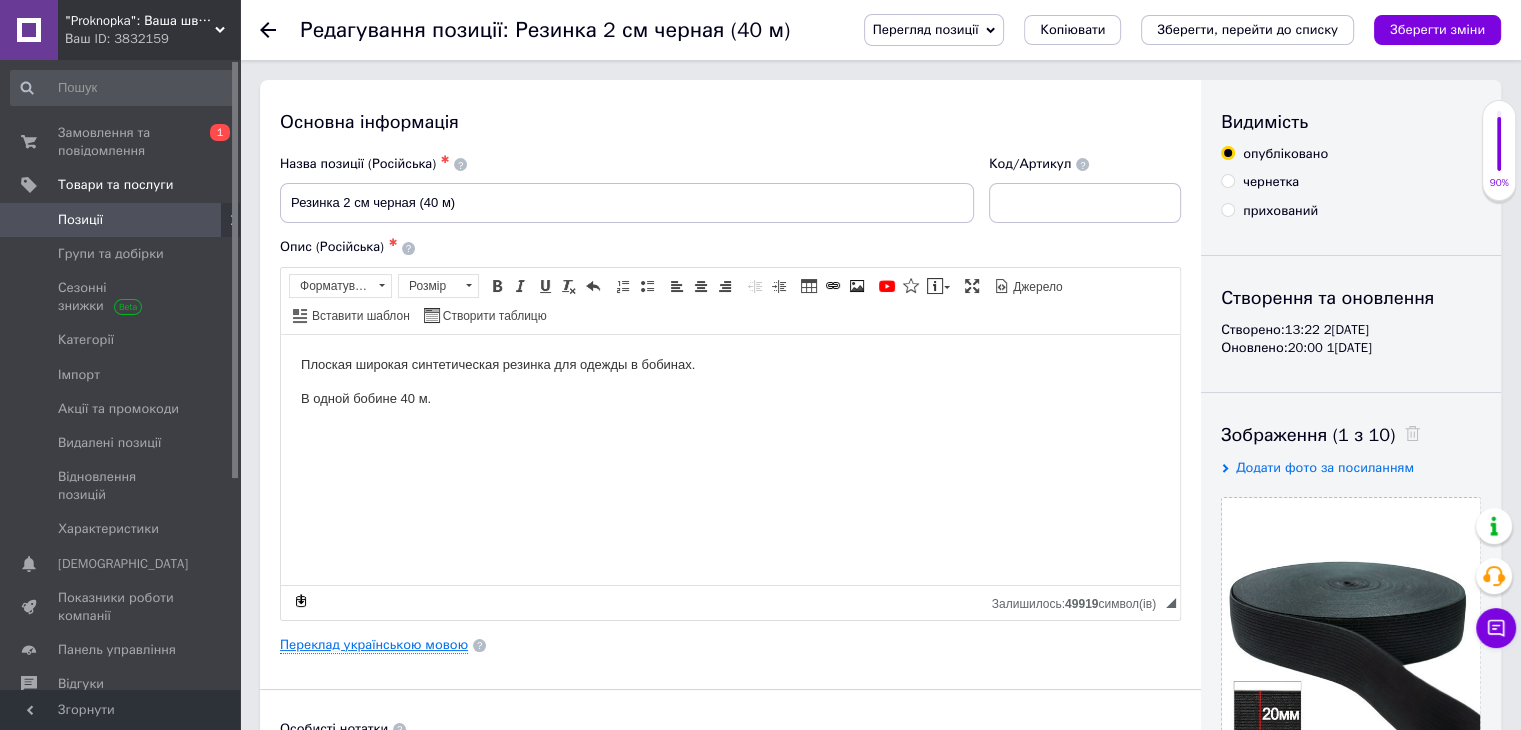 click on "Переклад українською мовою" at bounding box center [374, 645] 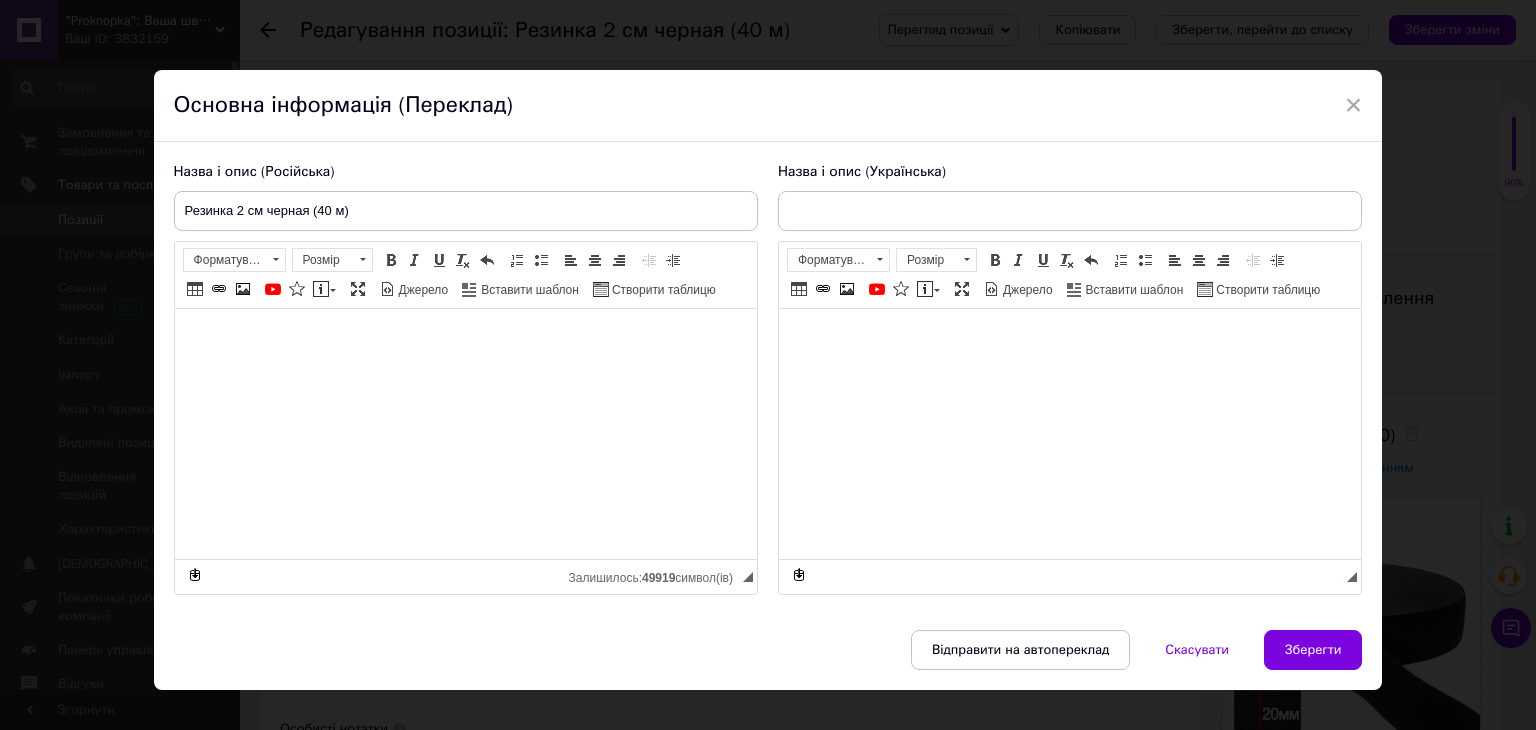 type on "Резинка 2 см чорна" 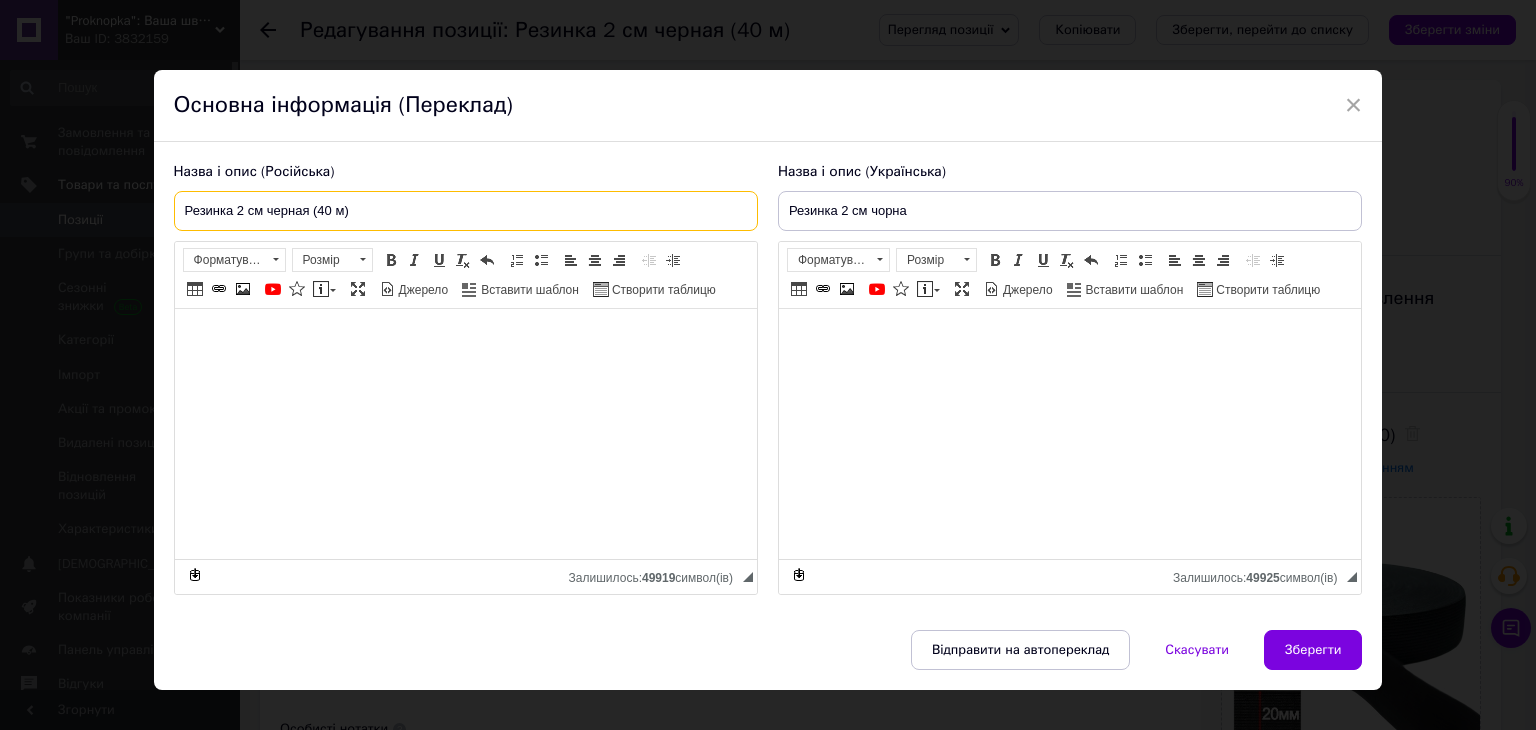 click on "Резинка 2 см черная (40 м)" at bounding box center (466, 211) 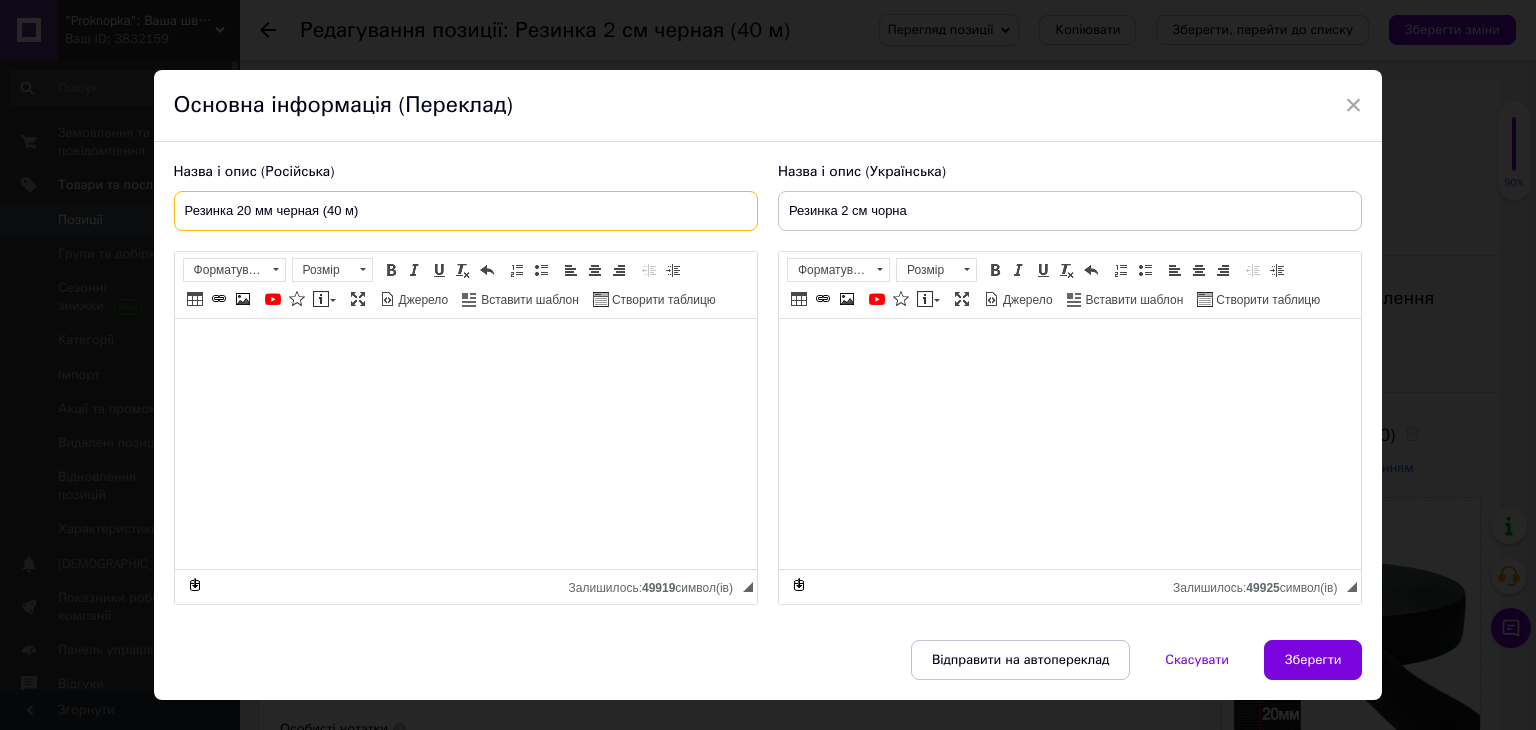 click on "Резинка 20 мм черная (40 м)" at bounding box center (466, 211) 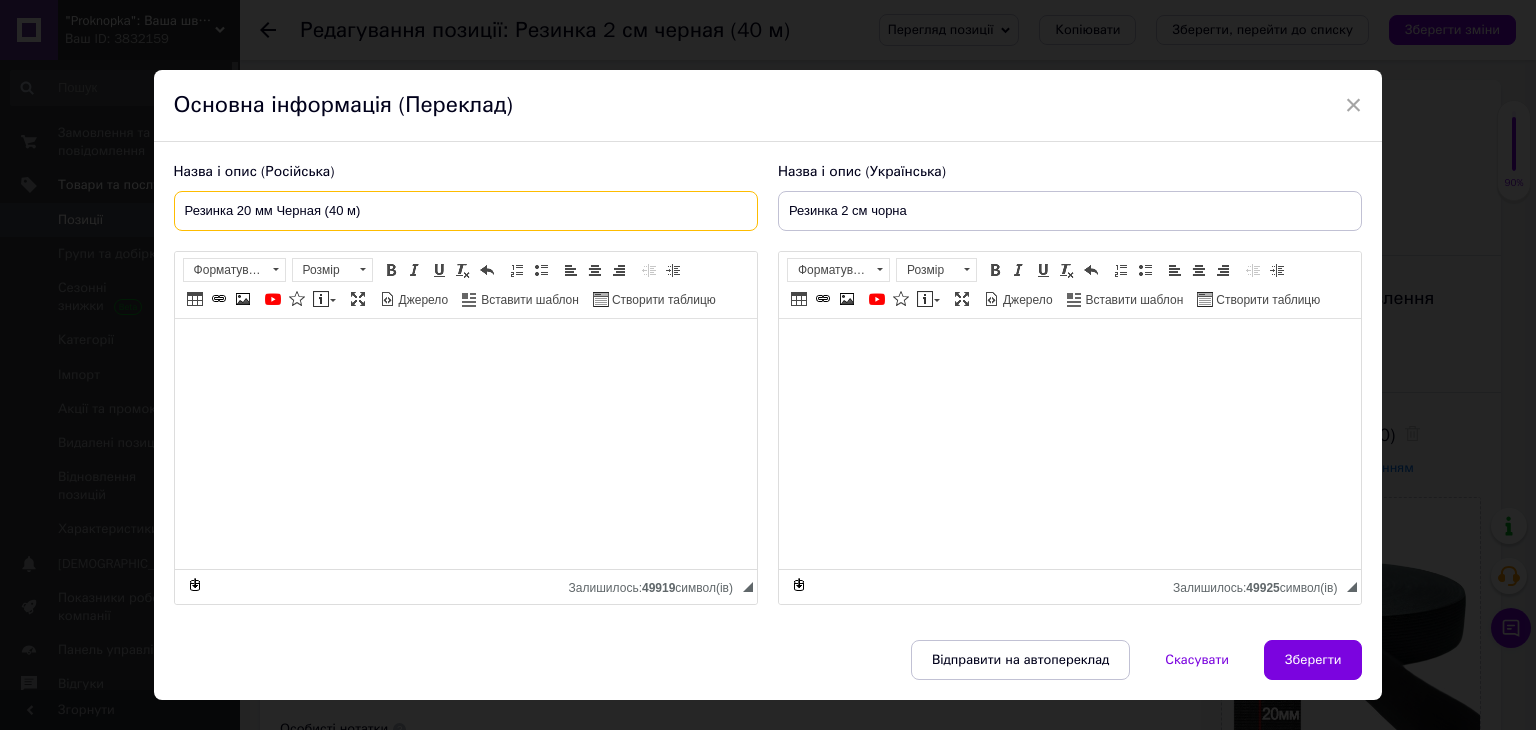 type on "Резинка 20 мм Черная (40 м)" 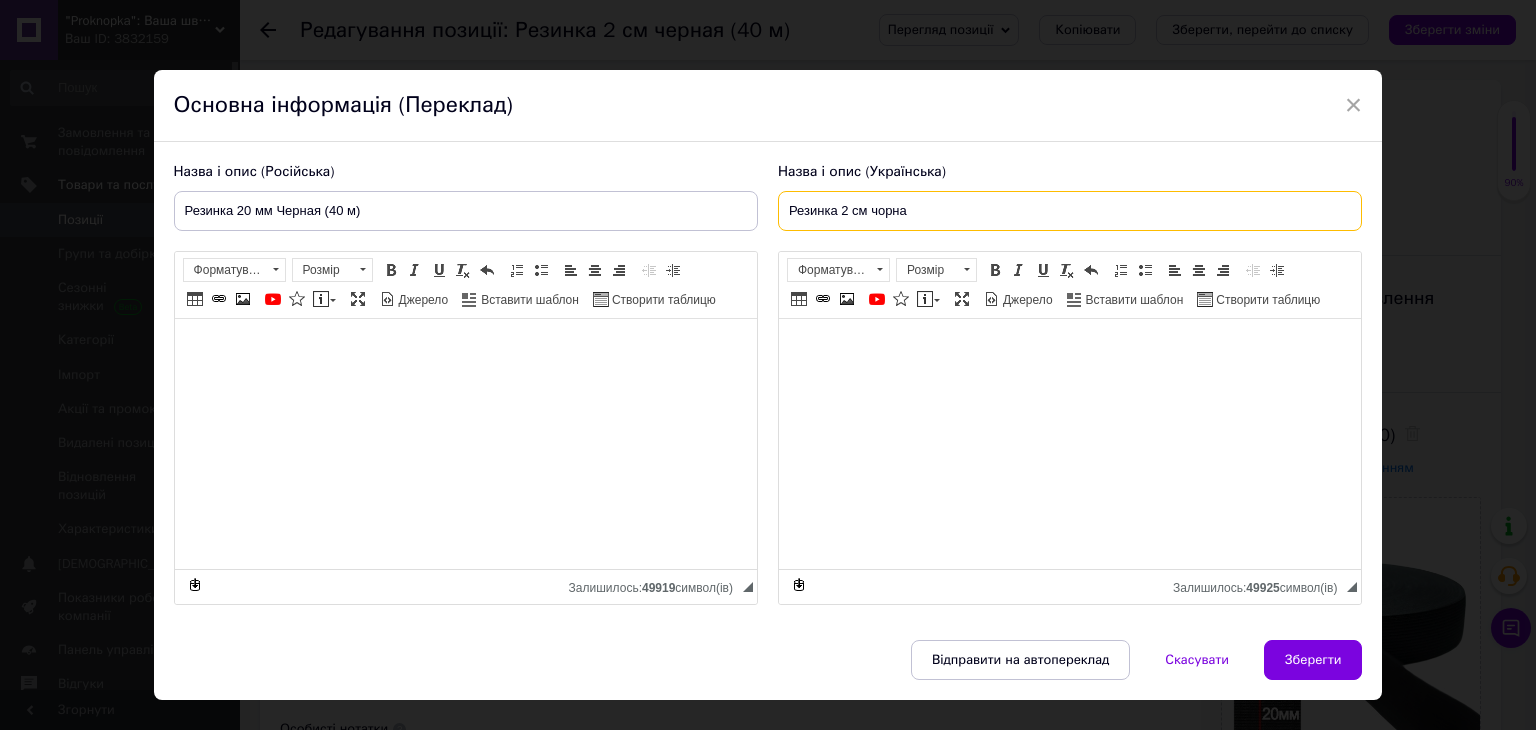 drag, startPoint x: 842, startPoint y: 208, endPoint x: 862, endPoint y: 273, distance: 68.007355 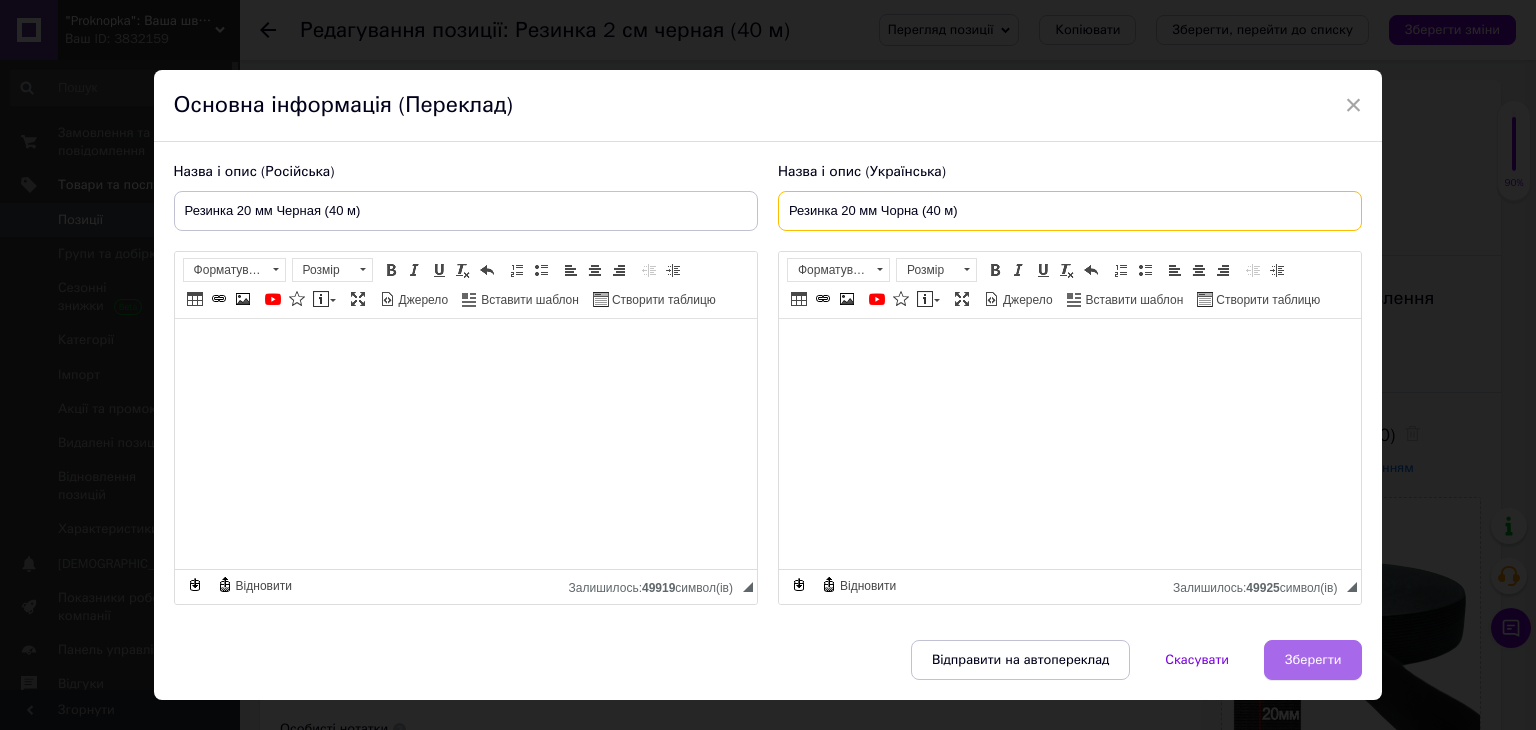 type on "Резинка 20 мм Чорна (40 м)" 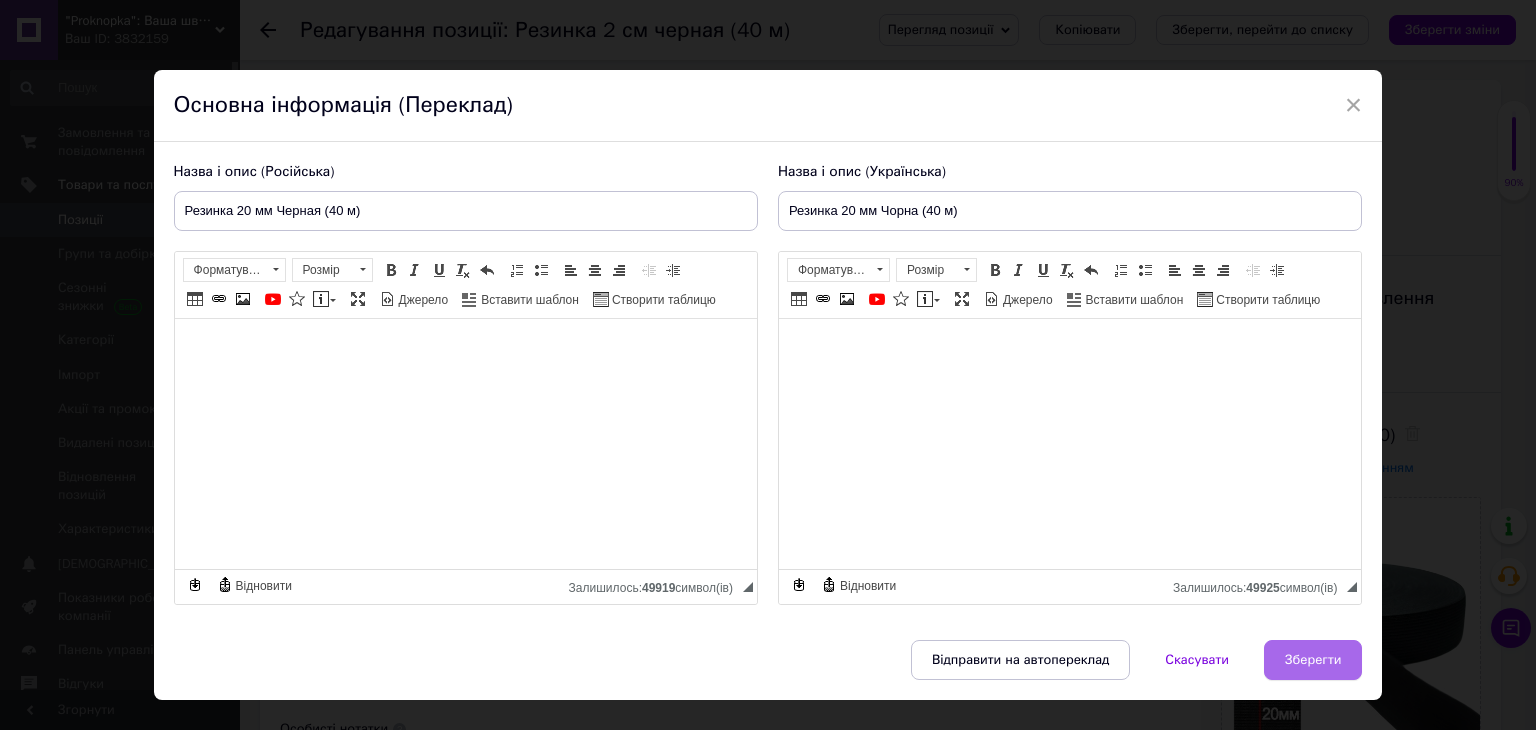 click on "Зберегти" at bounding box center [1313, 660] 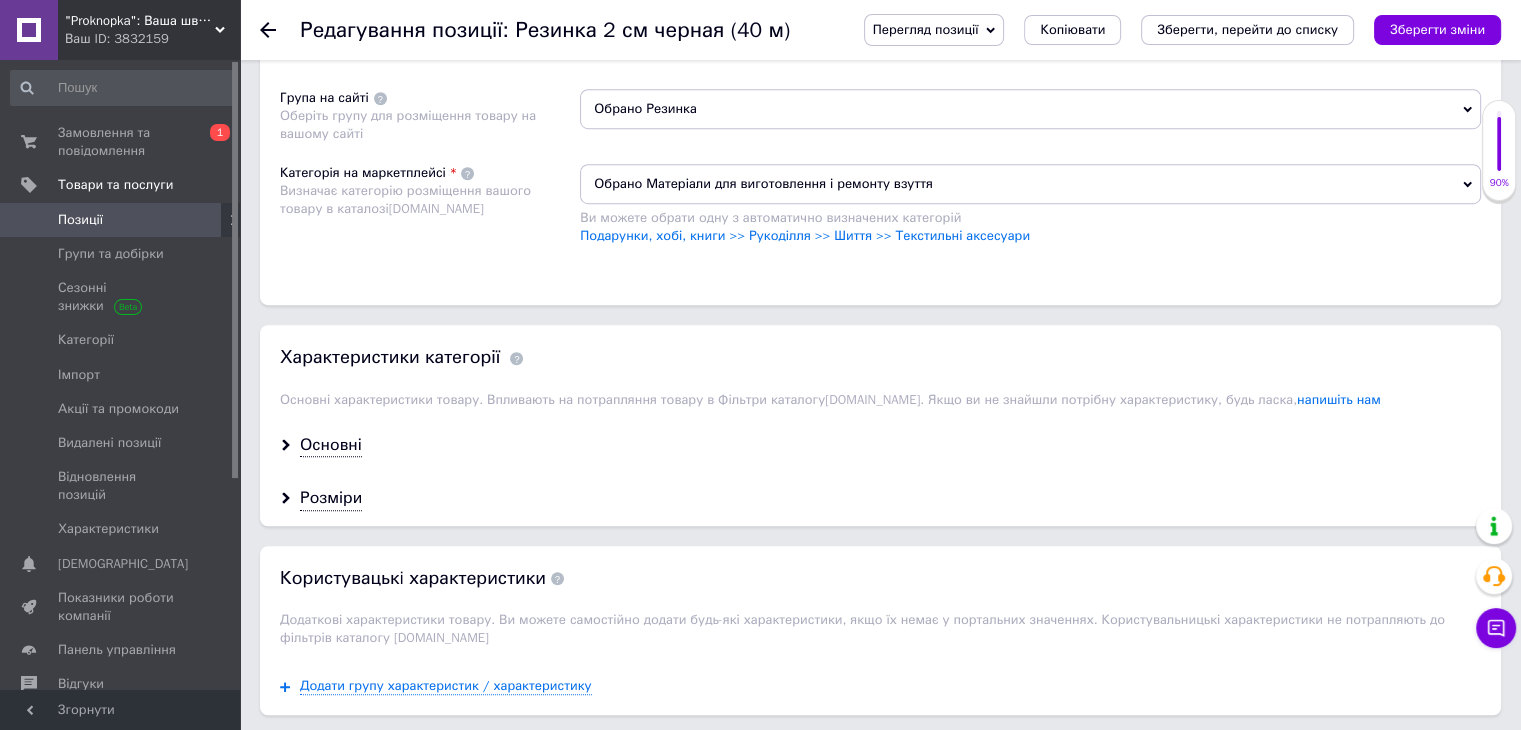 scroll, scrollTop: 1500, scrollLeft: 0, axis: vertical 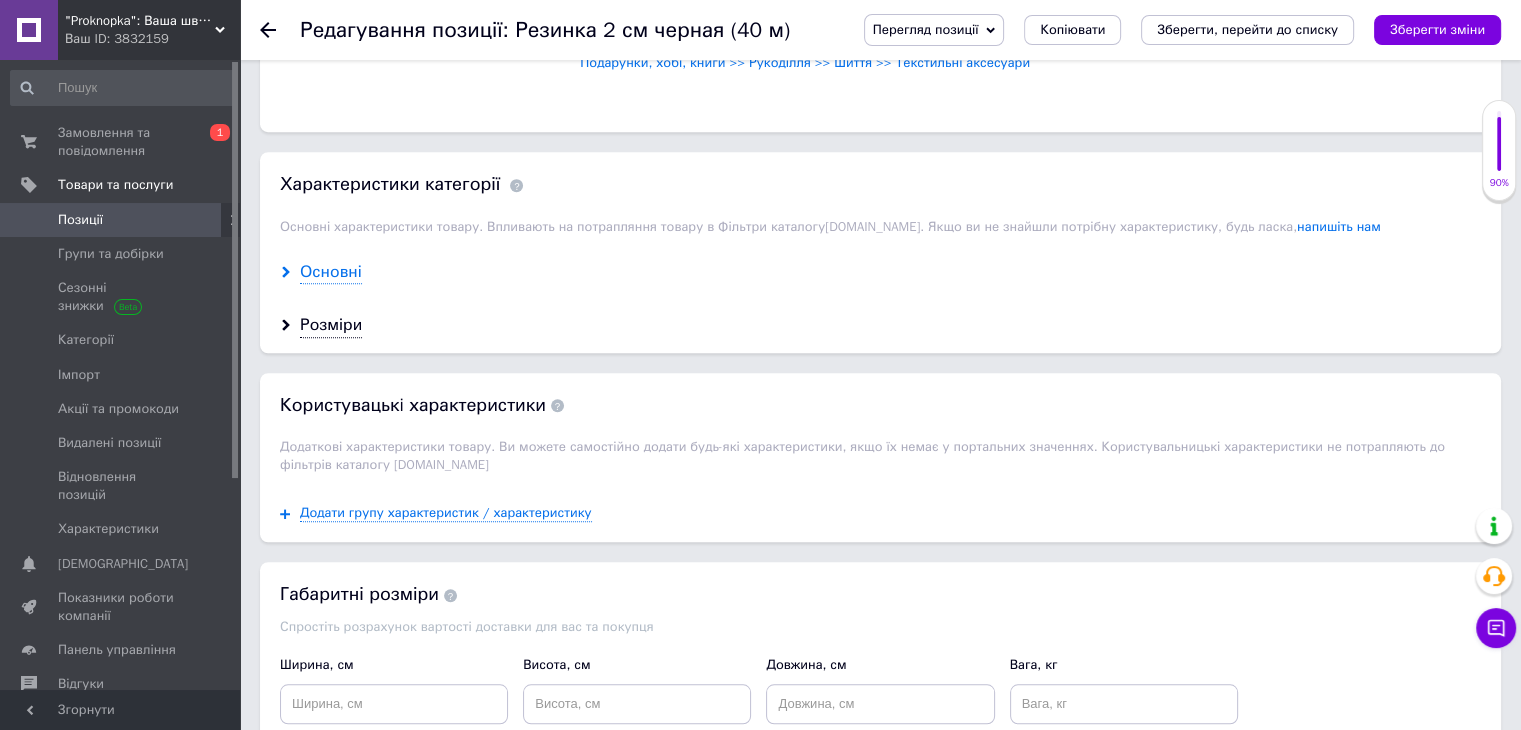 click on "Основні" at bounding box center (331, 272) 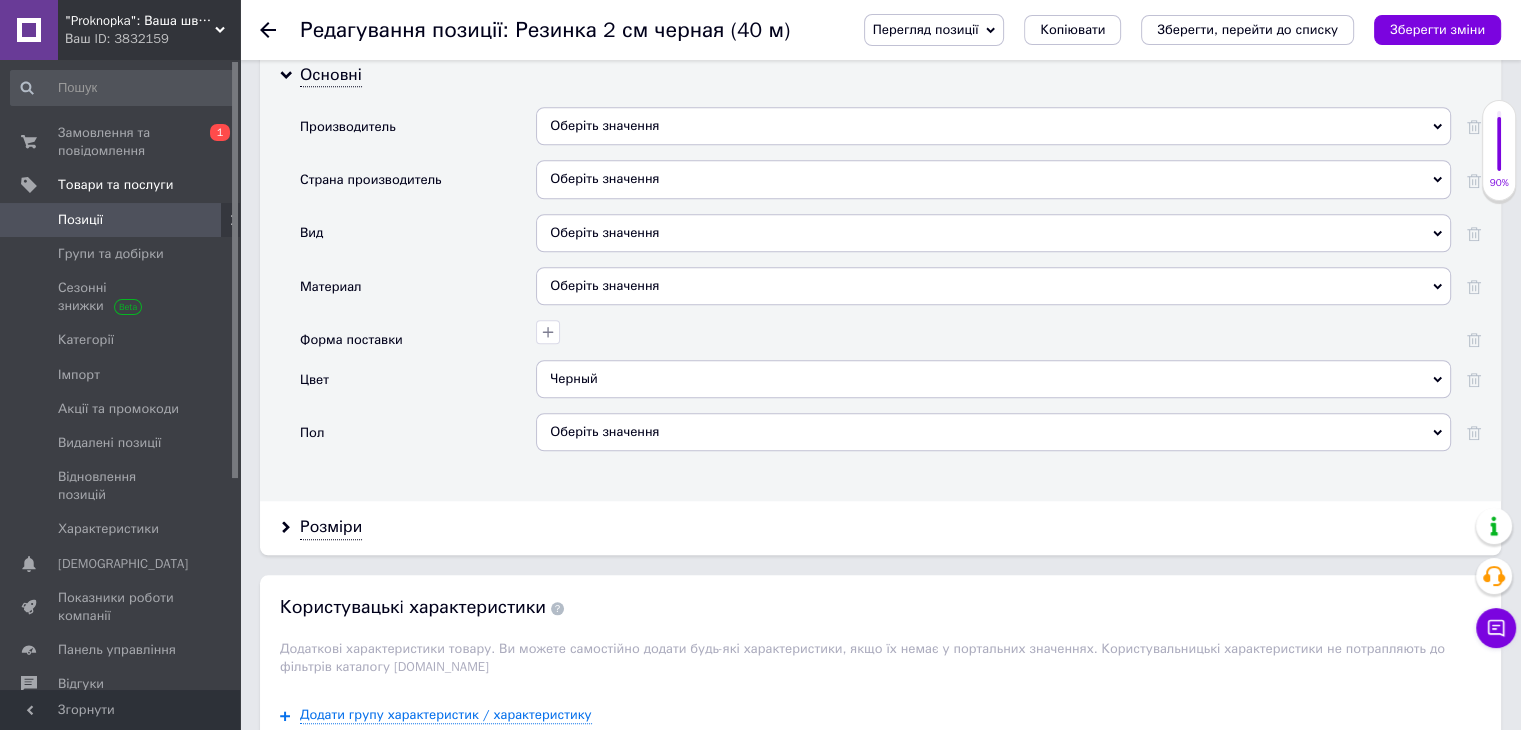 scroll, scrollTop: 1700, scrollLeft: 0, axis: vertical 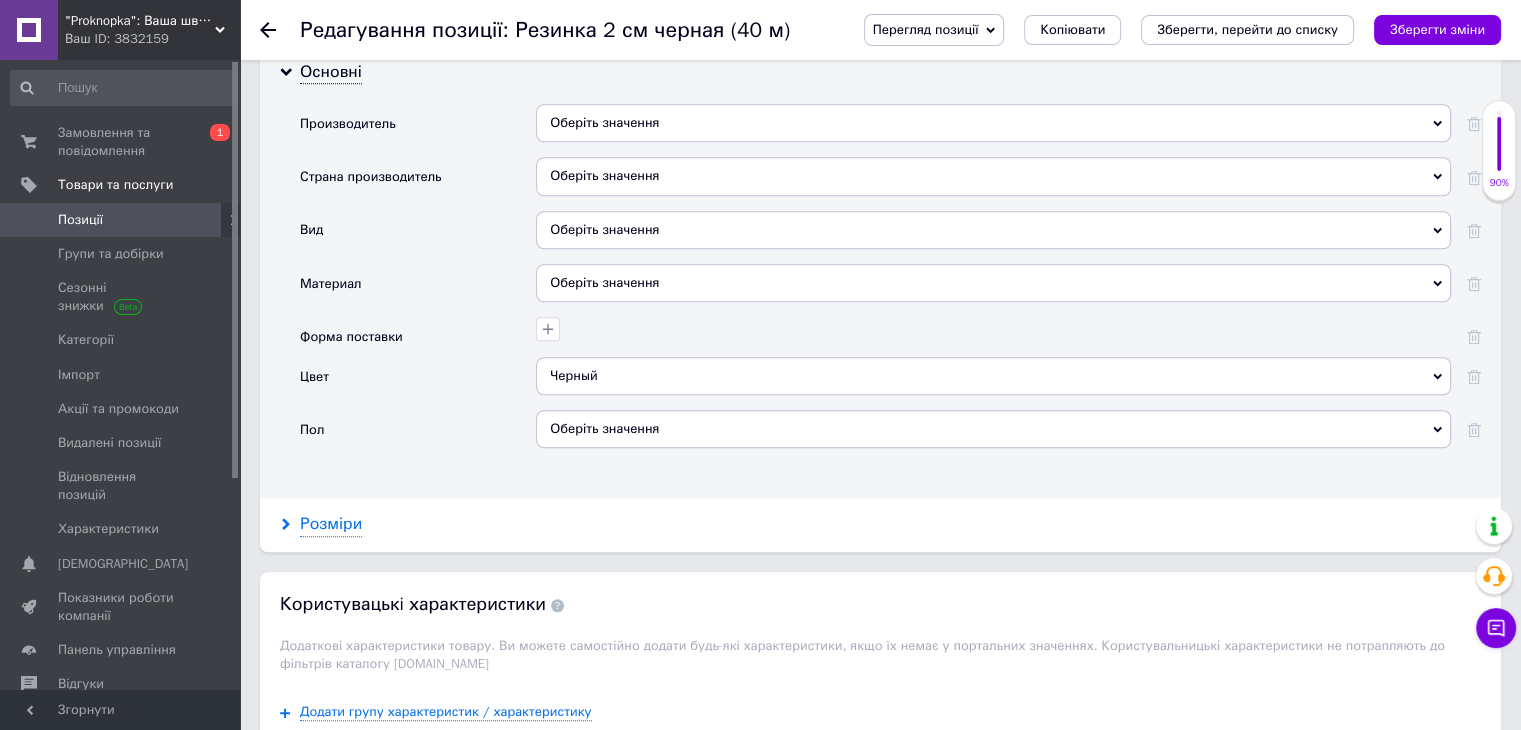 click on "Розміри" at bounding box center [331, 524] 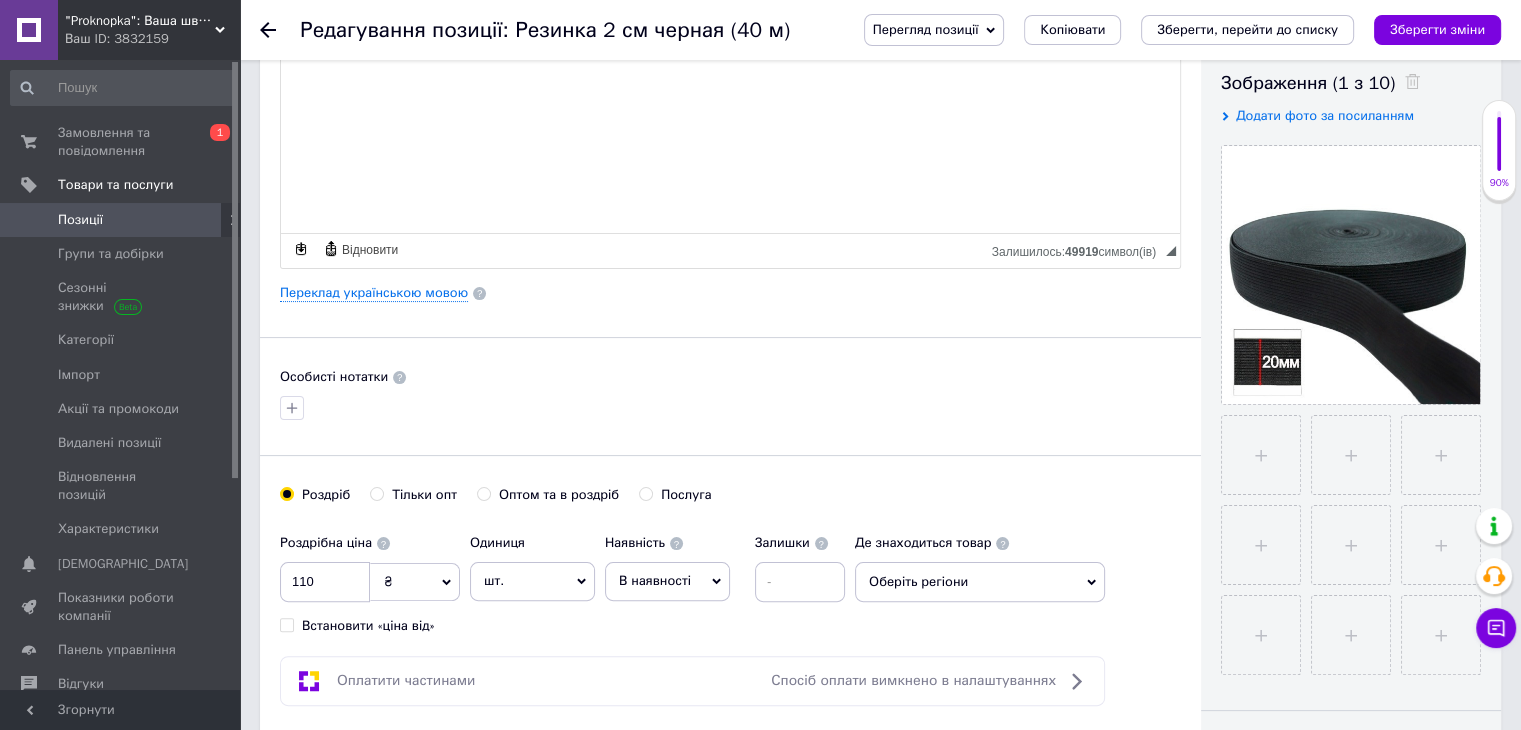 scroll, scrollTop: 0, scrollLeft: 0, axis: both 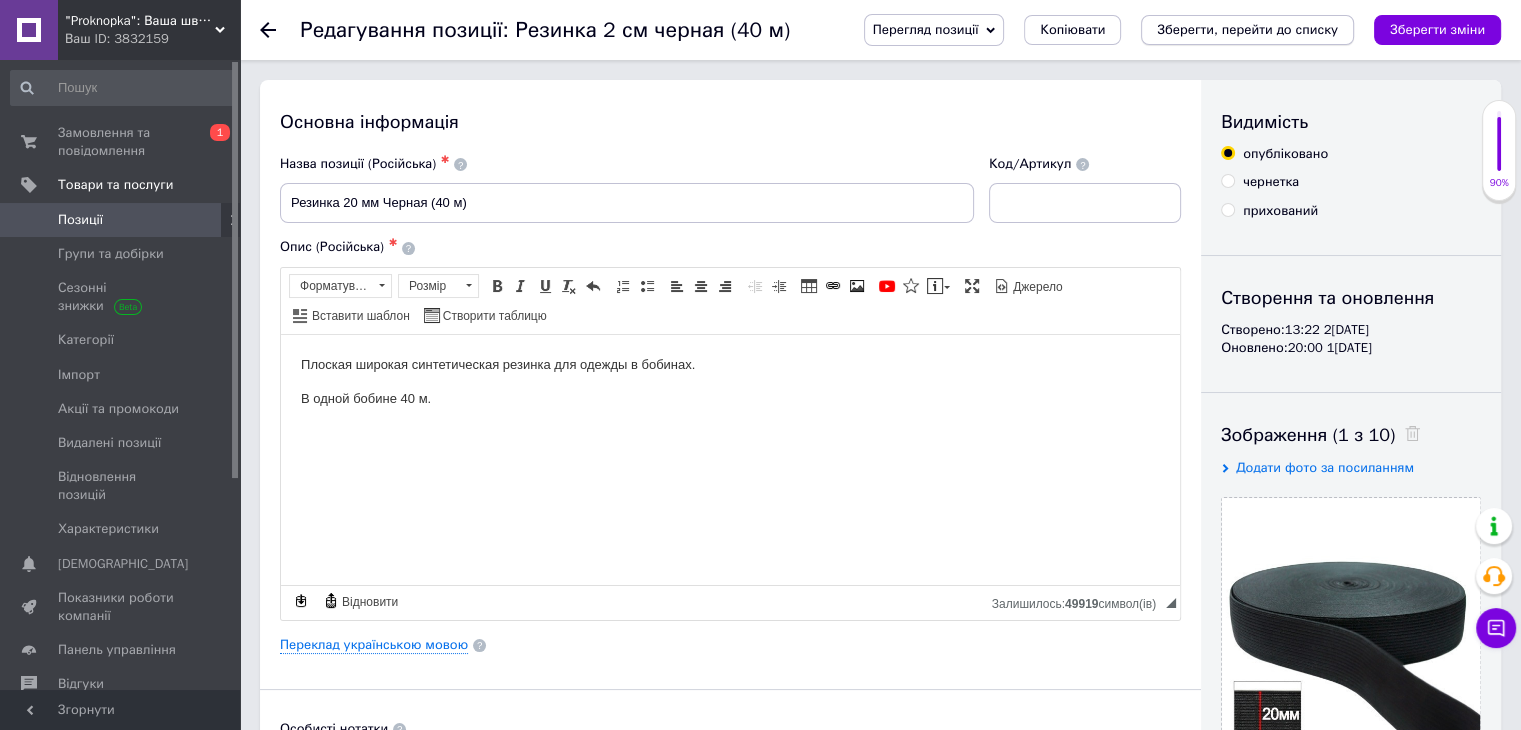 click on "Зберегти, перейти до списку" at bounding box center [1247, 29] 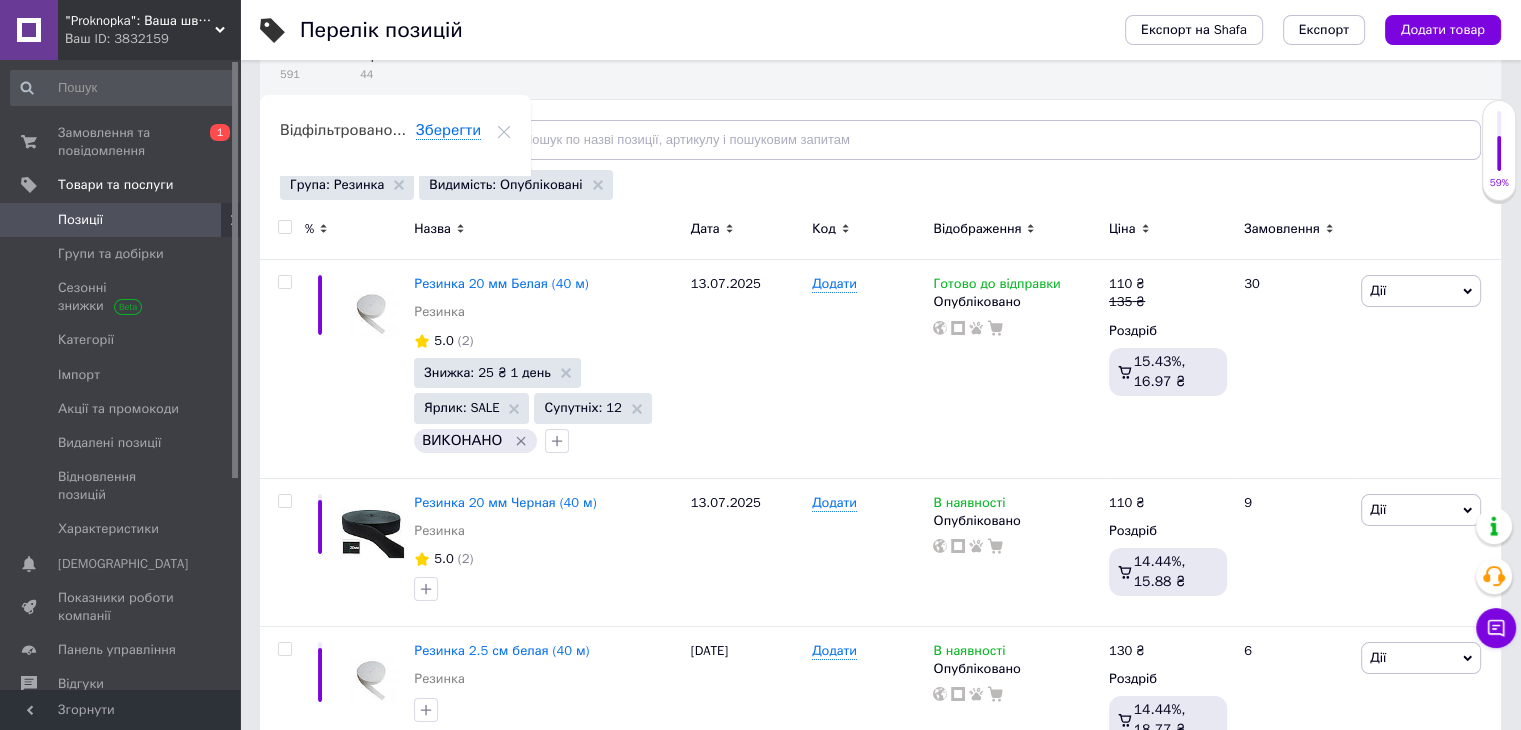 scroll, scrollTop: 300, scrollLeft: 0, axis: vertical 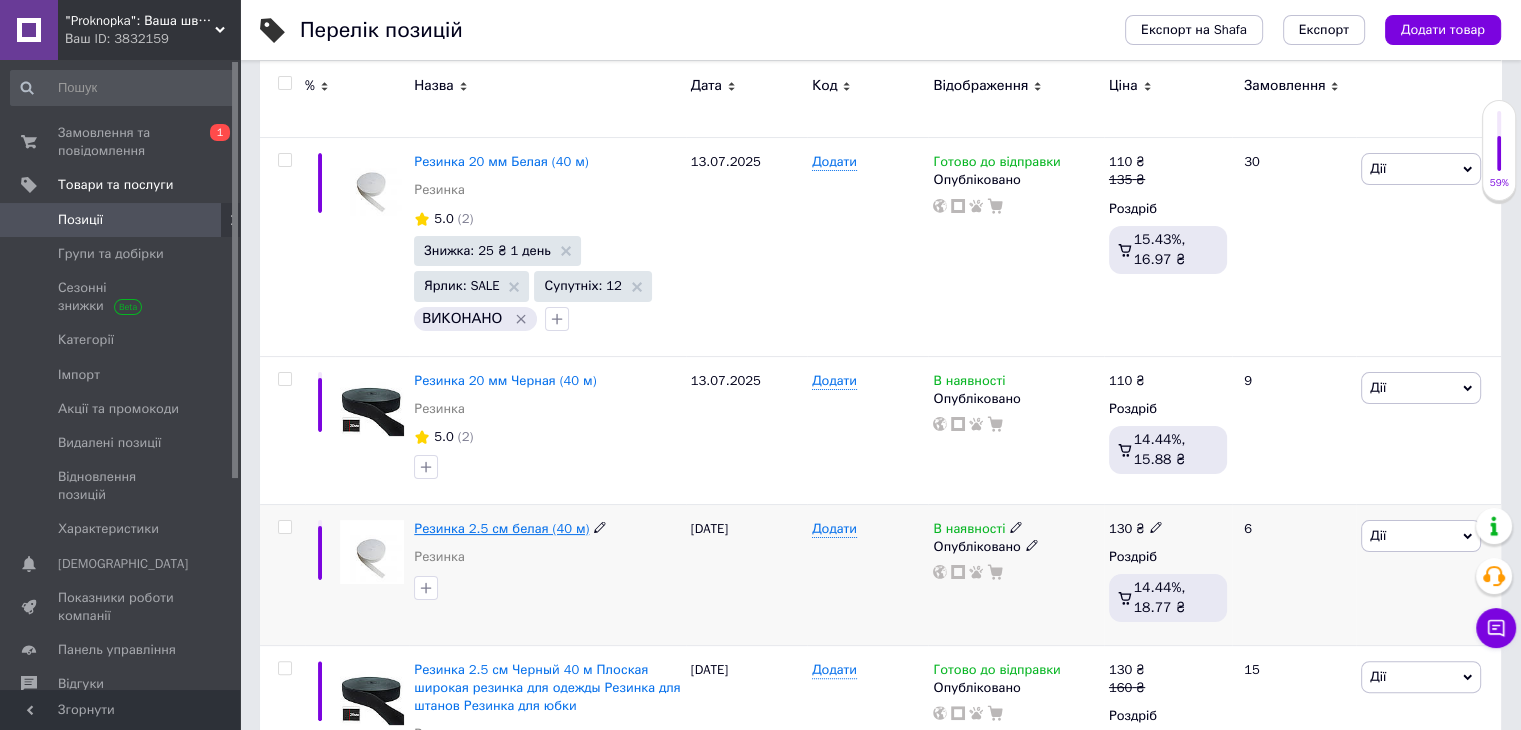 click on "Резинка 2.5 см белая (40 м)" at bounding box center (501, 528) 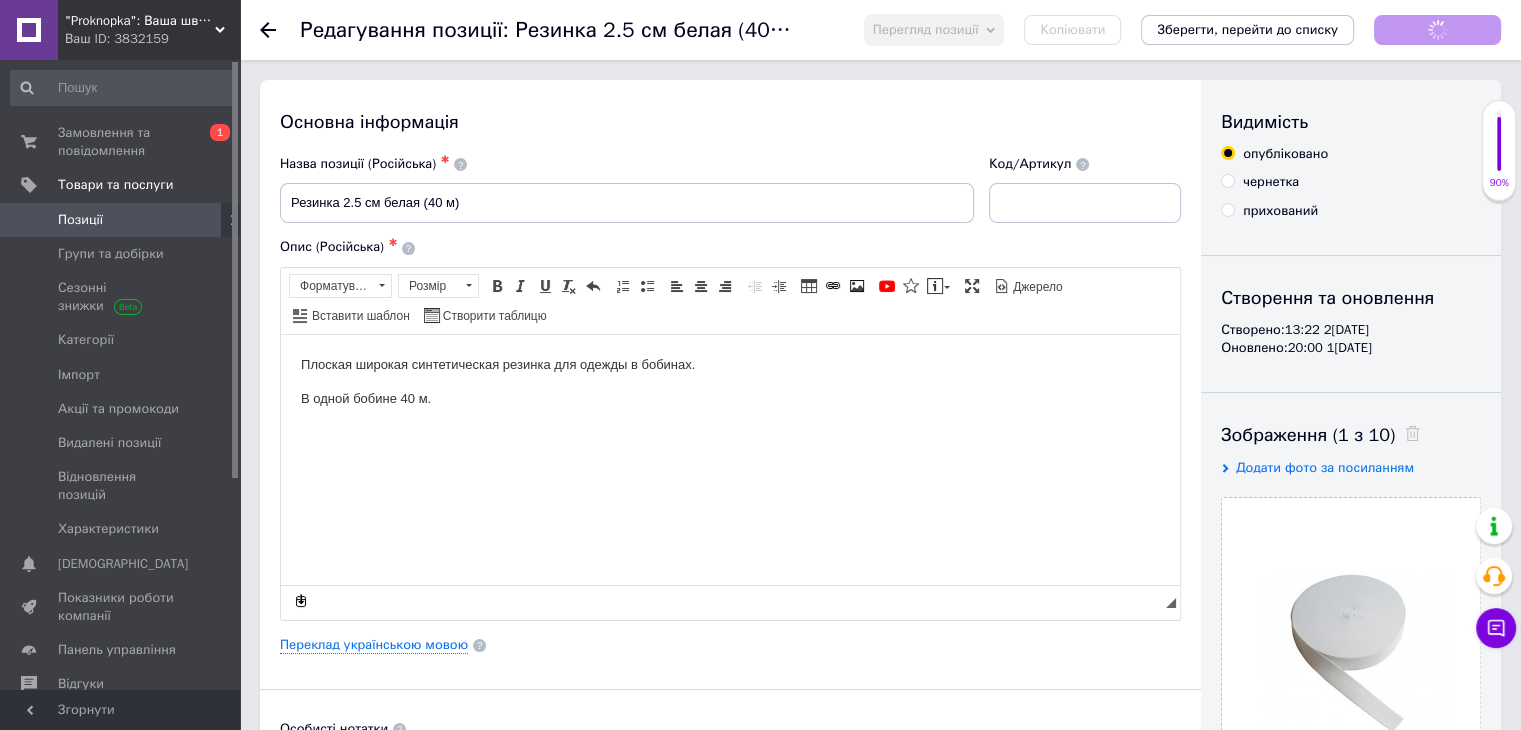 scroll, scrollTop: 0, scrollLeft: 0, axis: both 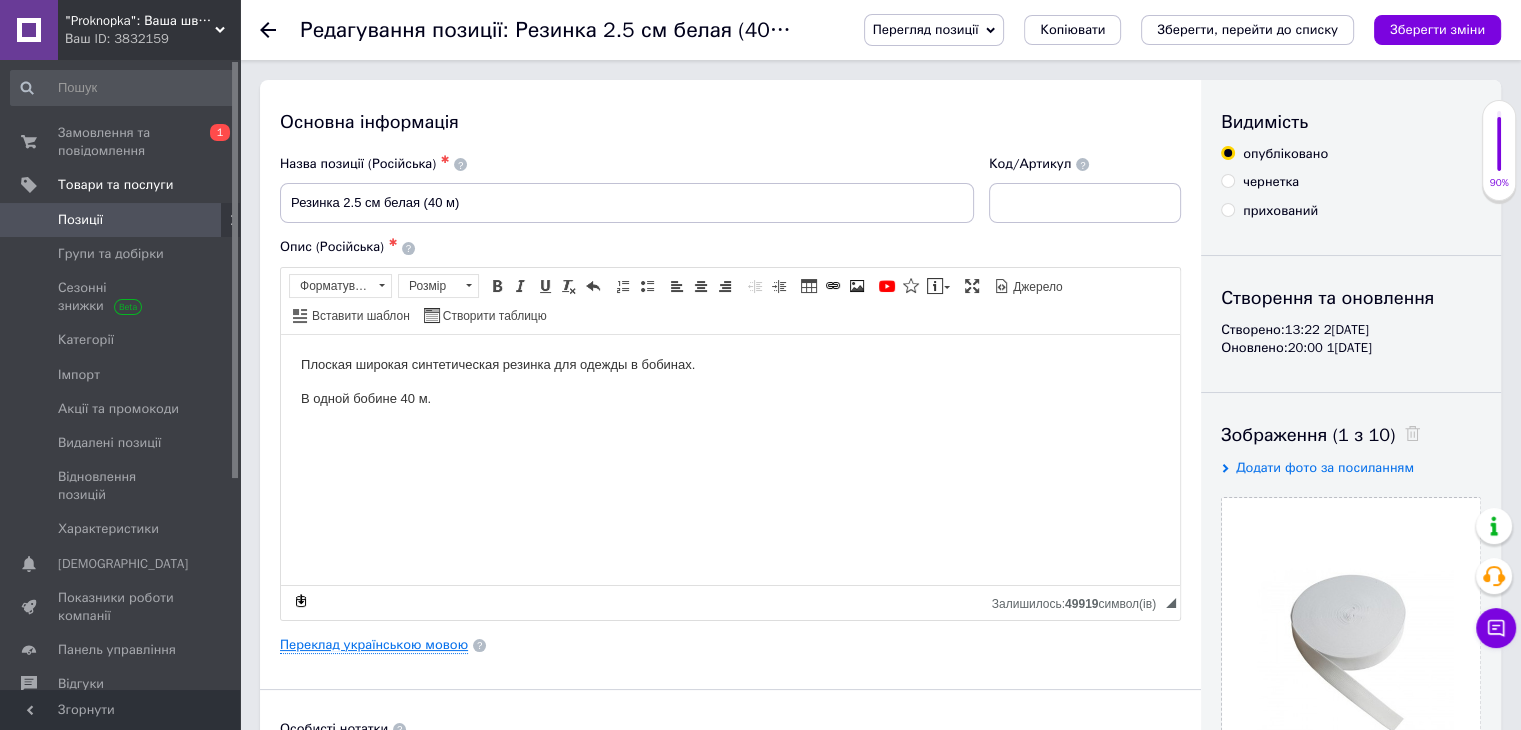 click on "Переклад українською мовою" at bounding box center (374, 645) 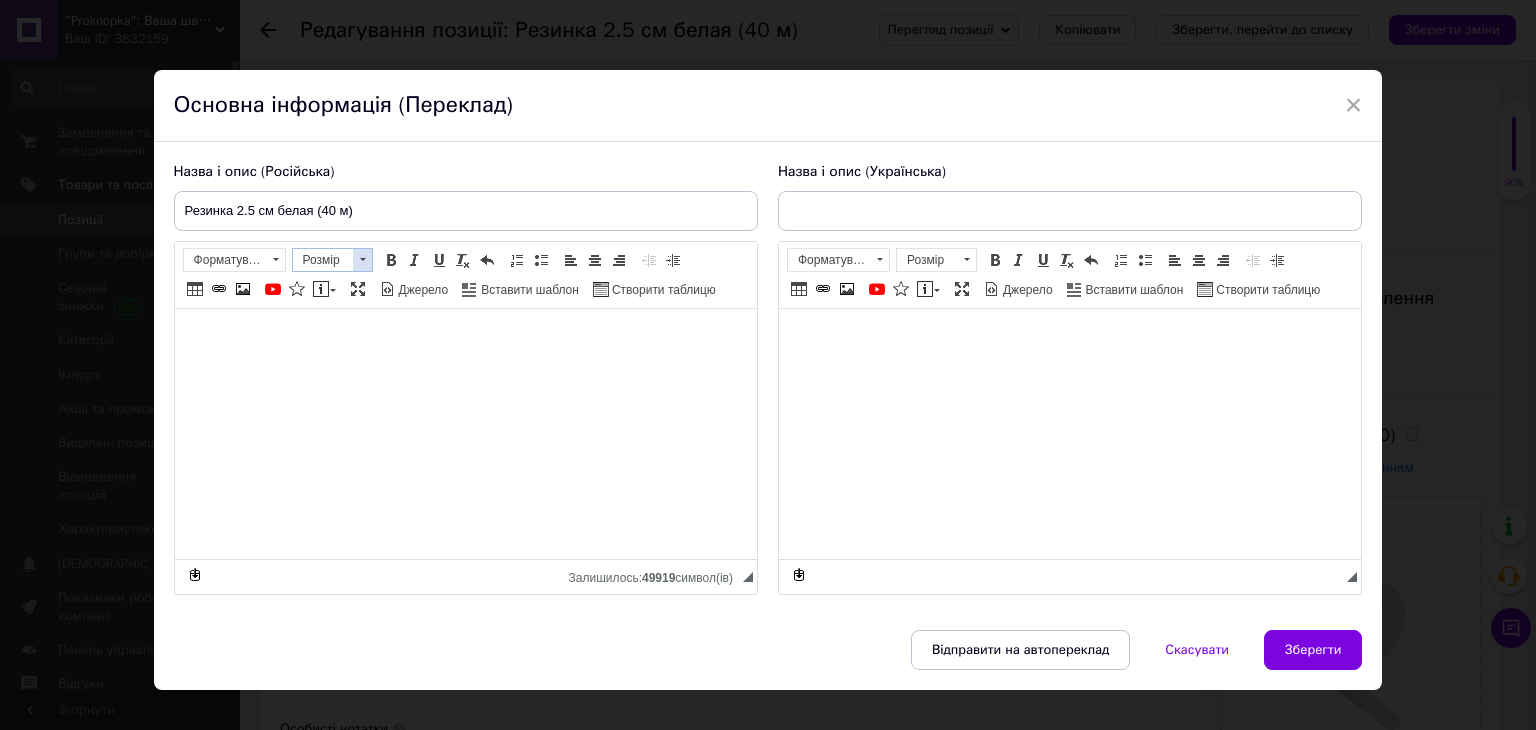 type on "Резинка 2.5 см біла" 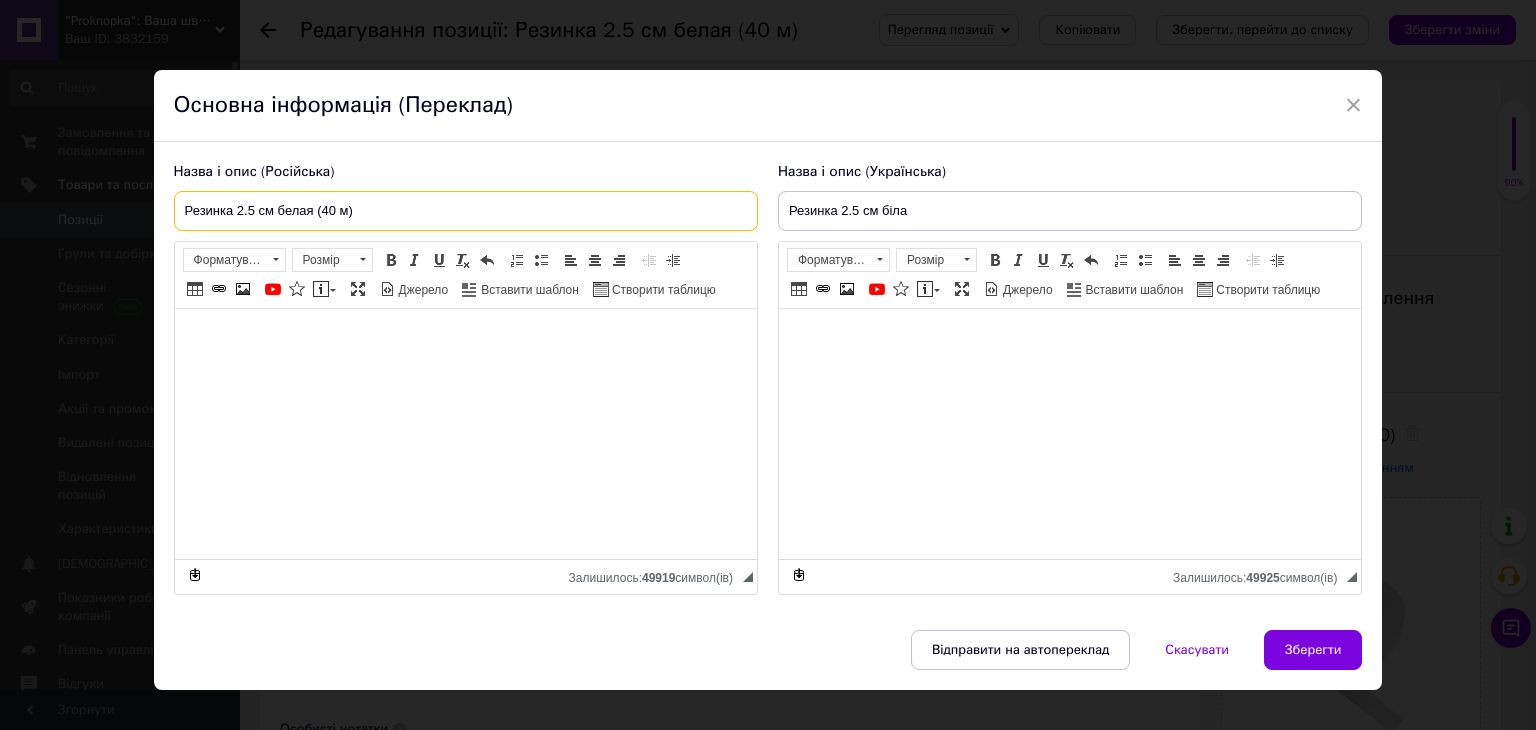 click on "Резинка 2.5 см белая (40 м)" at bounding box center [466, 211] 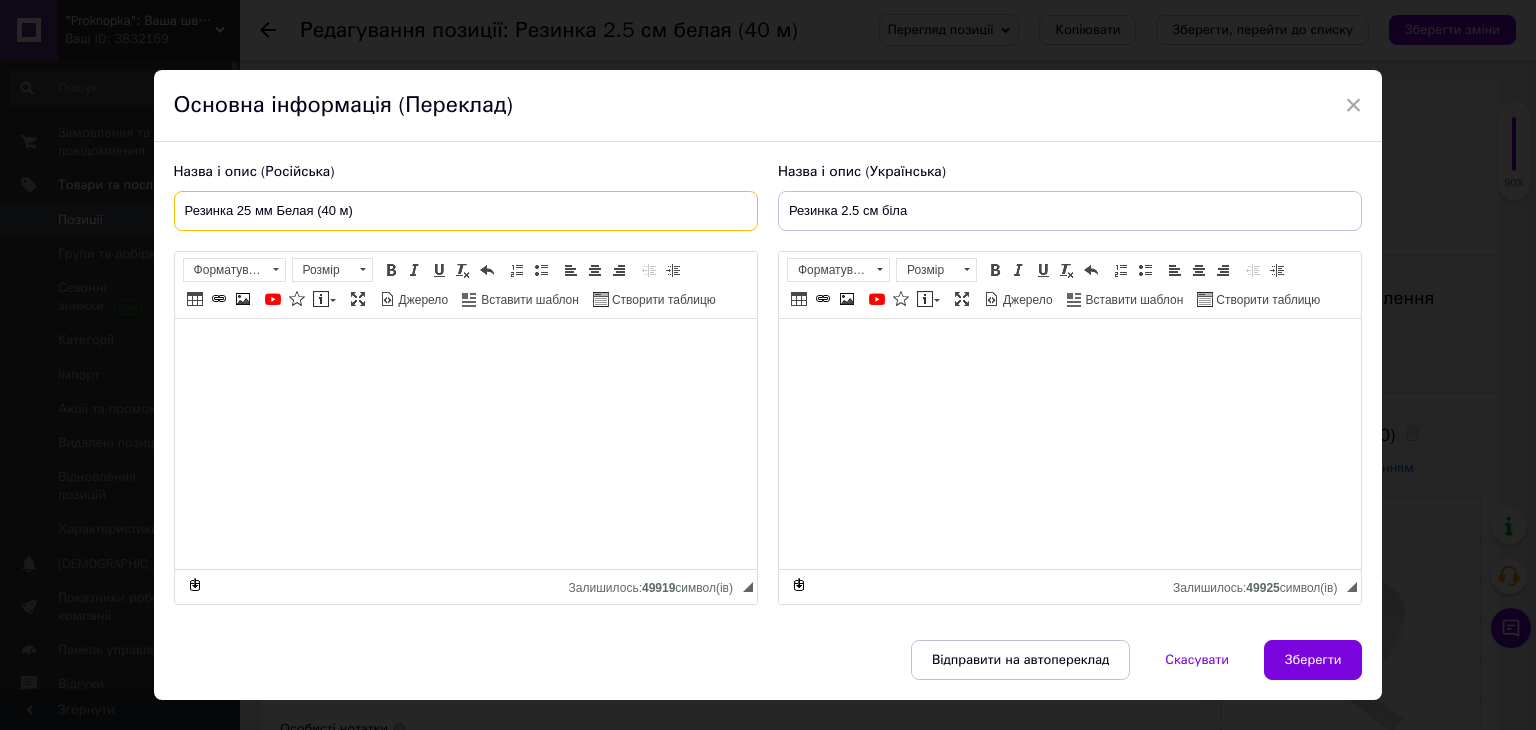 type on "Резинка 25 мм Белая (40 м)" 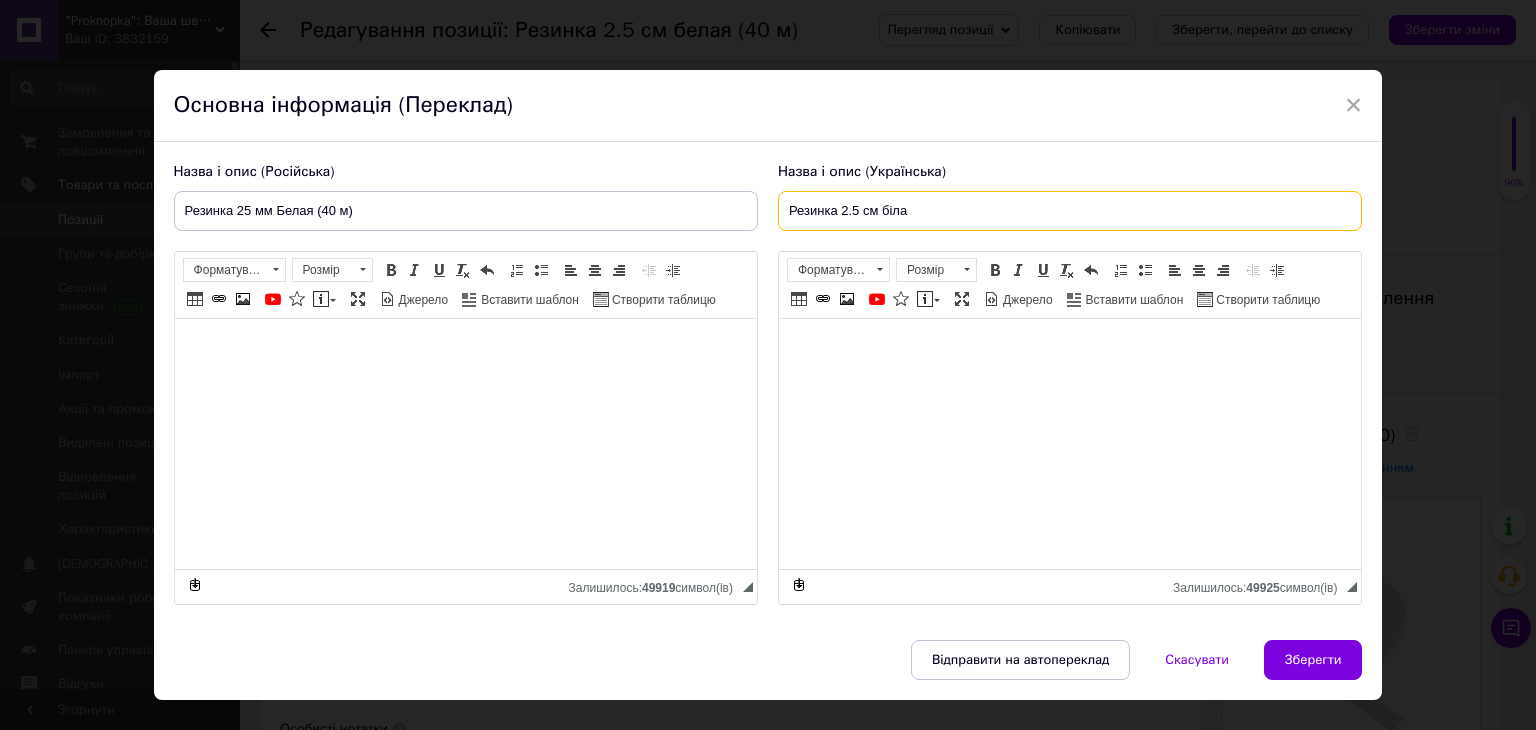 click on "Резинка 2.5 см біла" at bounding box center [1070, 211] 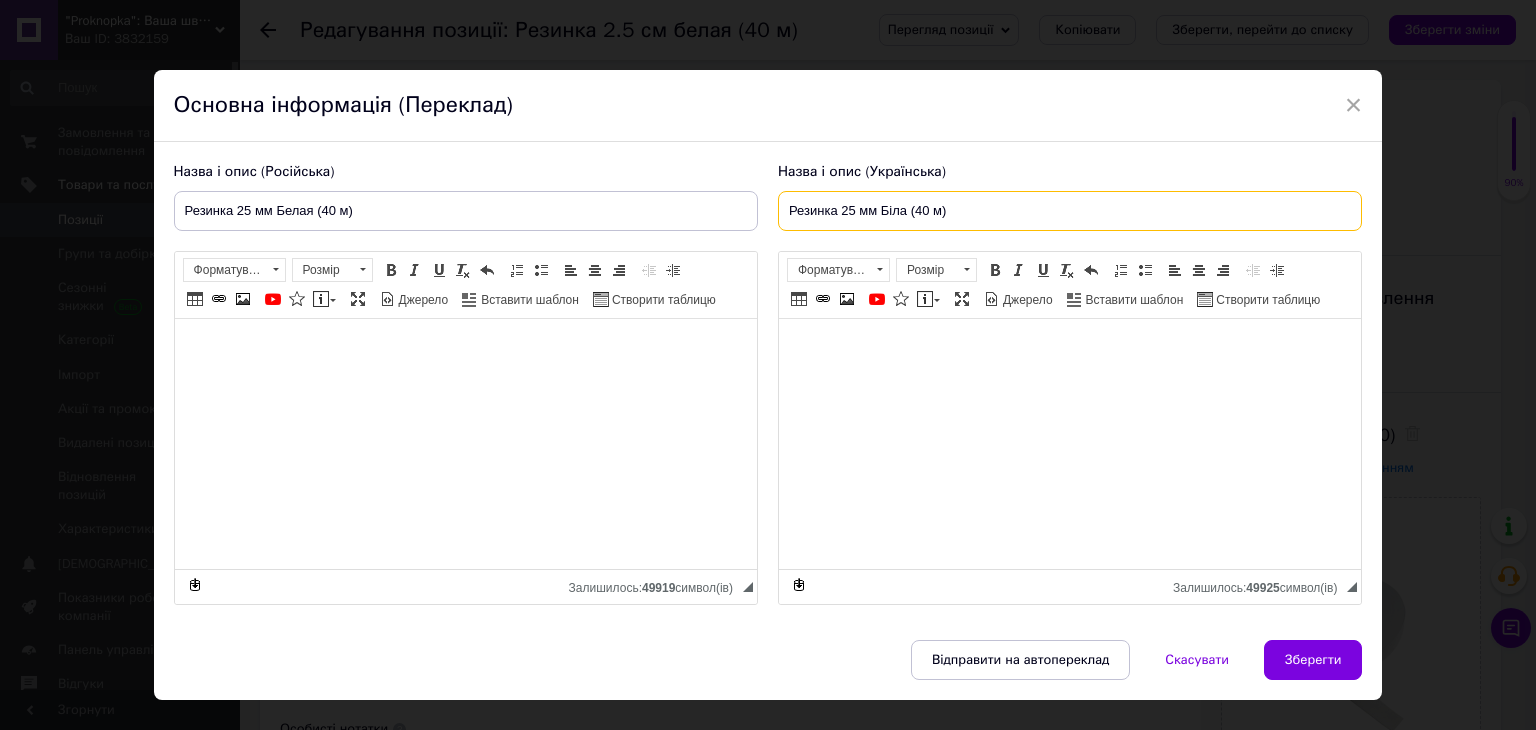 type on "Резинка 25 мм Біла (40 м)" 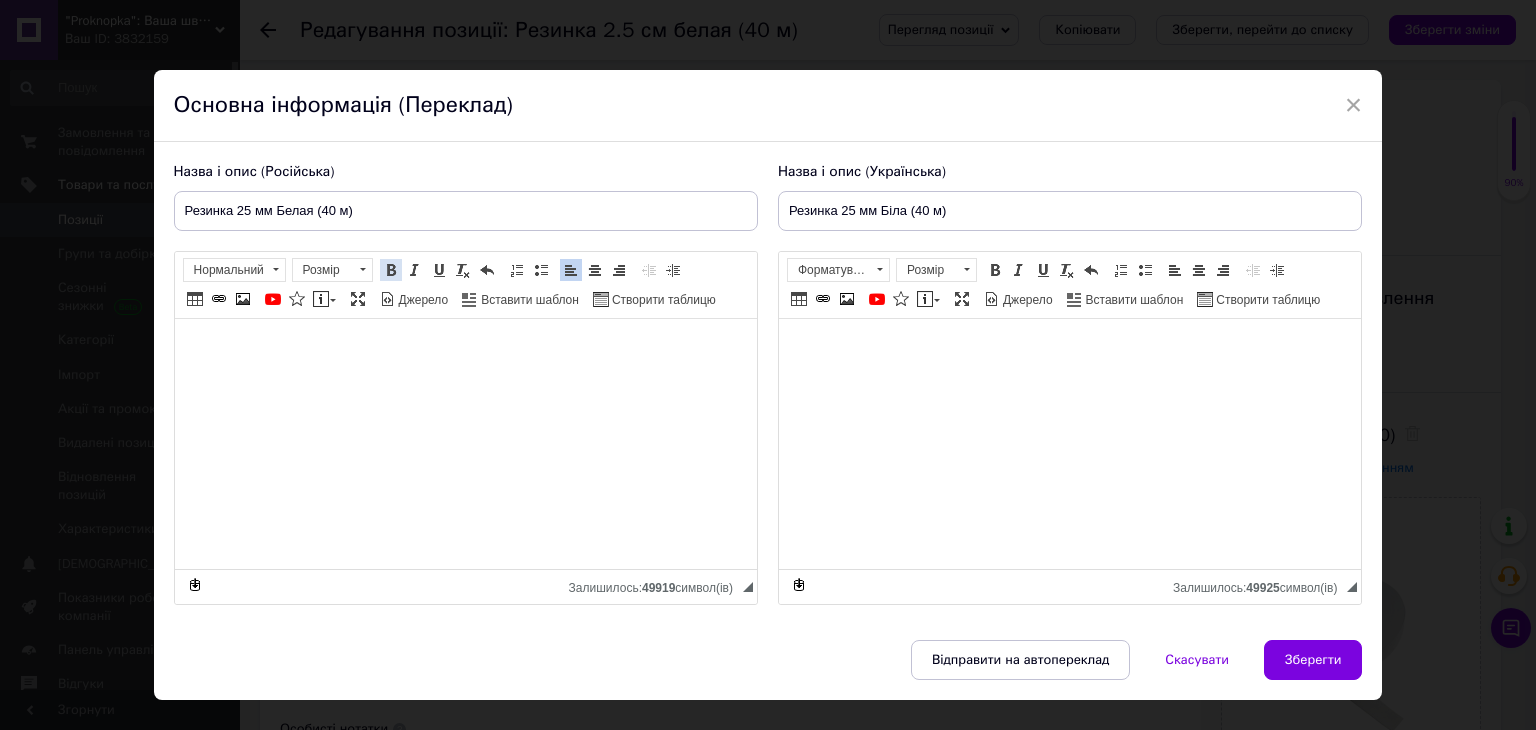 click at bounding box center (391, 270) 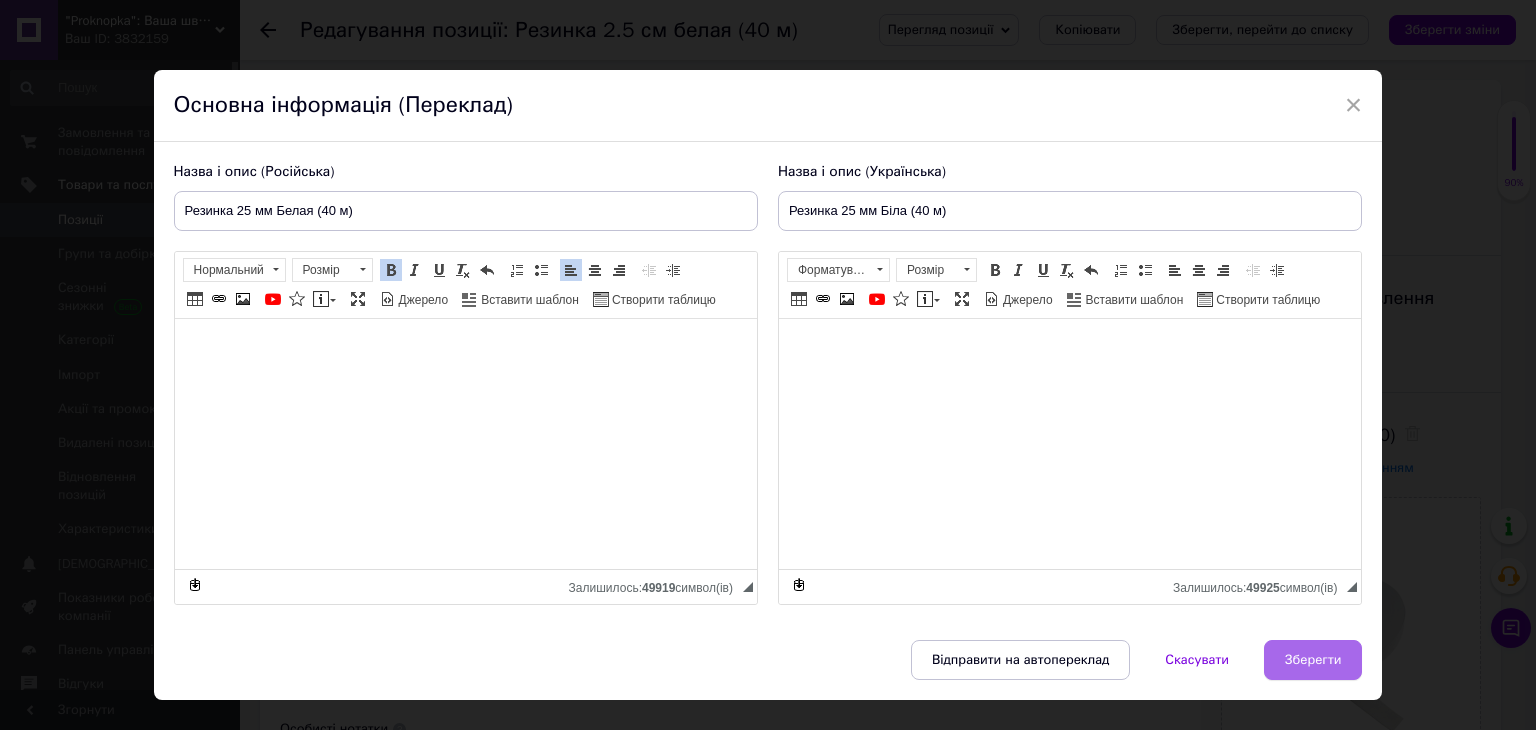 click on "Зберегти" at bounding box center (1313, 660) 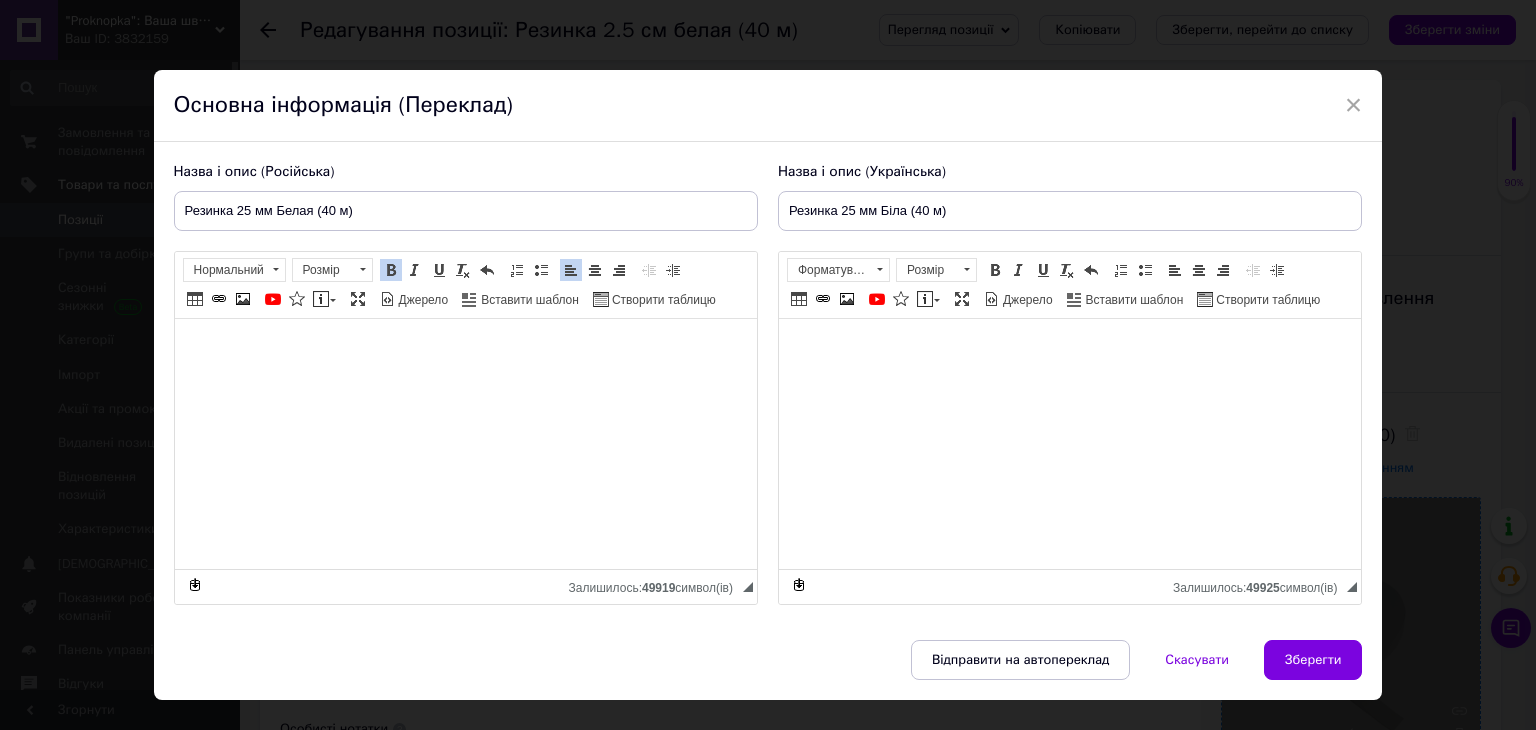 type on "Резинка 25 мм Белая (40 м)" 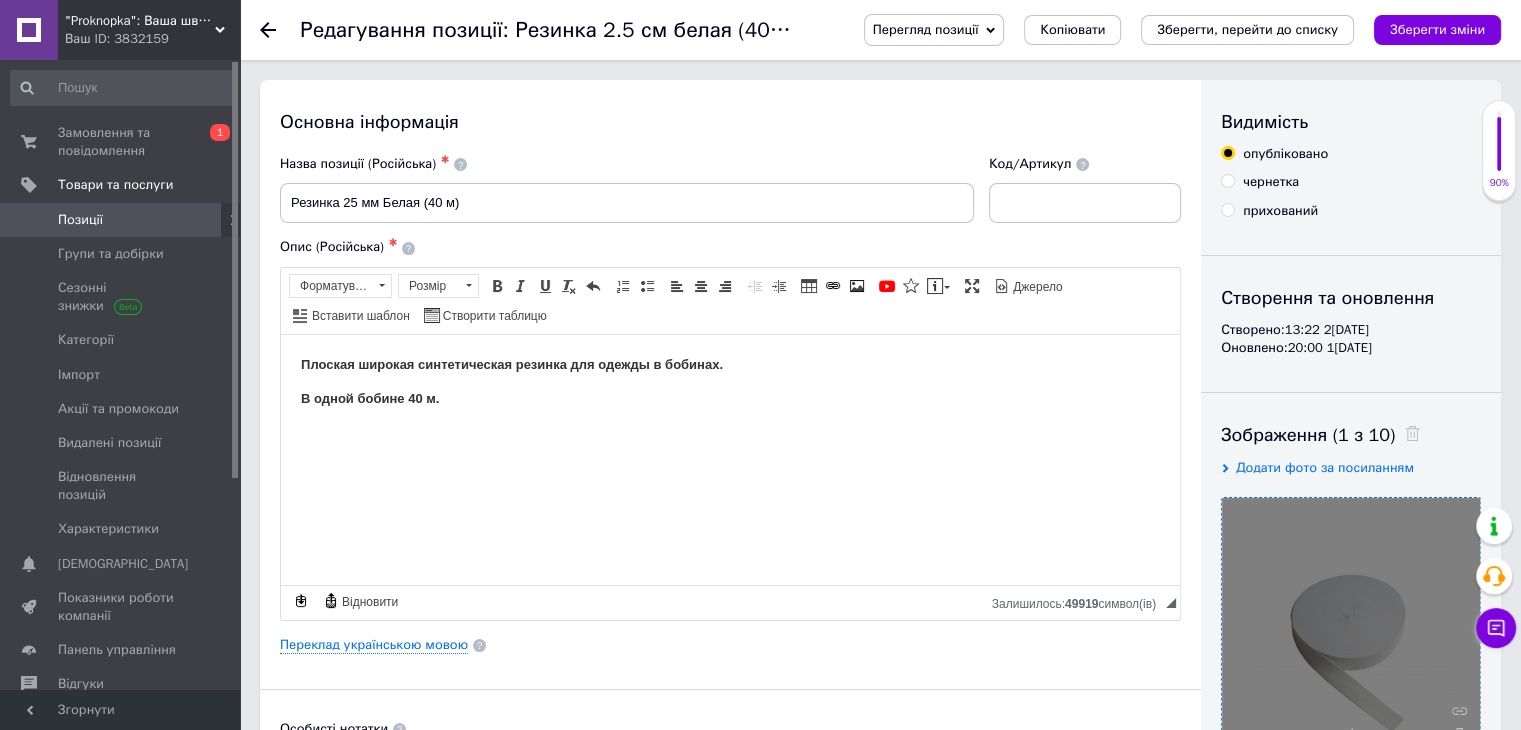 scroll, scrollTop: 200, scrollLeft: 0, axis: vertical 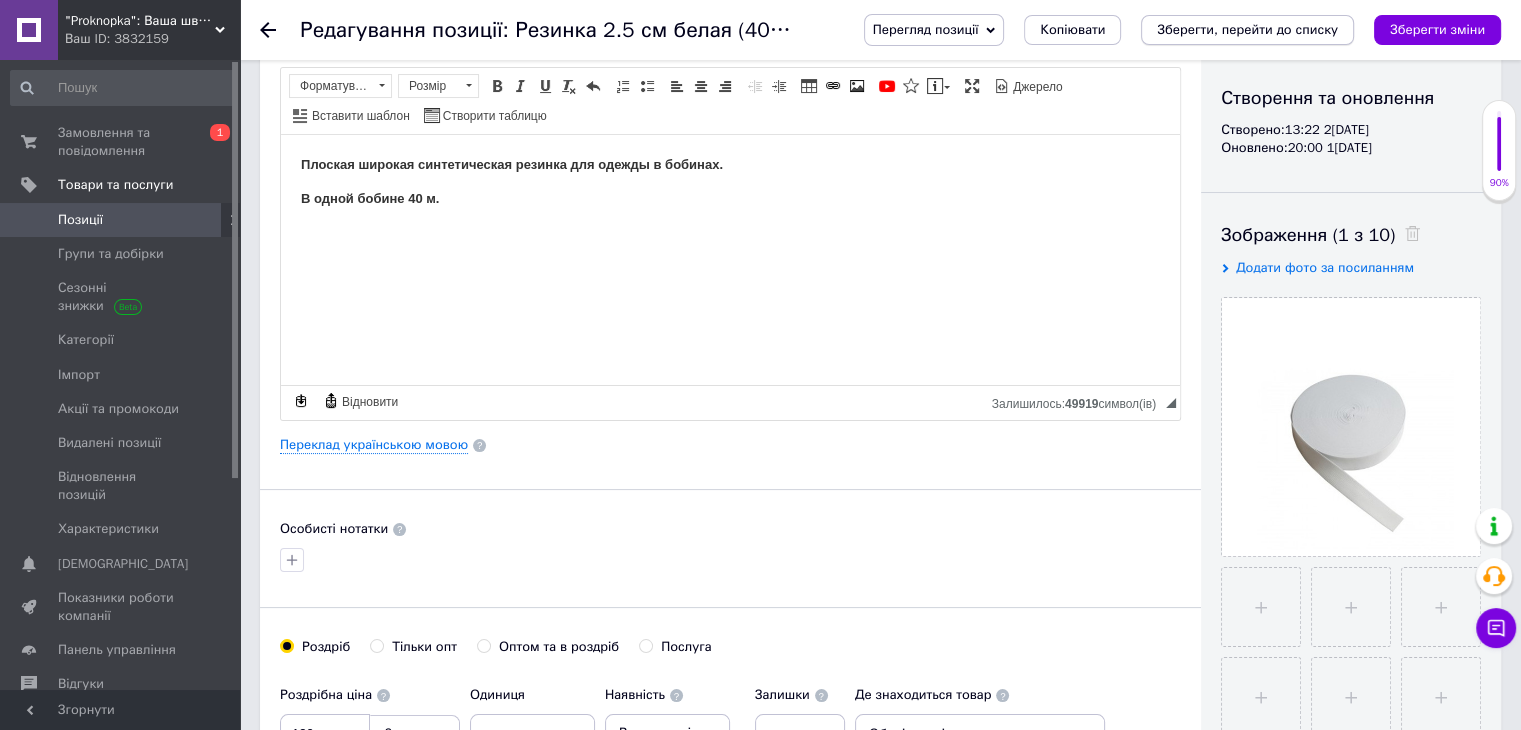 click on "Зберегти, перейти до списку" at bounding box center [1247, 29] 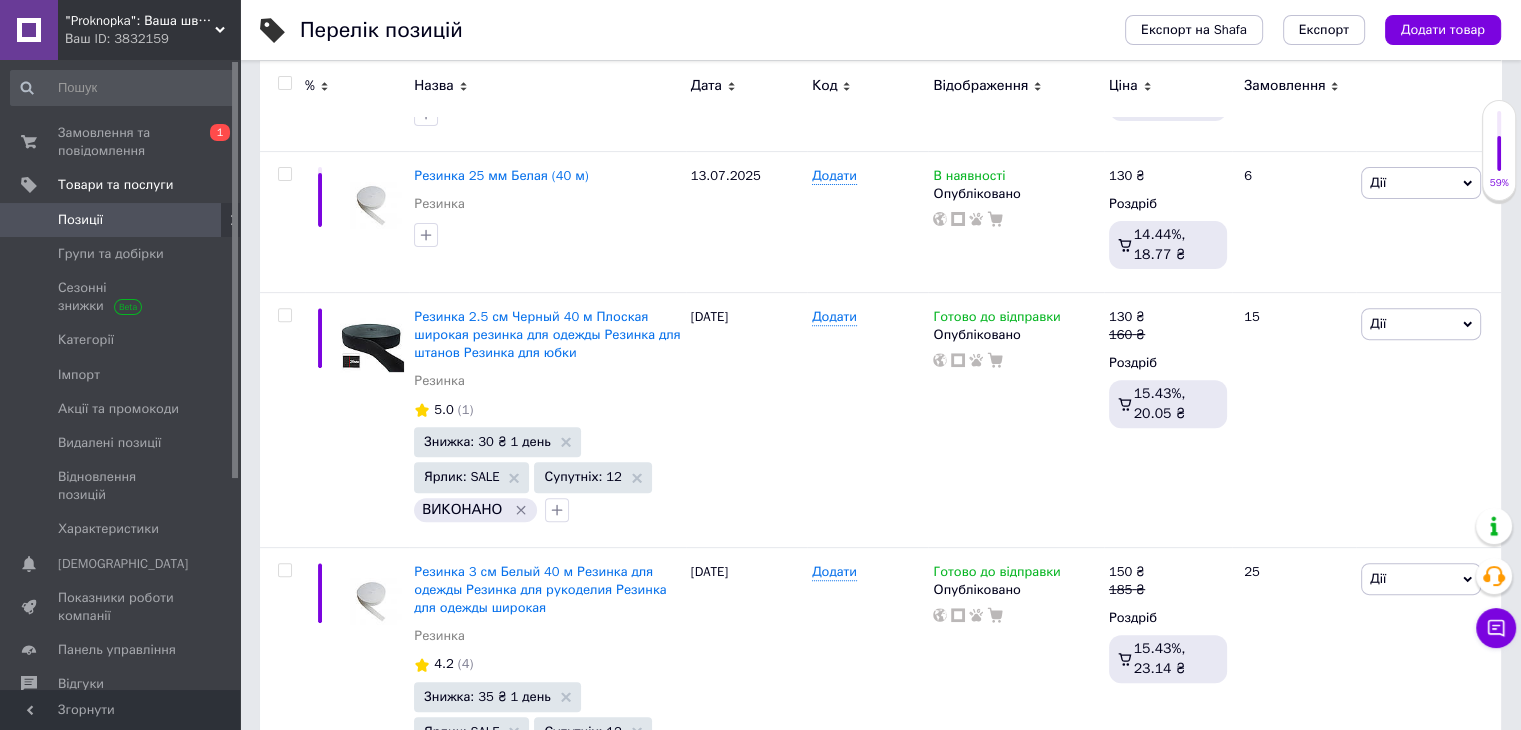 scroll, scrollTop: 700, scrollLeft: 0, axis: vertical 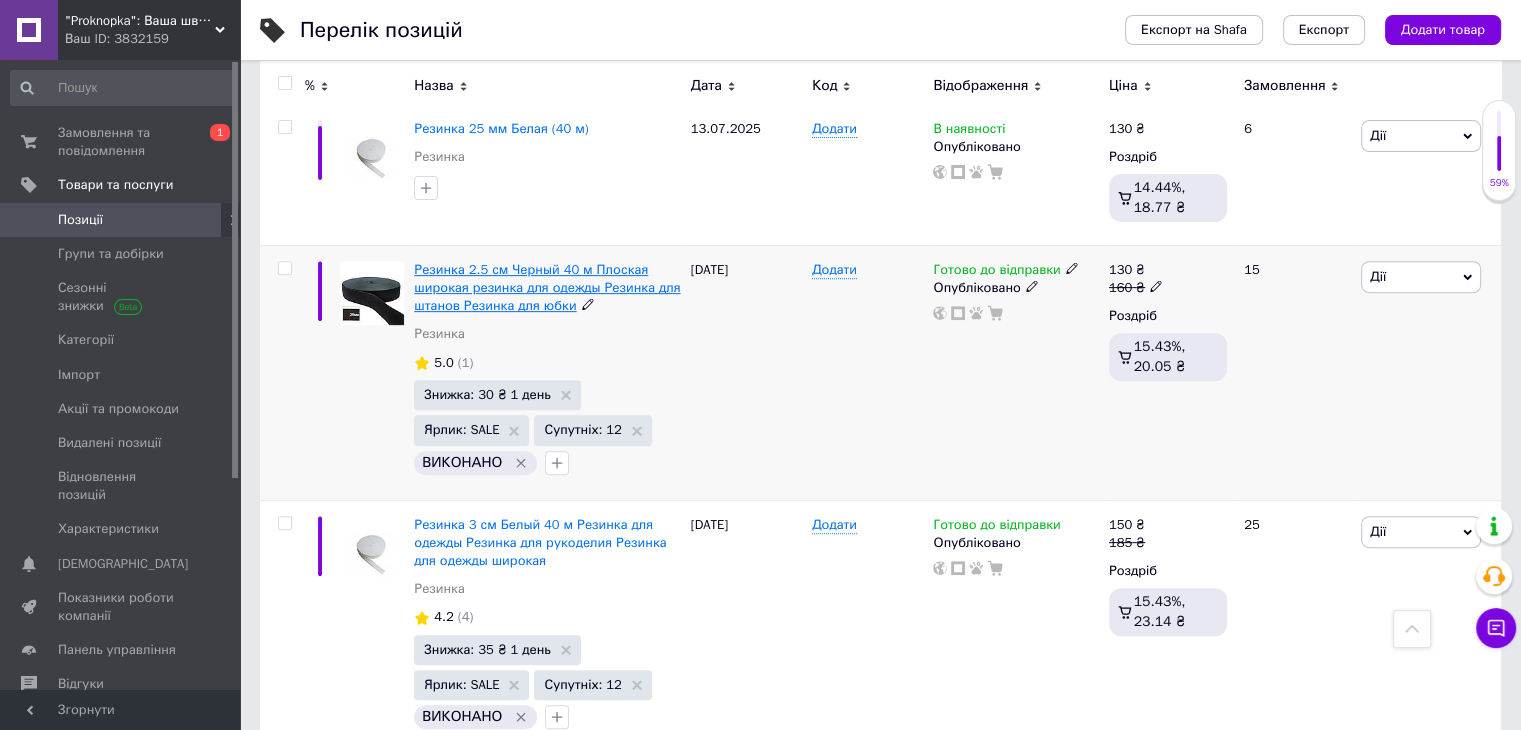 click on "Резинка 2.5 см Черный 40 м Плоская широкая резинка для одежды Резинка для штанов Резинка для юбки" at bounding box center [547, 287] 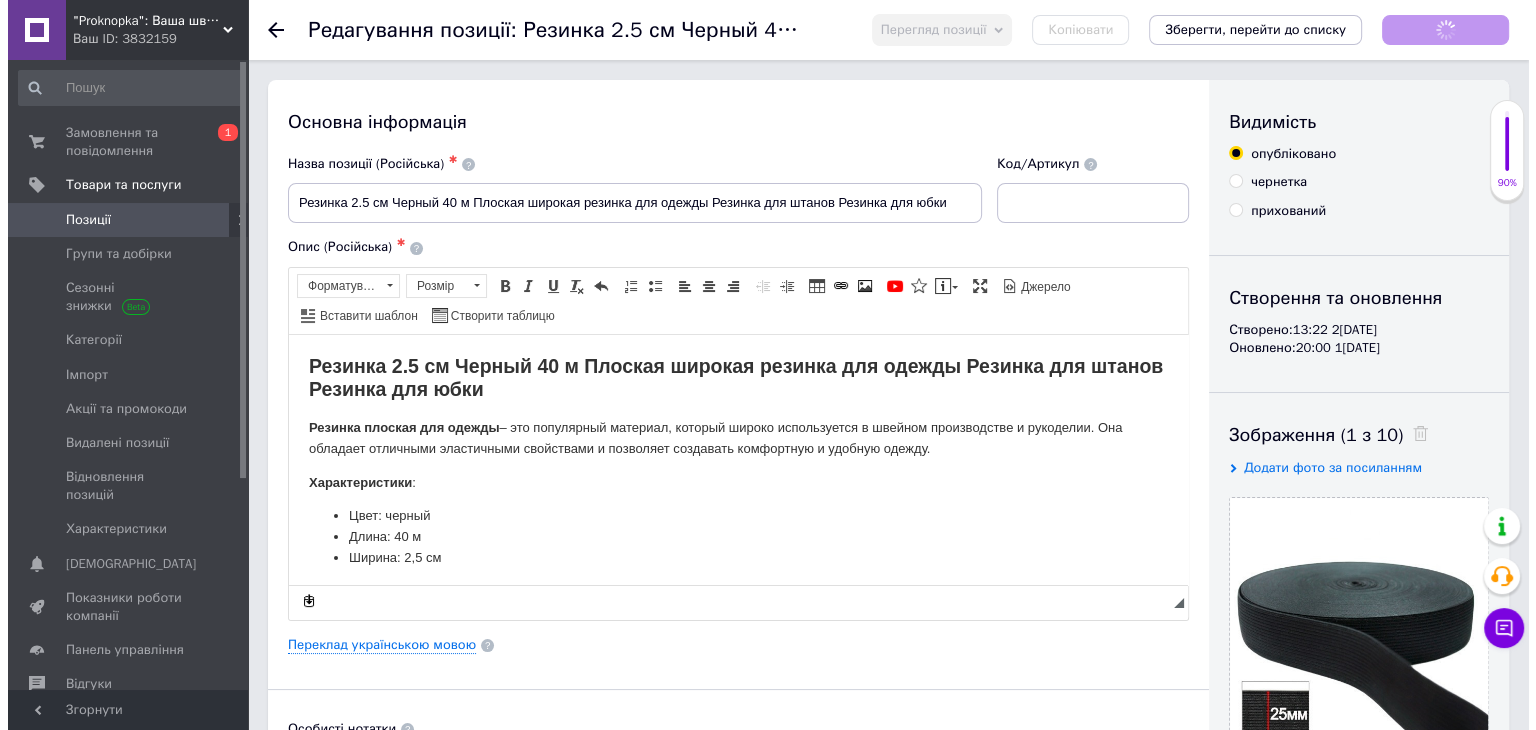 scroll, scrollTop: 0, scrollLeft: 0, axis: both 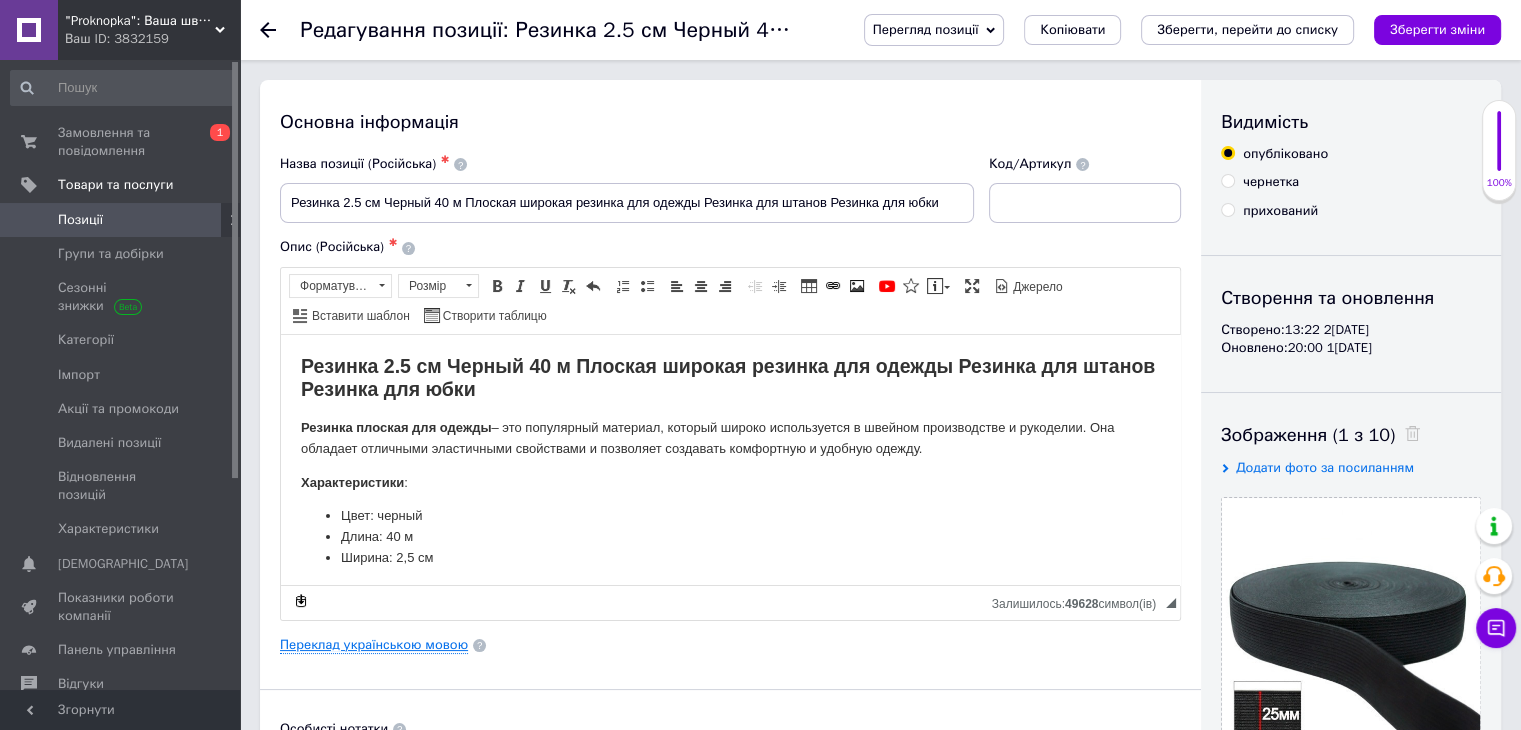 click on "Переклад українською мовою" at bounding box center [374, 645] 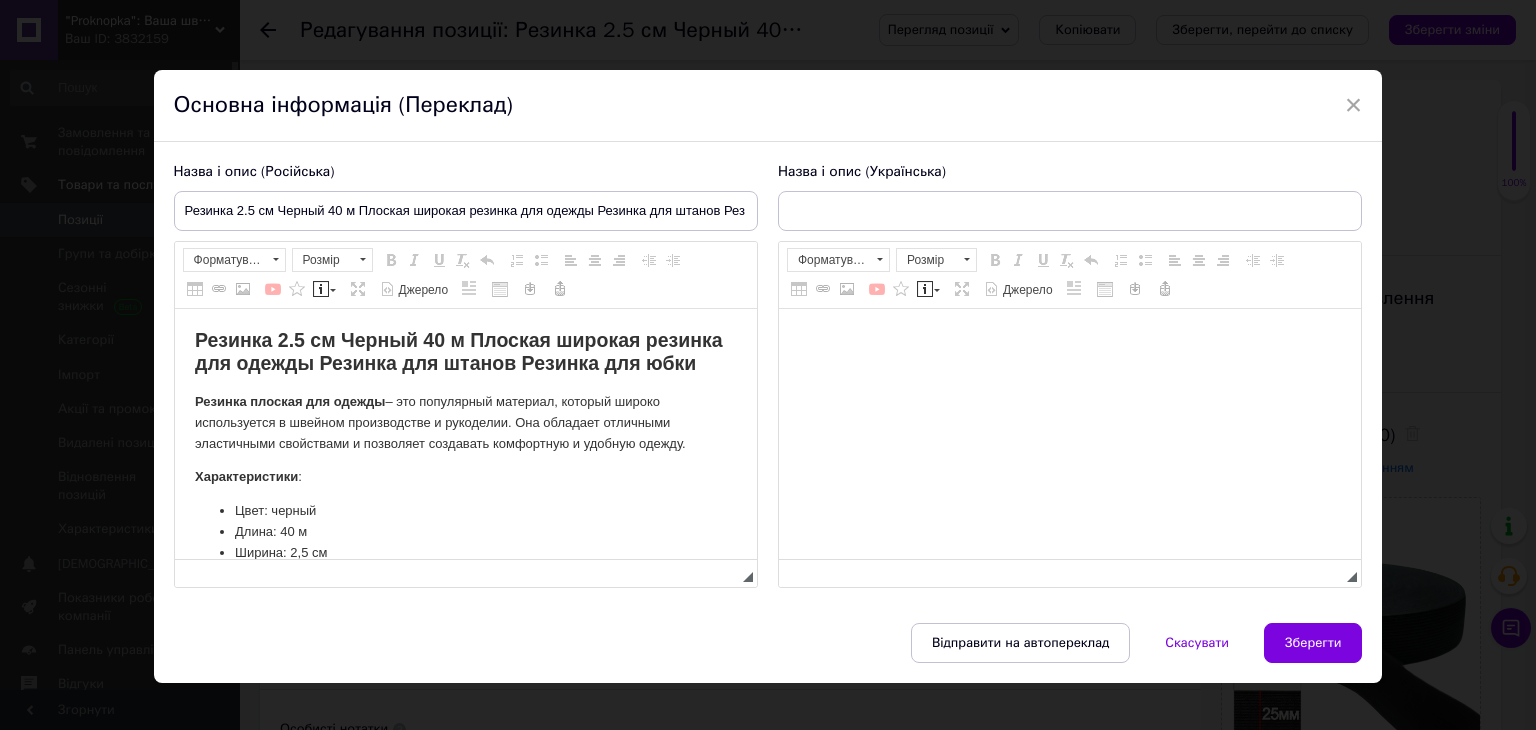 scroll, scrollTop: 0, scrollLeft: 0, axis: both 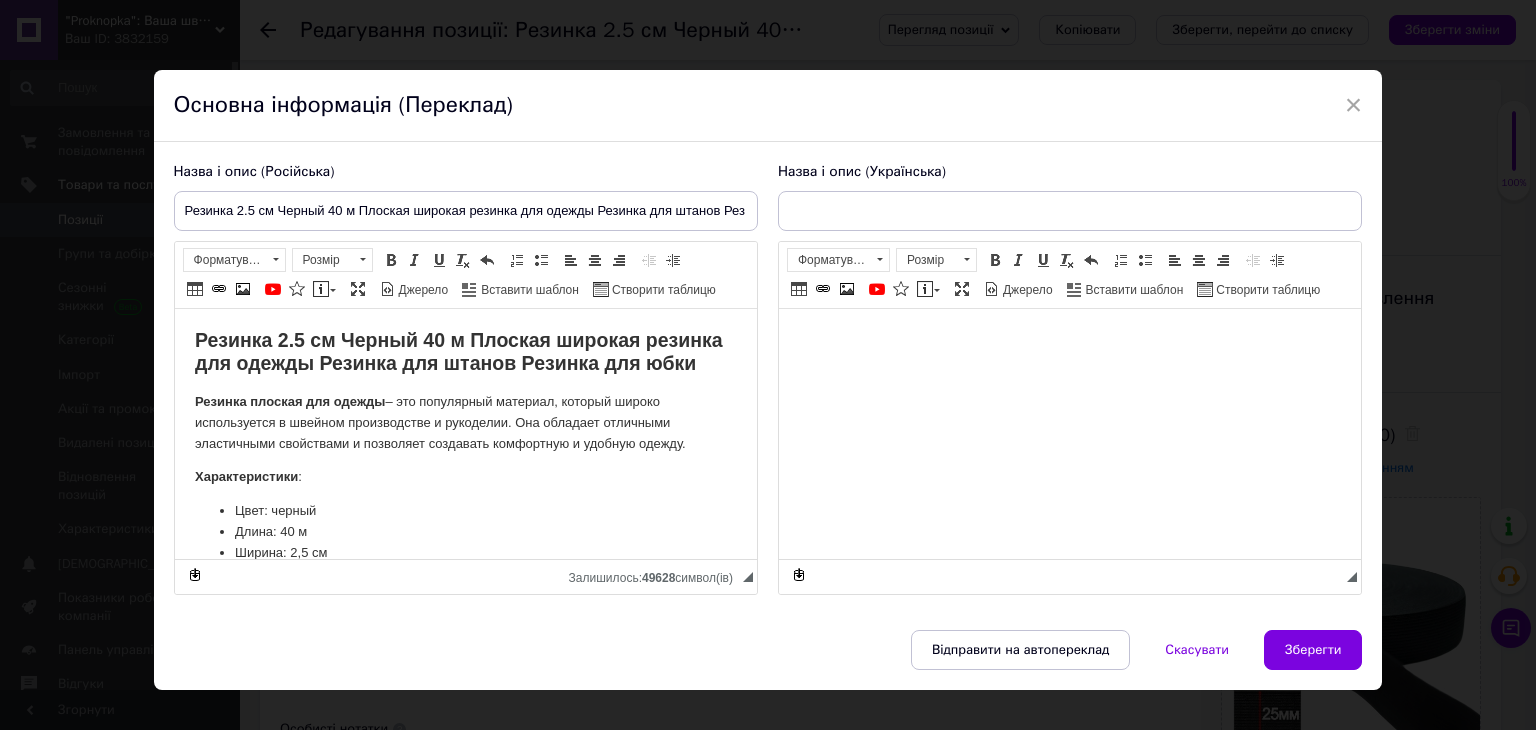 type on "Резинка 2.5 см Чорний 40 м Плоска широка резинка для одягу Резинка для штанов [GEOGRAPHIC_DATA] для спідниці" 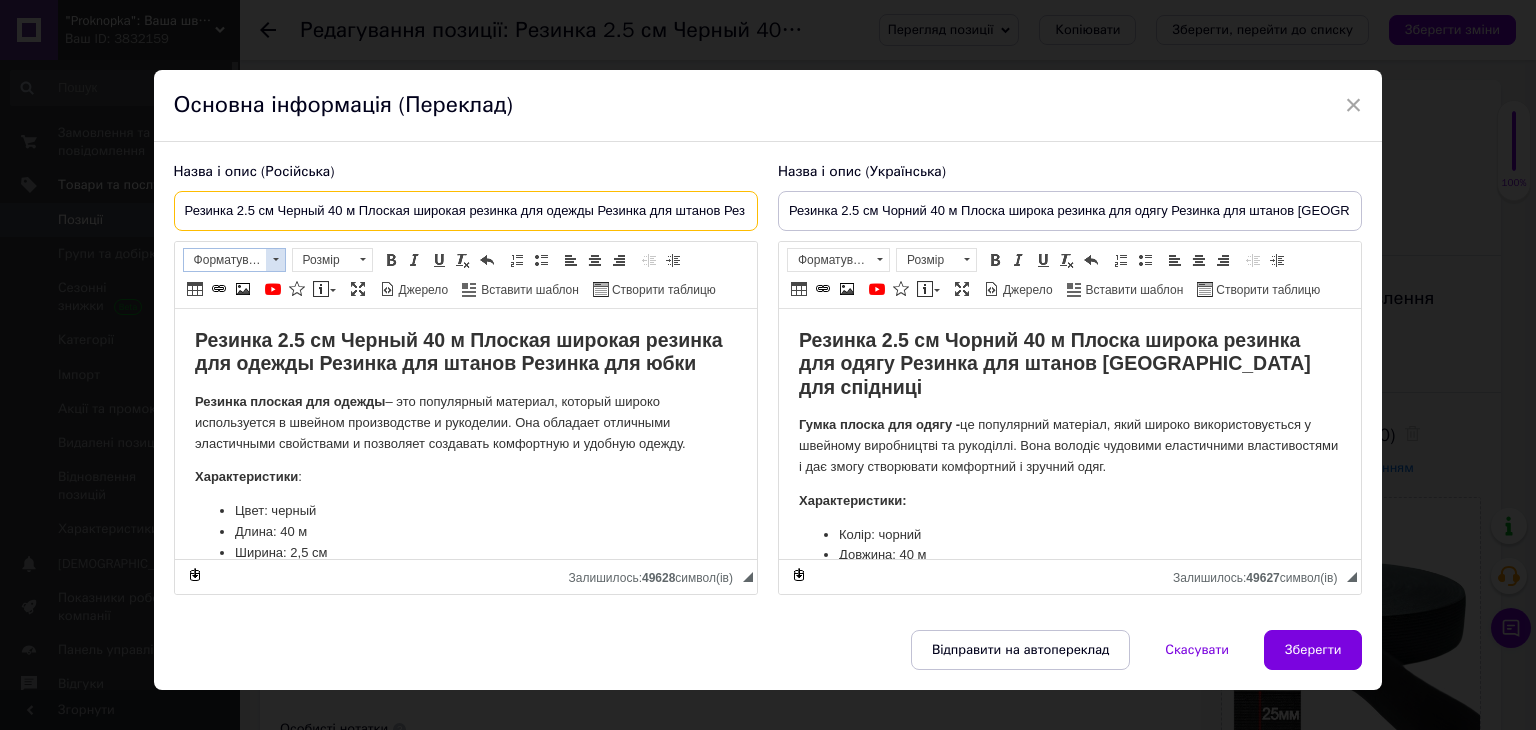 drag, startPoint x: 250, startPoint y: 213, endPoint x: 250, endPoint y: 253, distance: 40 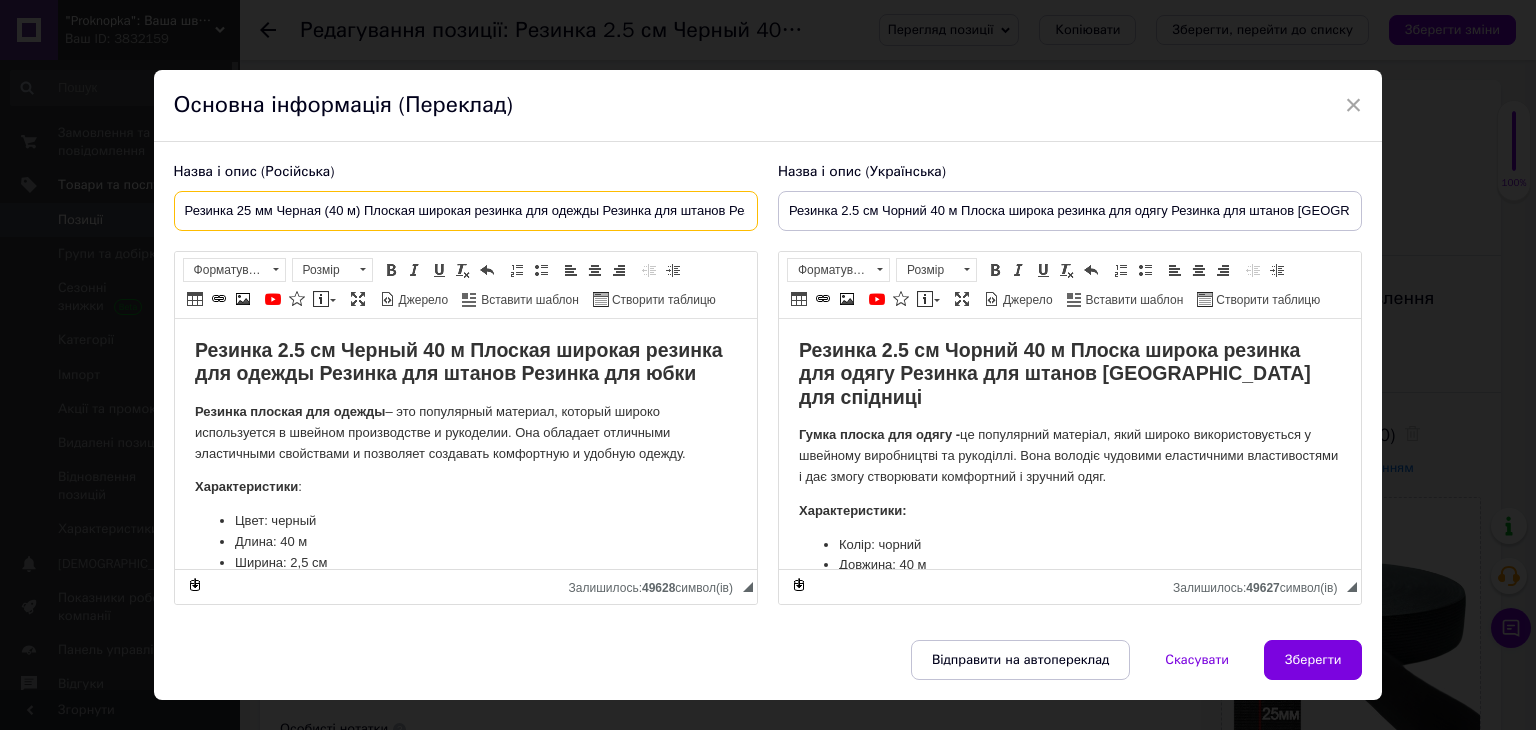 scroll, scrollTop: 0, scrollLeft: 94, axis: horizontal 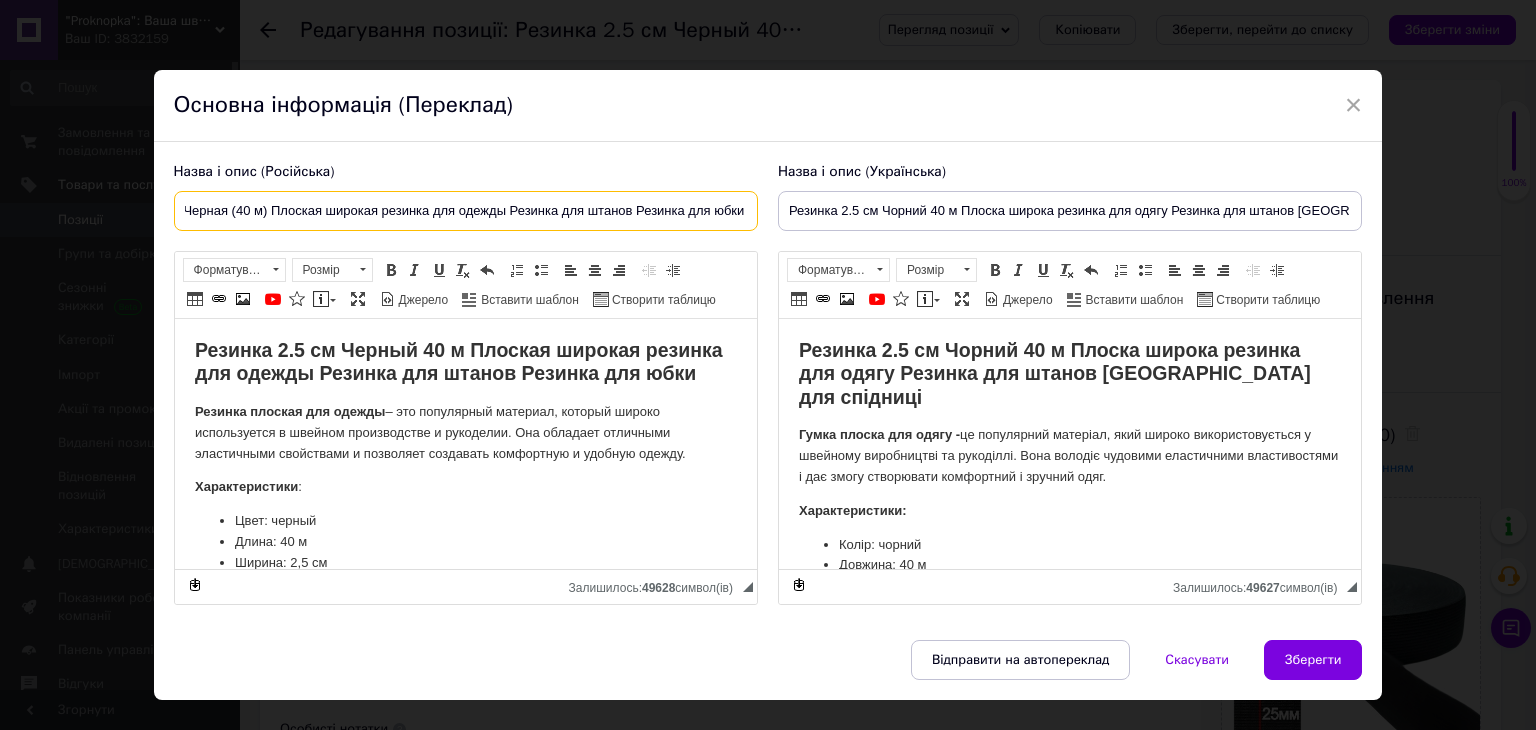 drag, startPoint x: 361, startPoint y: 214, endPoint x: 954, endPoint y: 214, distance: 593 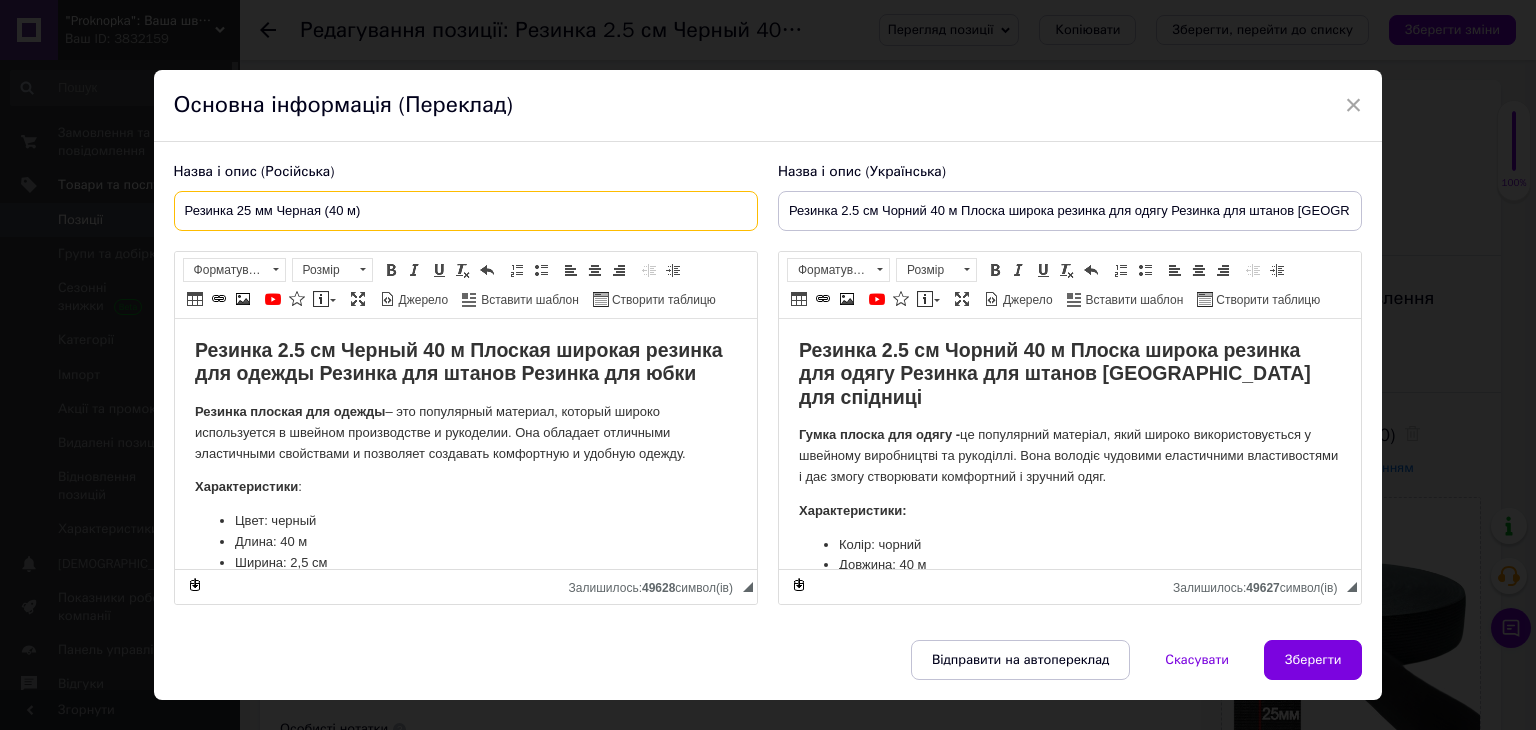 scroll, scrollTop: 0, scrollLeft: 0, axis: both 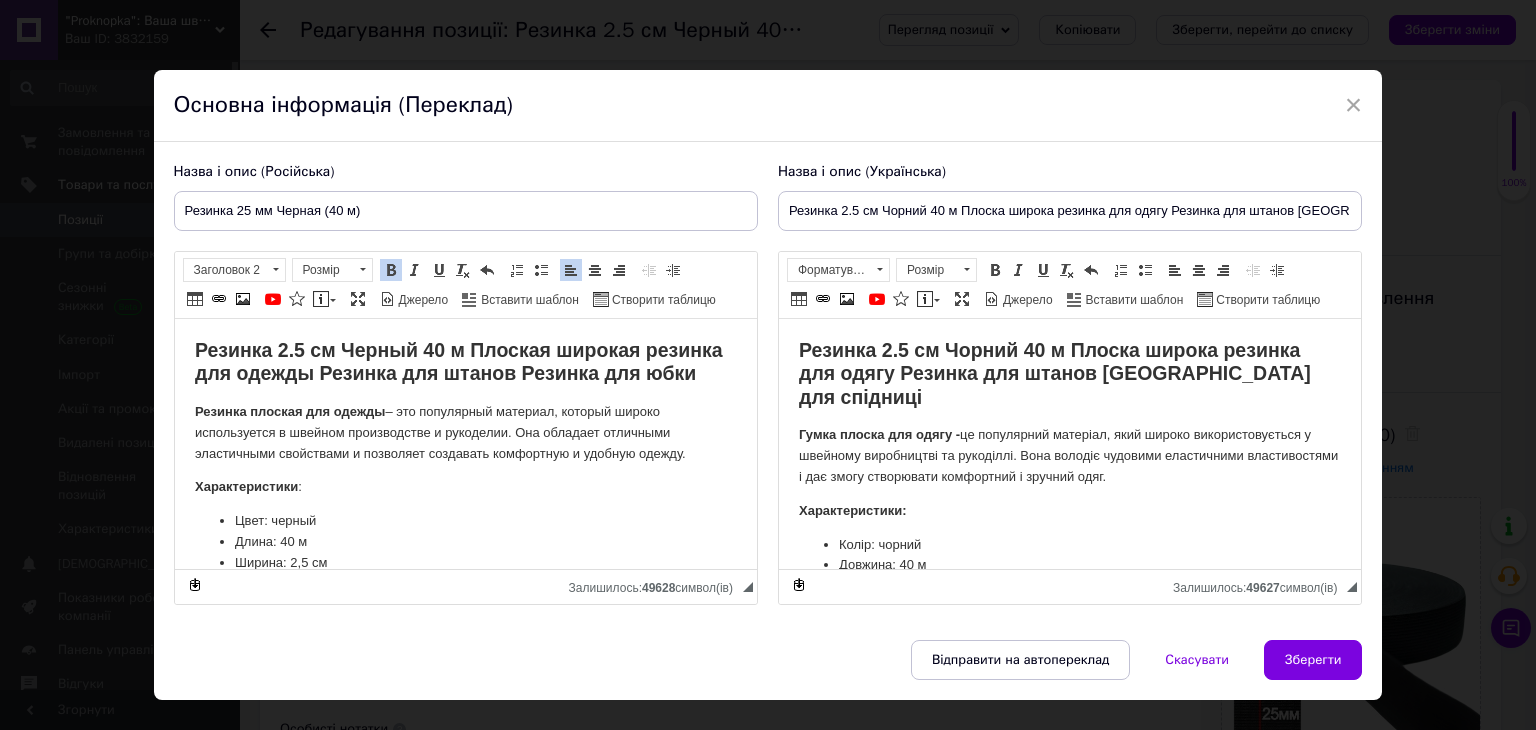 click on "Резинка 2.5 см Черный 40 м Плоская широкая резинка для одежды Резинка для штанов Резинка для юбки" at bounding box center [458, 361] 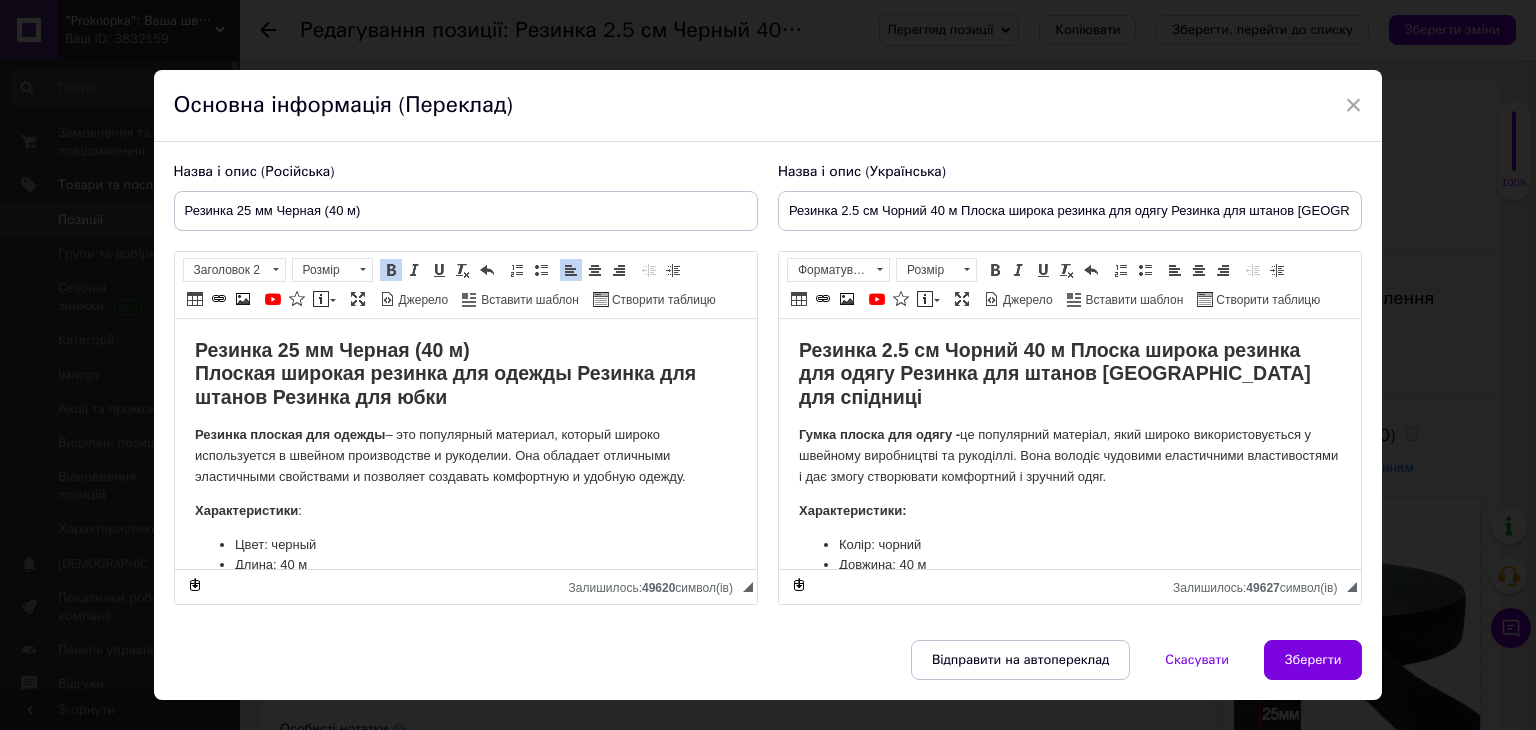 click on "Резинка 2.5 см Чорний 40 м Плоска широка резинка для одягу Резинка для штанов [GEOGRAPHIC_DATA] для спідниці" at bounding box center [1054, 373] 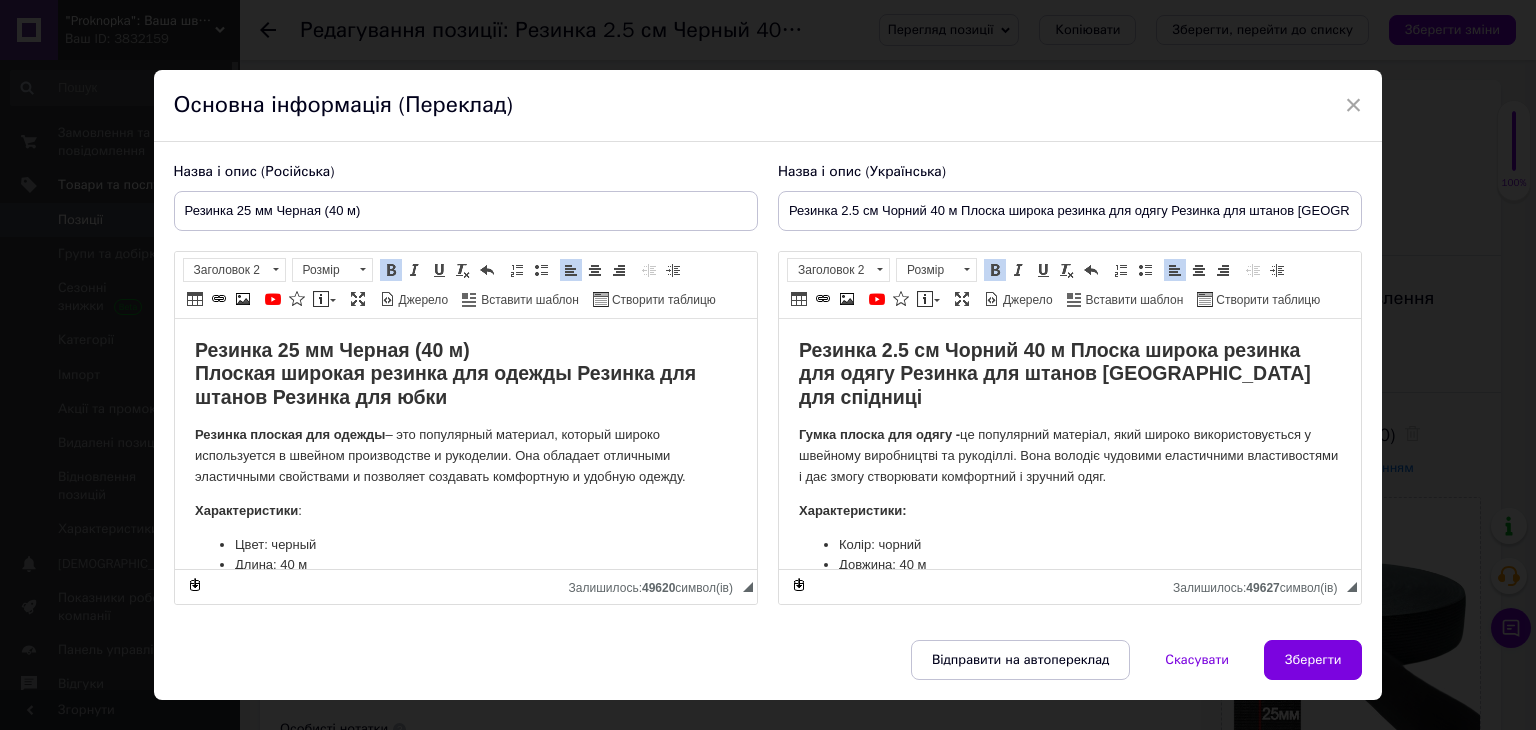 type 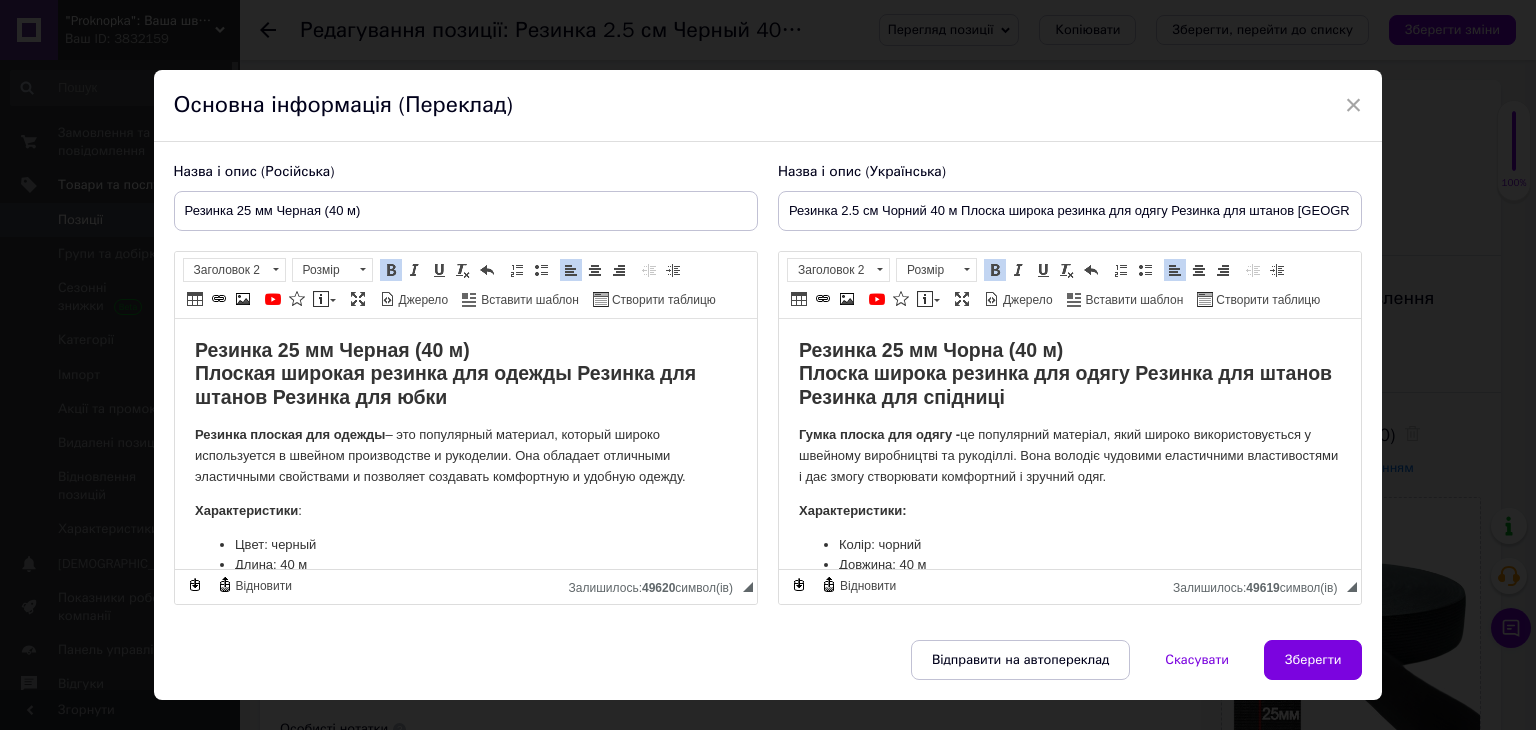click on "Гумка плоска для одягу -" at bounding box center [878, 434] 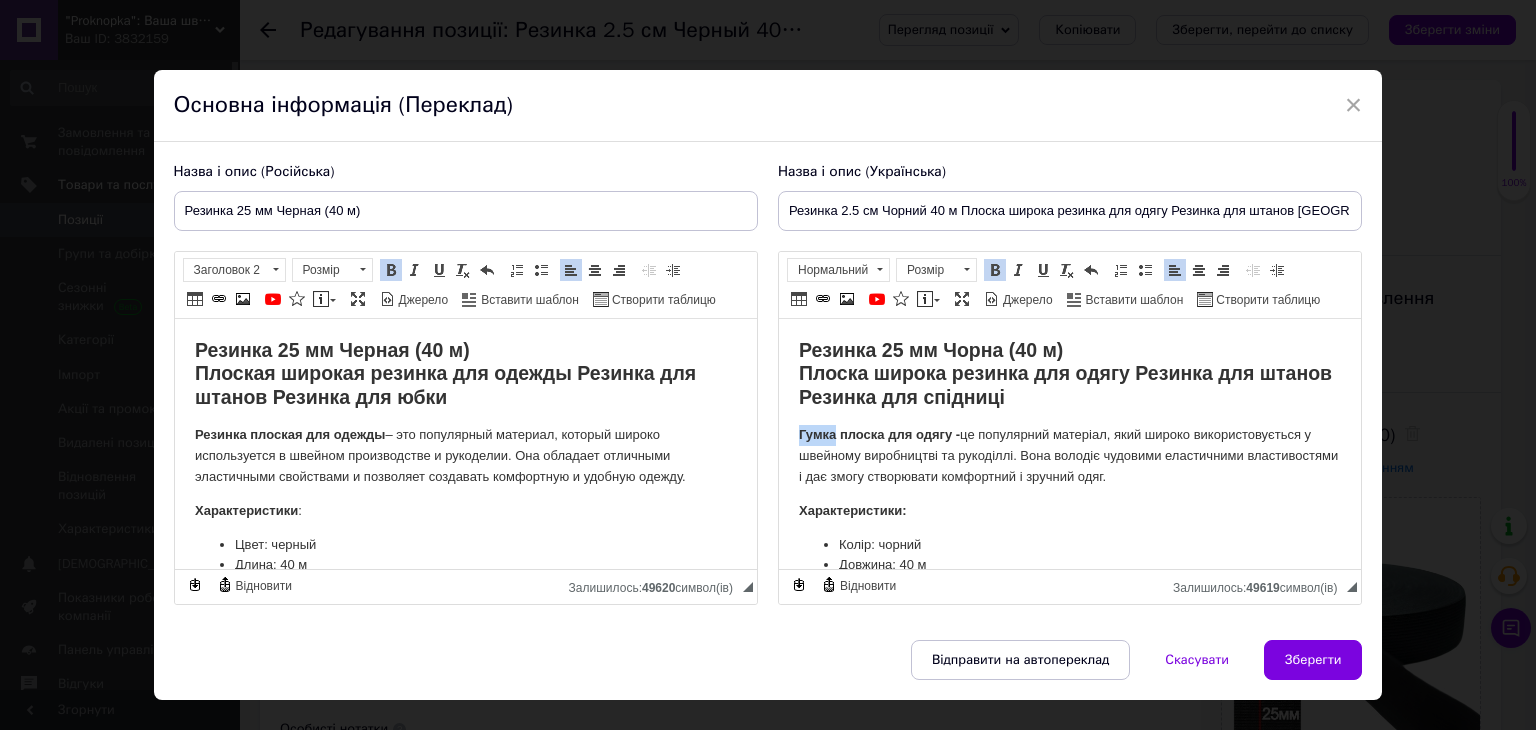 drag, startPoint x: 834, startPoint y: 436, endPoint x: 797, endPoint y: 443, distance: 37.65634 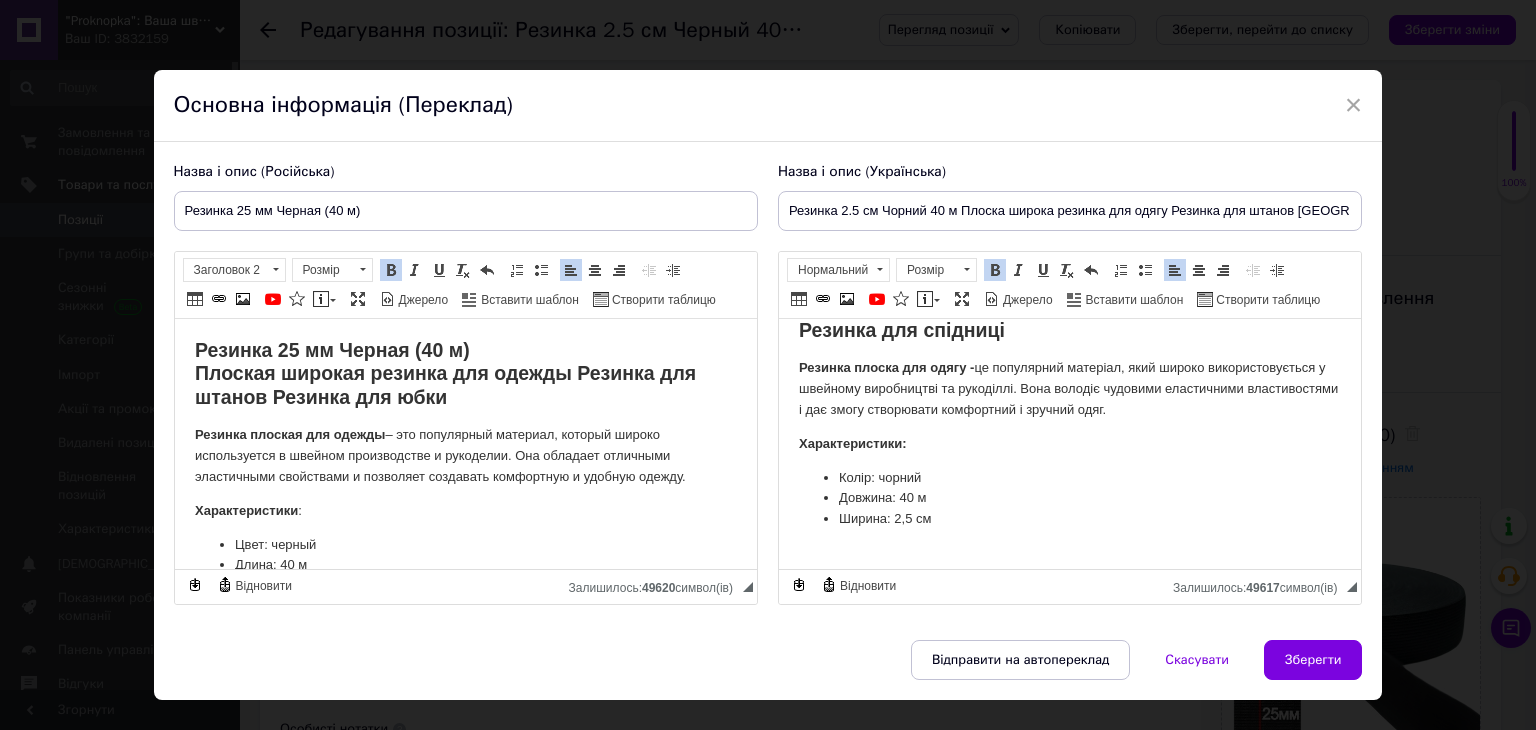 scroll, scrollTop: 100, scrollLeft: 0, axis: vertical 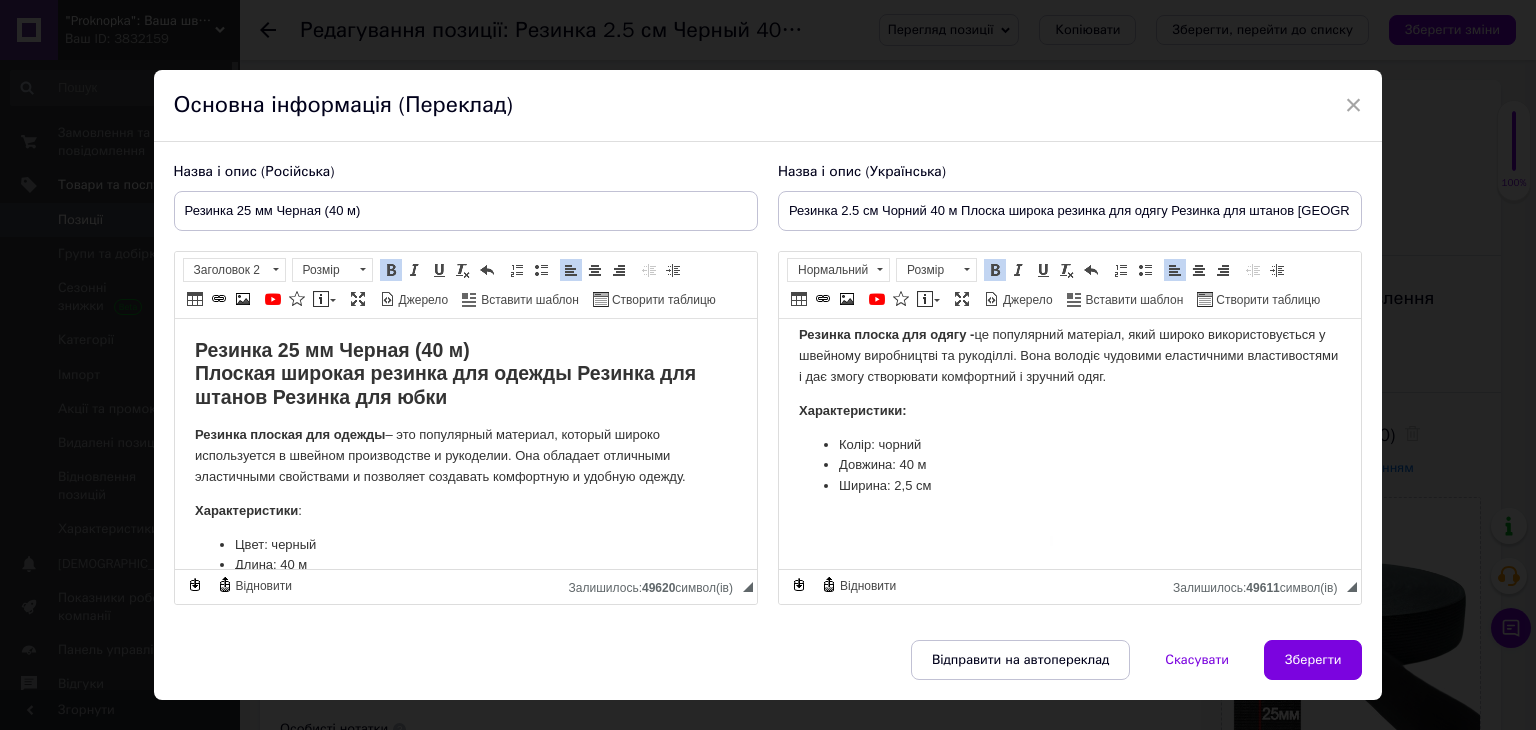 click on "Ширина: 2,5 см" at bounding box center (1069, 486) 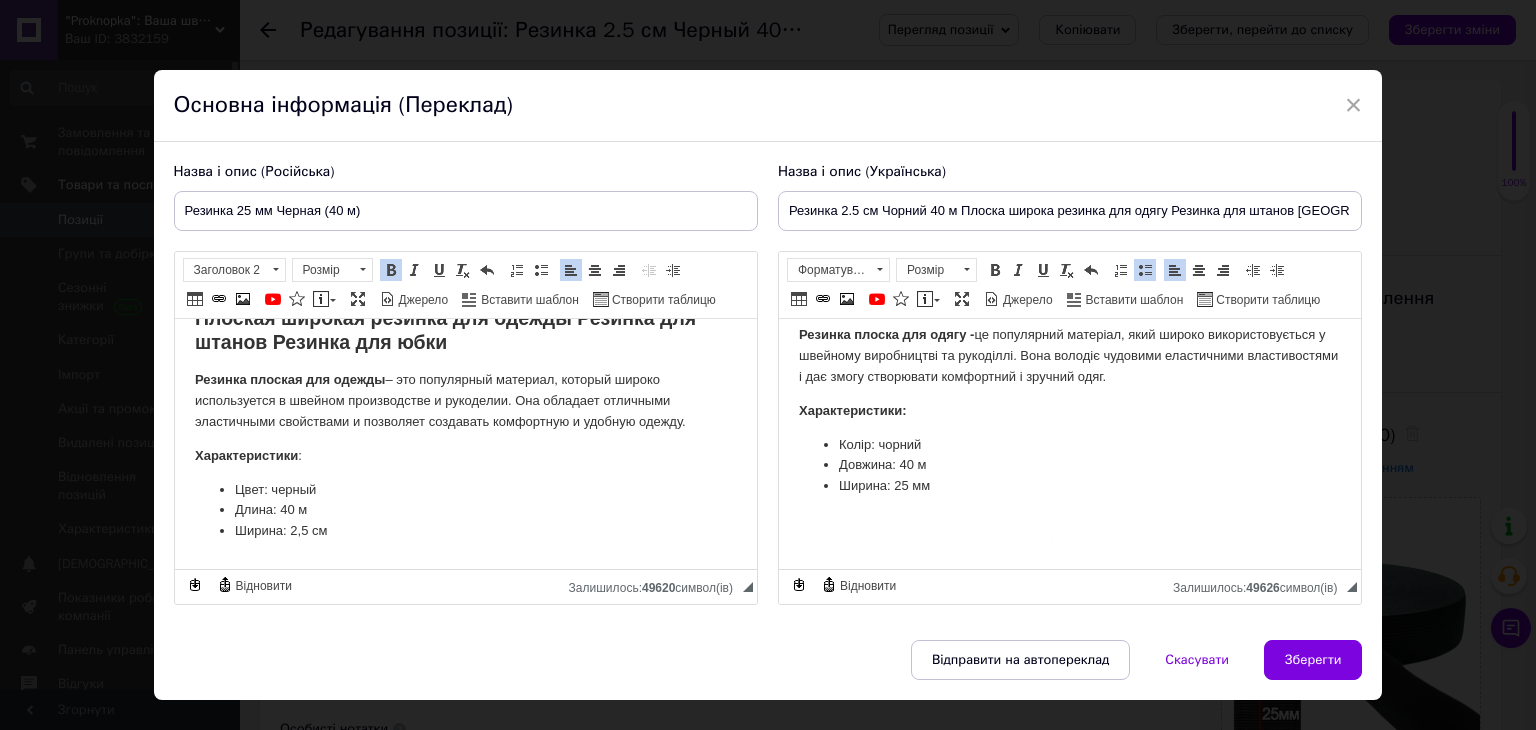 scroll, scrollTop: 100, scrollLeft: 0, axis: vertical 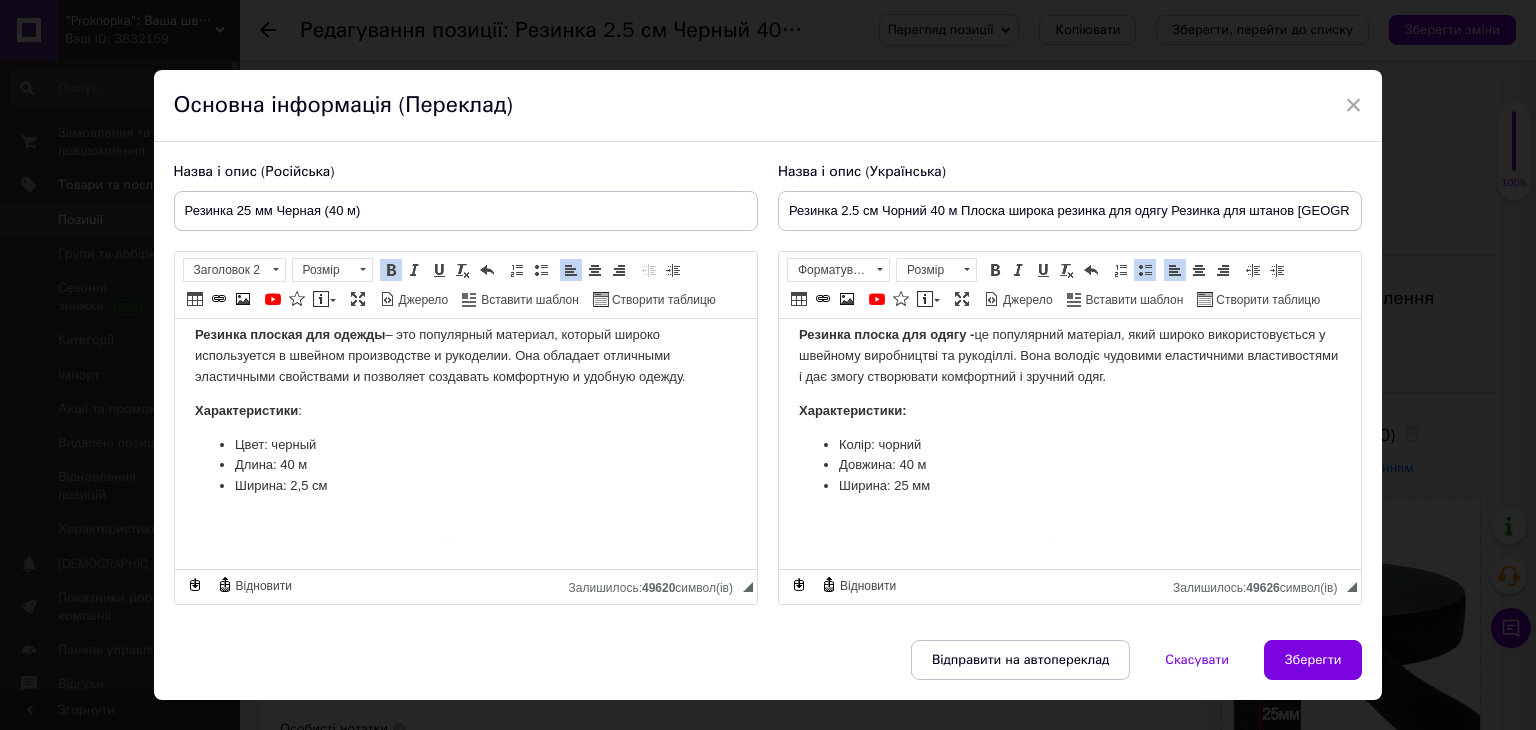 click on "Ширина: 2,5 см" at bounding box center [465, 486] 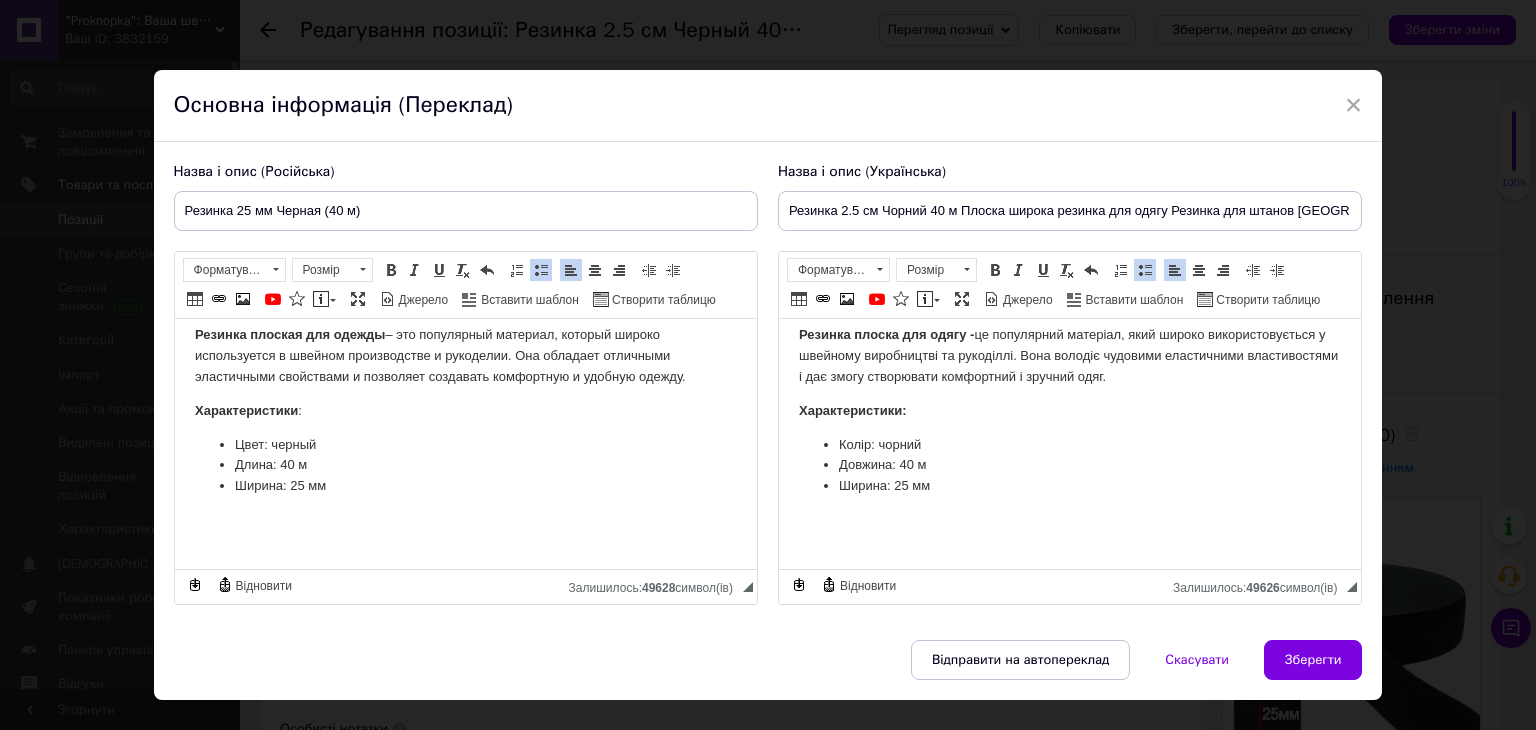 scroll, scrollTop: 586, scrollLeft: 0, axis: vertical 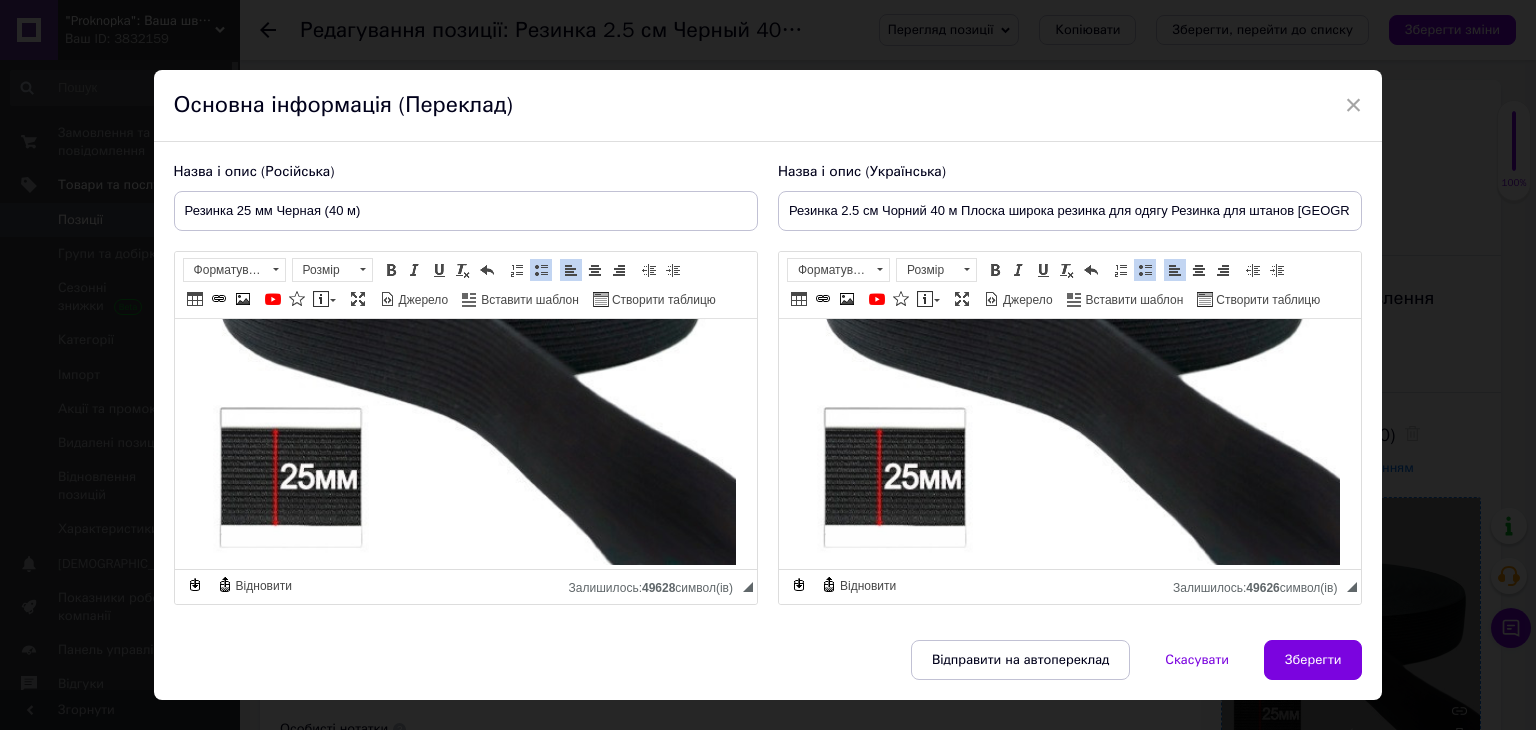 click on "Зберегти" at bounding box center (1313, 660) 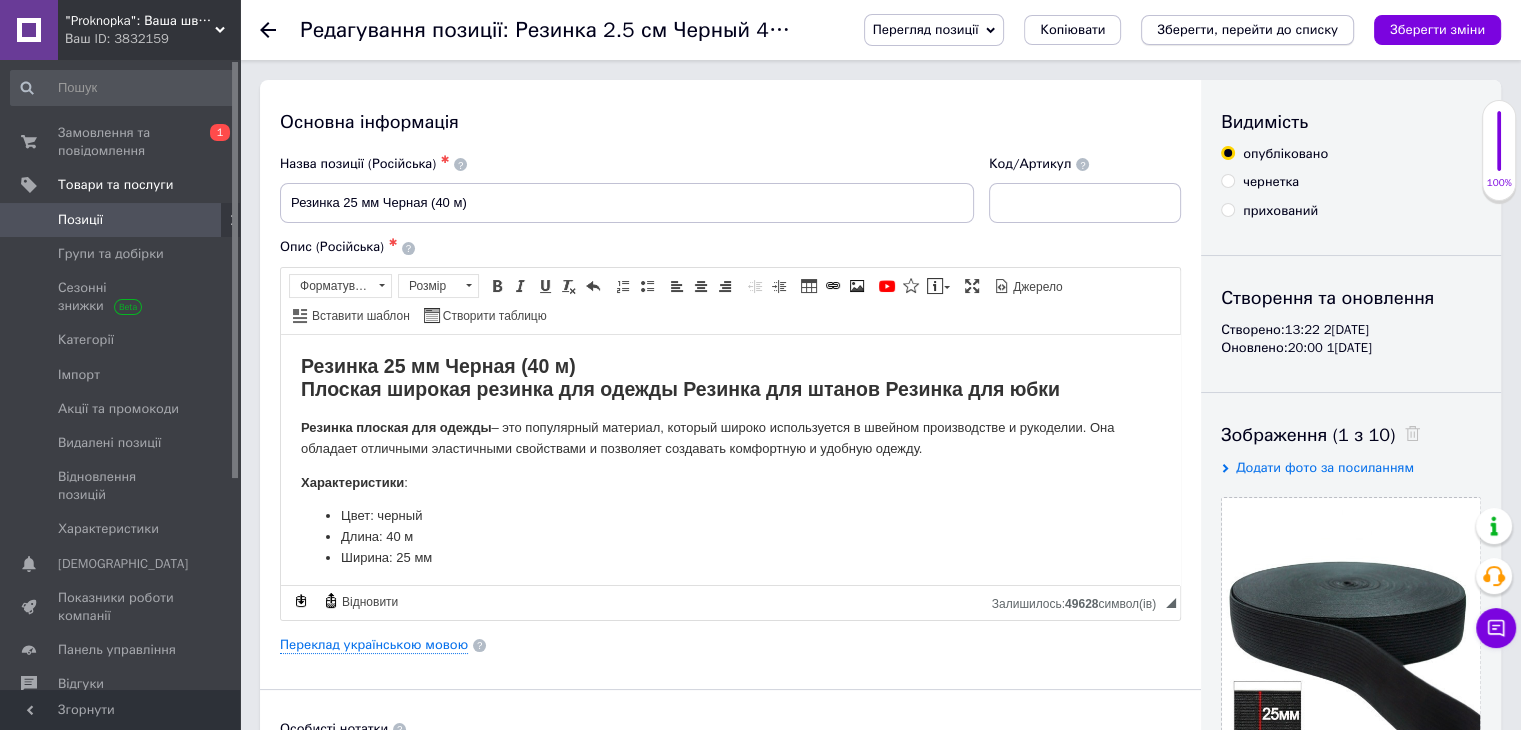click on "Зберегти, перейти до списку" at bounding box center (1247, 29) 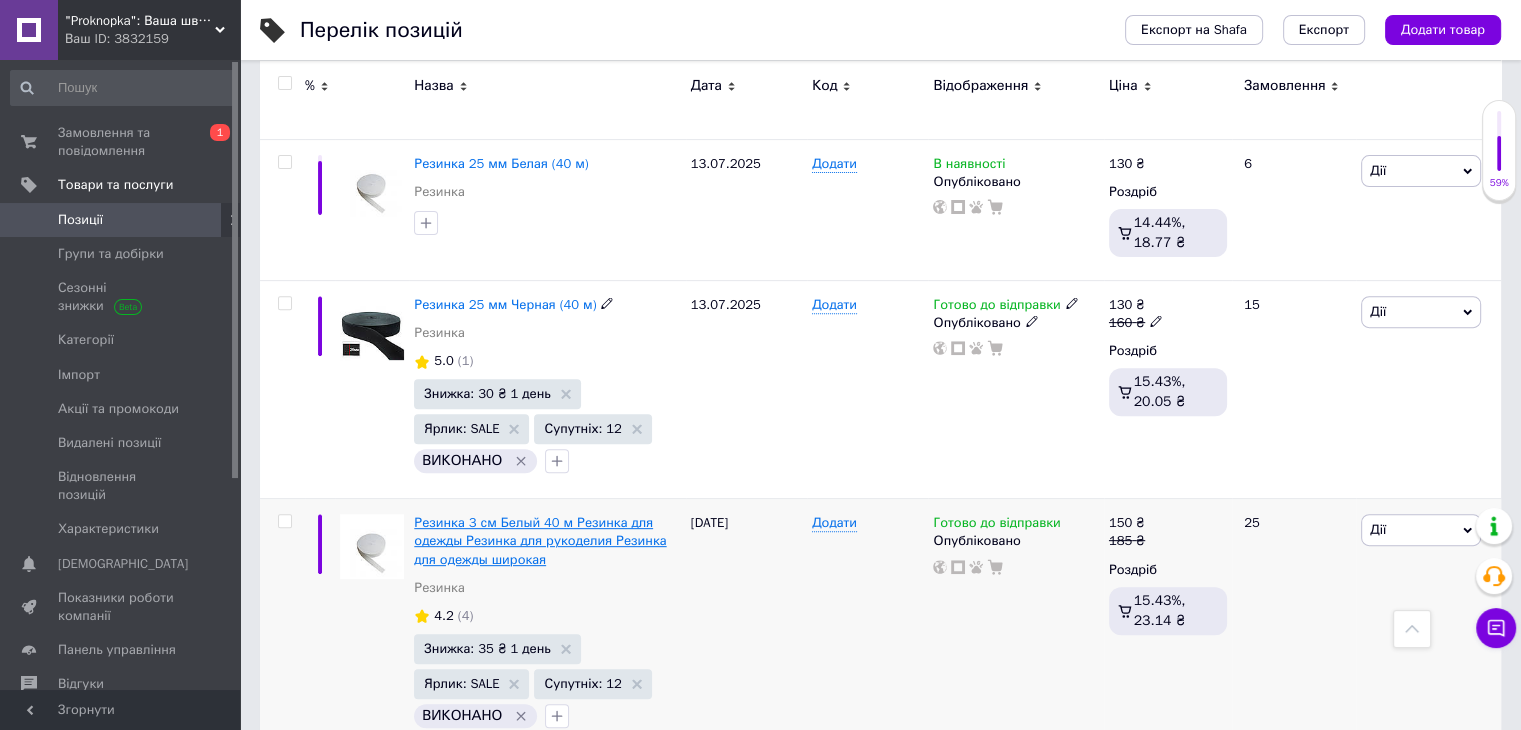 scroll, scrollTop: 700, scrollLeft: 0, axis: vertical 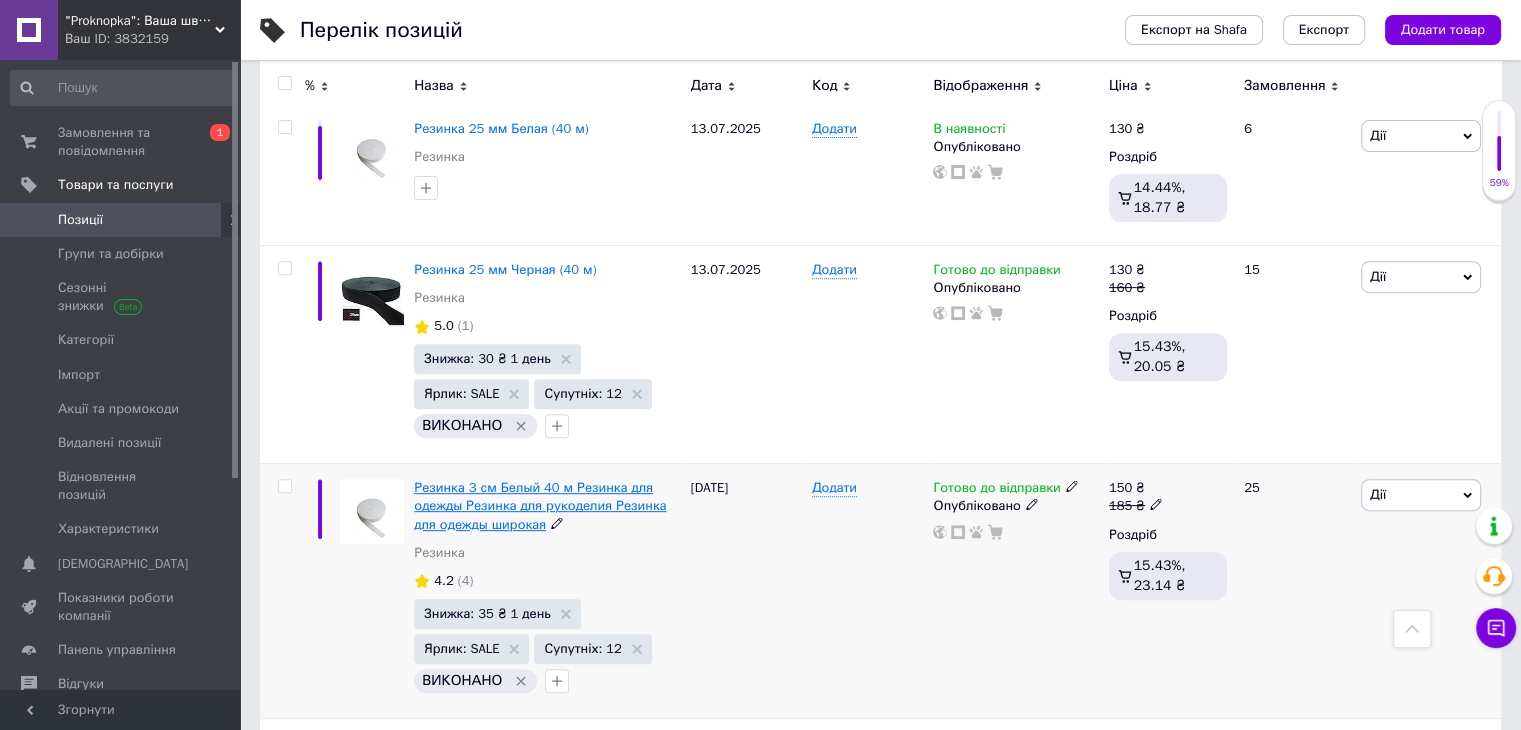 click on "Резинка 3 см Белый 40 м Резинка для одежды Резинка для рукоделия Резинка для одежды широкая" at bounding box center (540, 505) 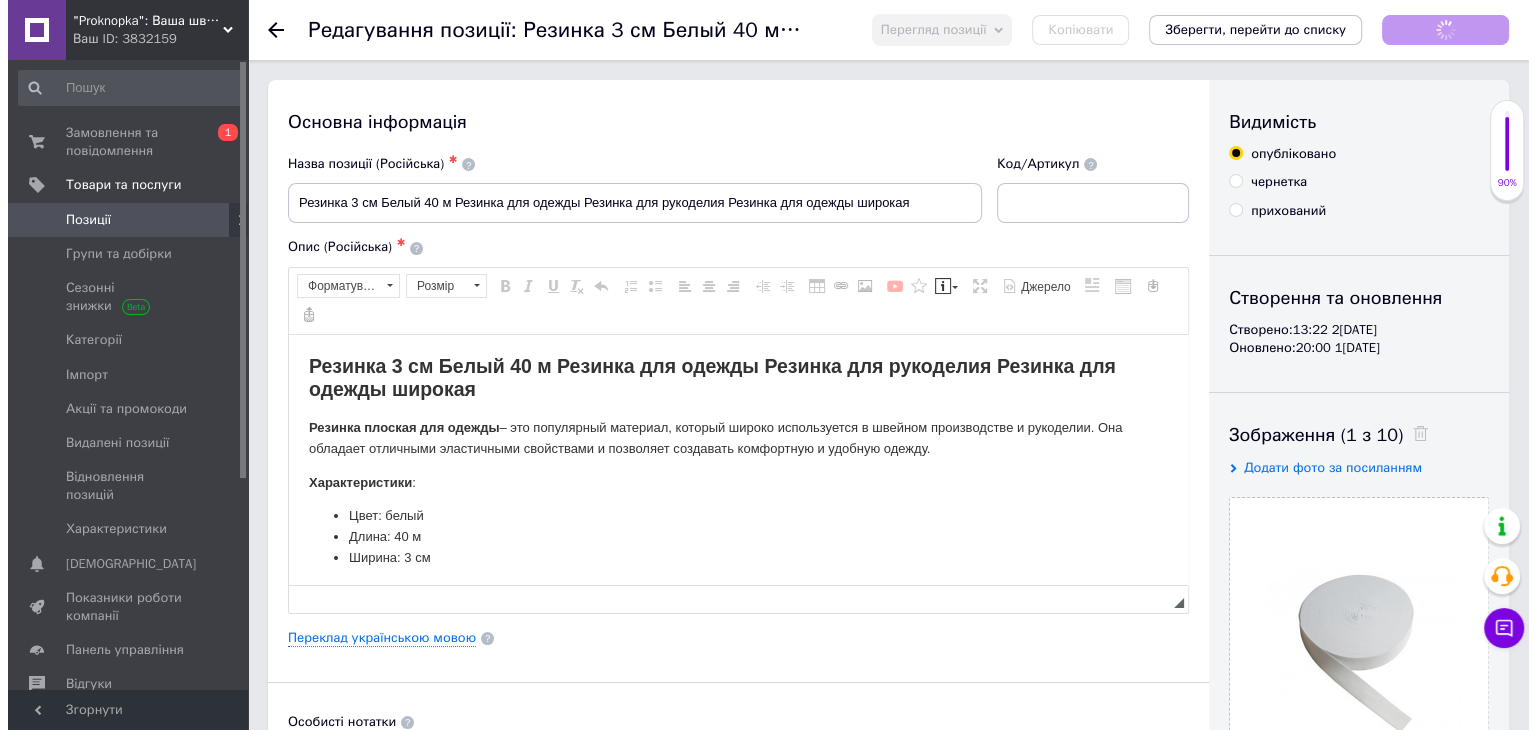 scroll, scrollTop: 0, scrollLeft: 0, axis: both 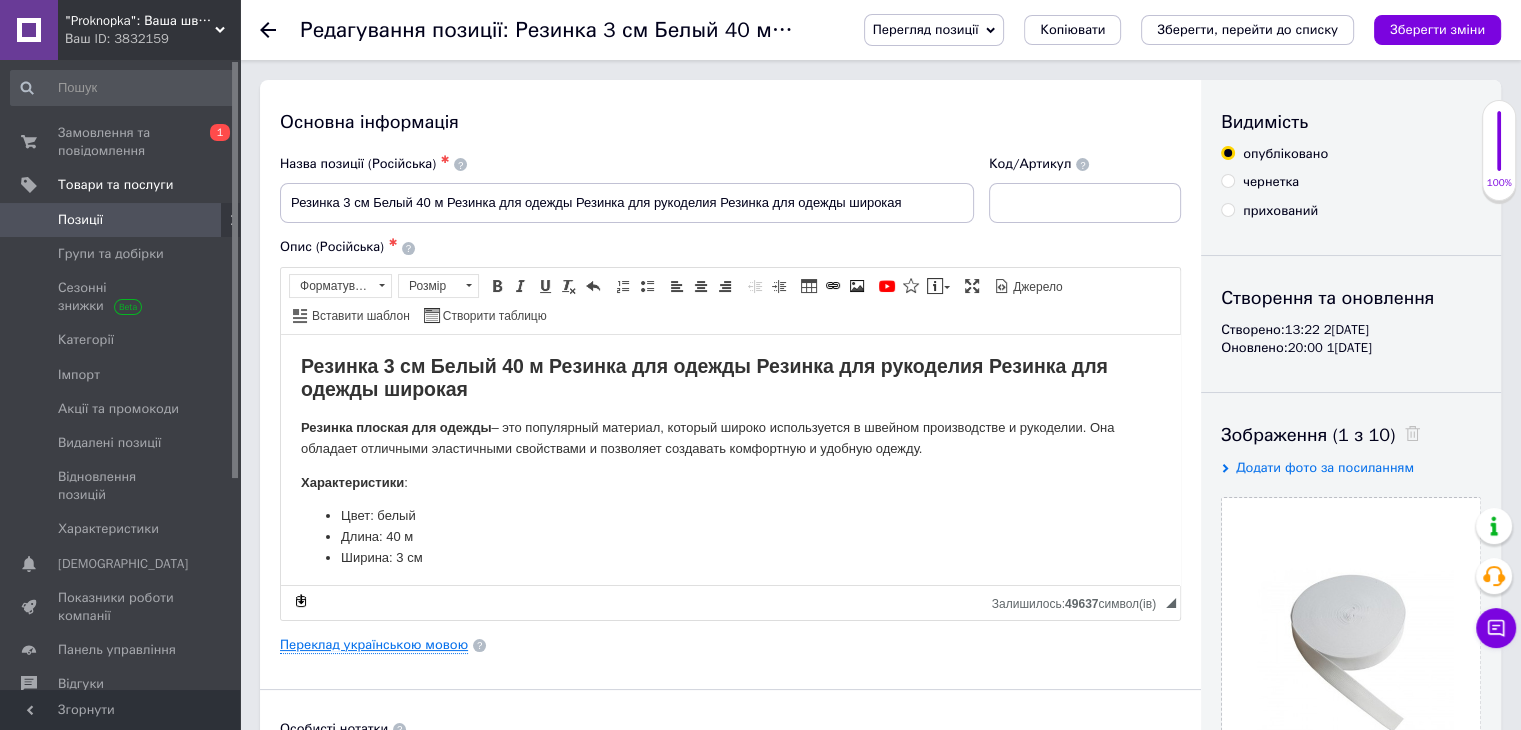 click on "Переклад українською мовою" at bounding box center [374, 645] 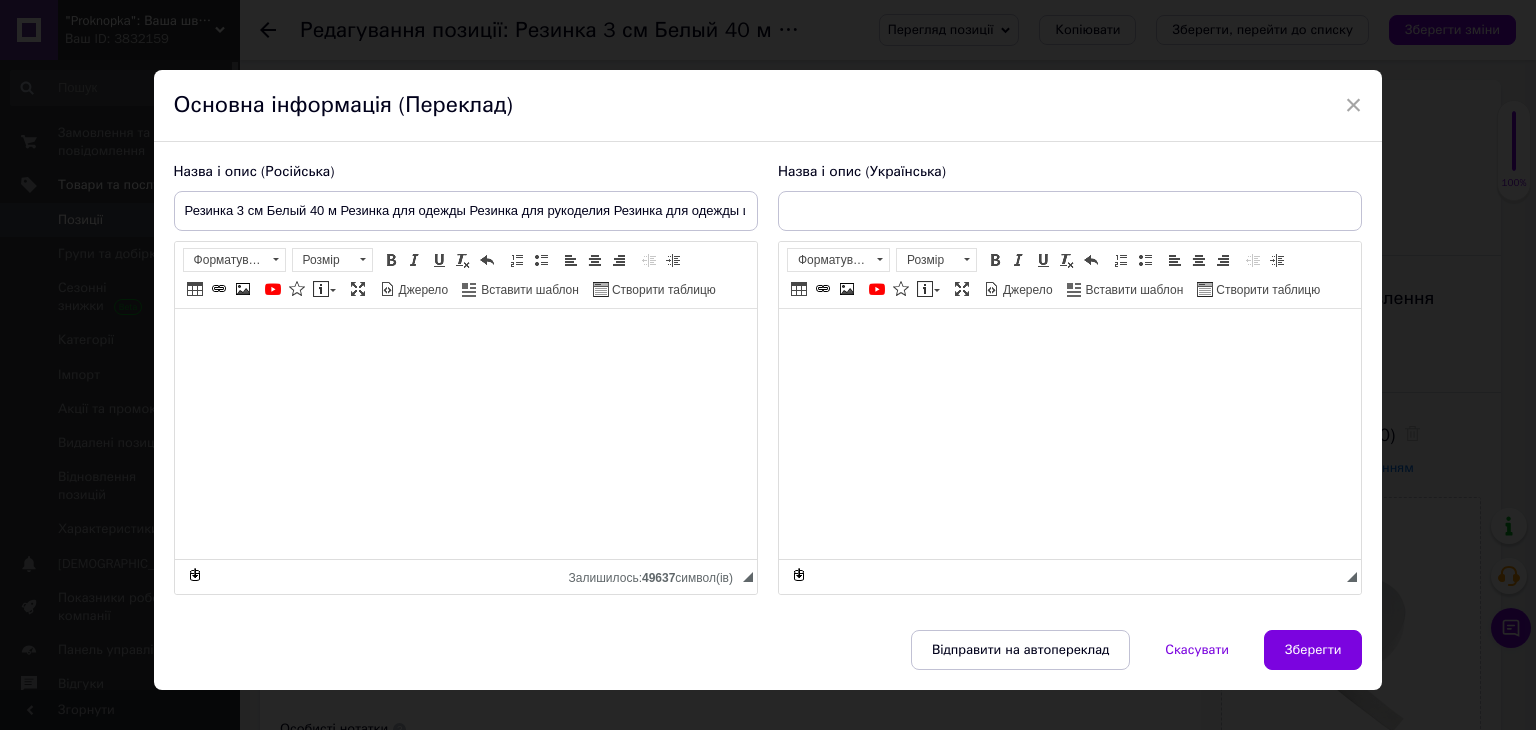 type on "Резинка 3 см Білий 40 м Резинка для одягу Резинка для рукоділля Резинка для одягу широка" 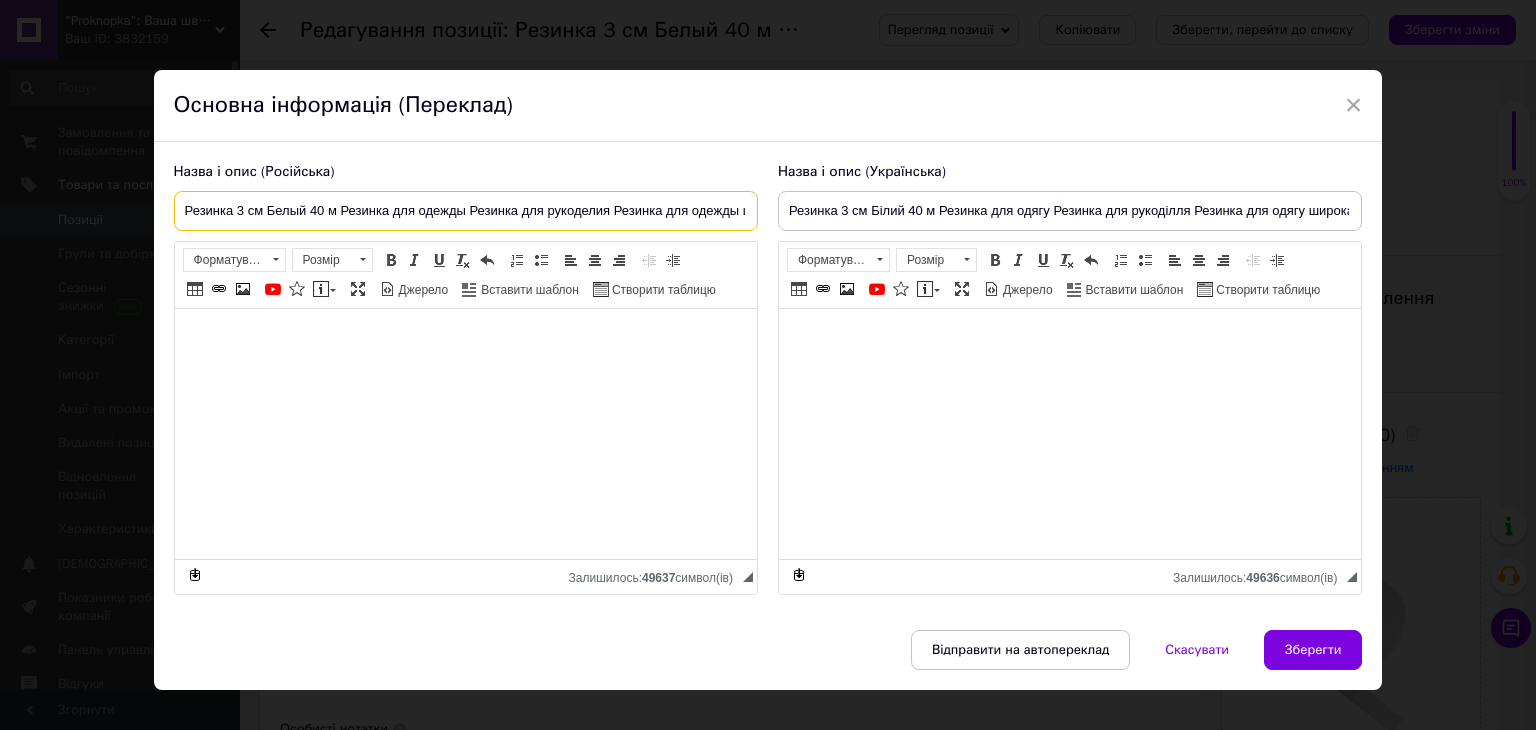 click on "Резинка 3 см Белый 40 м Резинка для одежды Резинка для рукоделия Резинка для одежды широкая" at bounding box center (466, 211) 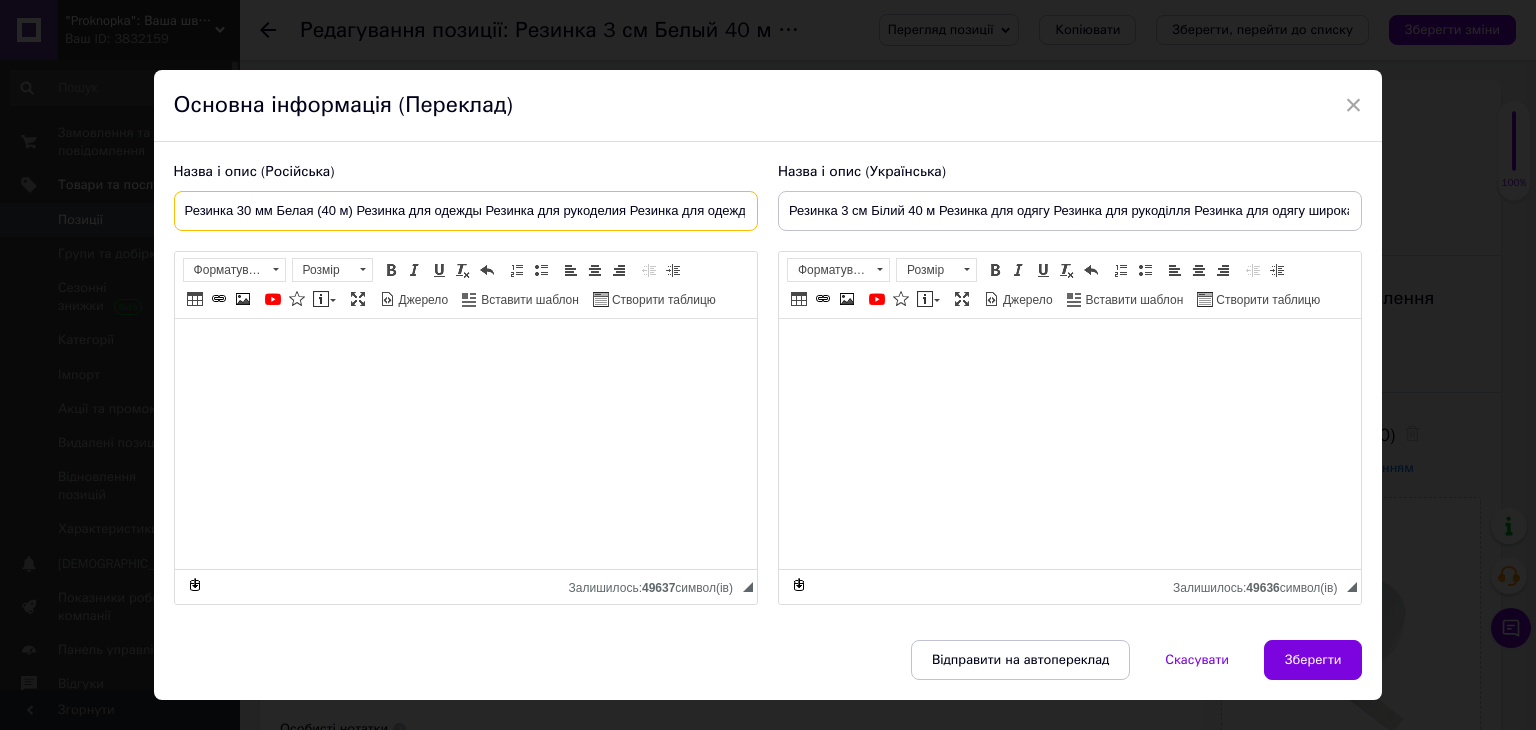 scroll, scrollTop: 0, scrollLeft: 68, axis: horizontal 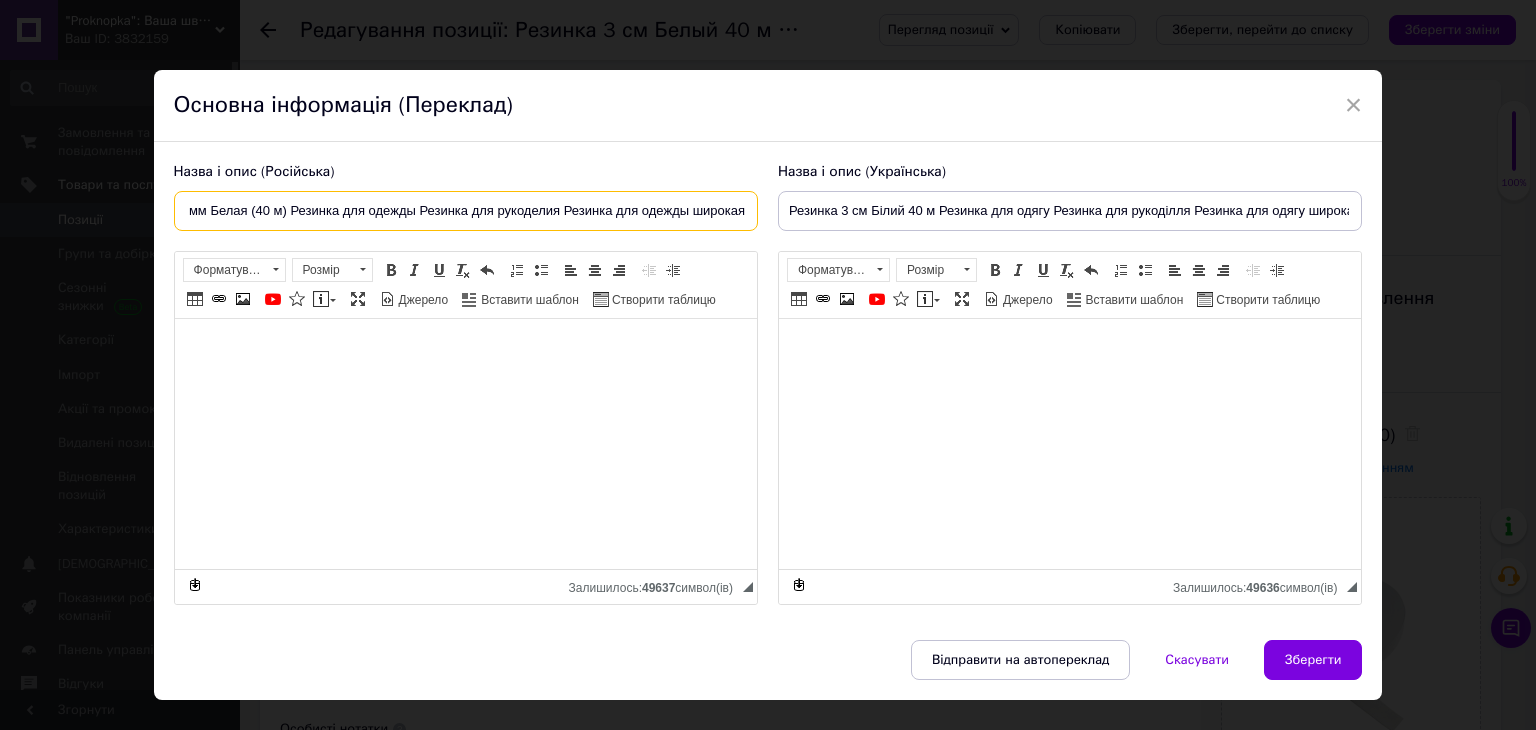 drag, startPoint x: 354, startPoint y: 212, endPoint x: 1003, endPoint y: 229, distance: 649.2226 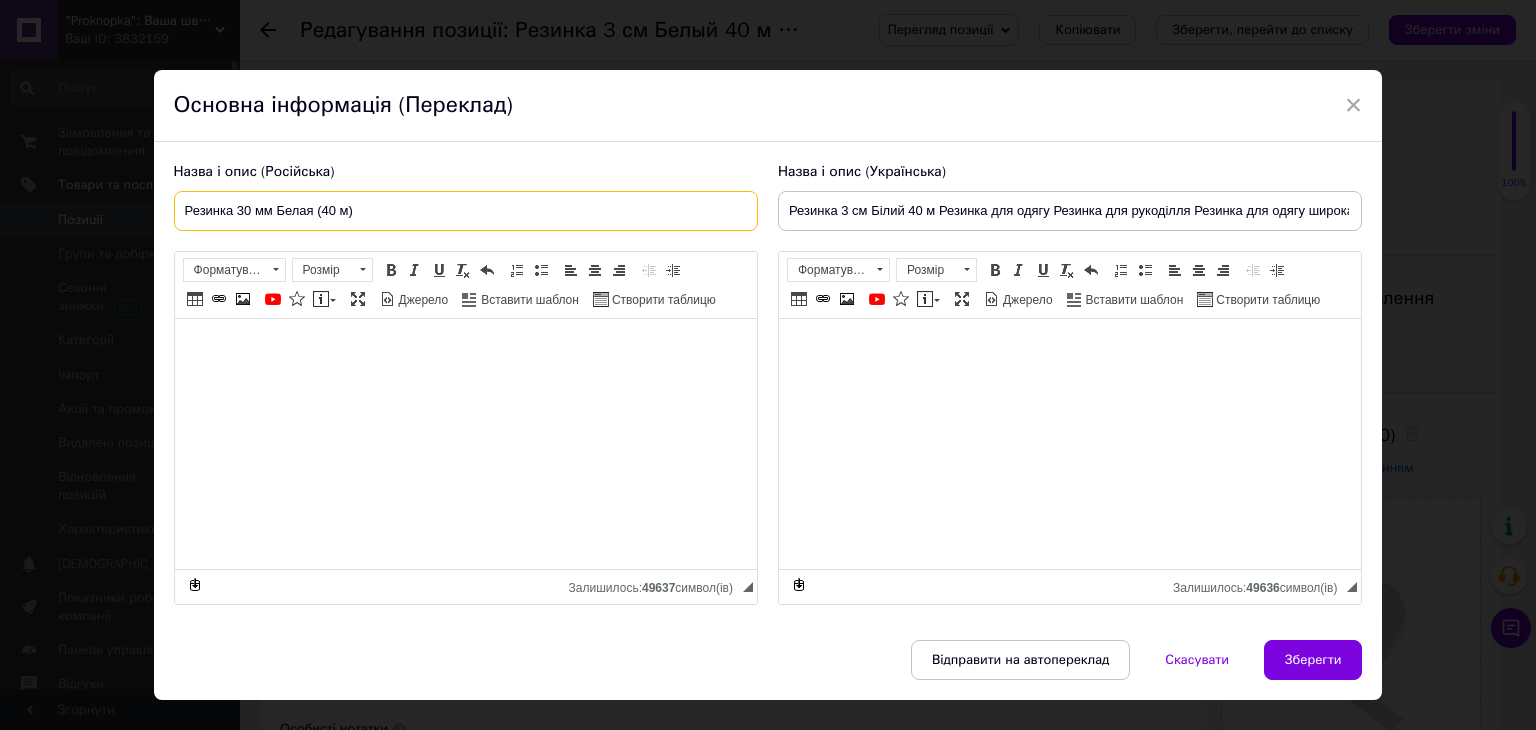 scroll, scrollTop: 0, scrollLeft: 0, axis: both 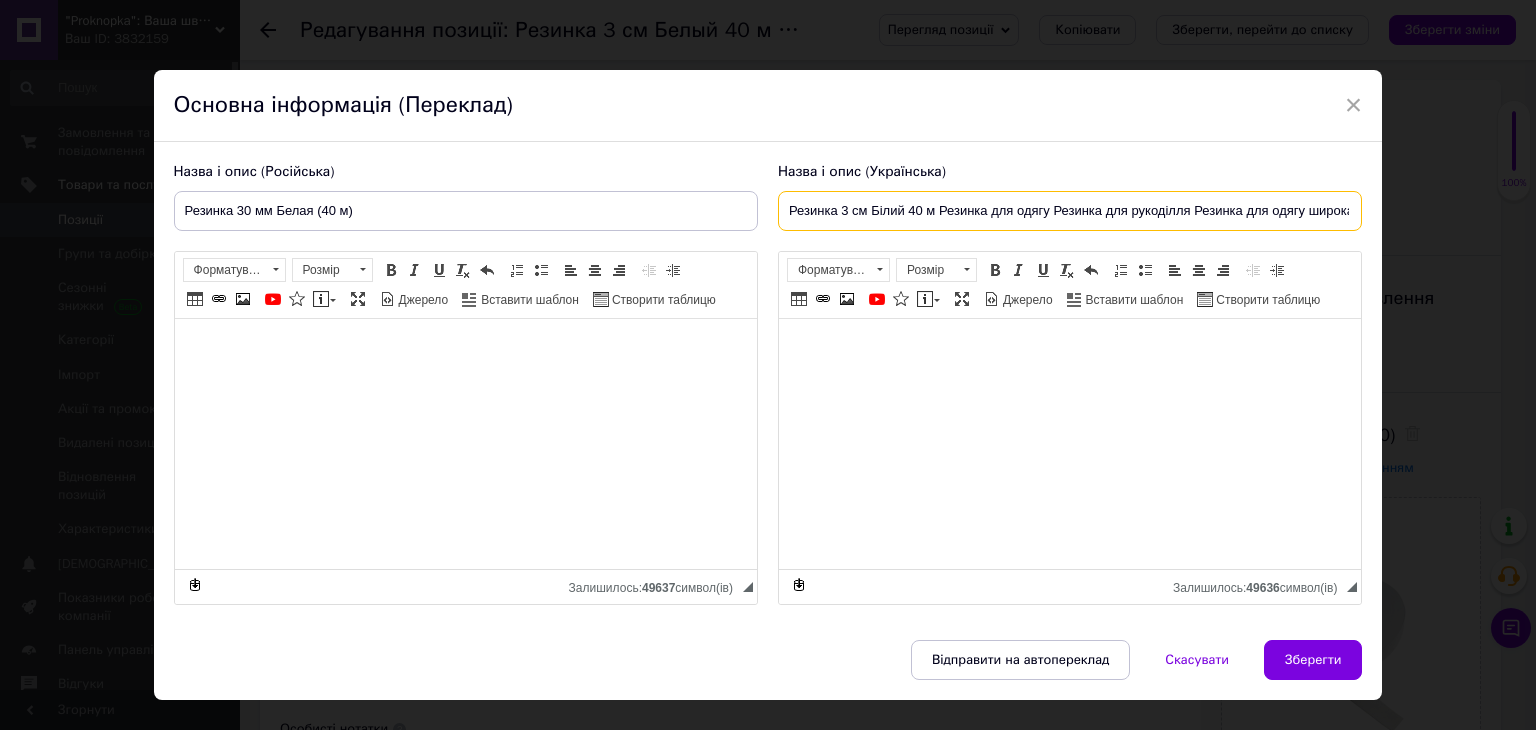 click on "Резинка 3 см Білий 40 м Резинка для одягу Резинка для рукоділля Резинка для одягу широка" at bounding box center (1070, 211) 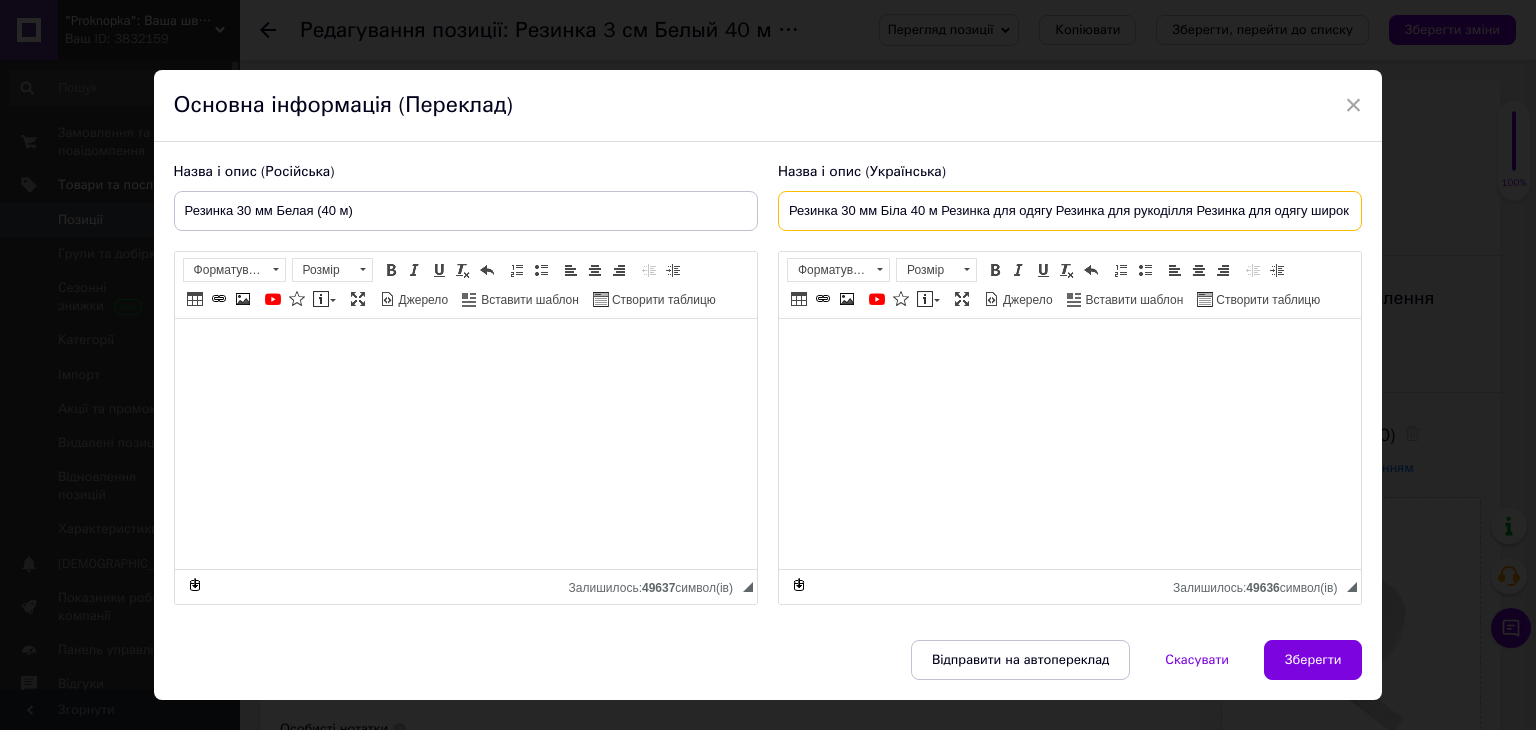 scroll, scrollTop: 0, scrollLeft: 8, axis: horizontal 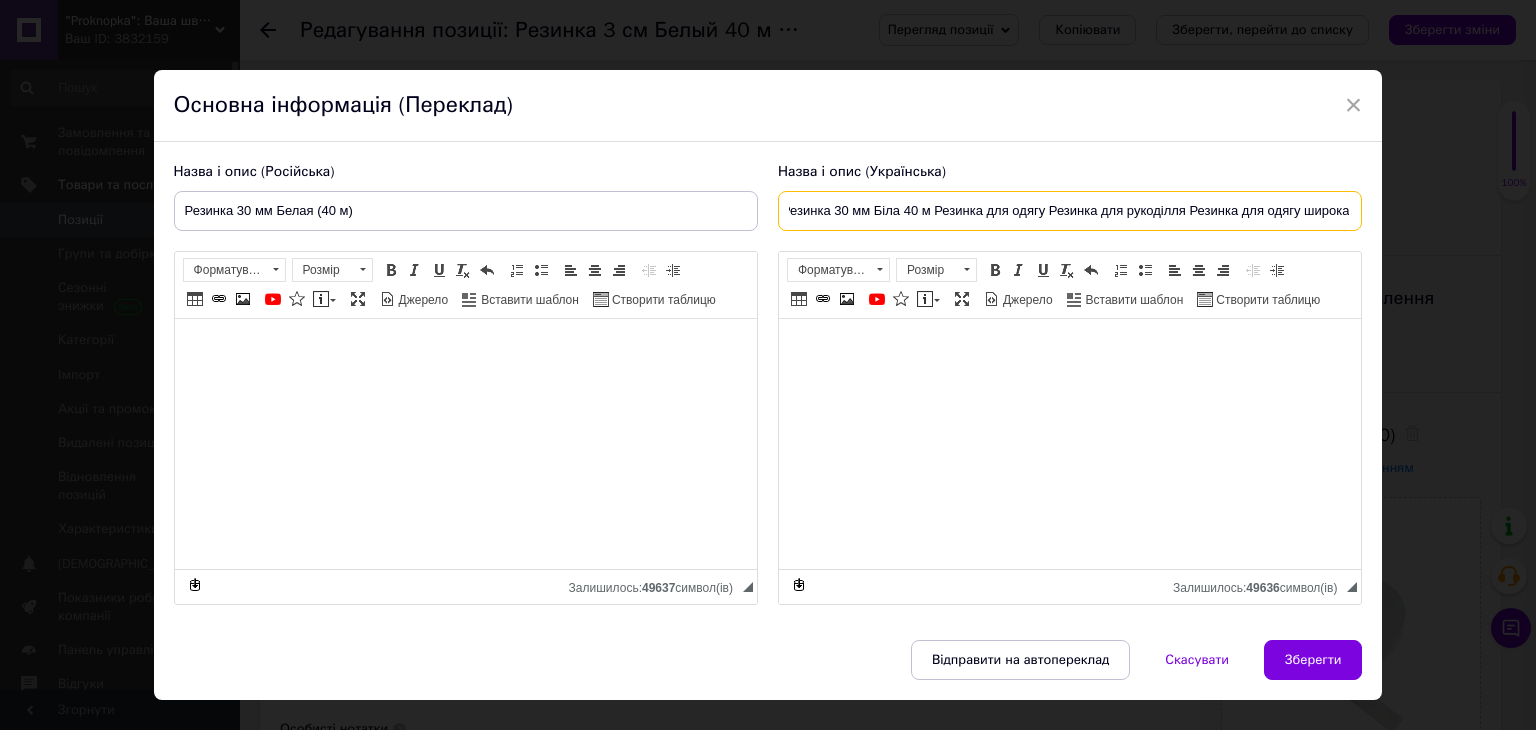 drag, startPoint x: 938, startPoint y: 213, endPoint x: 1535, endPoint y: 229, distance: 597.21436 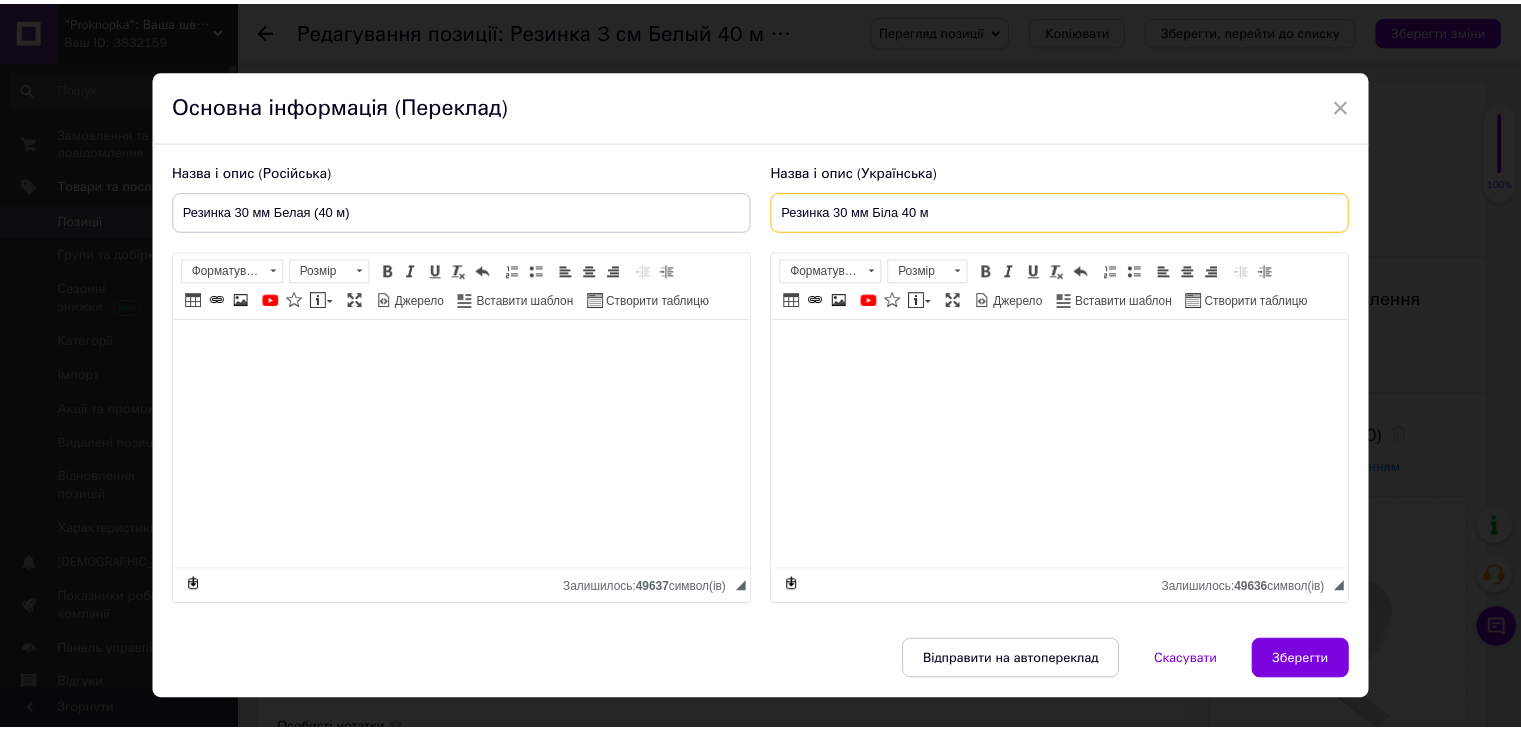 scroll, scrollTop: 0, scrollLeft: 0, axis: both 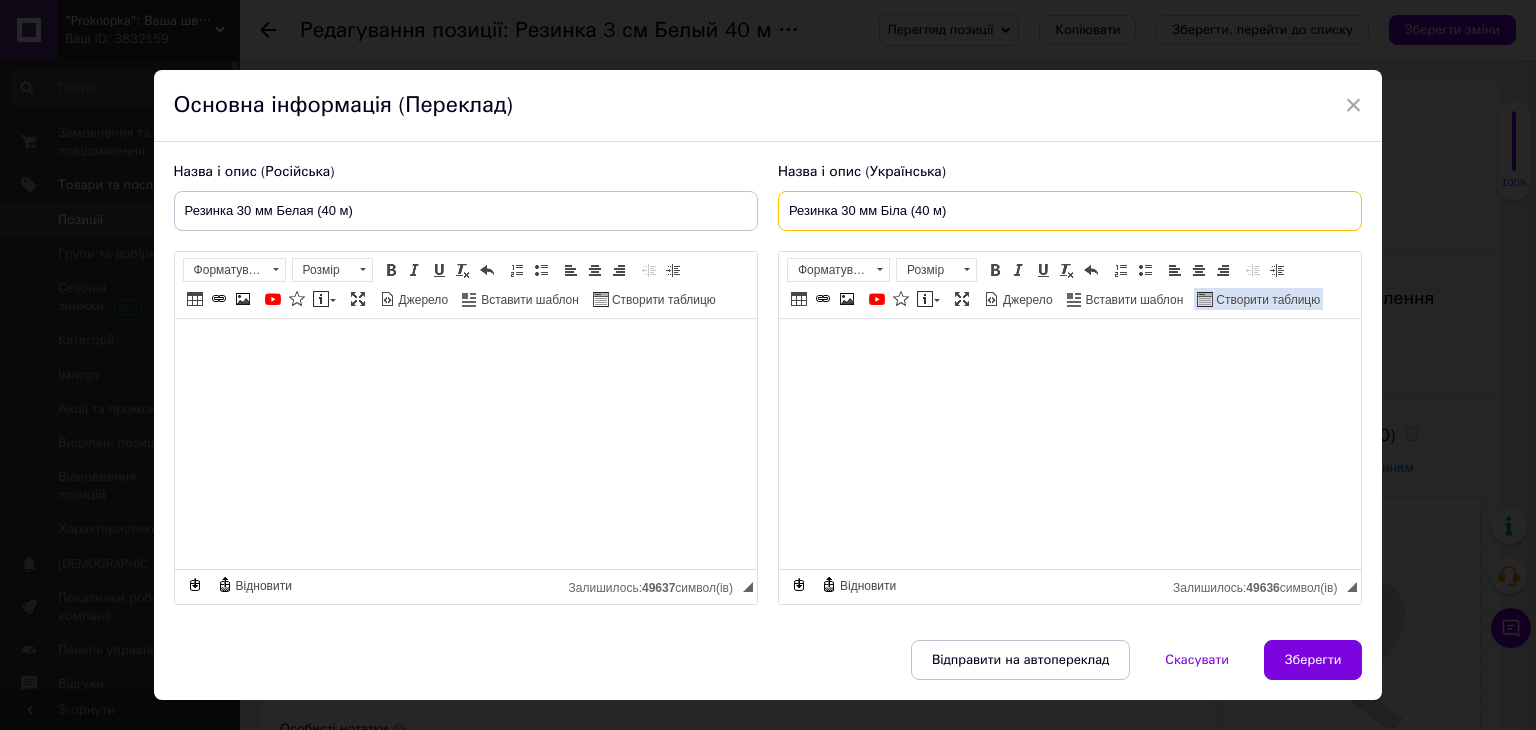 type on "Резинка 30 мм Біла (40 м)" 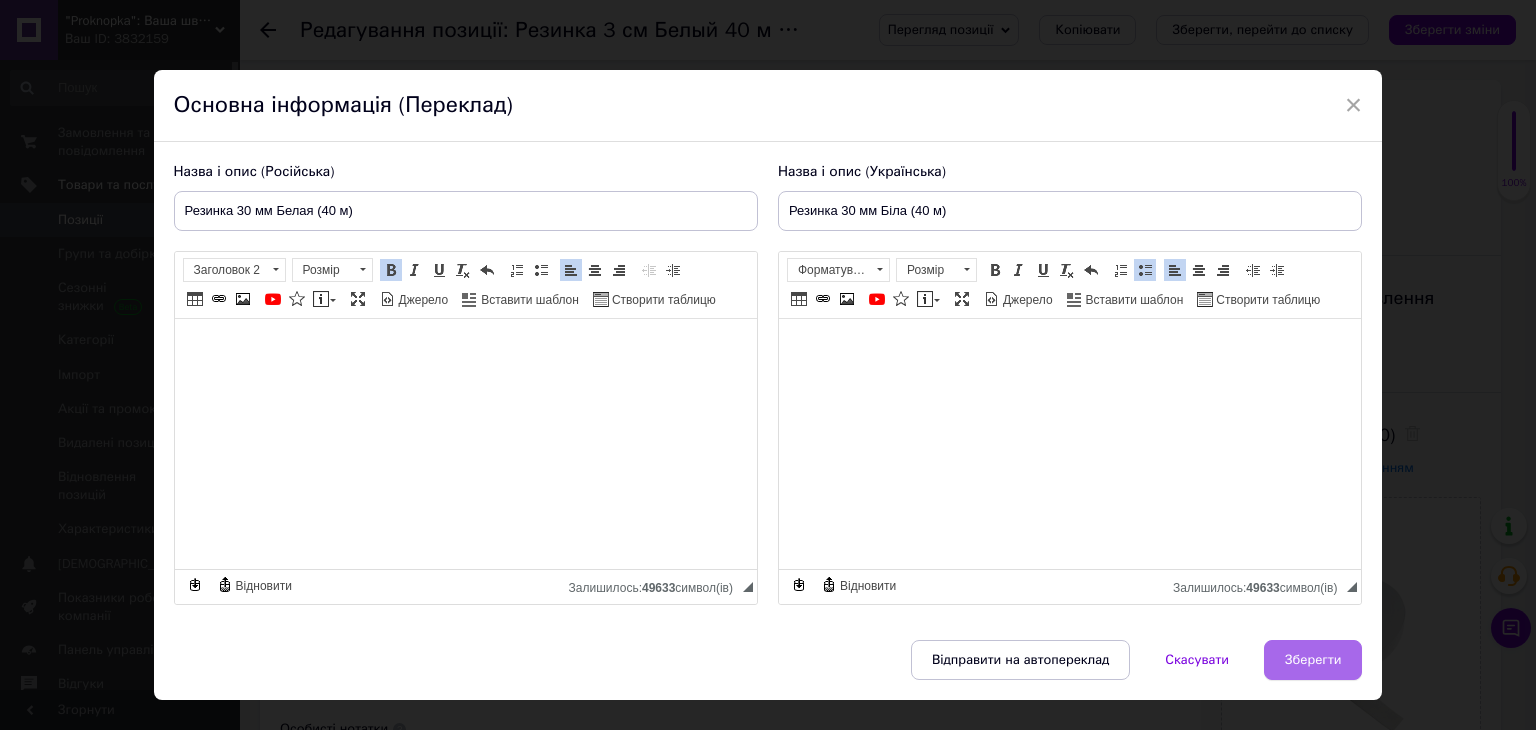 click on "Зберегти" at bounding box center (1313, 660) 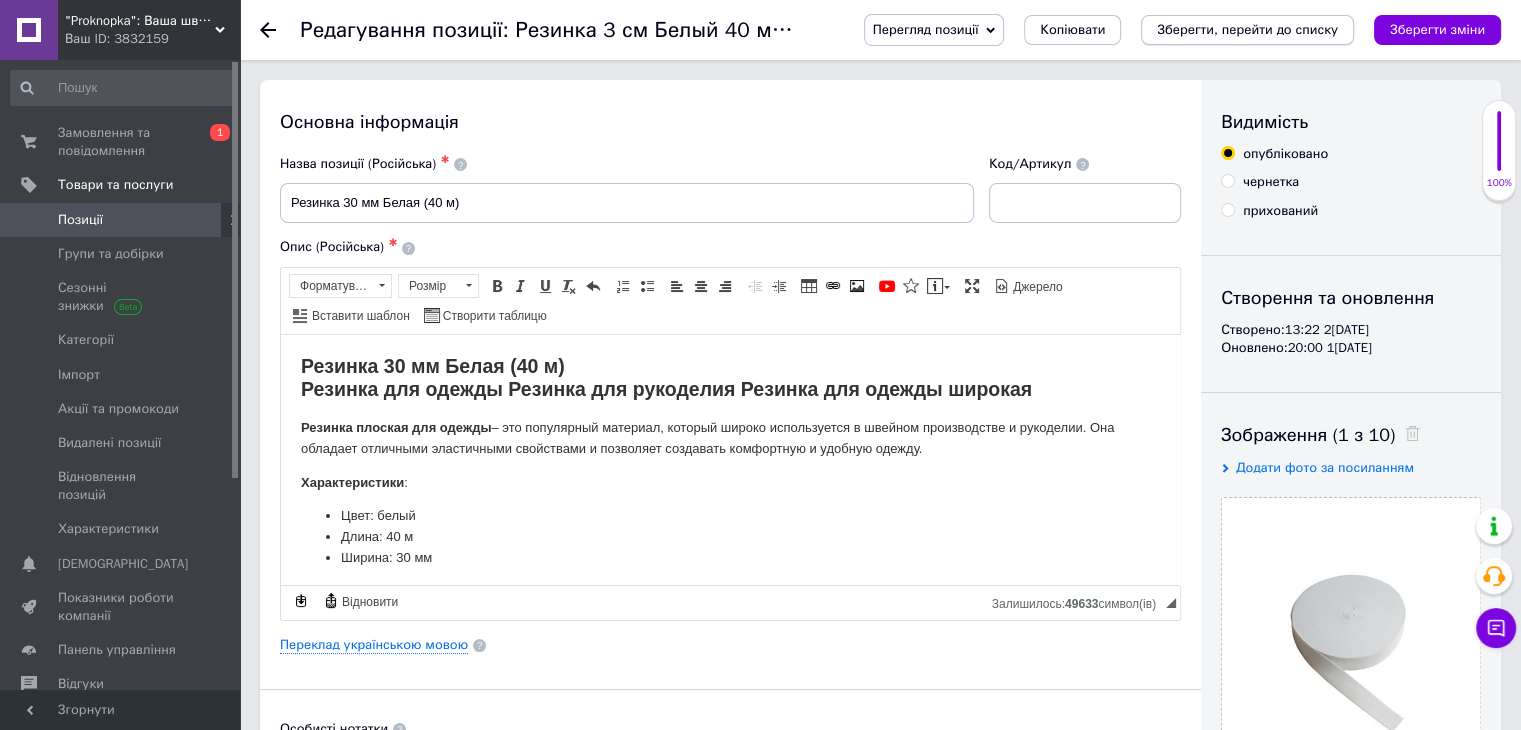 click on "Зберегти, перейти до списку" at bounding box center [1247, 29] 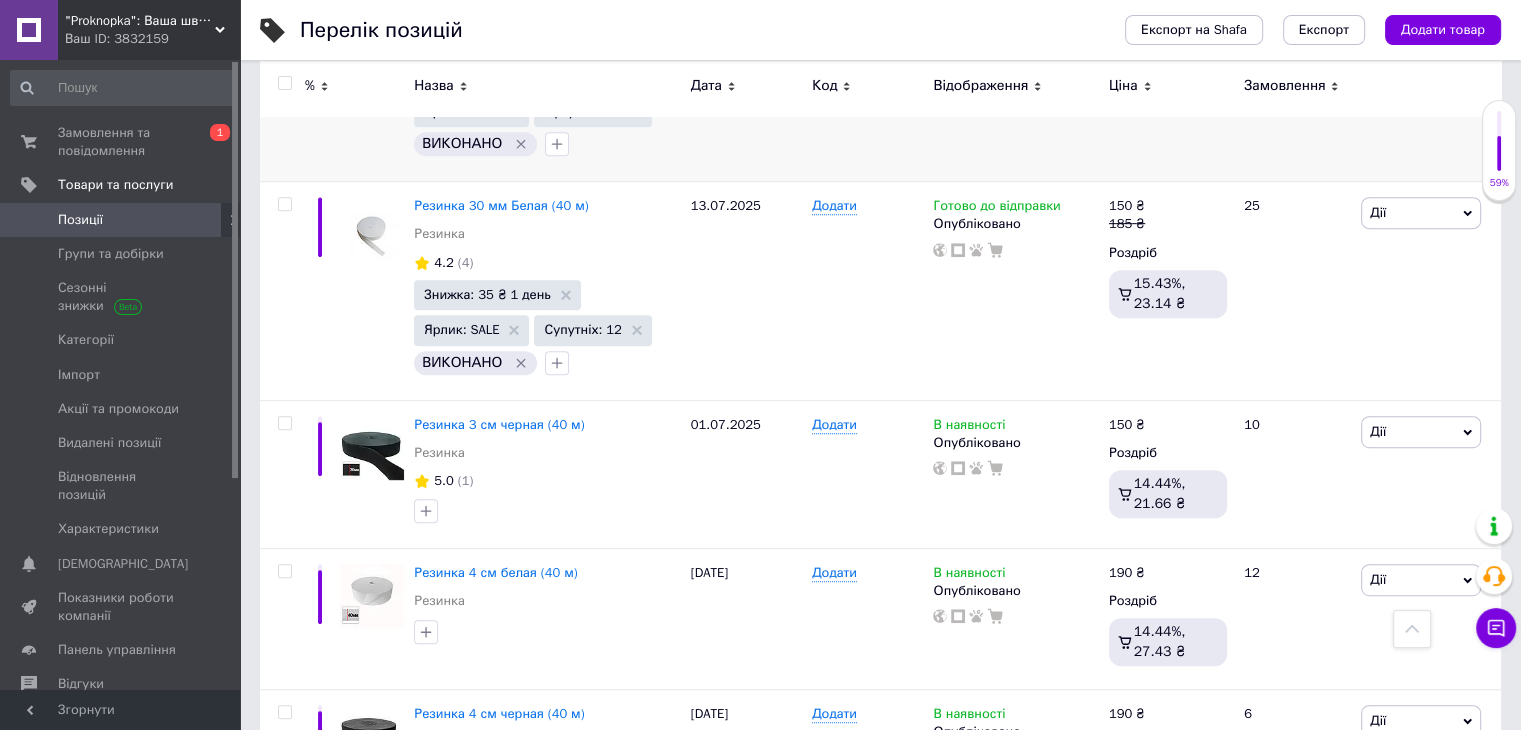 scroll, scrollTop: 1000, scrollLeft: 0, axis: vertical 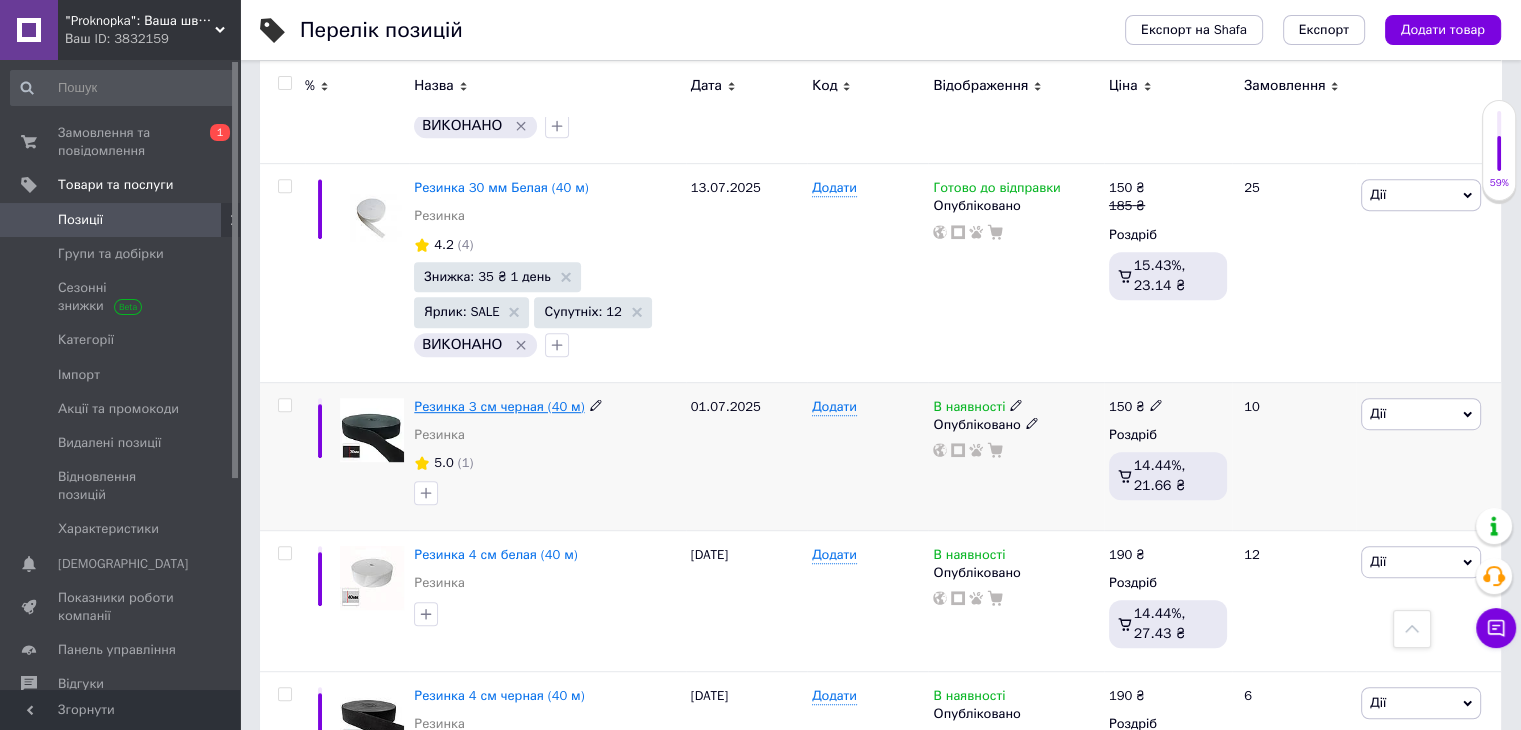 click on "Резинка 3 см черная (40 м)" at bounding box center [499, 406] 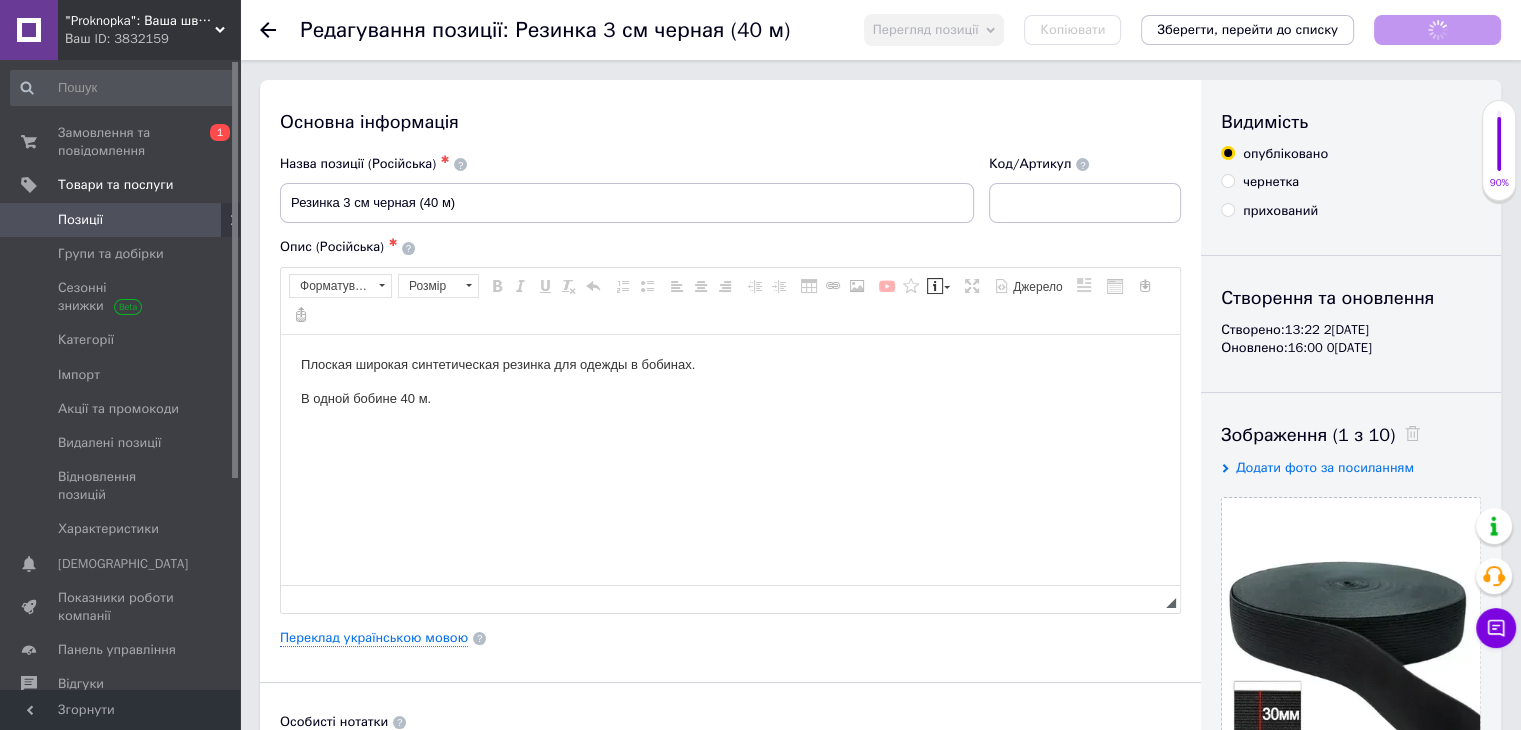 scroll, scrollTop: 0, scrollLeft: 0, axis: both 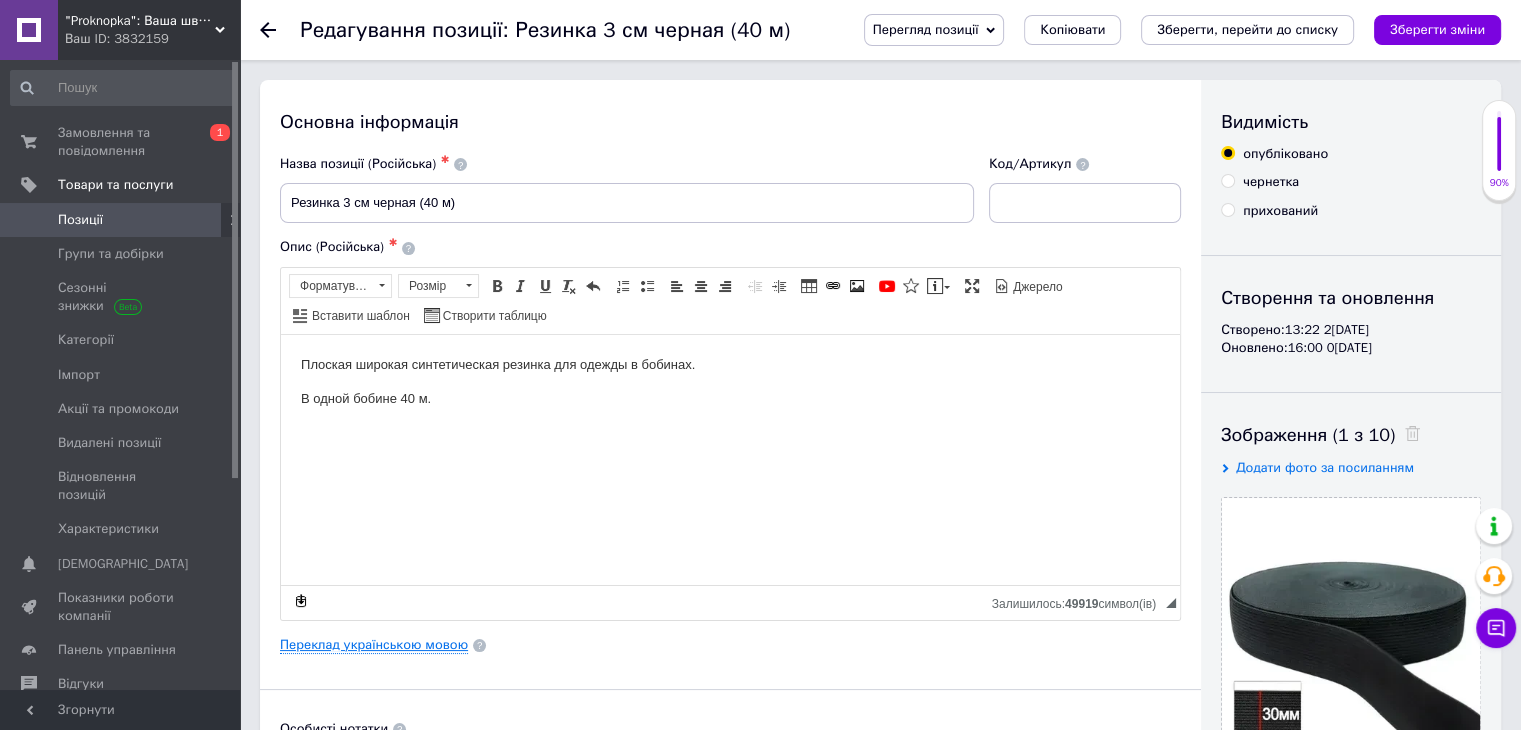 click on "Переклад українською мовою" at bounding box center (374, 645) 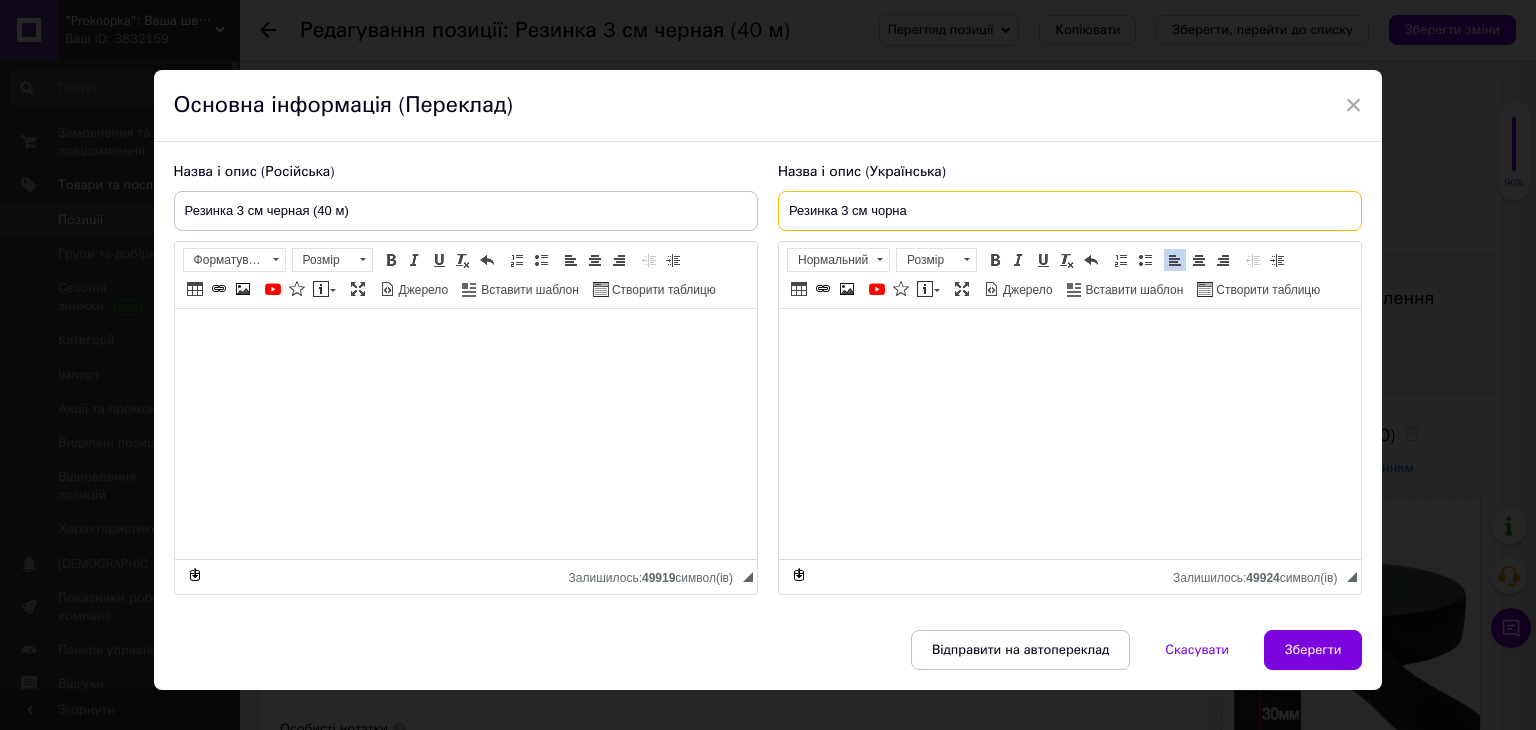 click on "Резинка 3 см чорна" at bounding box center [1070, 211] 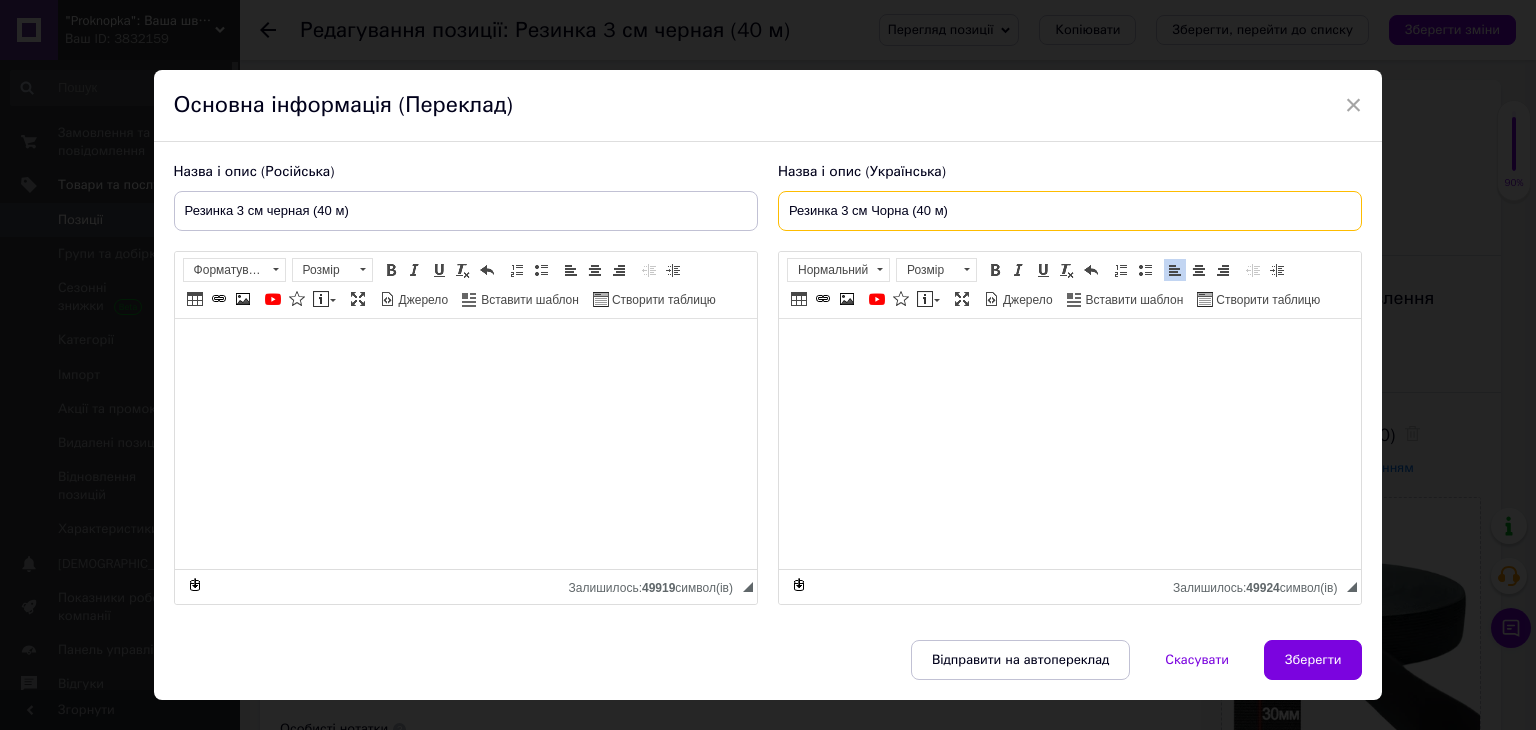 click on "Резинка 3 см Чорна (40 м)" at bounding box center (1070, 211) 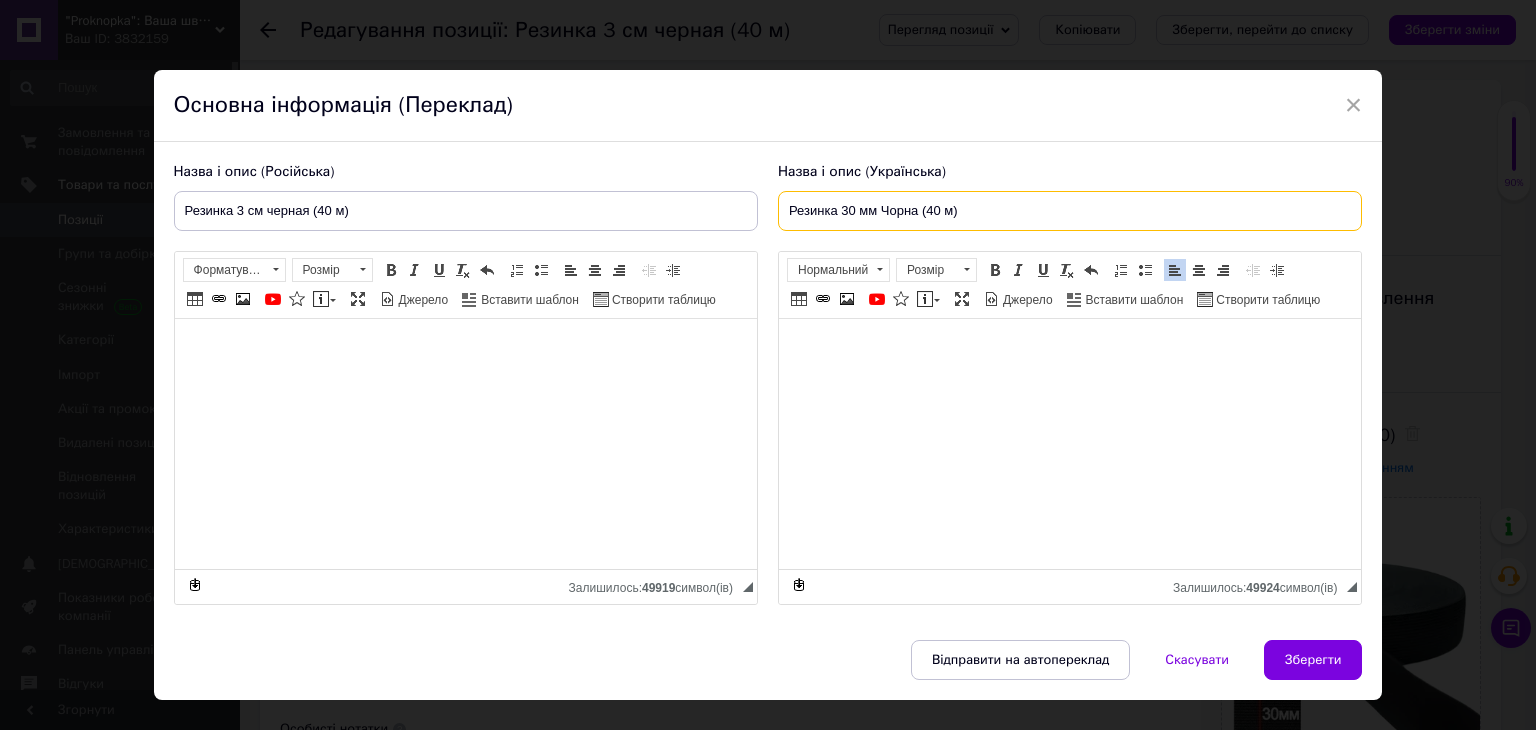 type on "Резинка 30 мм Чорна (40 м)" 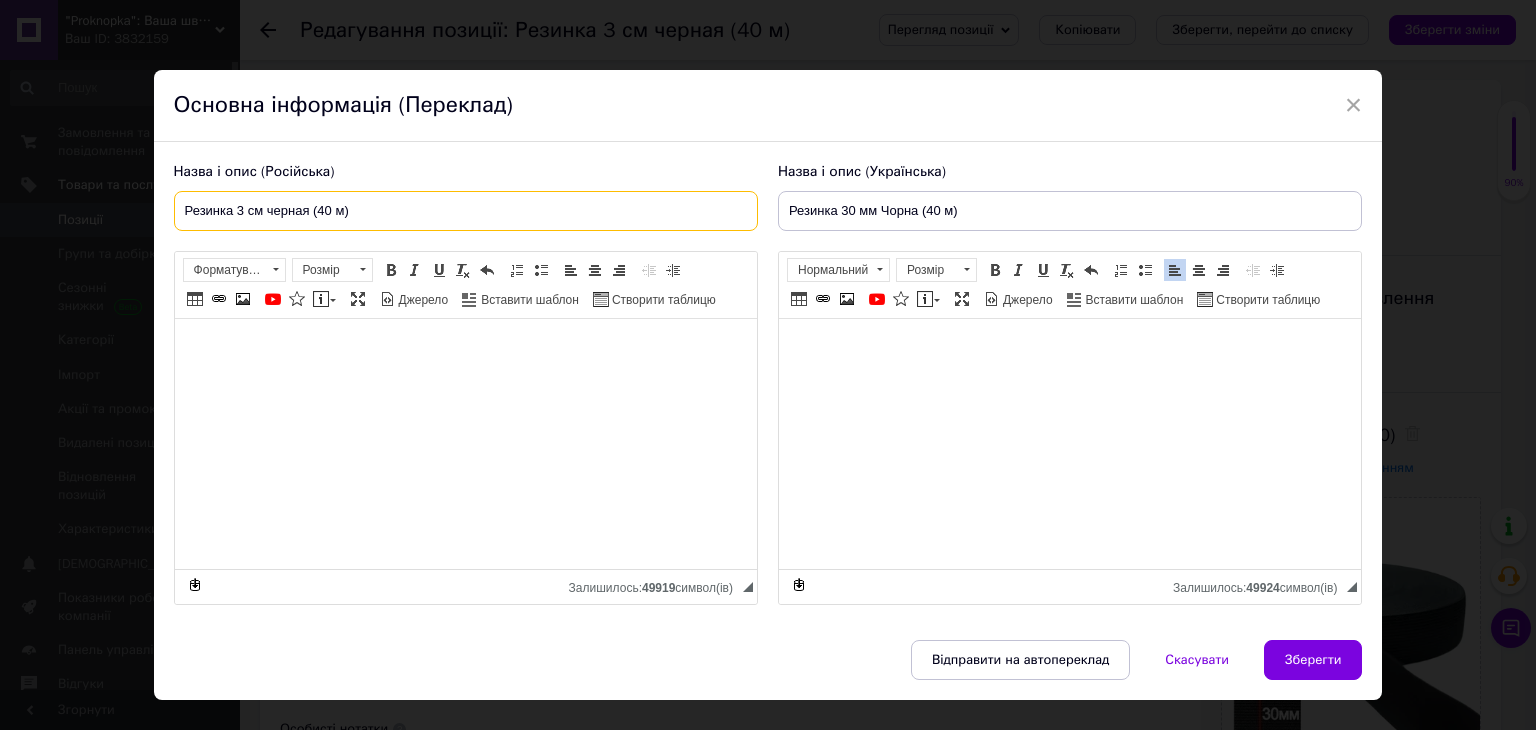 click on "Резинка 3 см черная (40 м)" at bounding box center (466, 211) 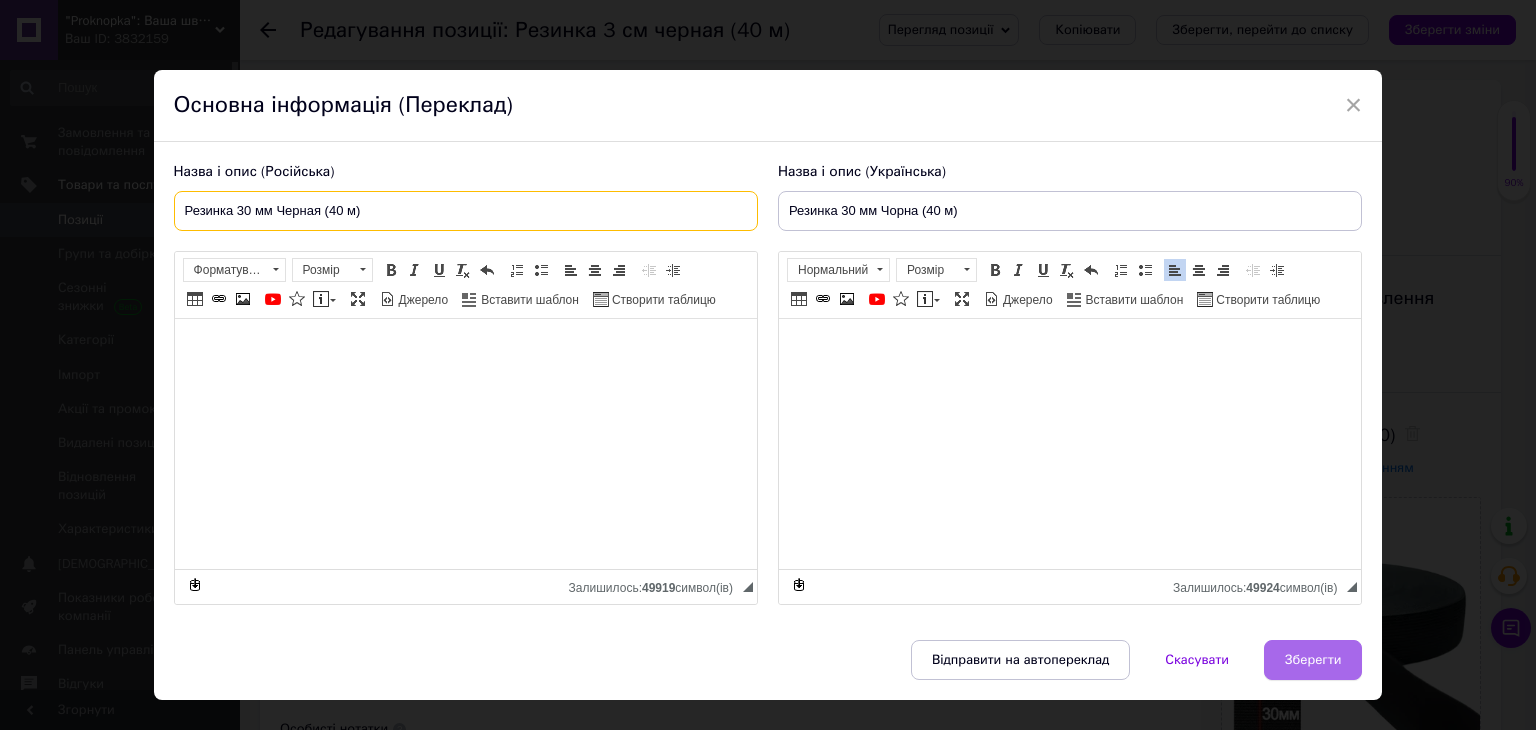 type on "Резинка 30 мм Черная (40 м)" 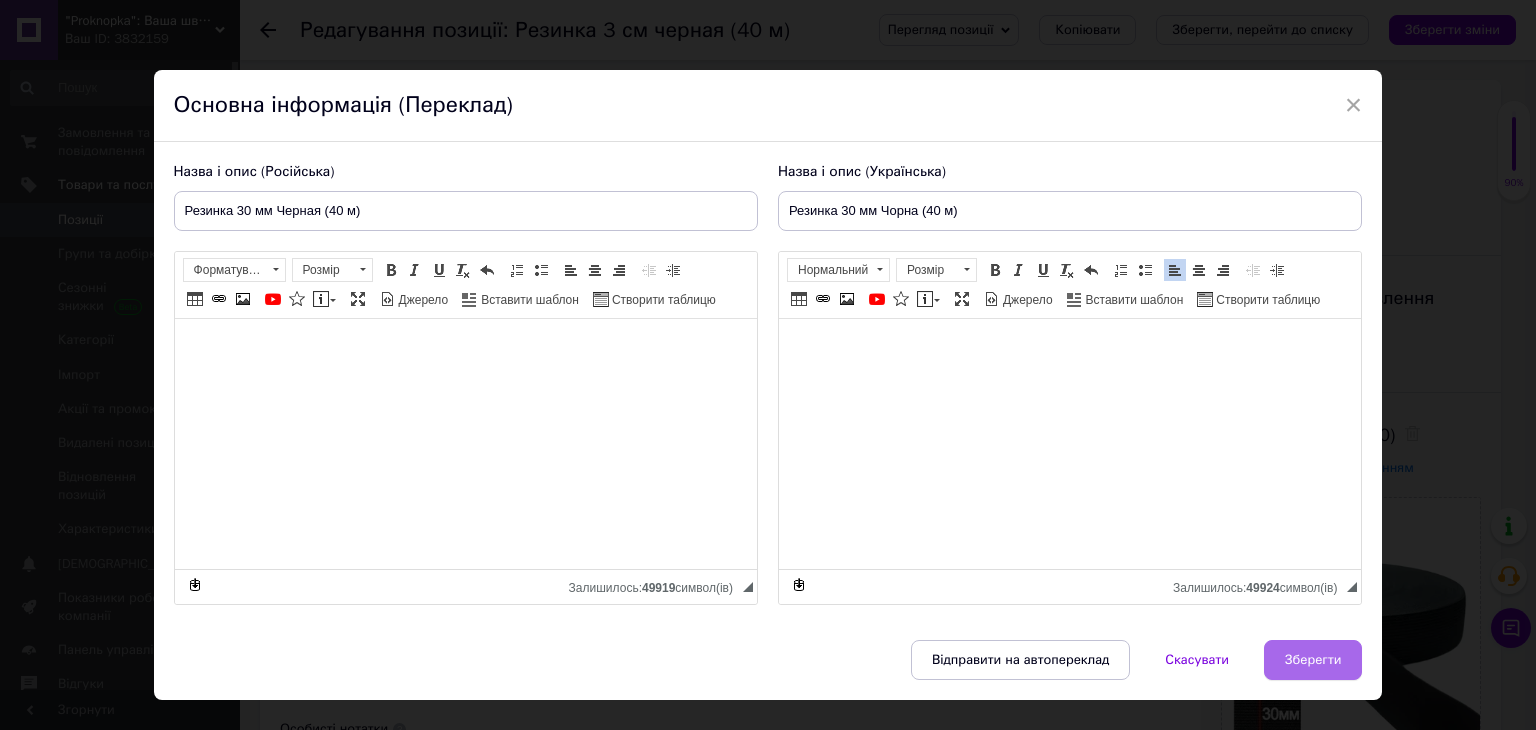 click on "Зберегти" at bounding box center (1313, 660) 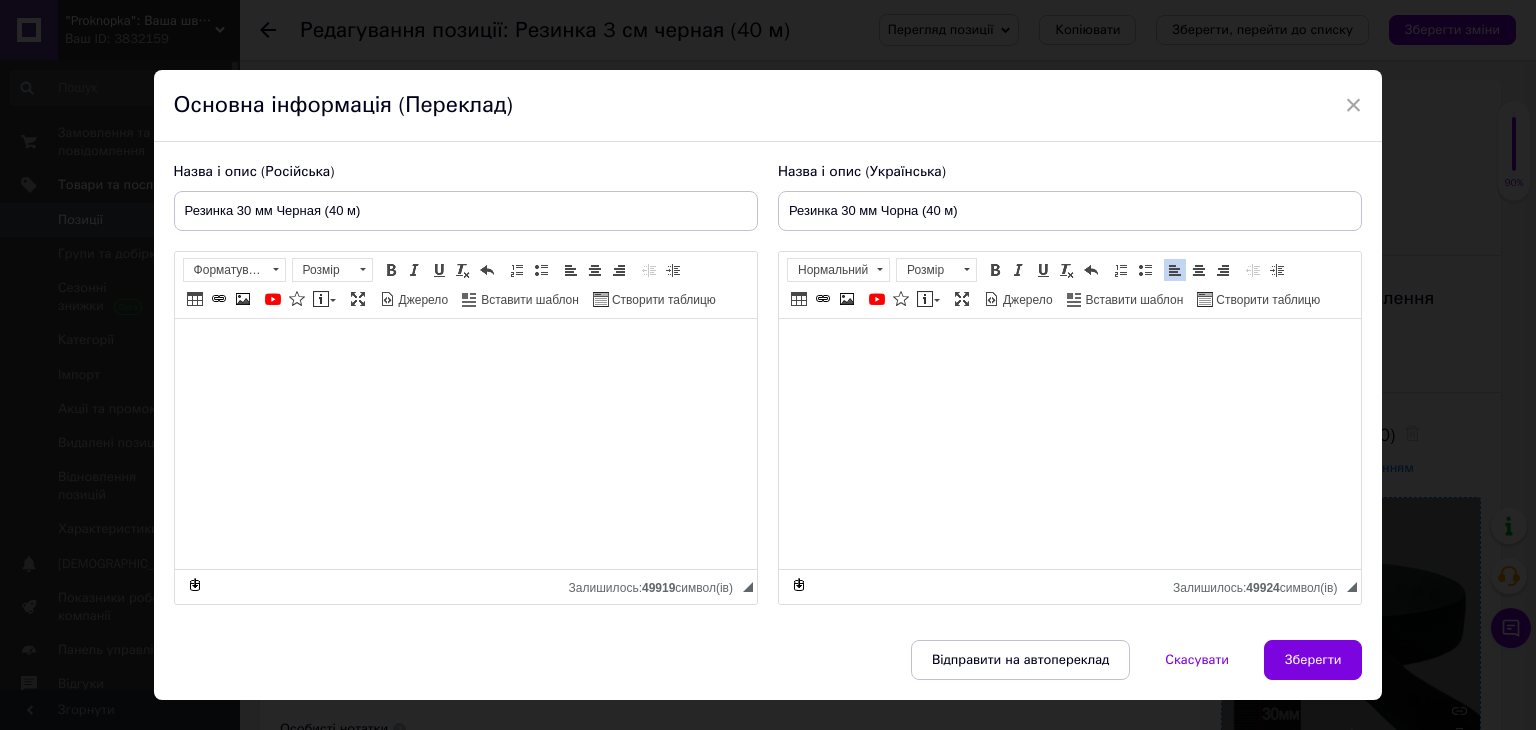 type on "Резинка 30 мм Черная (40 м)" 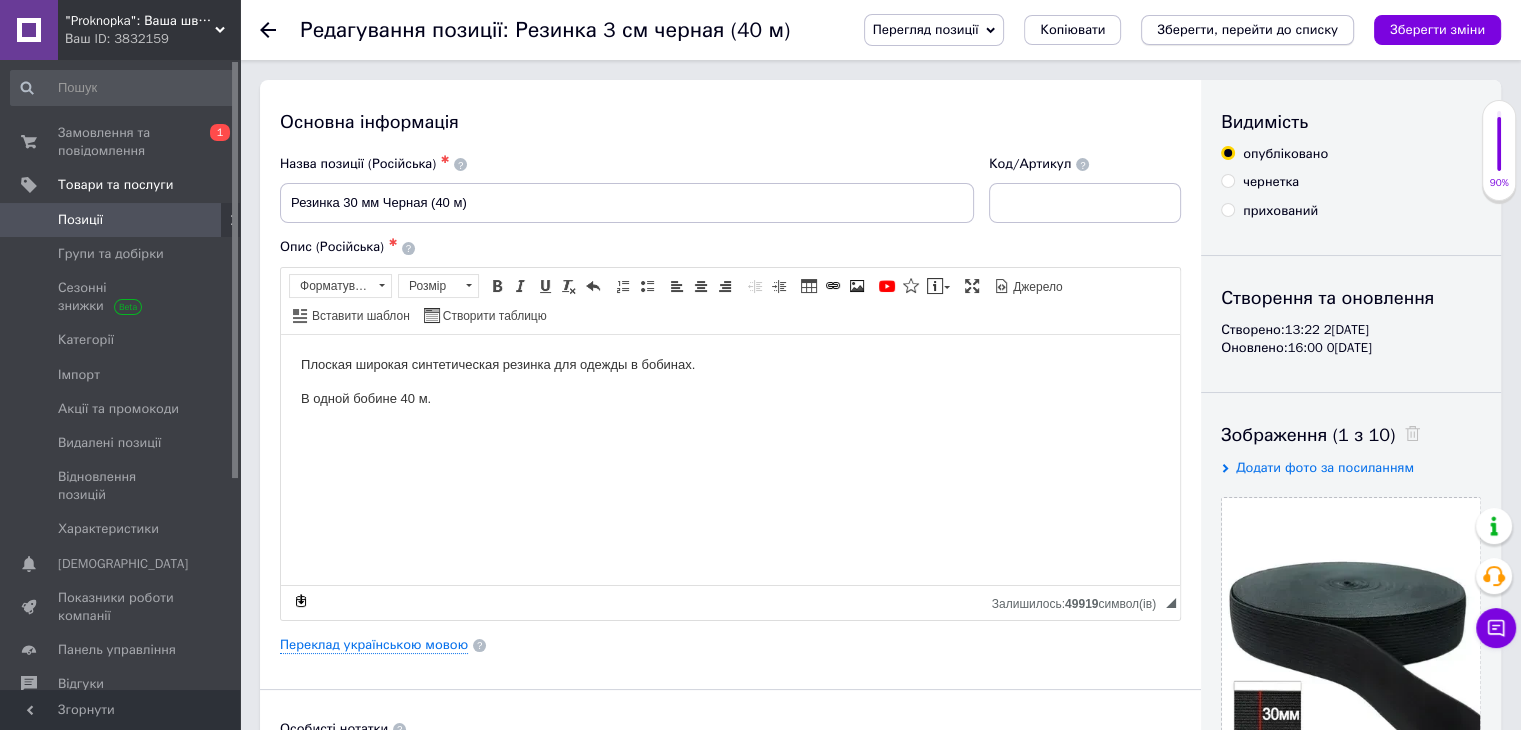 click on "Зберегти, перейти до списку" at bounding box center [1247, 29] 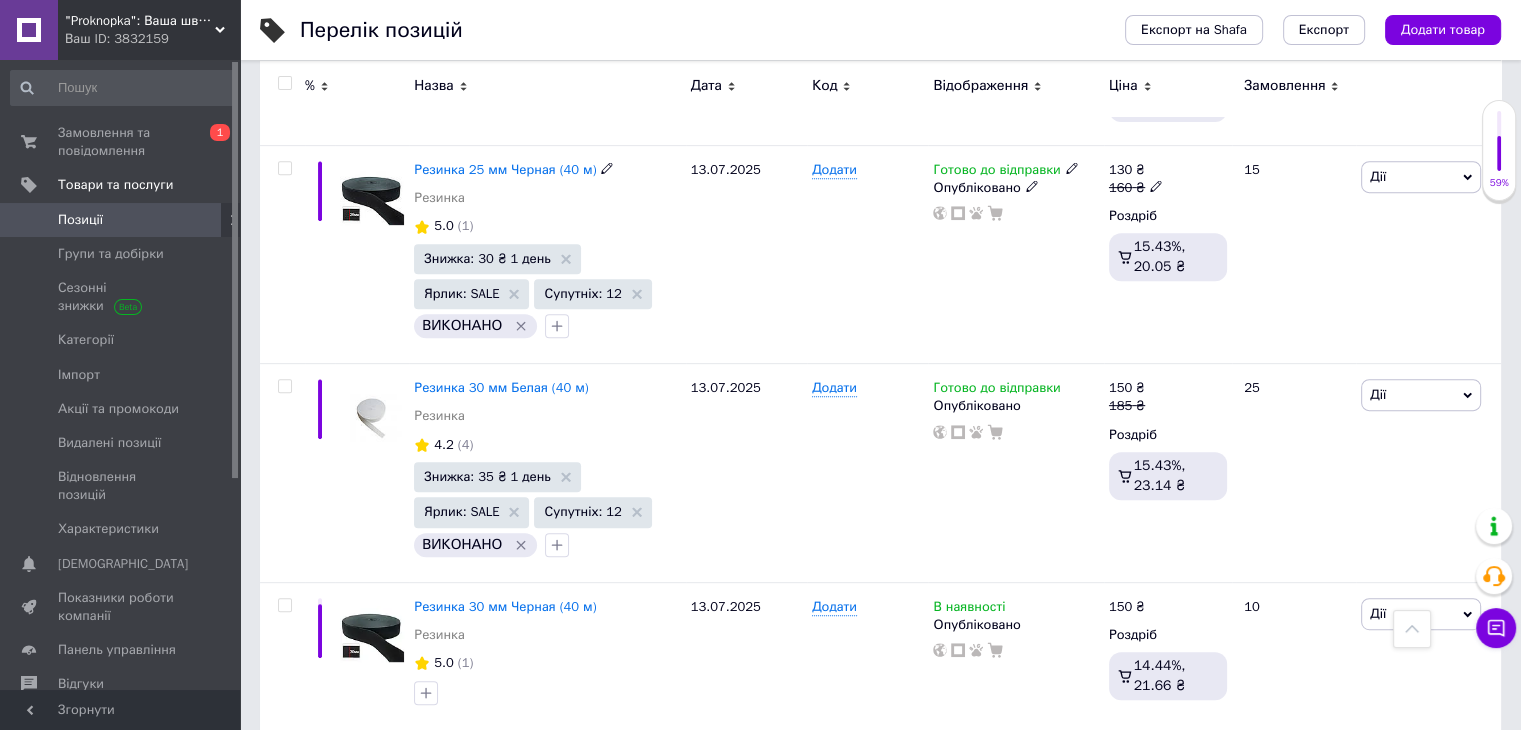 scroll, scrollTop: 900, scrollLeft: 0, axis: vertical 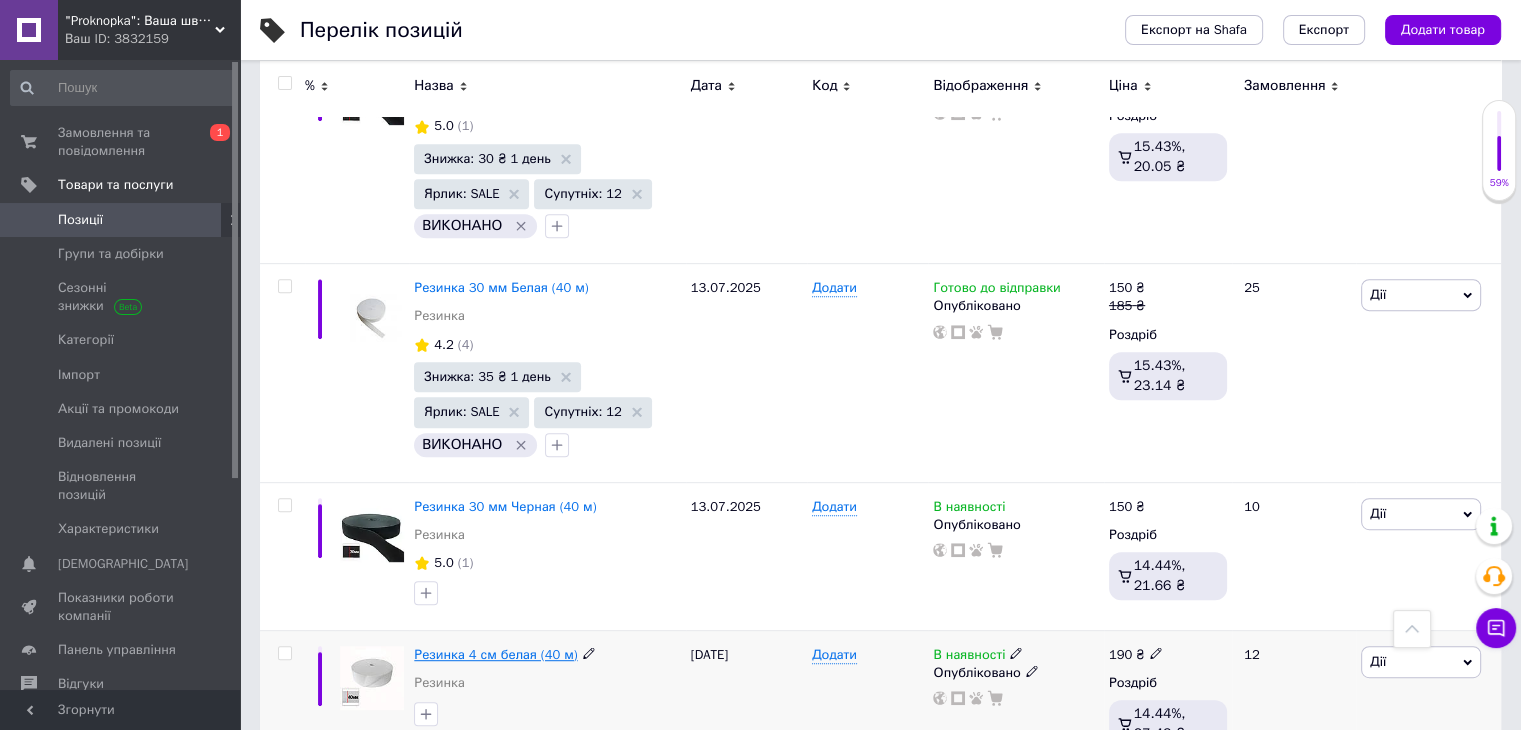 click on "Резинка 4 см белая (40 м)" at bounding box center [495, 654] 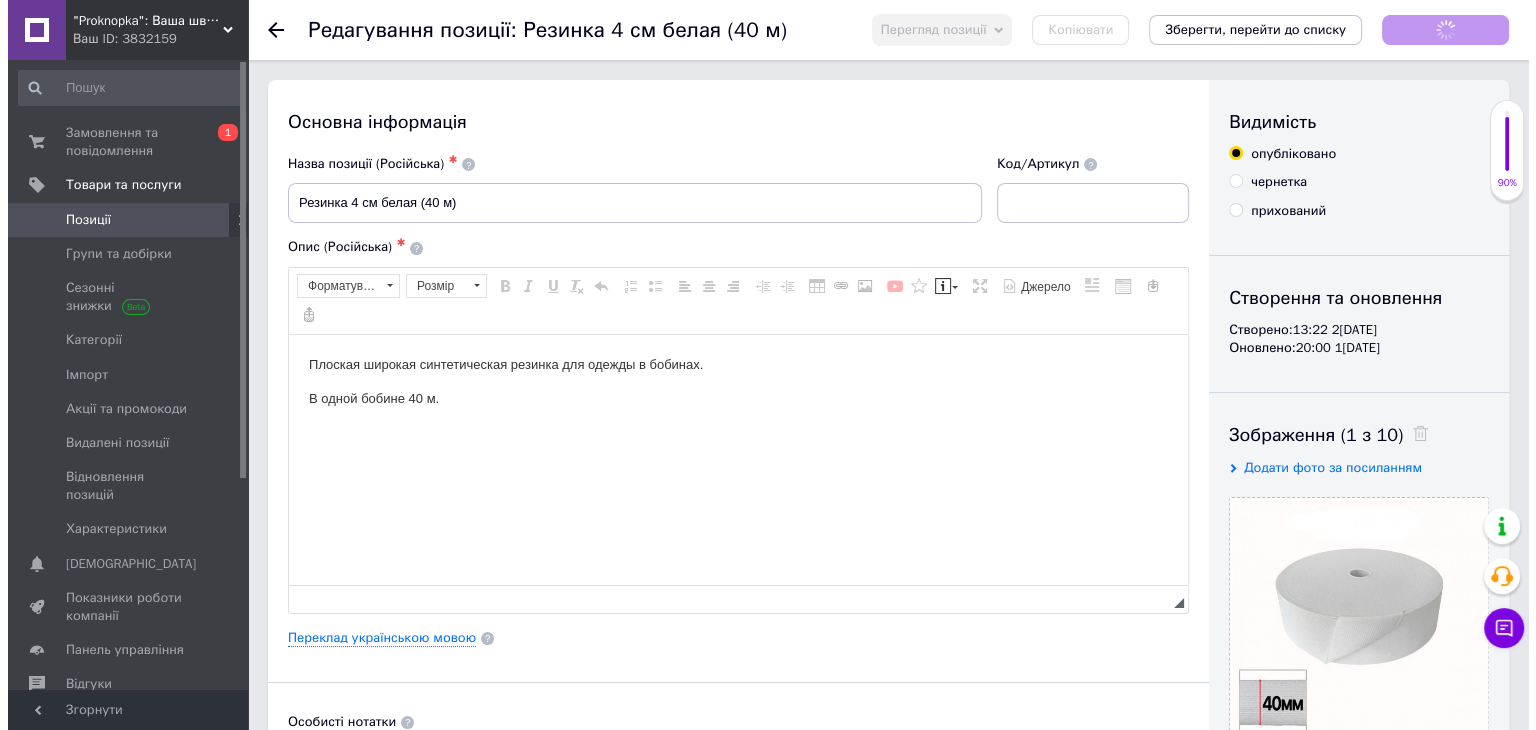 scroll, scrollTop: 0, scrollLeft: 0, axis: both 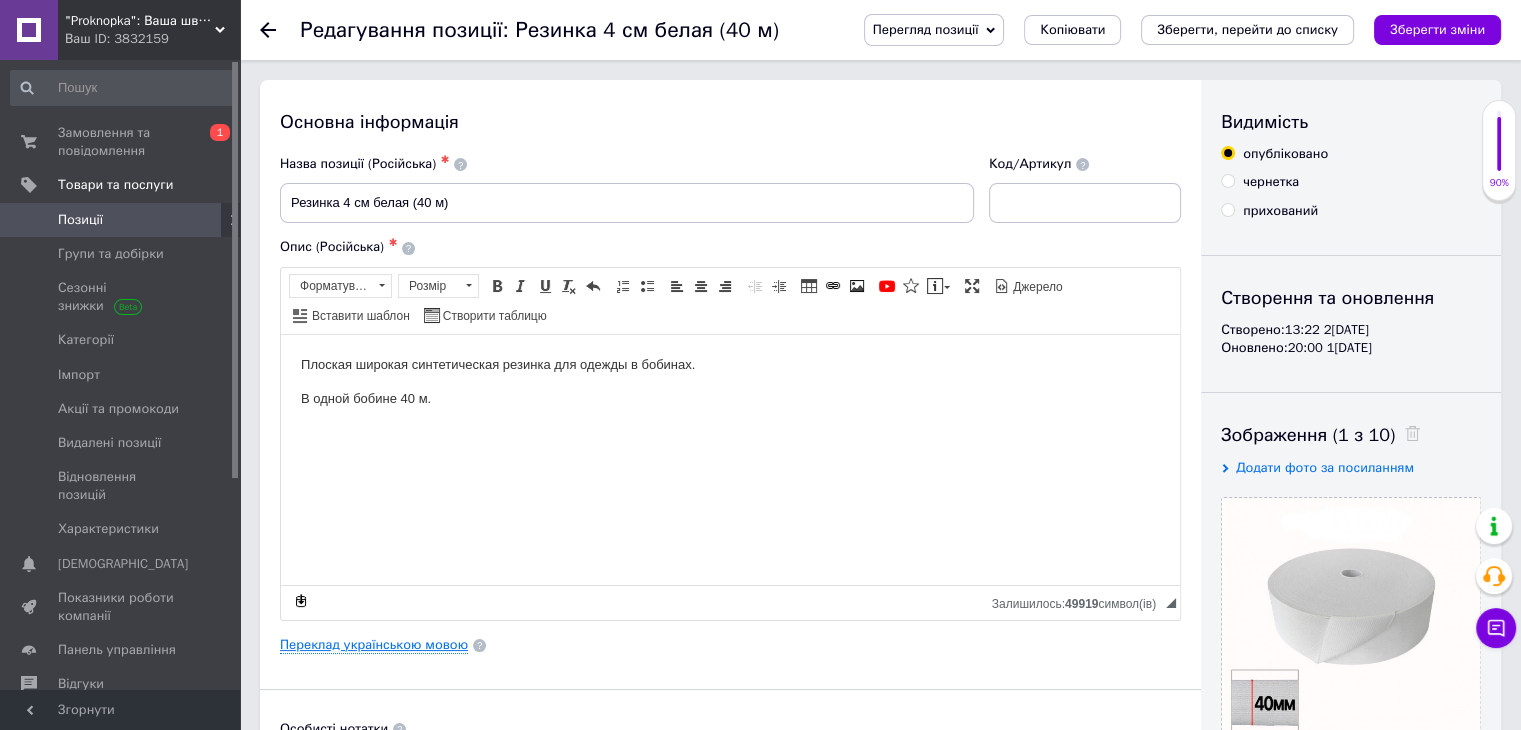 click on "Переклад українською мовою" at bounding box center (374, 645) 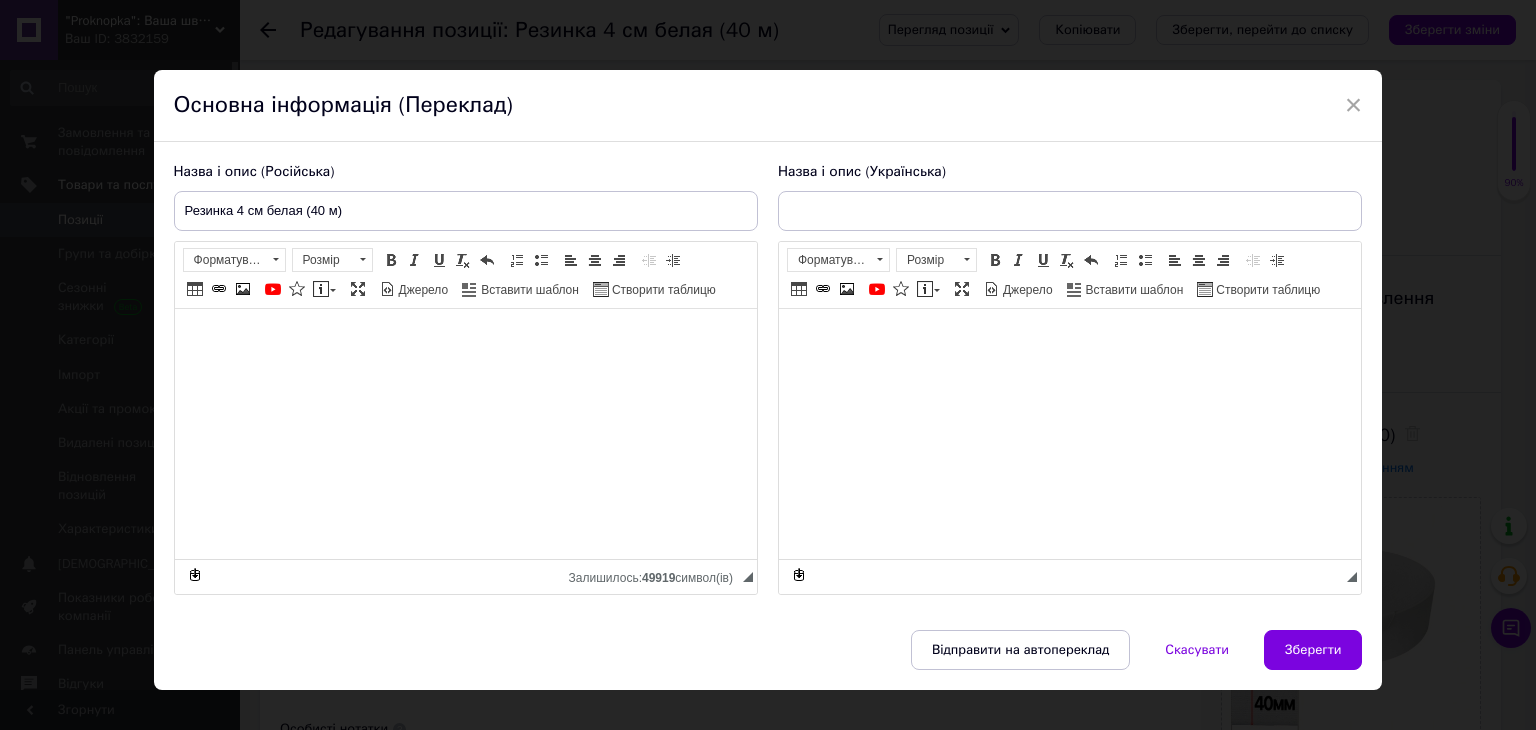 type on "Резинка 4 см біла" 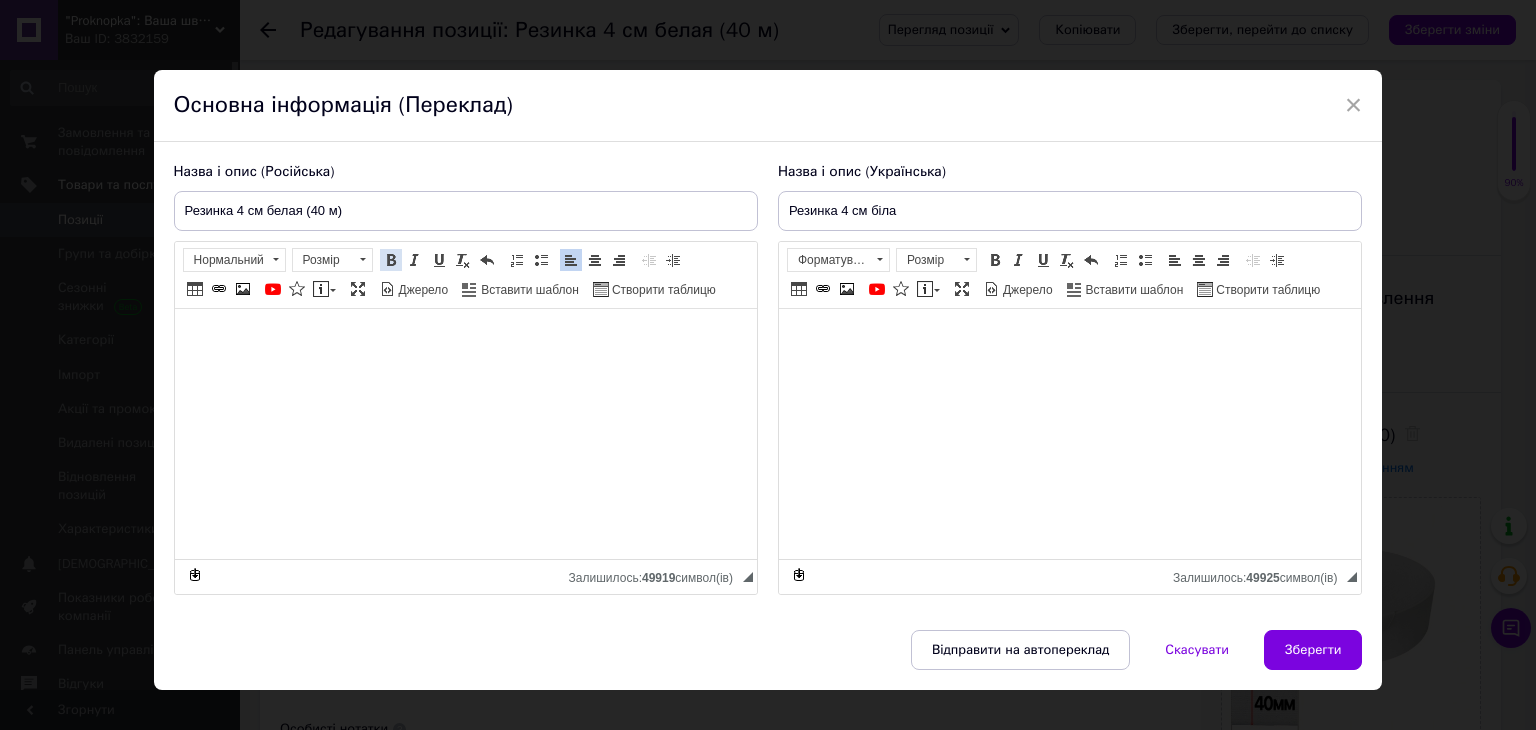 click on "Жирний  Сполучення клавіш Ctrl+B" at bounding box center [391, 260] 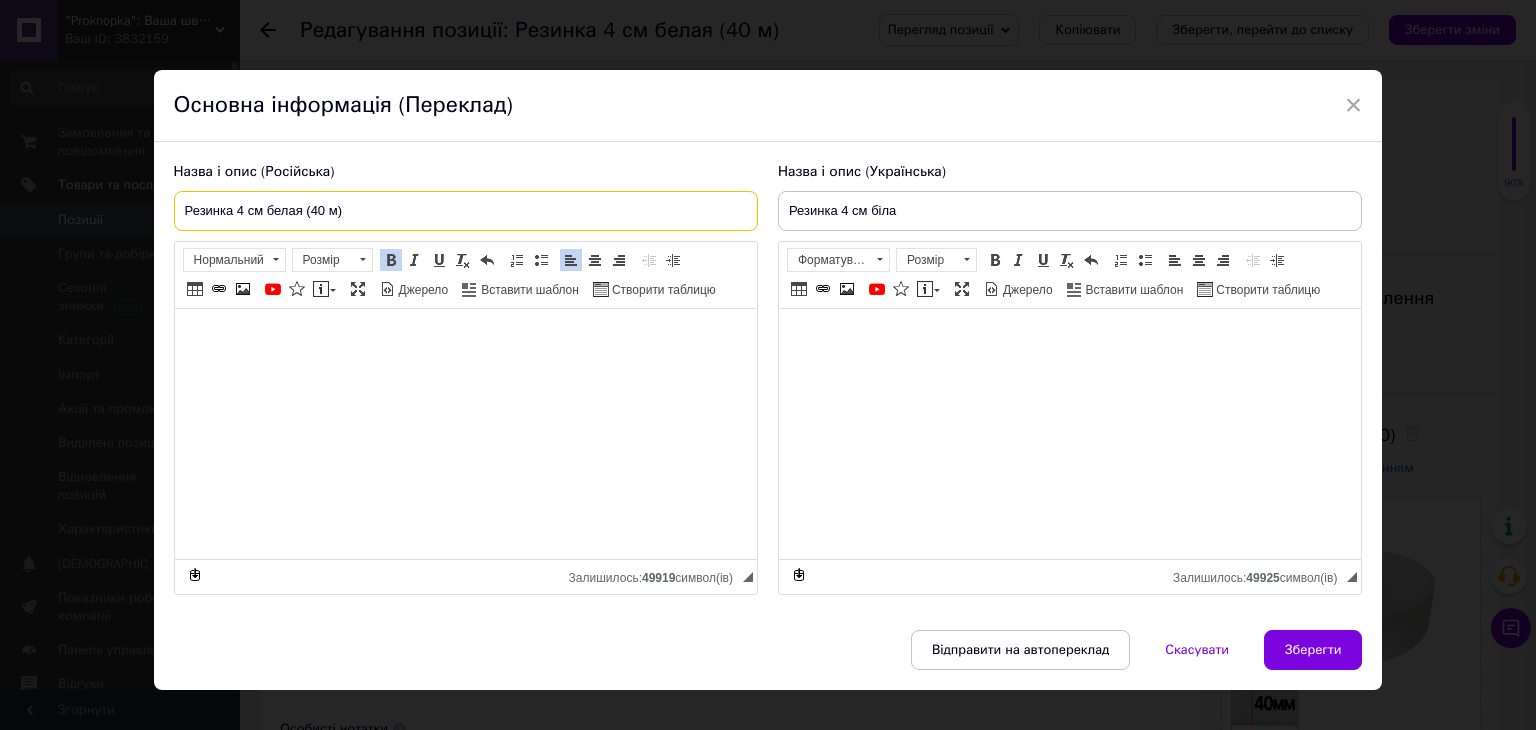 click on "Резинка 4 см белая (40 м)" at bounding box center [466, 211] 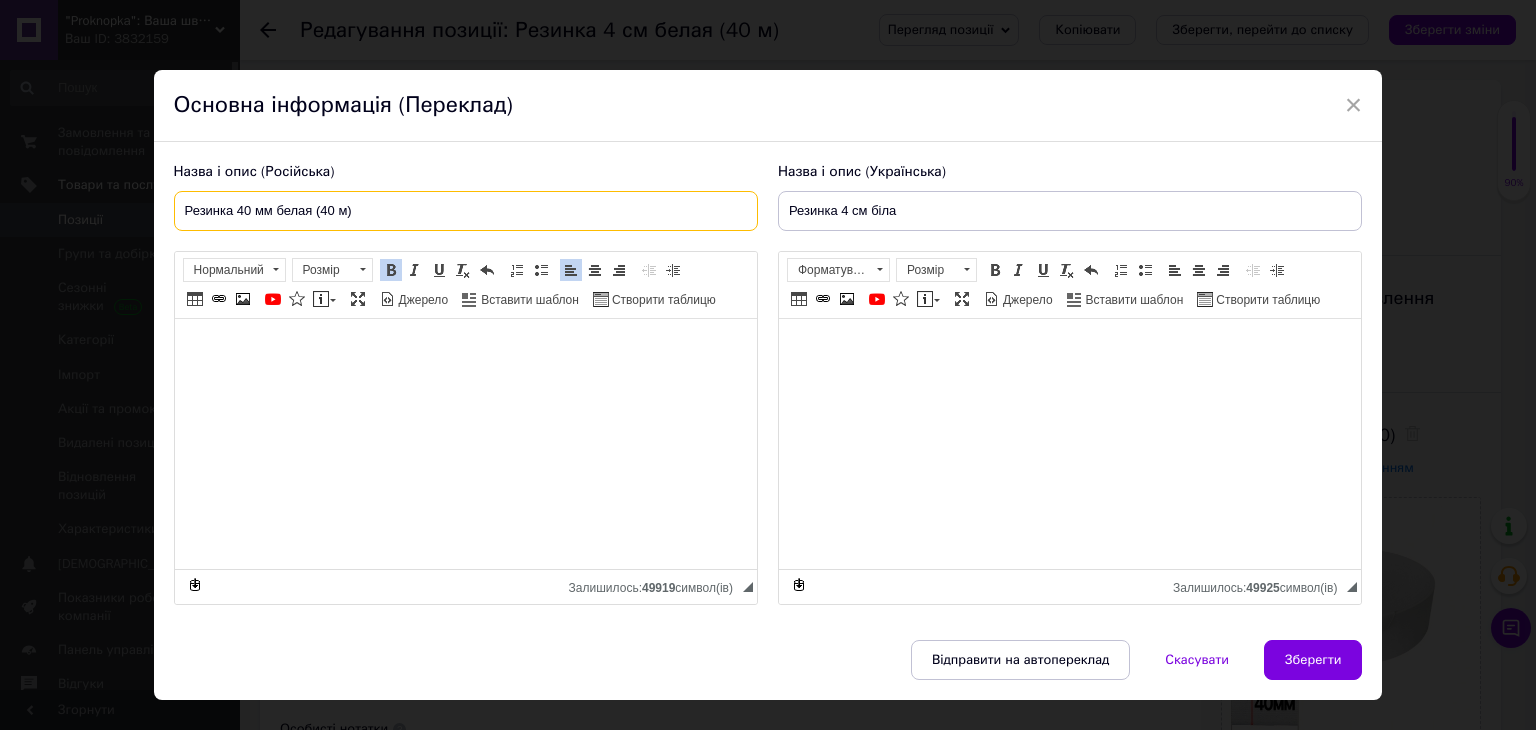 click on "Резинка 40 мм белая (40 м)" at bounding box center (466, 211) 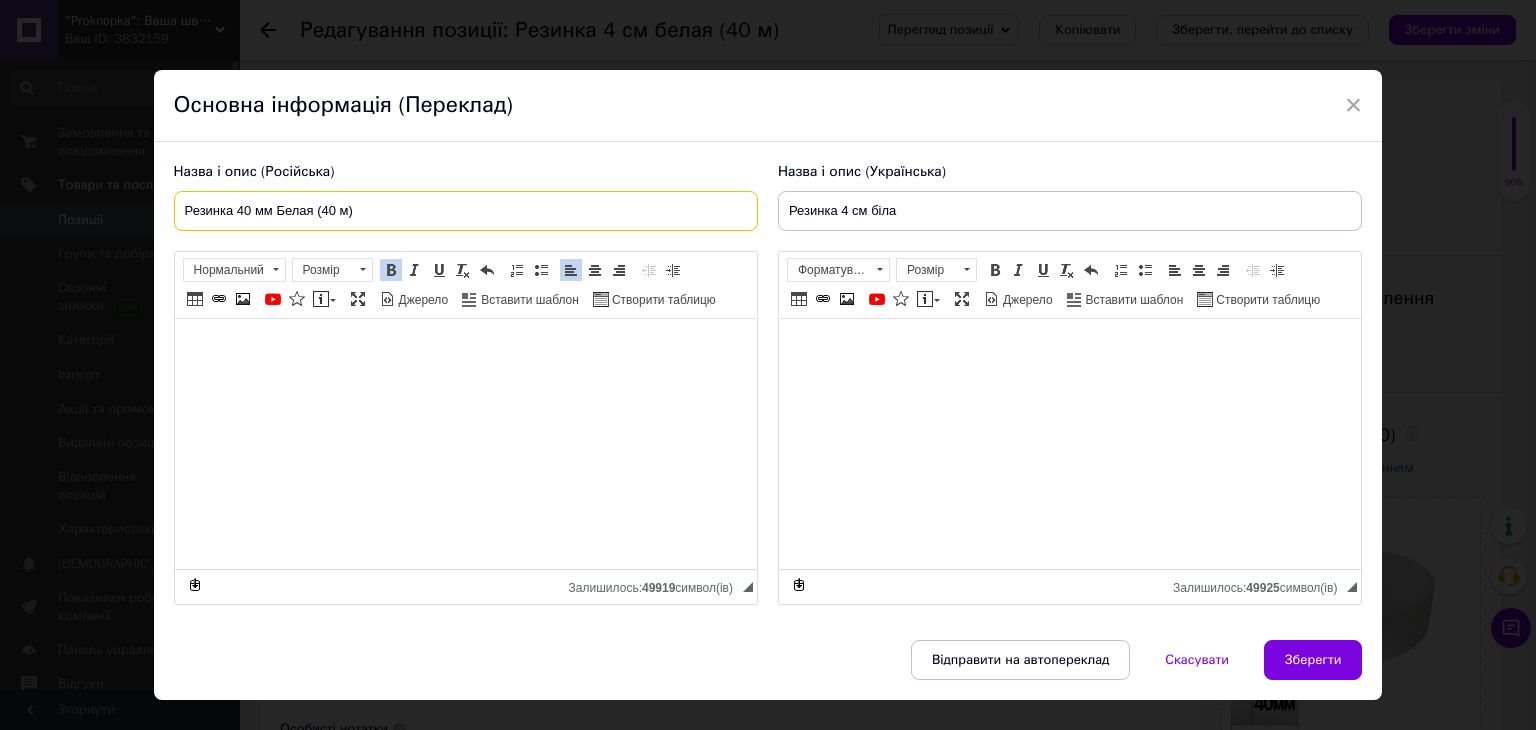 type on "Резинка 40 мм Белая (40 м)" 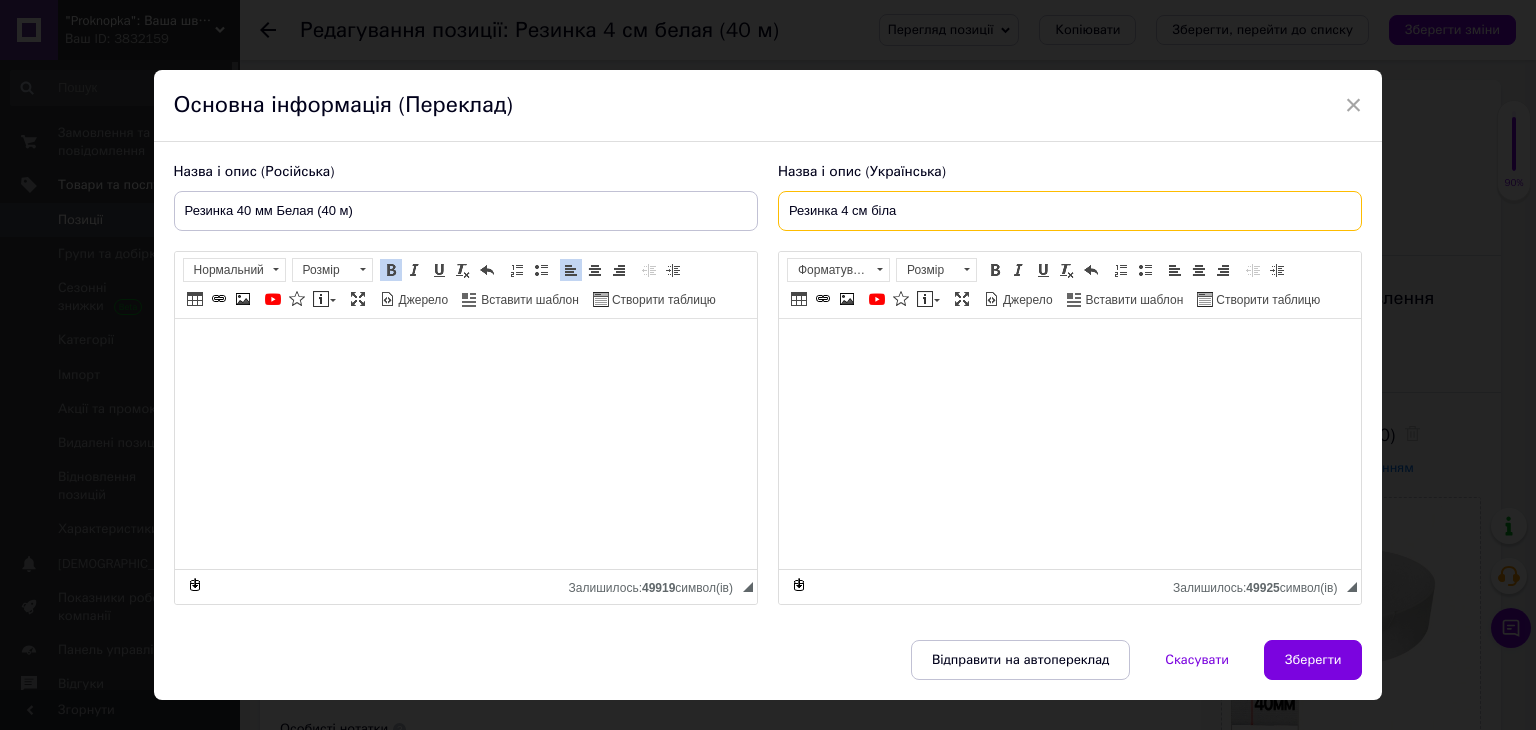 click on "Резинка 4 см біла" at bounding box center (1070, 211) 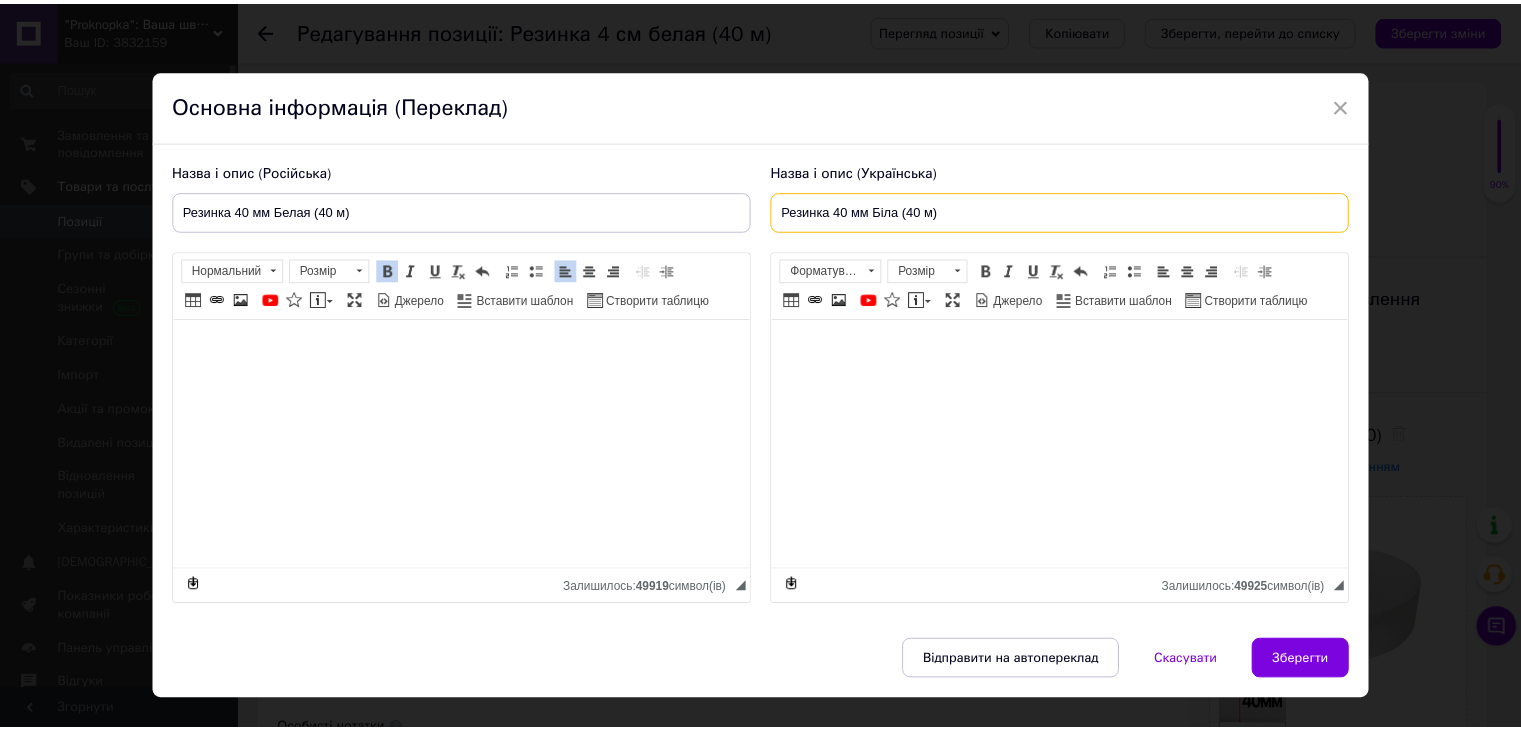 scroll, scrollTop: 38, scrollLeft: 0, axis: vertical 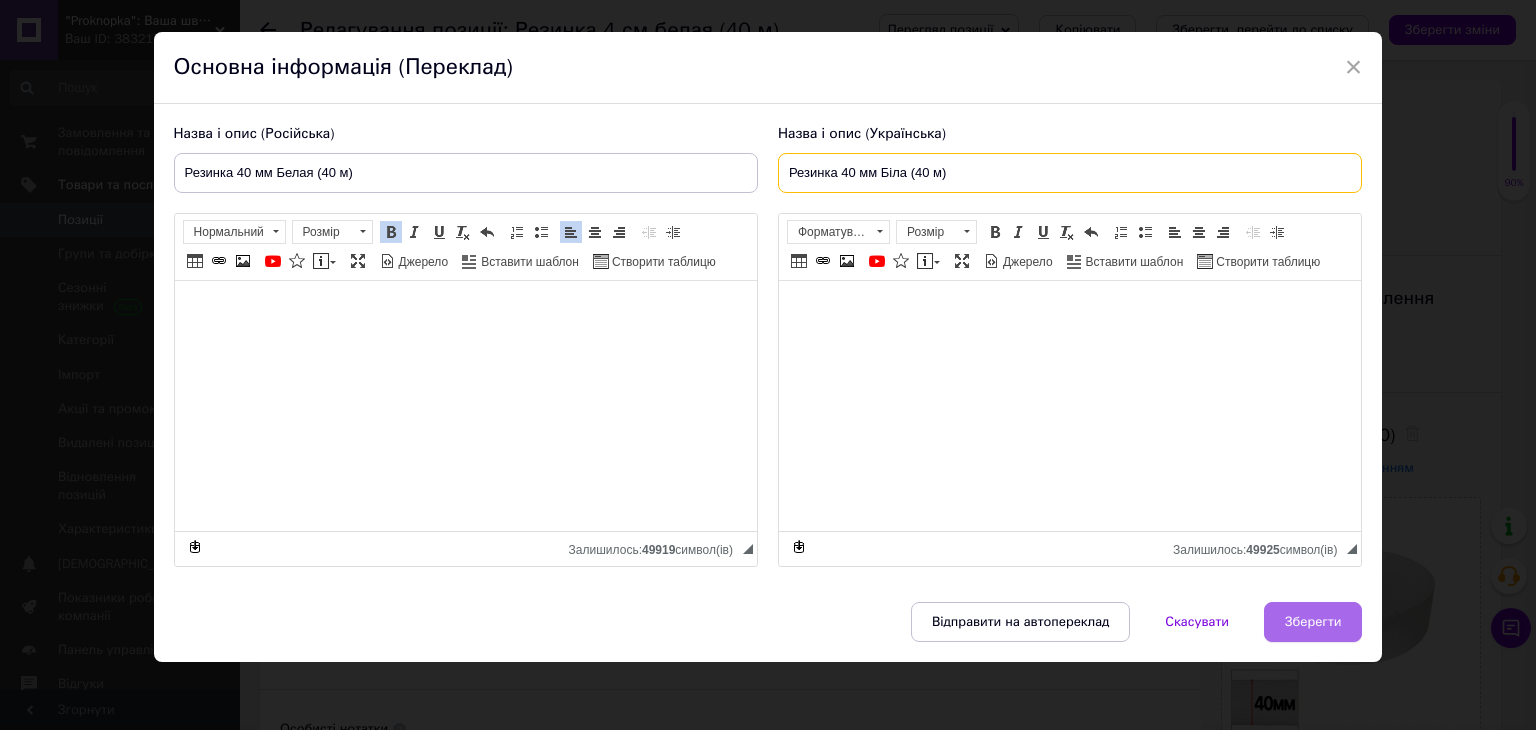 type on "Резинка 40 мм Біла (40 м)" 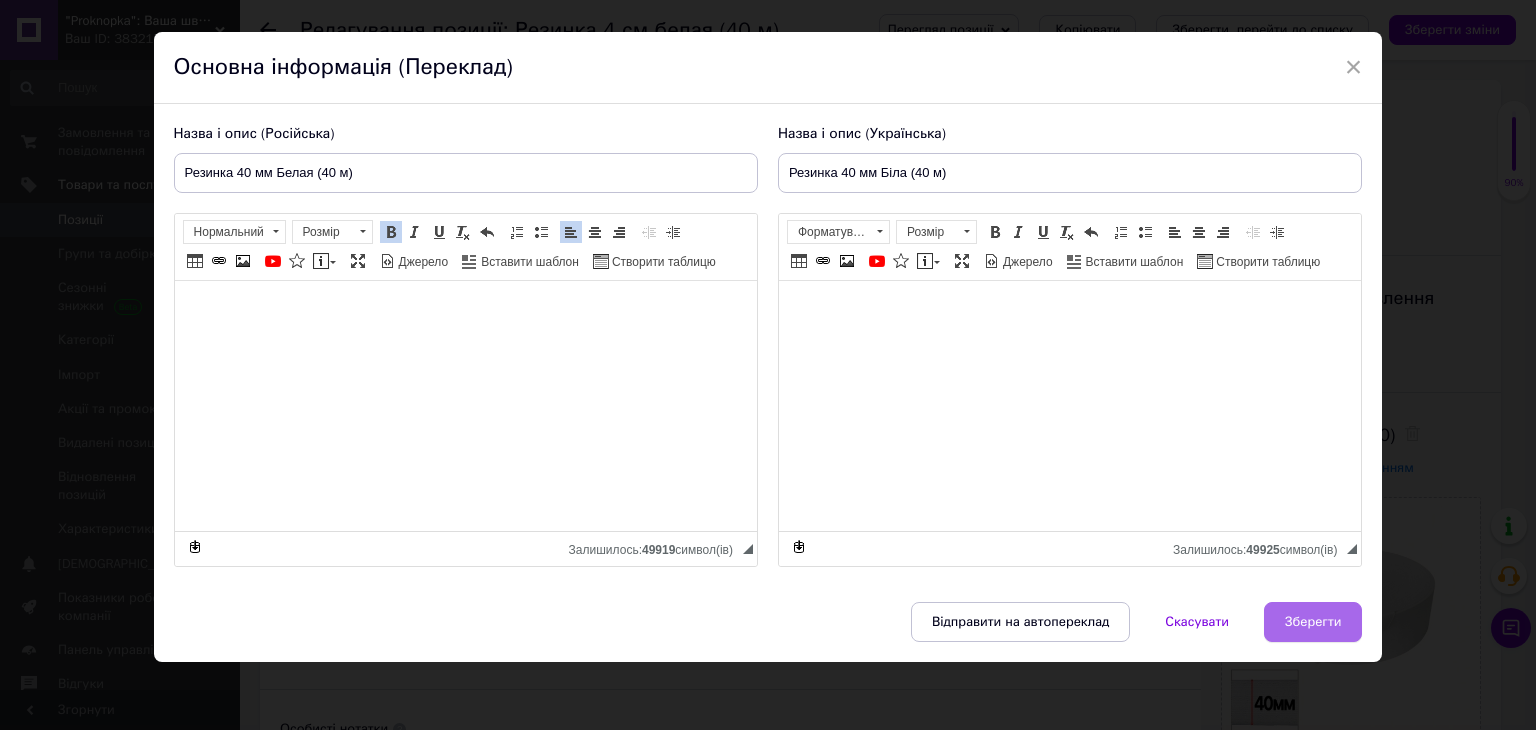 click on "Зберегти" at bounding box center (1313, 622) 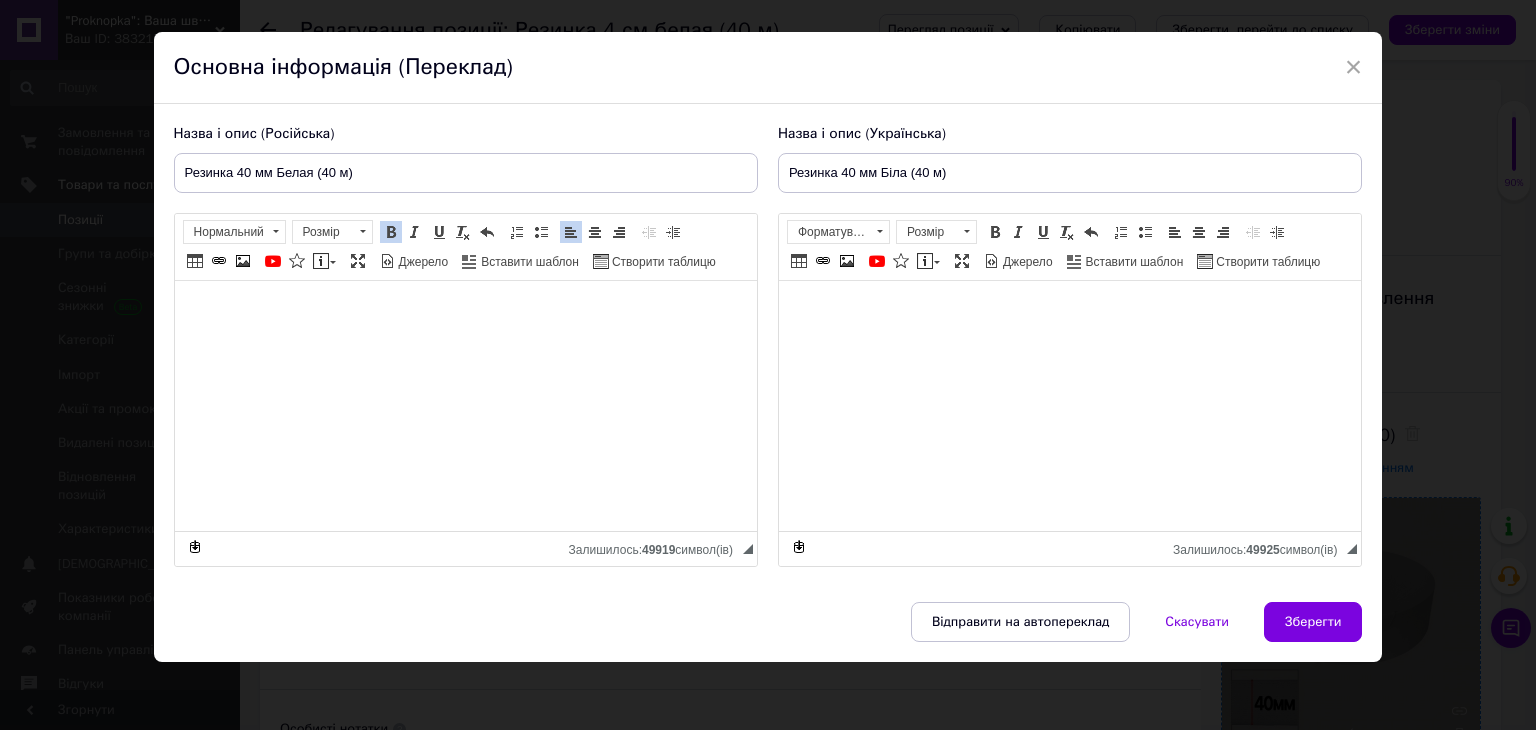 type on "Резинка 40 мм Белая (40 м)" 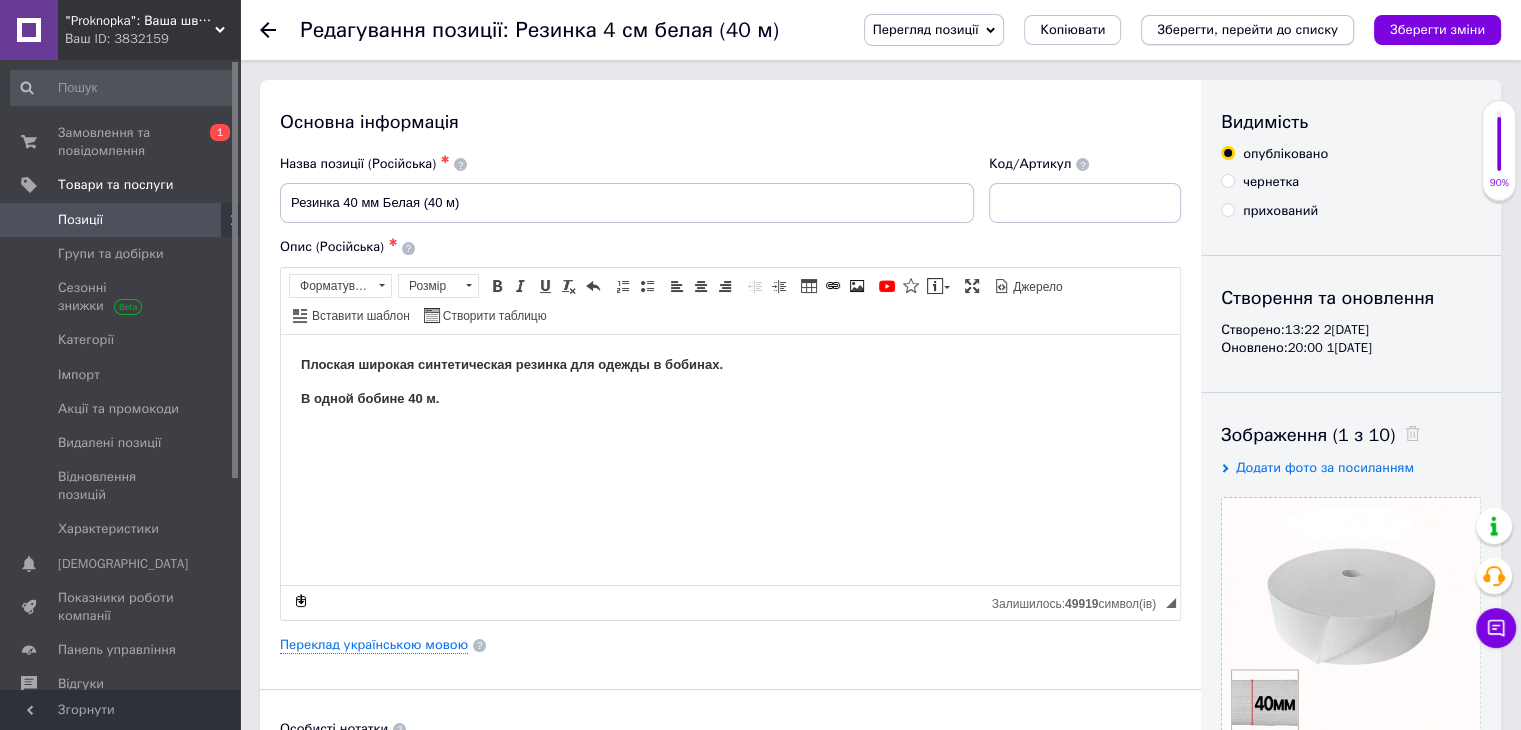 click on "Зберегти, перейти до списку" at bounding box center (1247, 29) 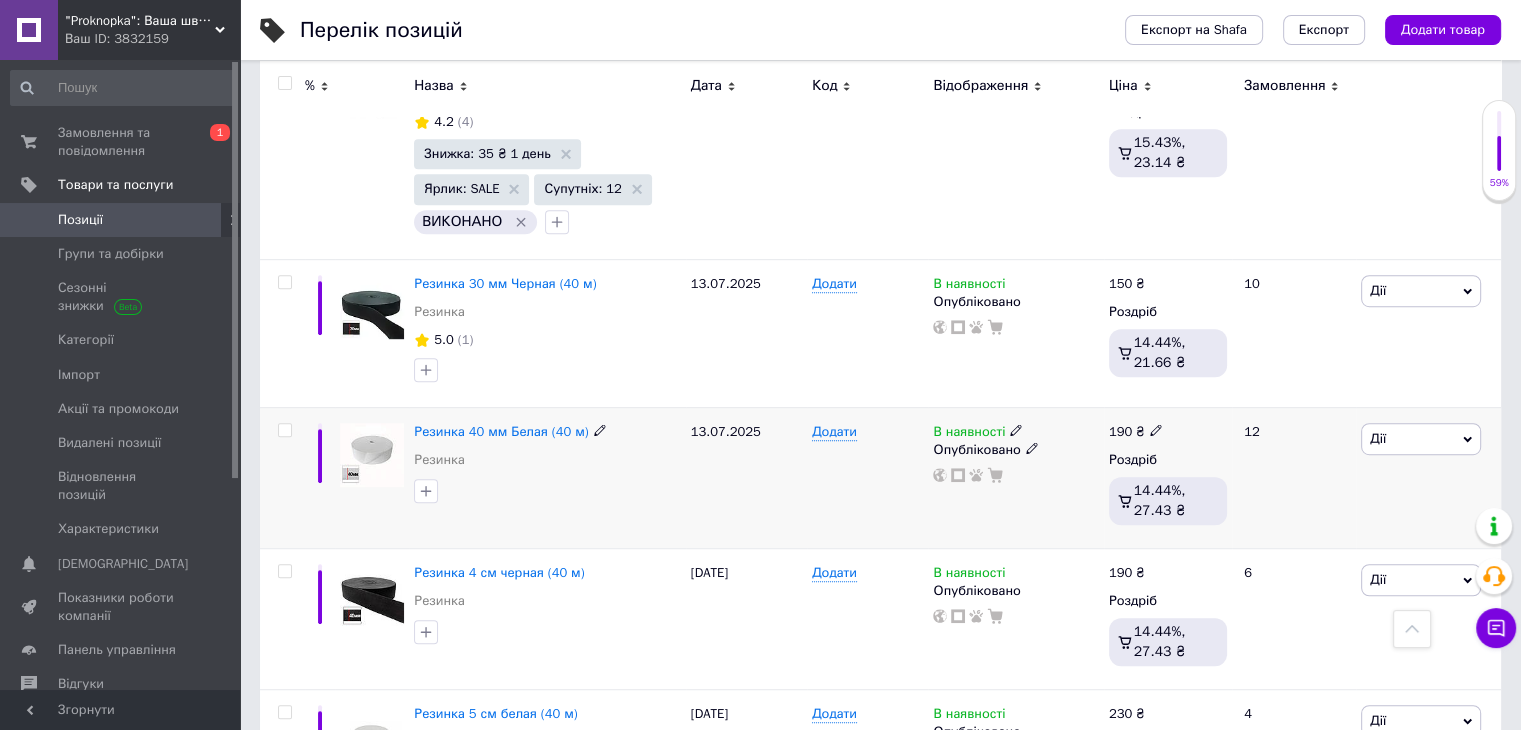 scroll, scrollTop: 1200, scrollLeft: 0, axis: vertical 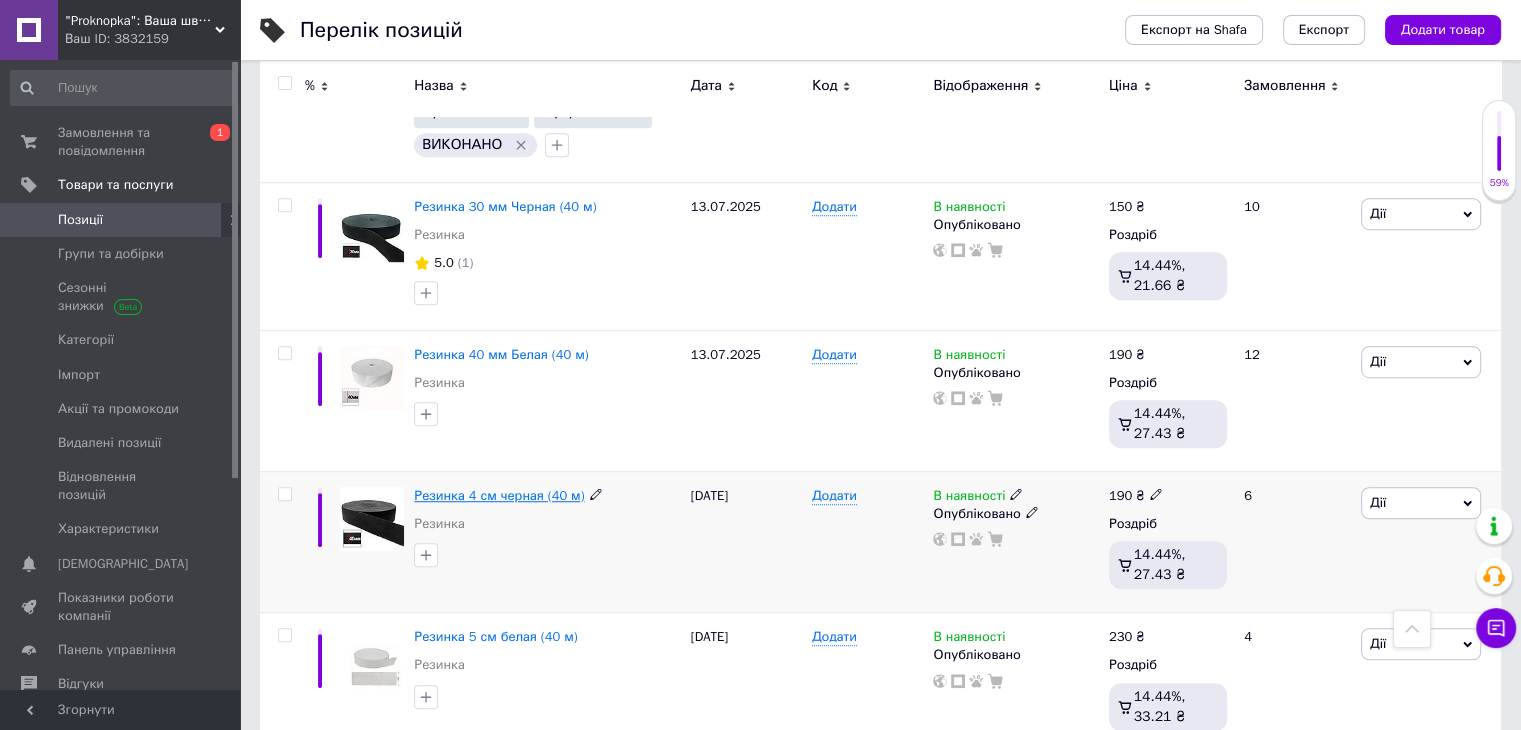 click on "Резинка 4 см черная (40 м)" at bounding box center [499, 495] 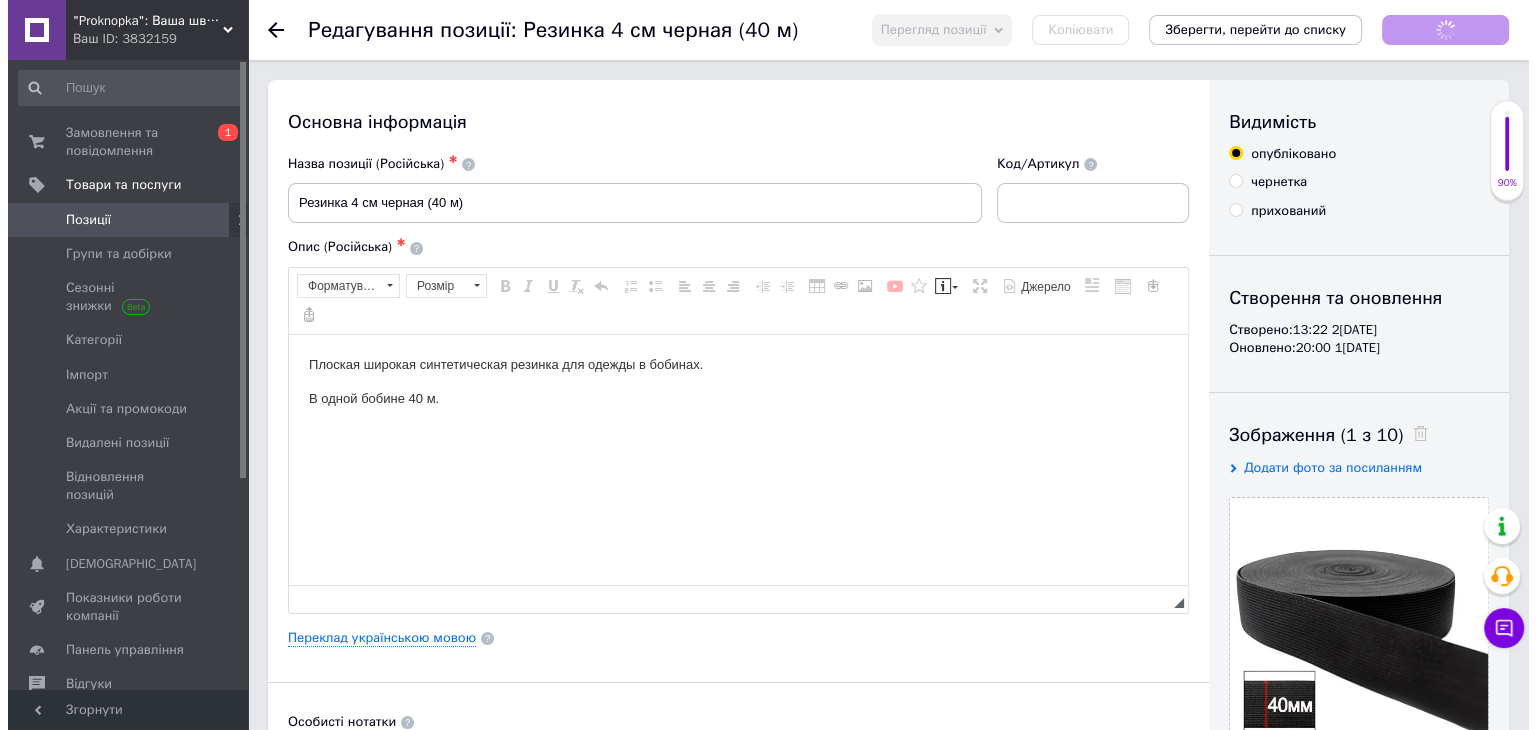 scroll, scrollTop: 0, scrollLeft: 0, axis: both 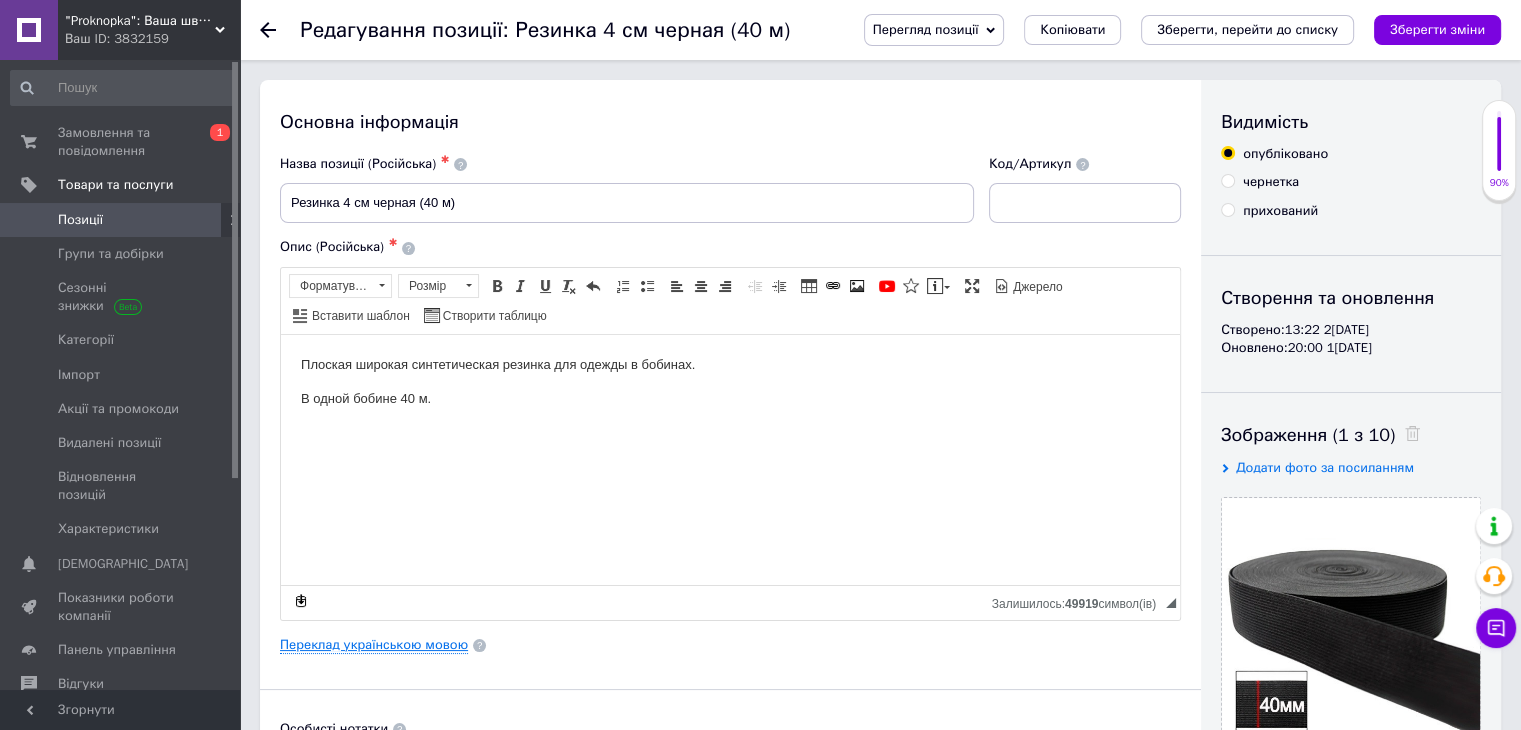 click on "Переклад українською мовою" at bounding box center (374, 645) 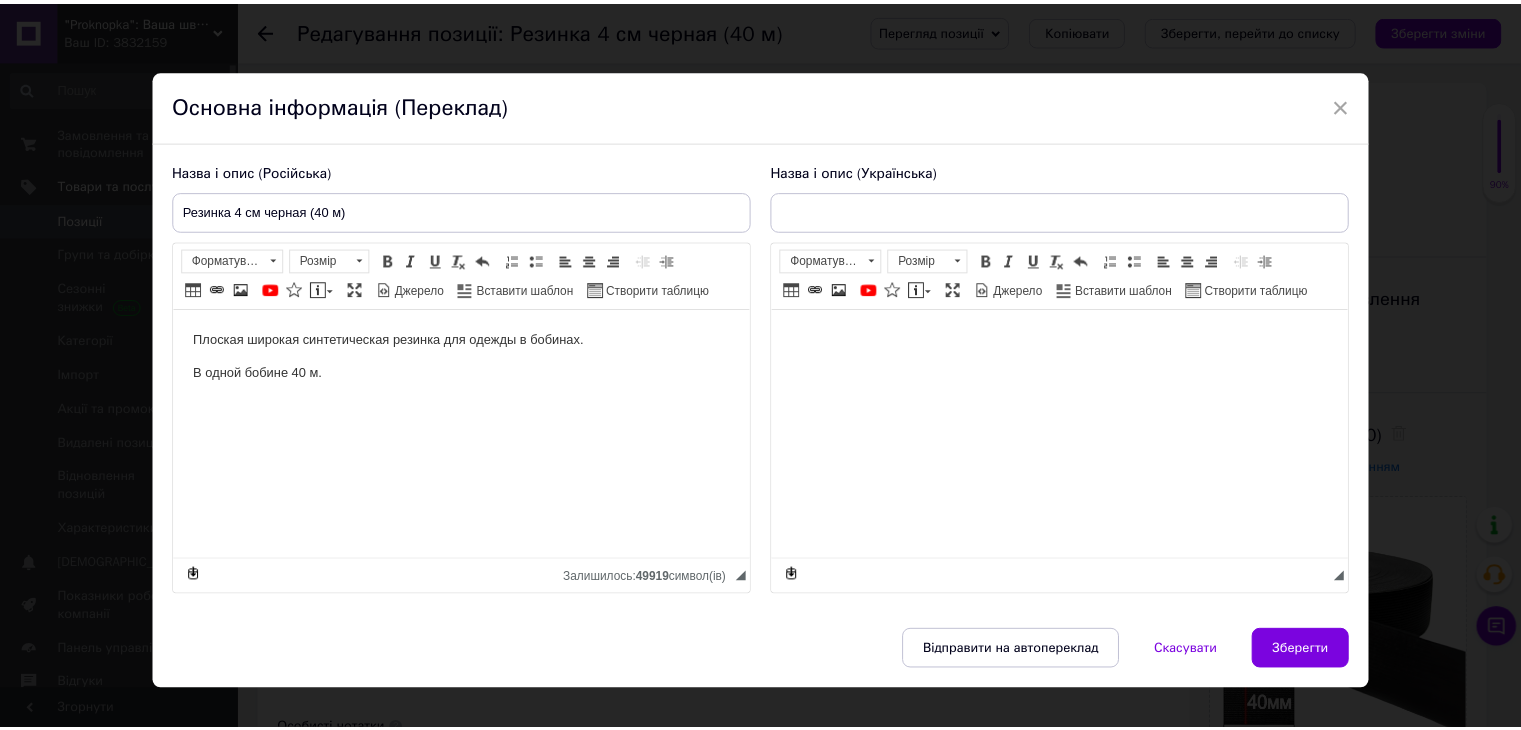 scroll, scrollTop: 0, scrollLeft: 0, axis: both 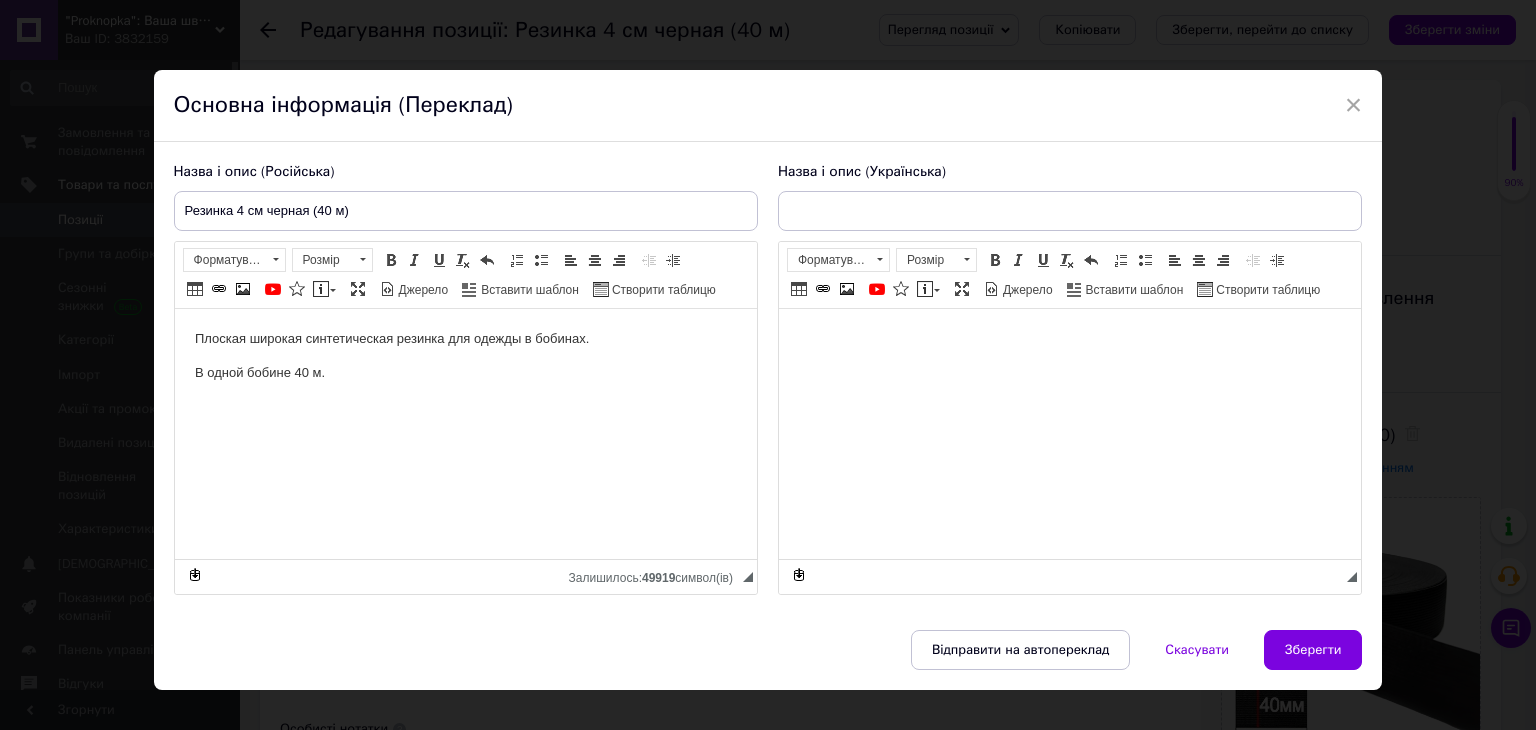 type on "Резинка 4 см чорна" 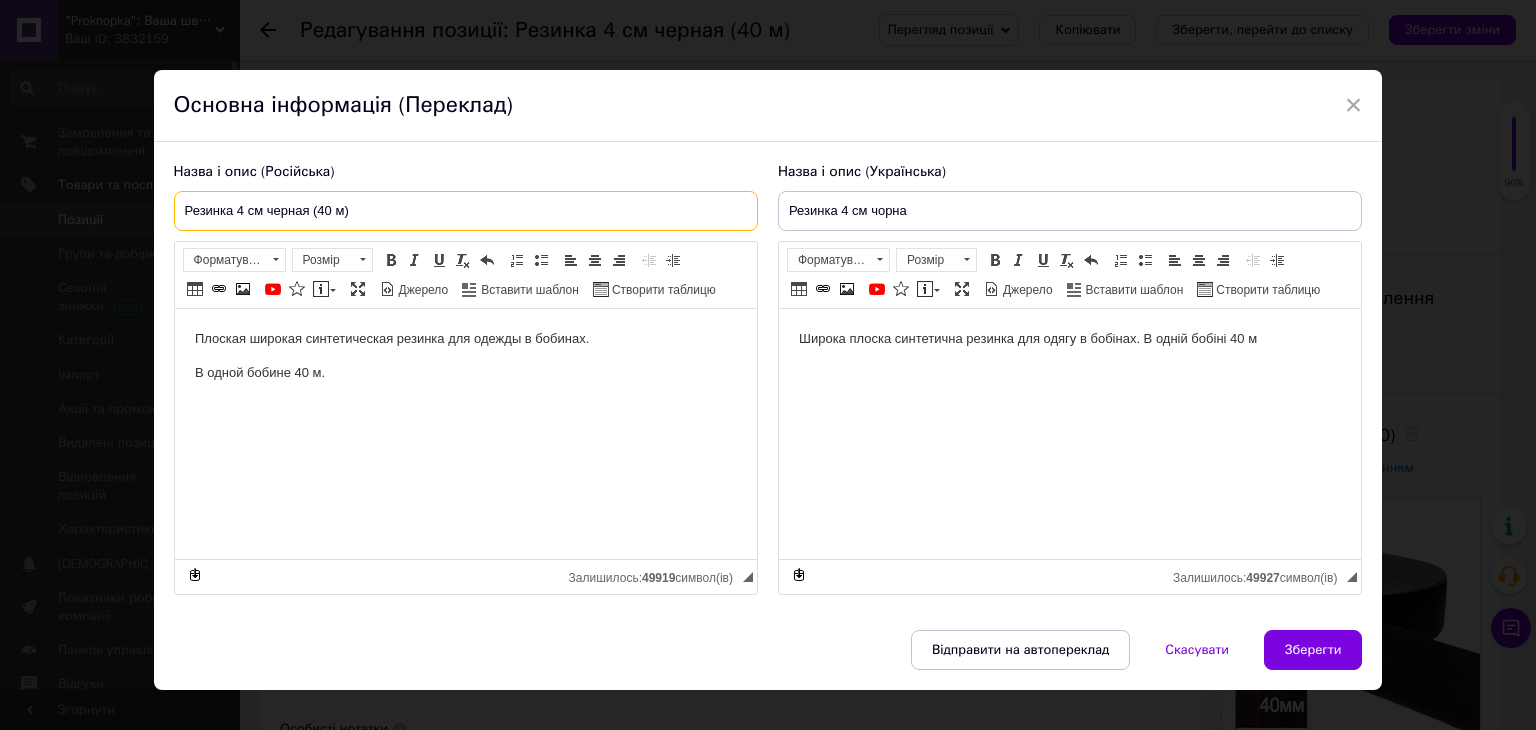 drag, startPoint x: 251, startPoint y: 213, endPoint x: 267, endPoint y: 301, distance: 89.44272 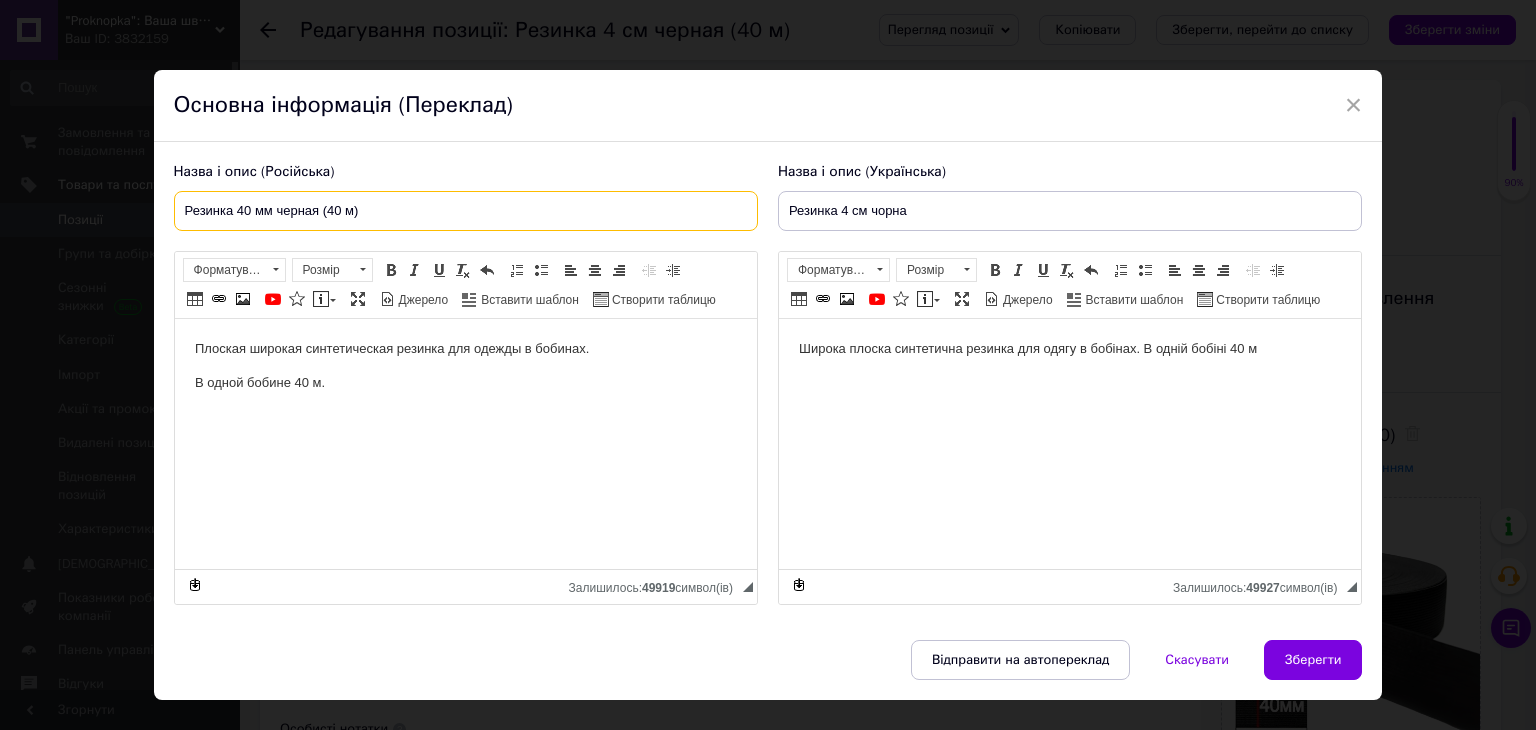 click on "Резинка 40 мм черная (40 м)" at bounding box center (466, 211) 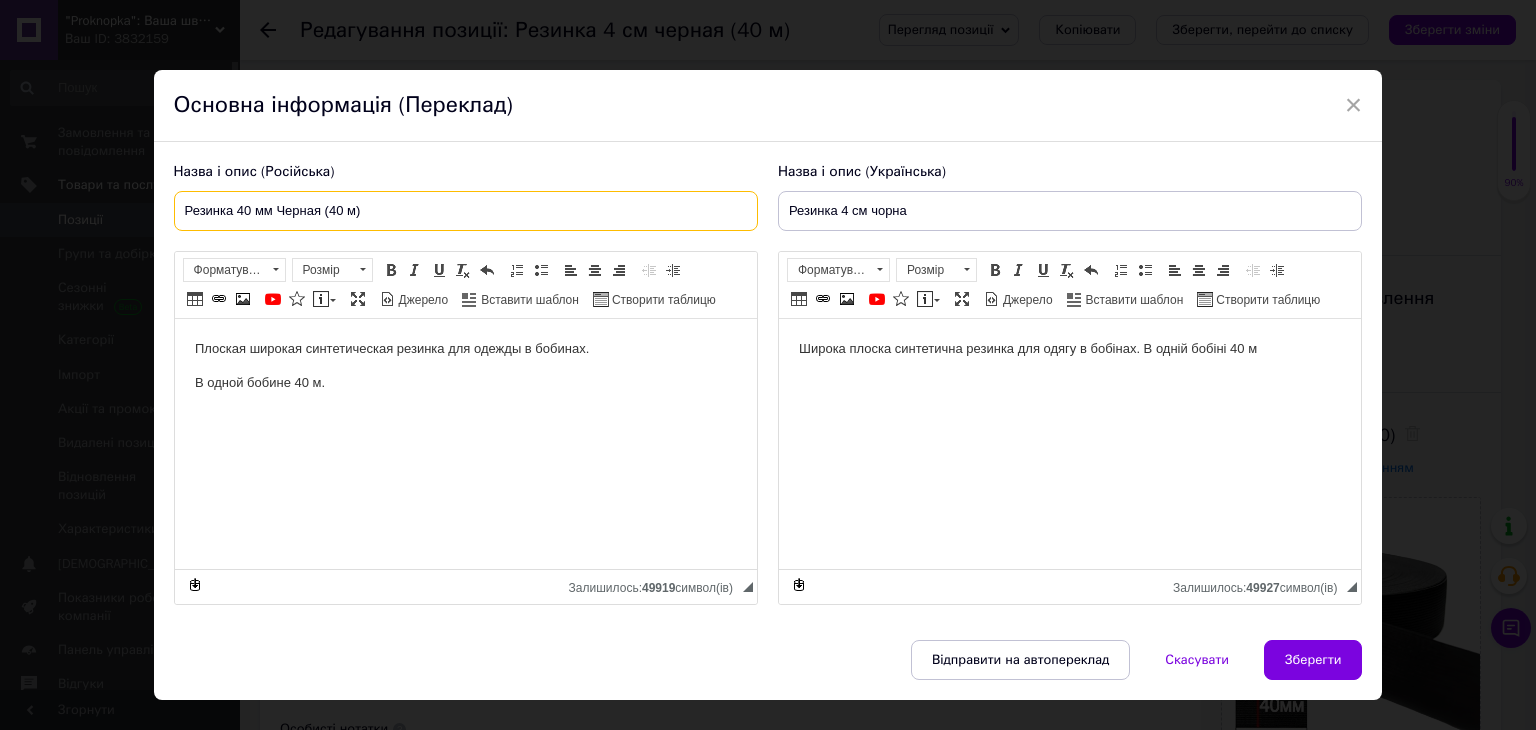 type on "Резинка 40 мм Черная (40 м)" 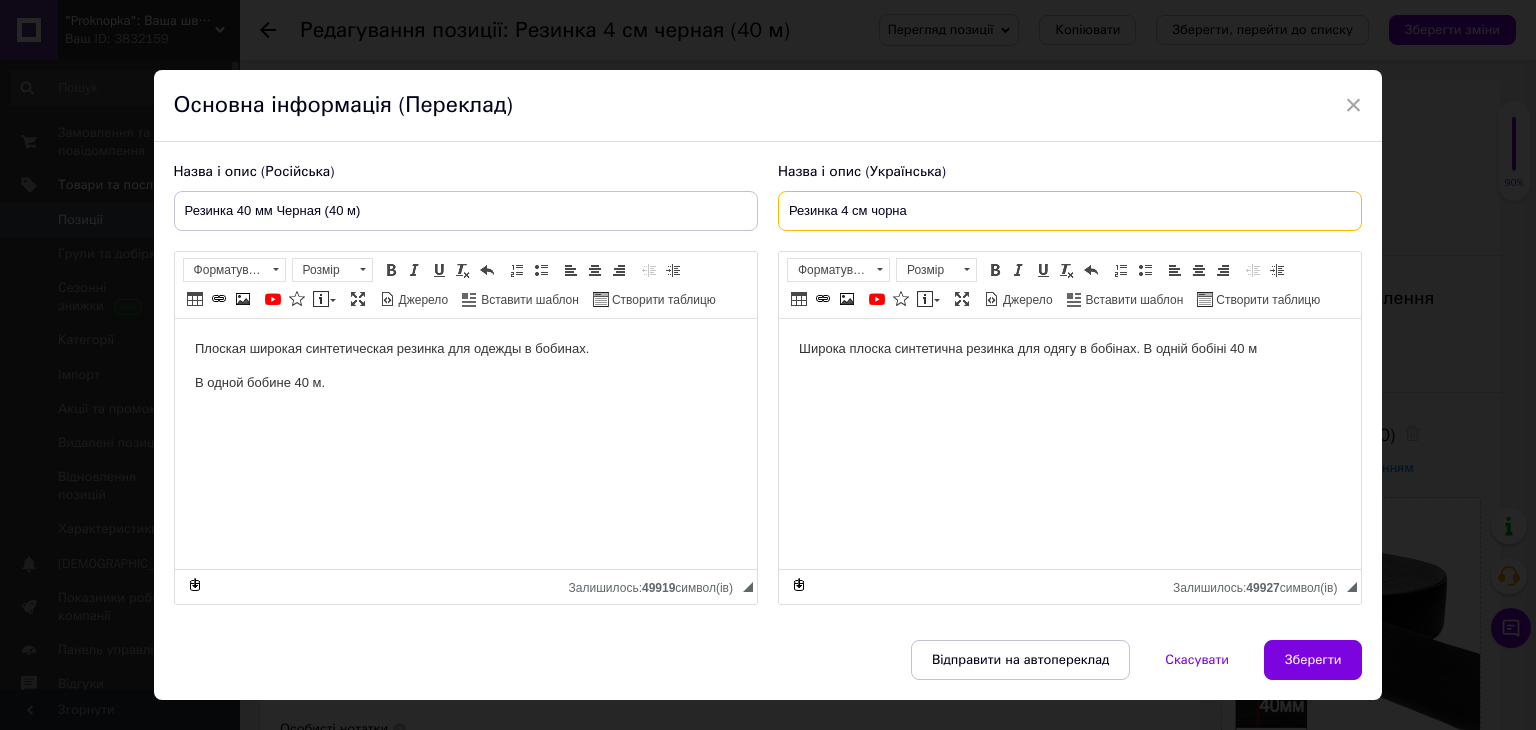 click on "Резинка 4 см чорна" at bounding box center (1070, 211) 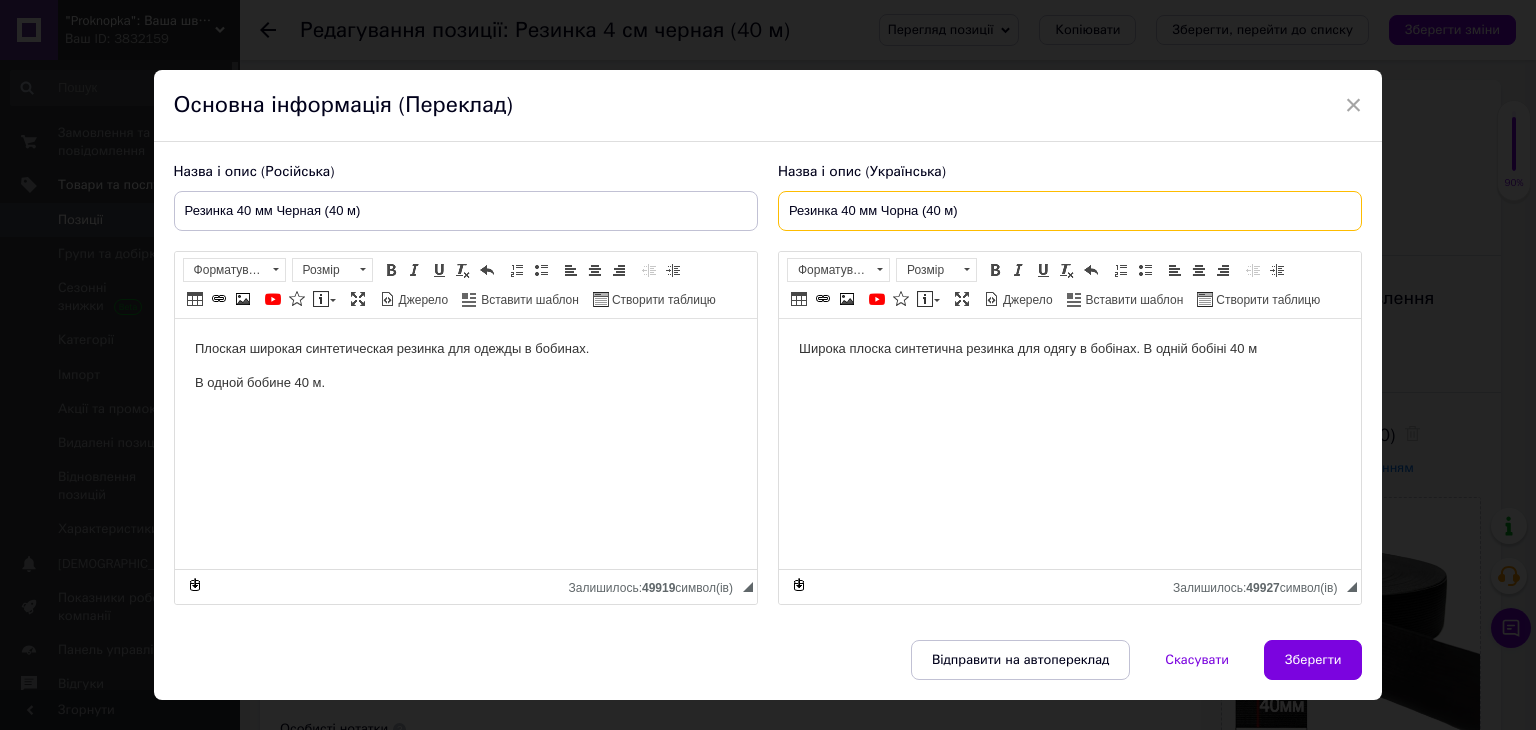 type on "Резинка 40 мм Чорна (40 м)" 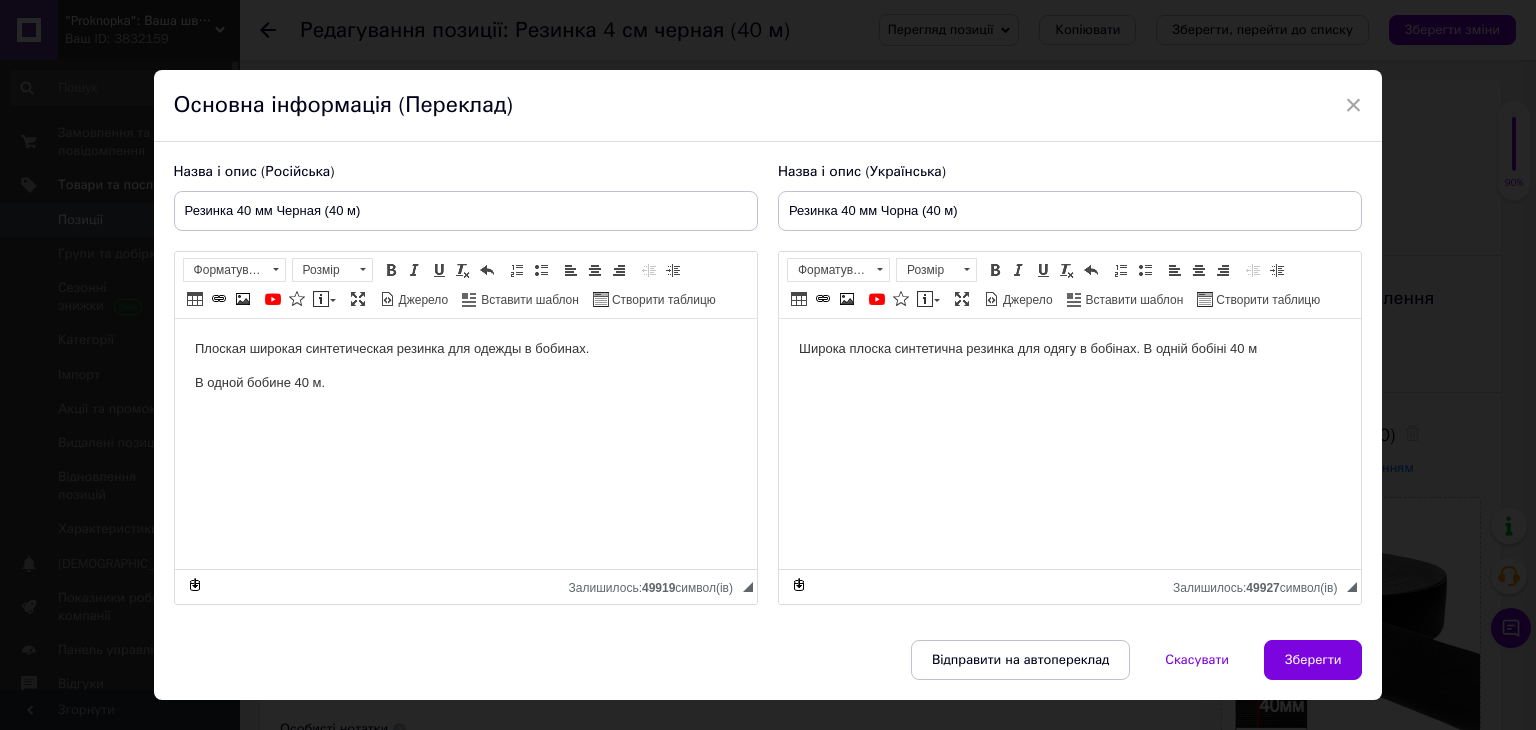 drag, startPoint x: 1144, startPoint y: 350, endPoint x: 1148, endPoint y: 392, distance: 42.190044 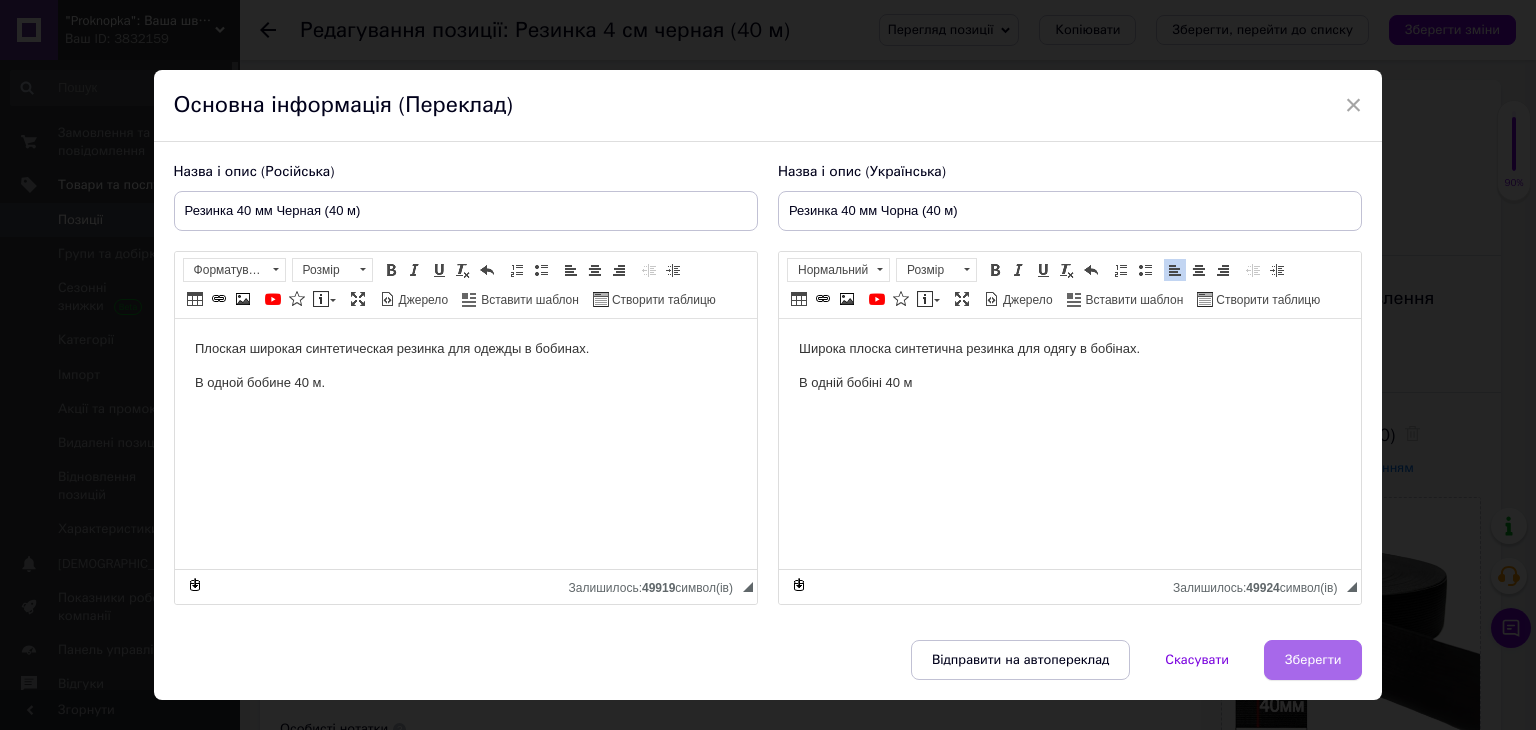 click on "Зберегти" at bounding box center (1313, 660) 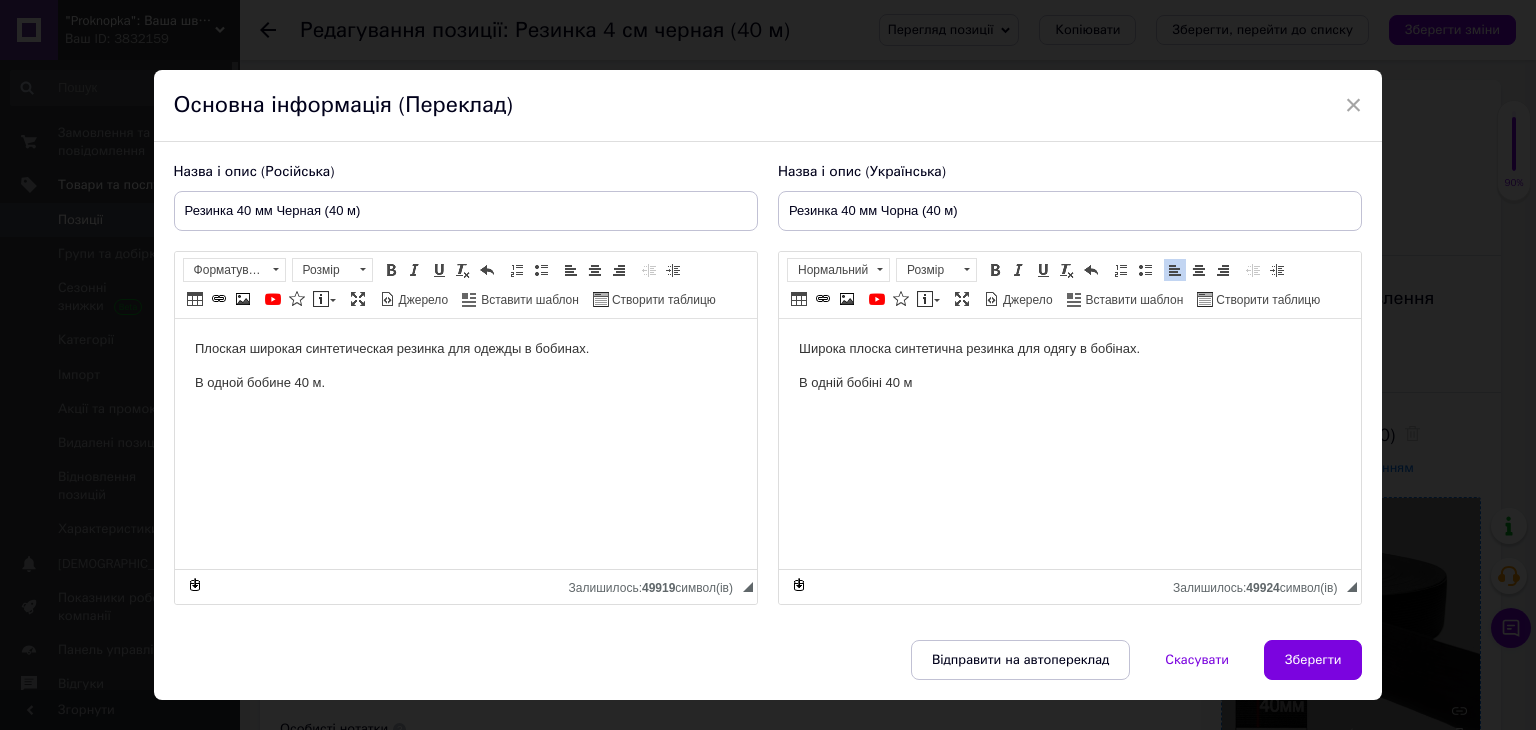 type on "Резинка 40 мм Черная (40 м)" 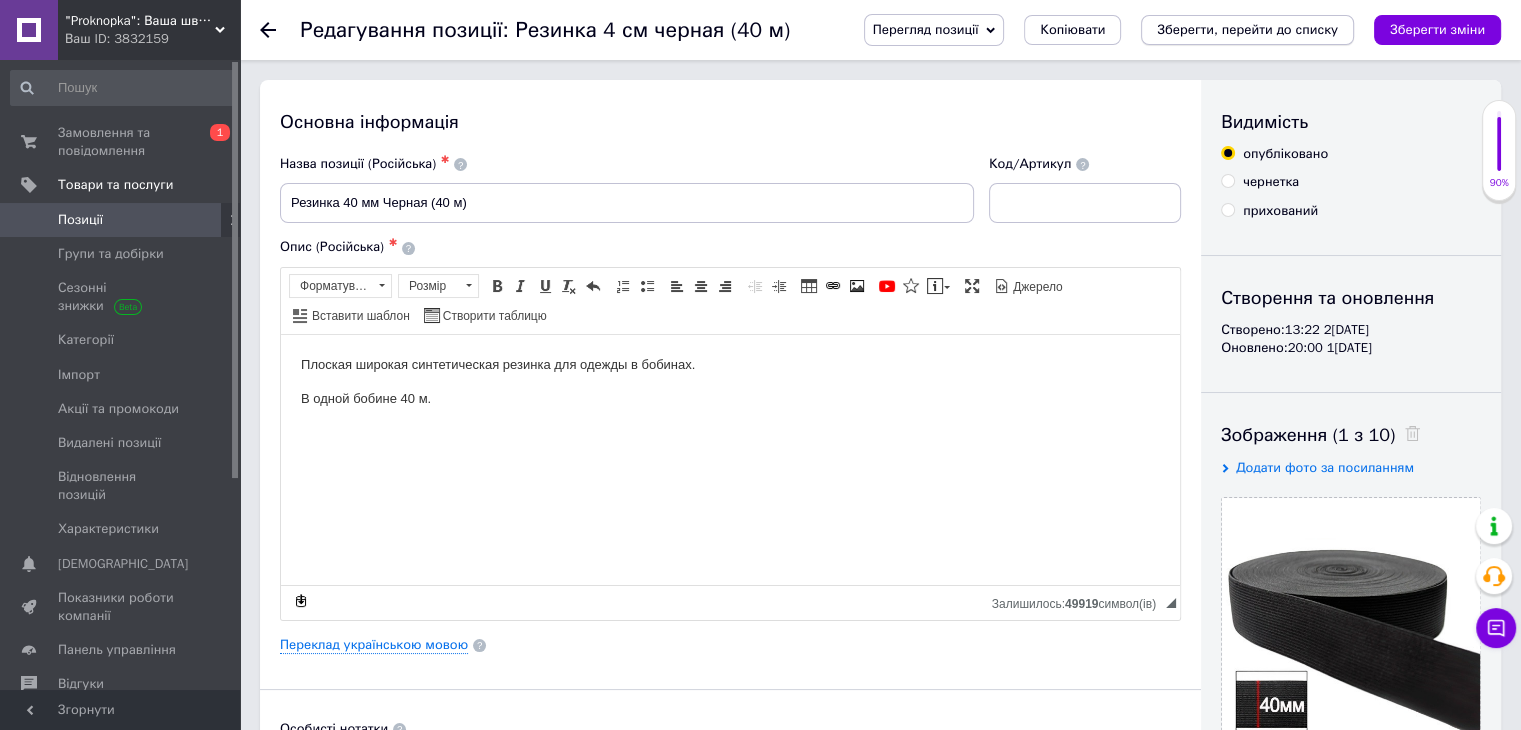 click on "Зберегти, перейти до списку" at bounding box center (1247, 29) 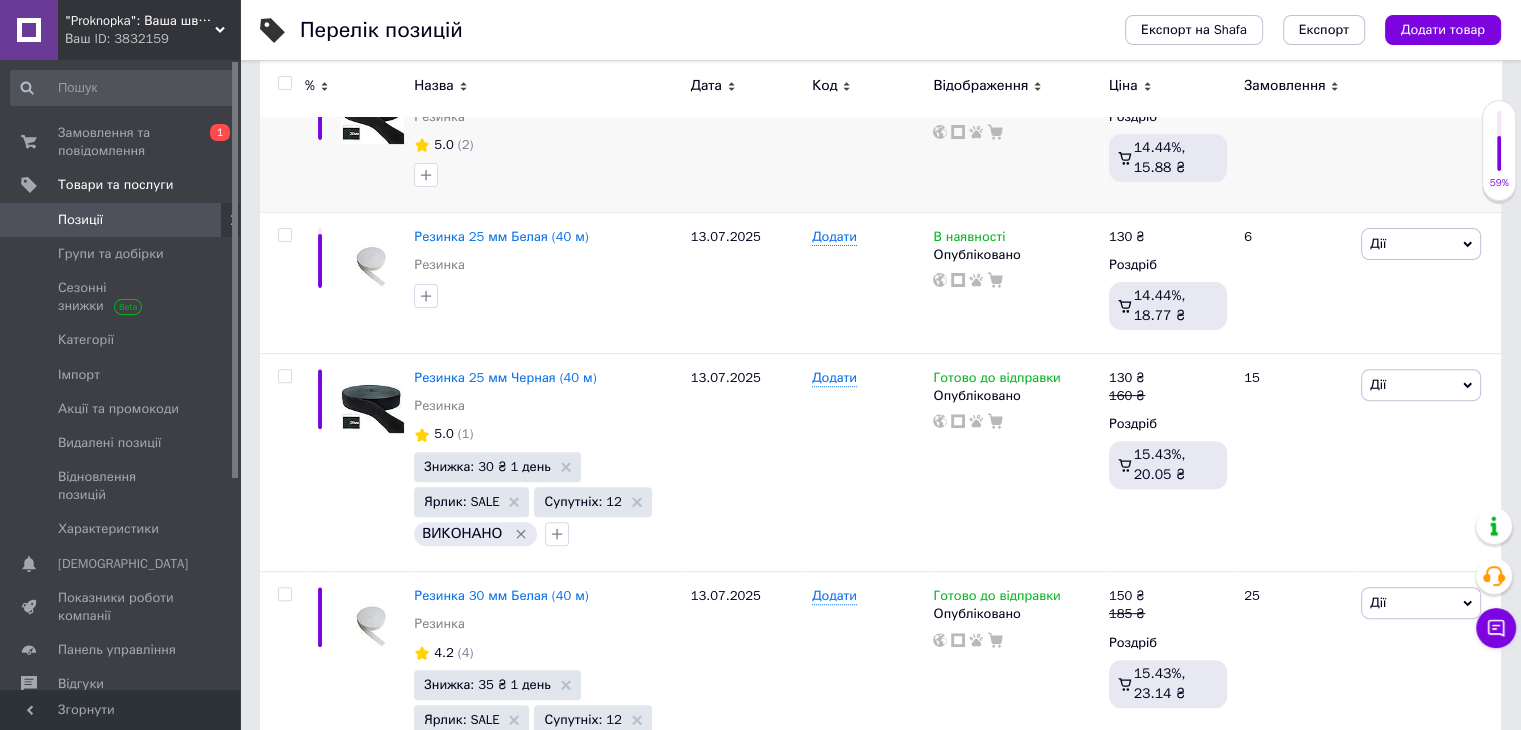 scroll, scrollTop: 600, scrollLeft: 0, axis: vertical 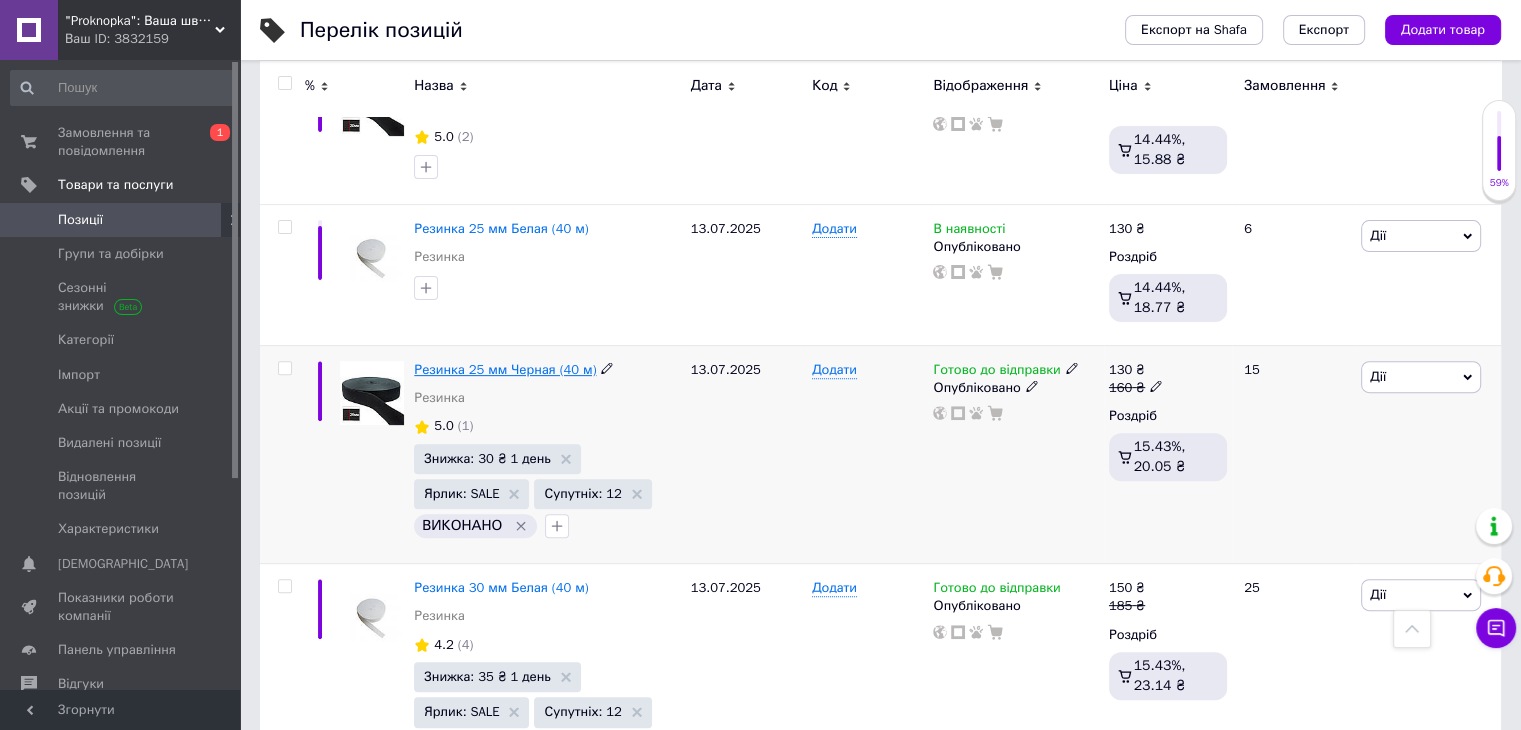 click on "Резинка 25 мм Черная (40 м)" at bounding box center [505, 369] 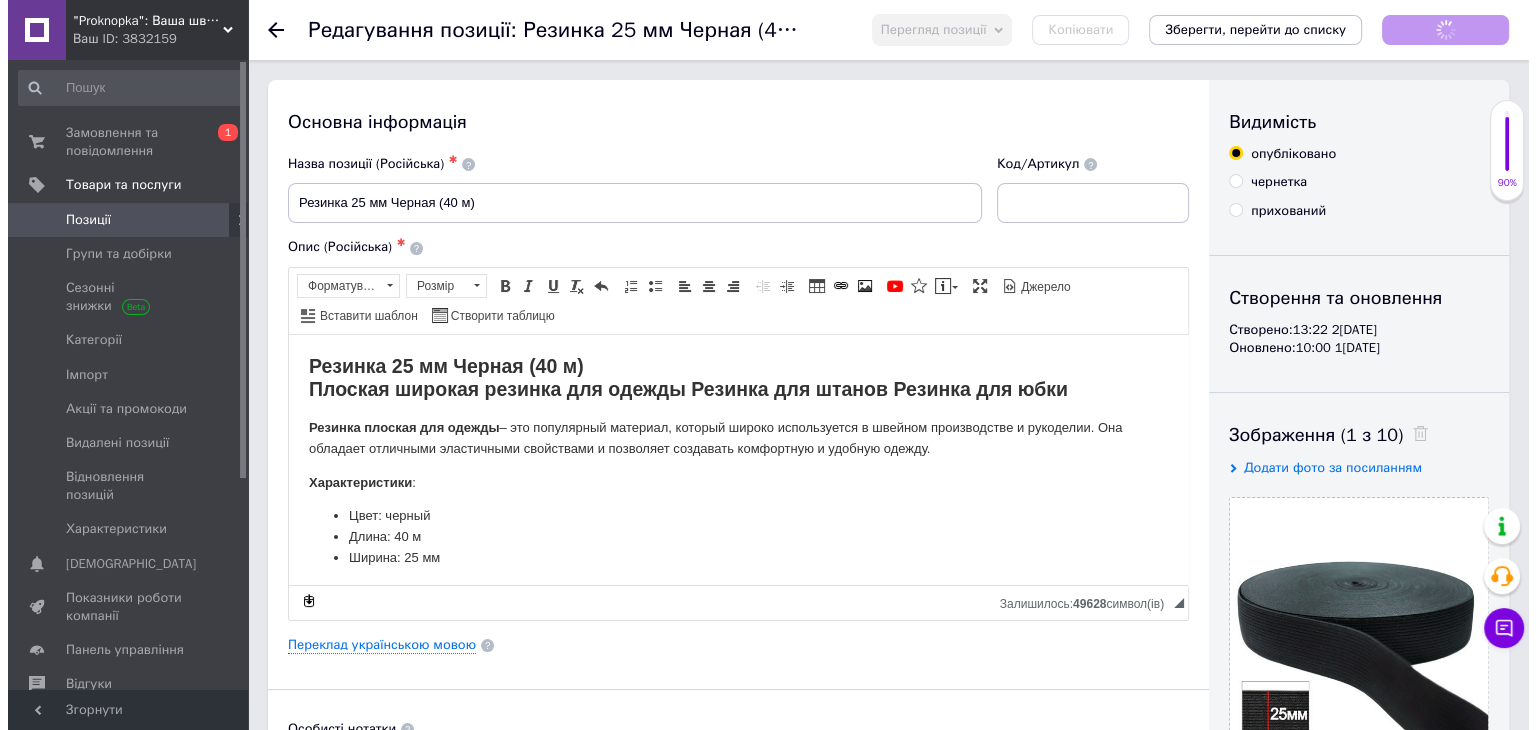 scroll, scrollTop: 0, scrollLeft: 0, axis: both 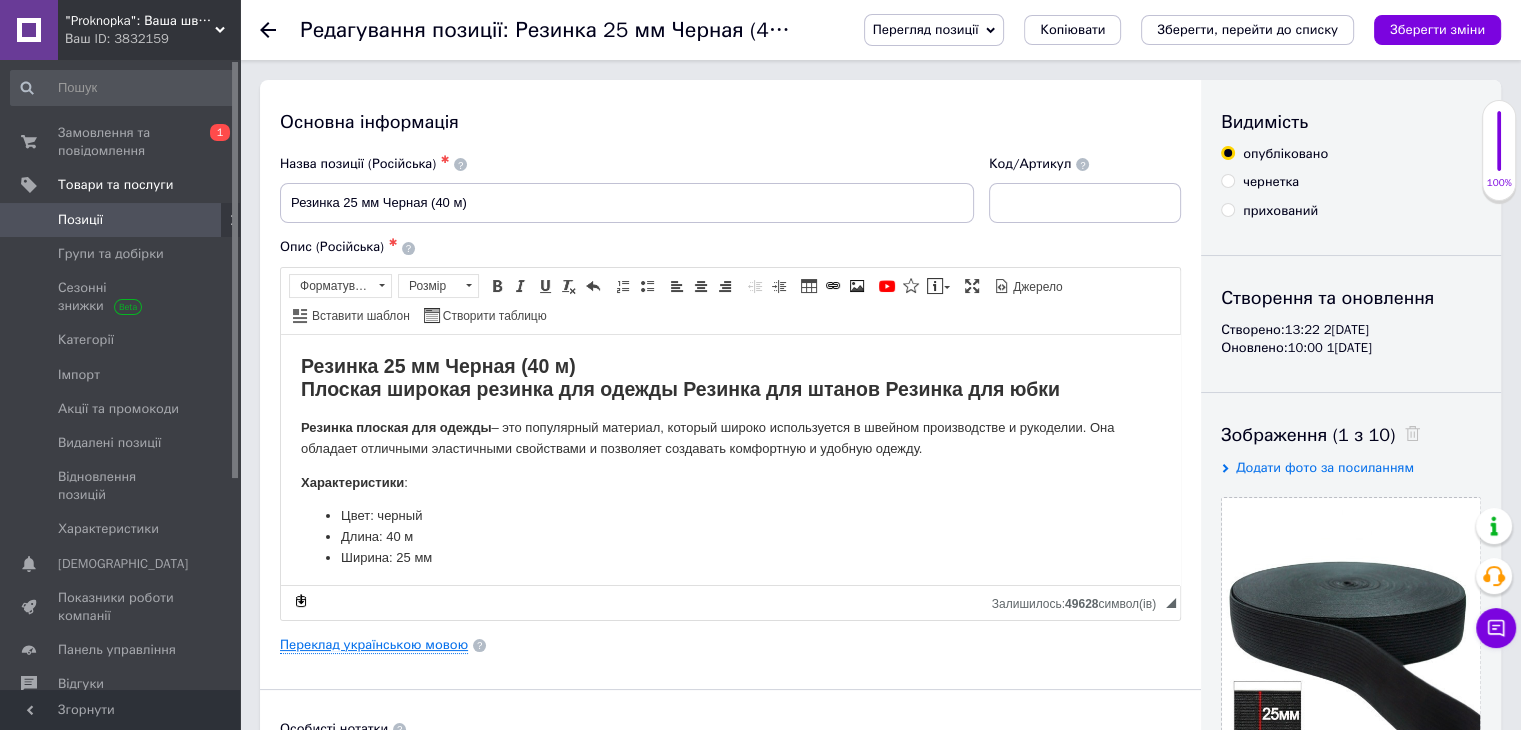 click on "Переклад українською мовою" at bounding box center [374, 645] 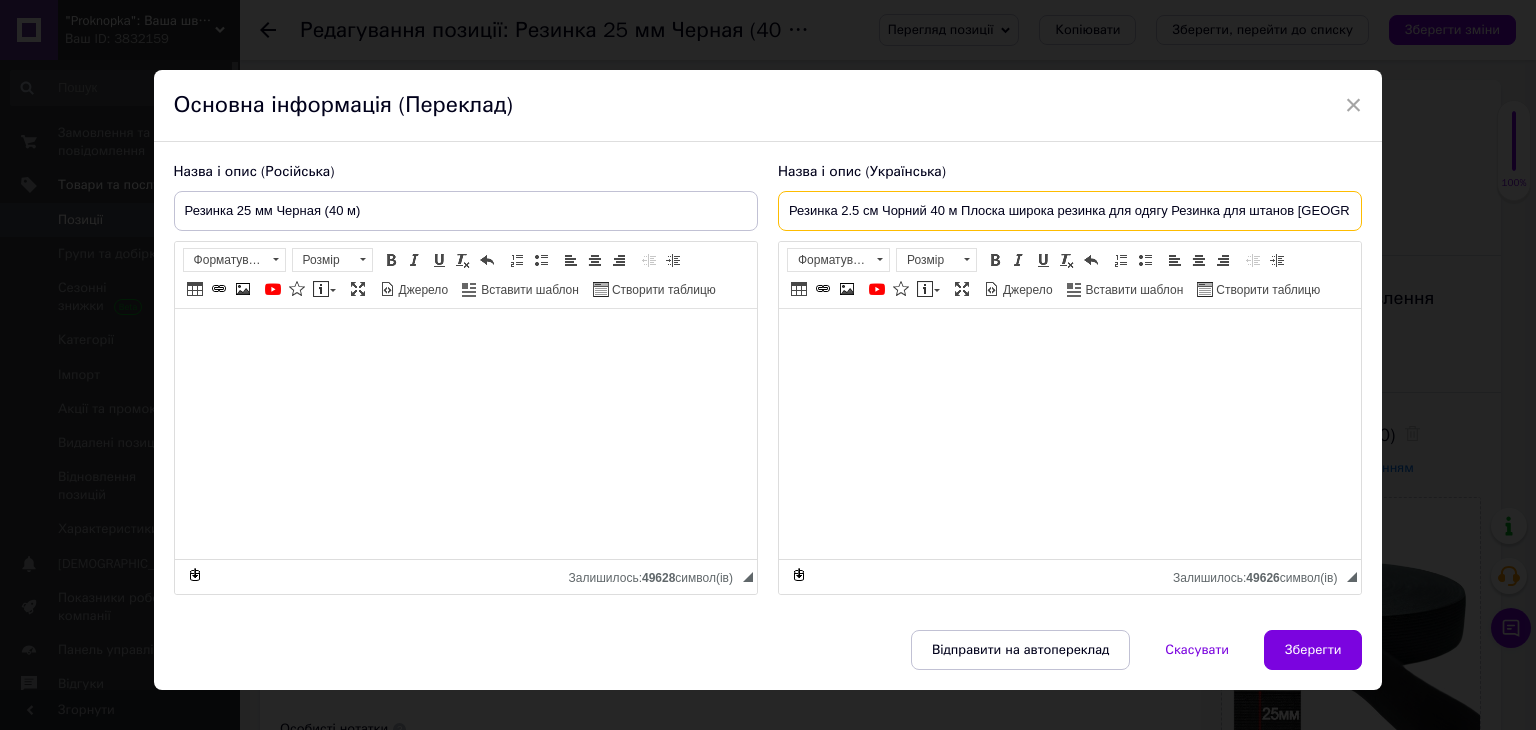 scroll, scrollTop: 0, scrollLeft: 77, axis: horizontal 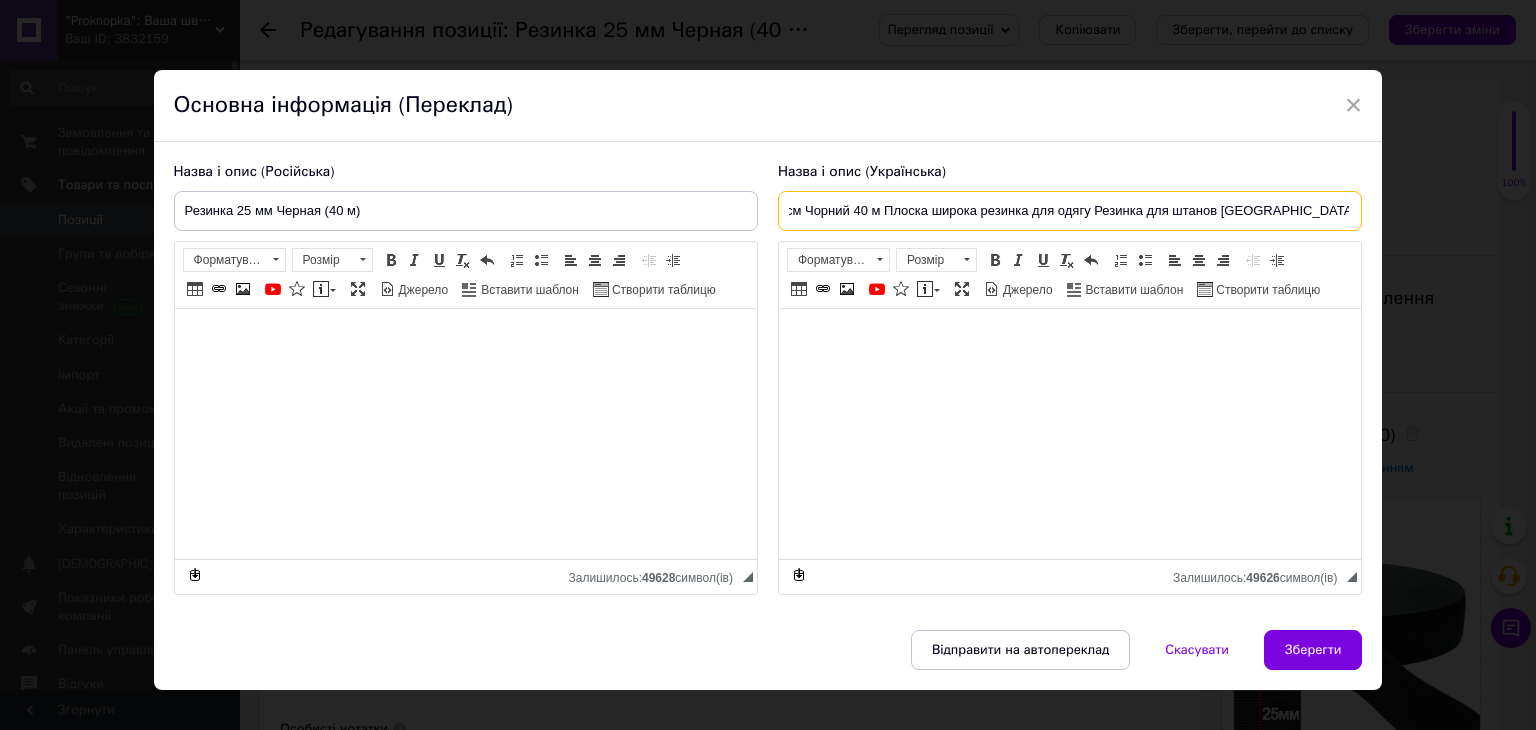 drag, startPoint x: 959, startPoint y: 213, endPoint x: 1494, endPoint y: 213, distance: 535 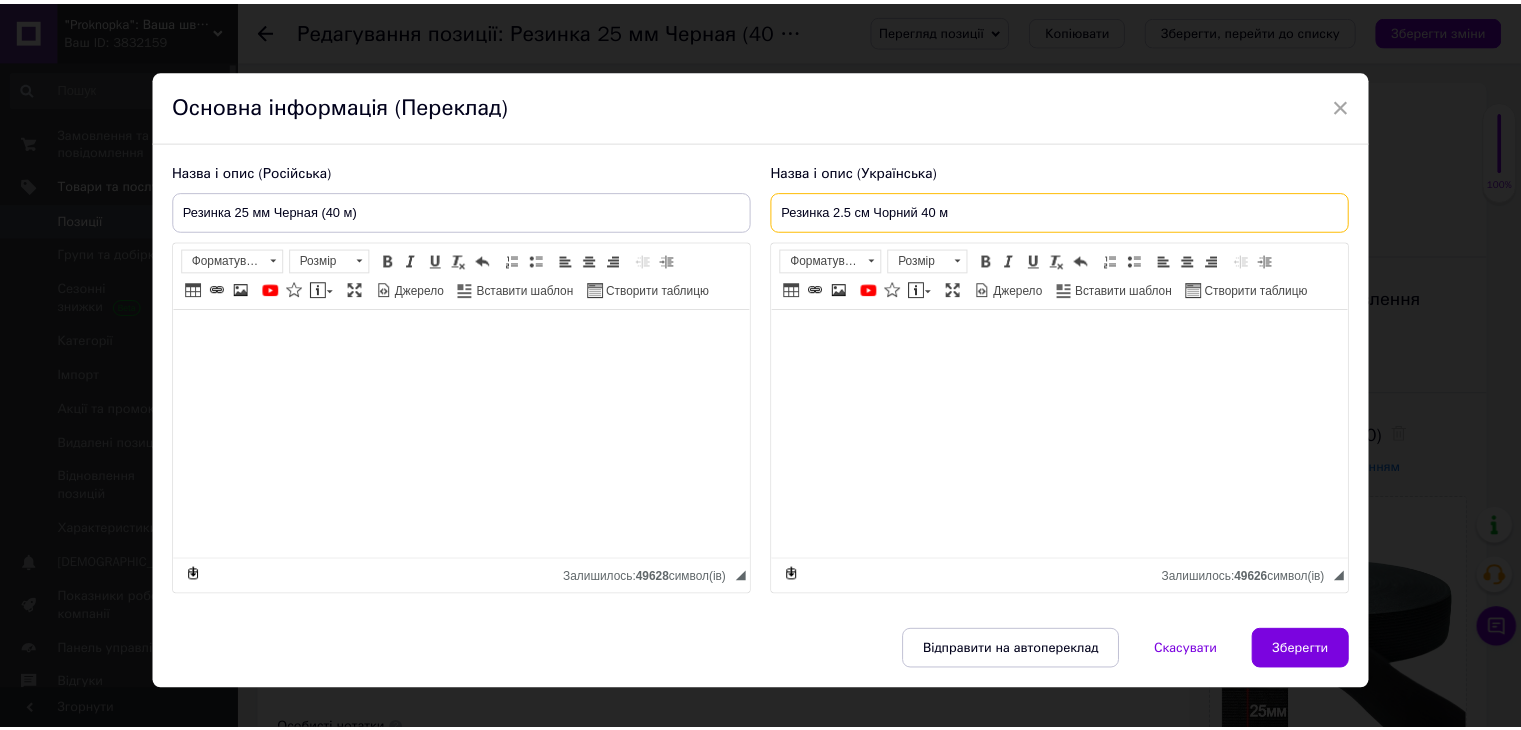 scroll, scrollTop: 0, scrollLeft: 0, axis: both 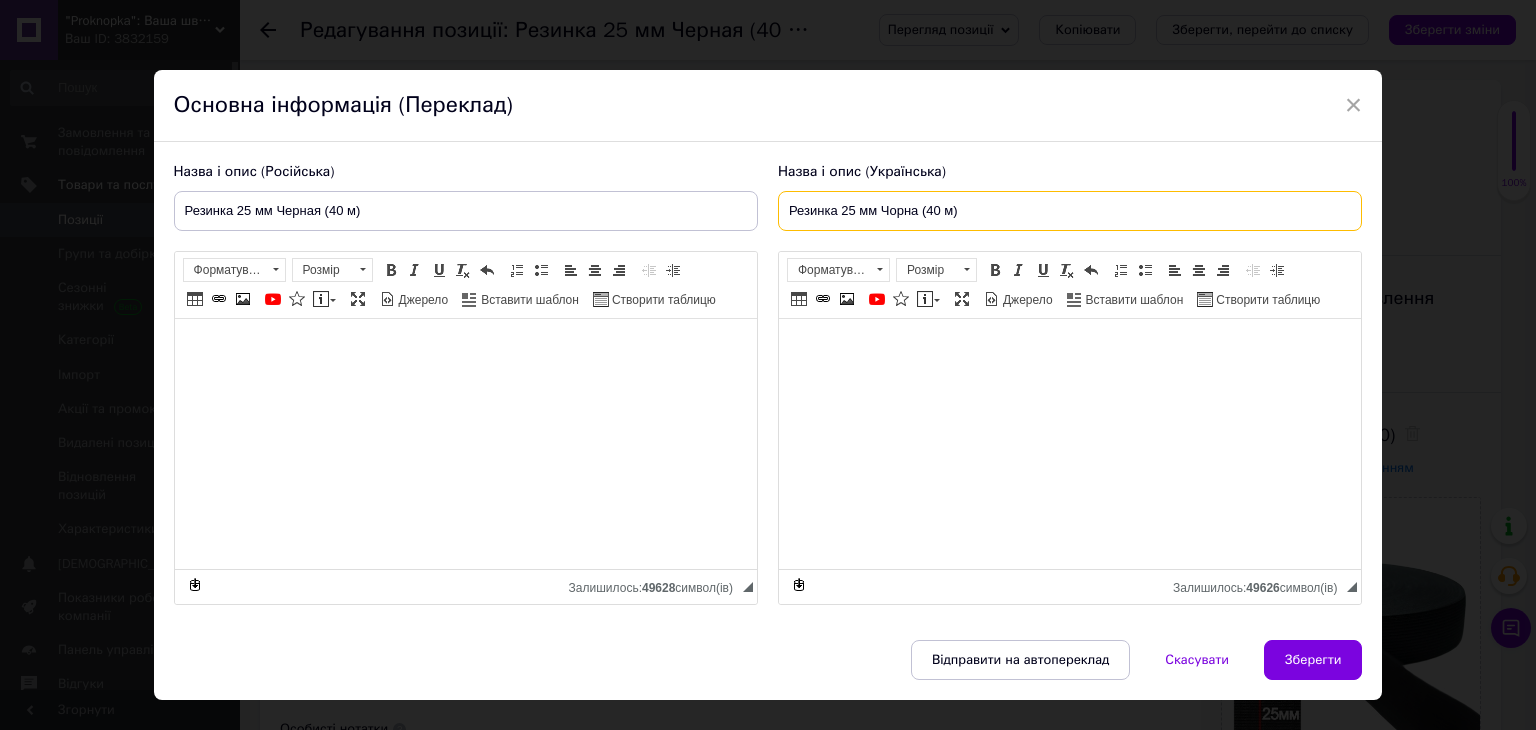 type on "Резинка 25 мм Чорна (40 м)" 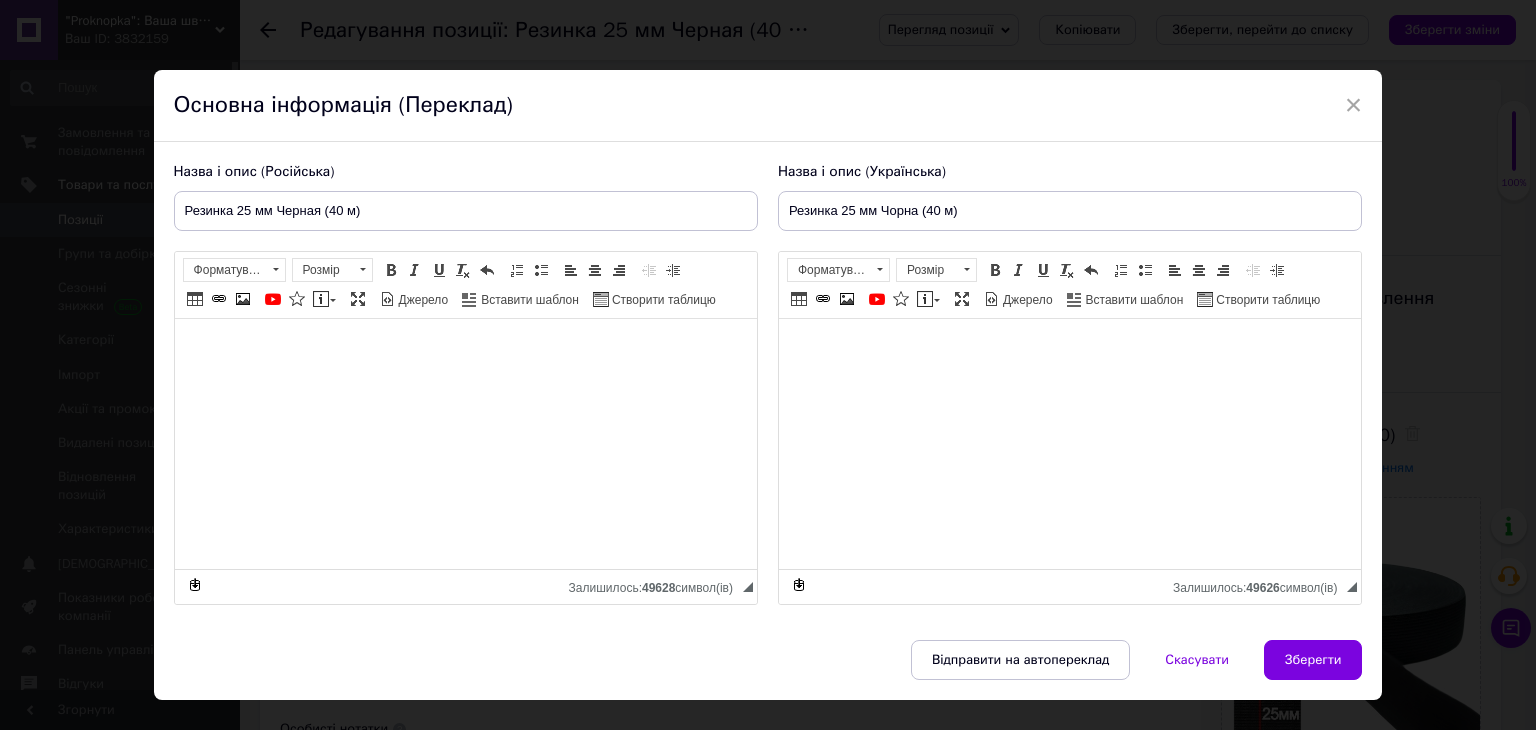 click on "Зберегти" at bounding box center (1313, 660) 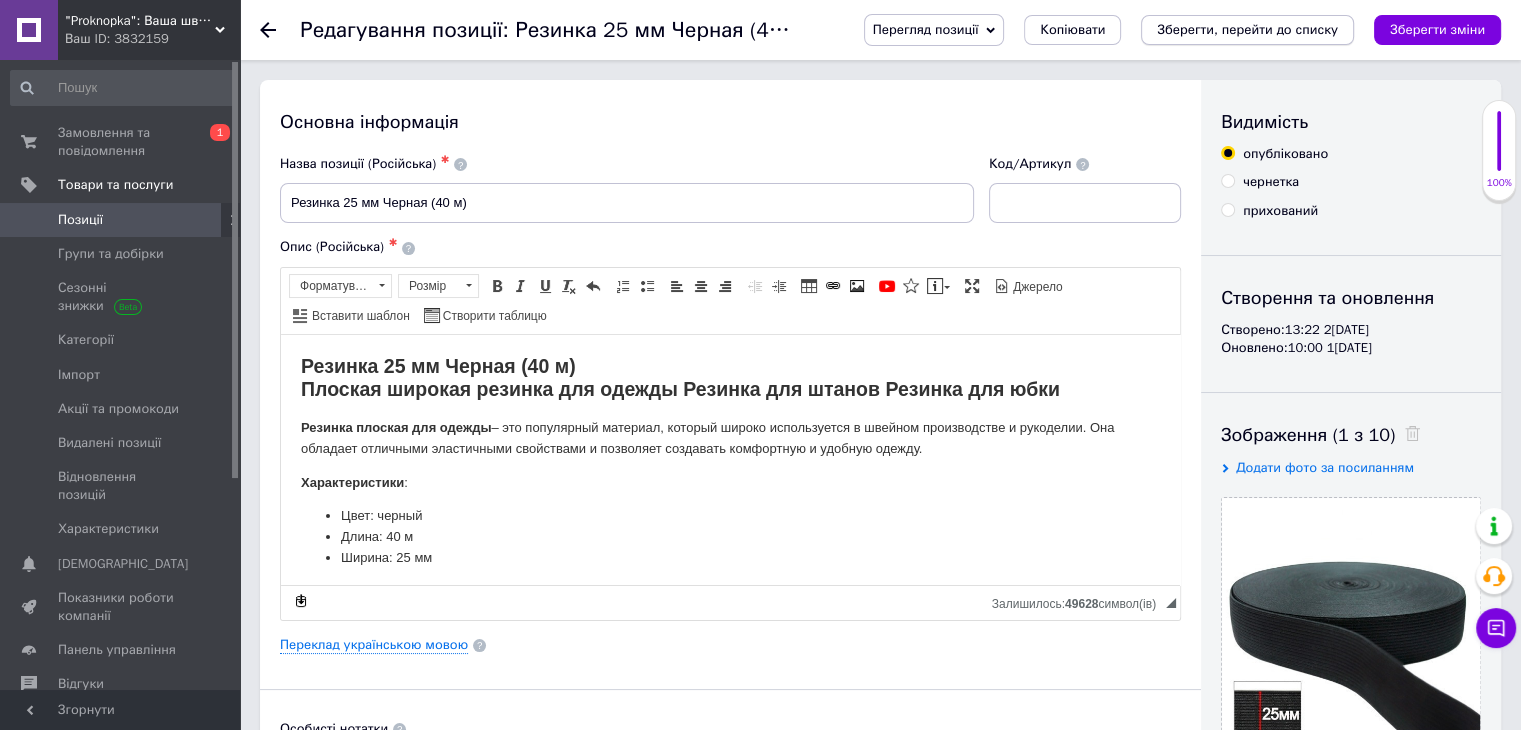 click on "Зберегти, перейти до списку" at bounding box center [1247, 29] 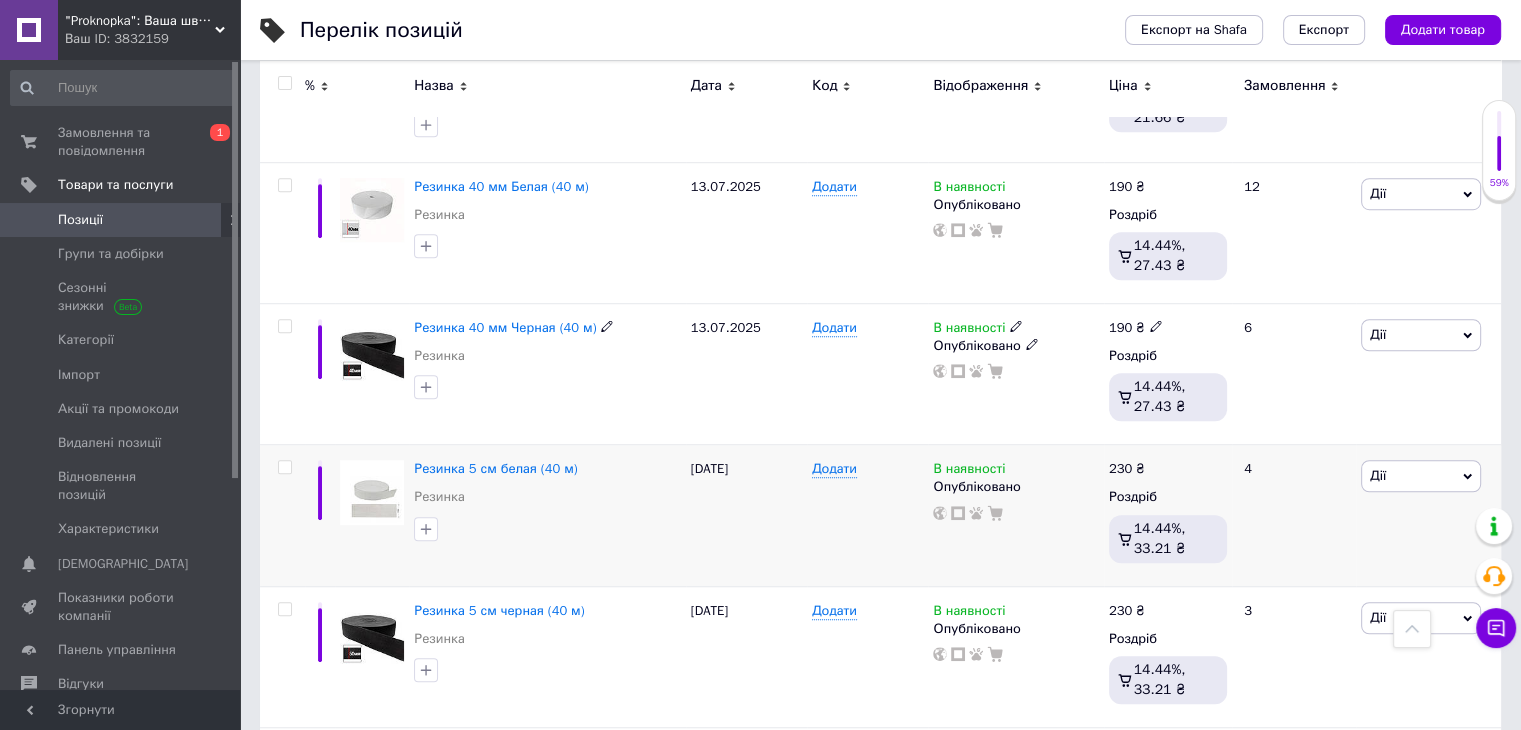 scroll, scrollTop: 1400, scrollLeft: 0, axis: vertical 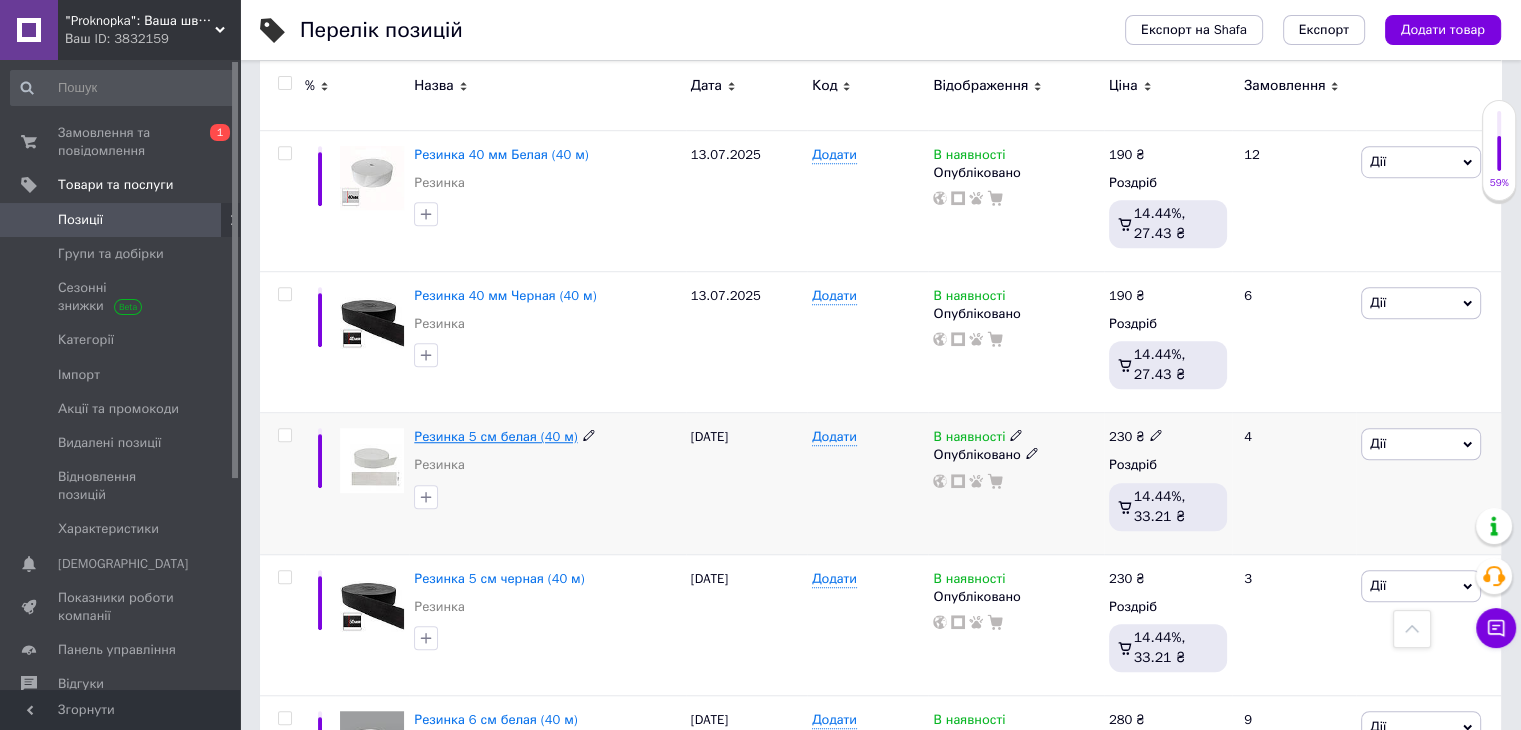 click on "Резинка 5 см белая (40 м)" at bounding box center (495, 436) 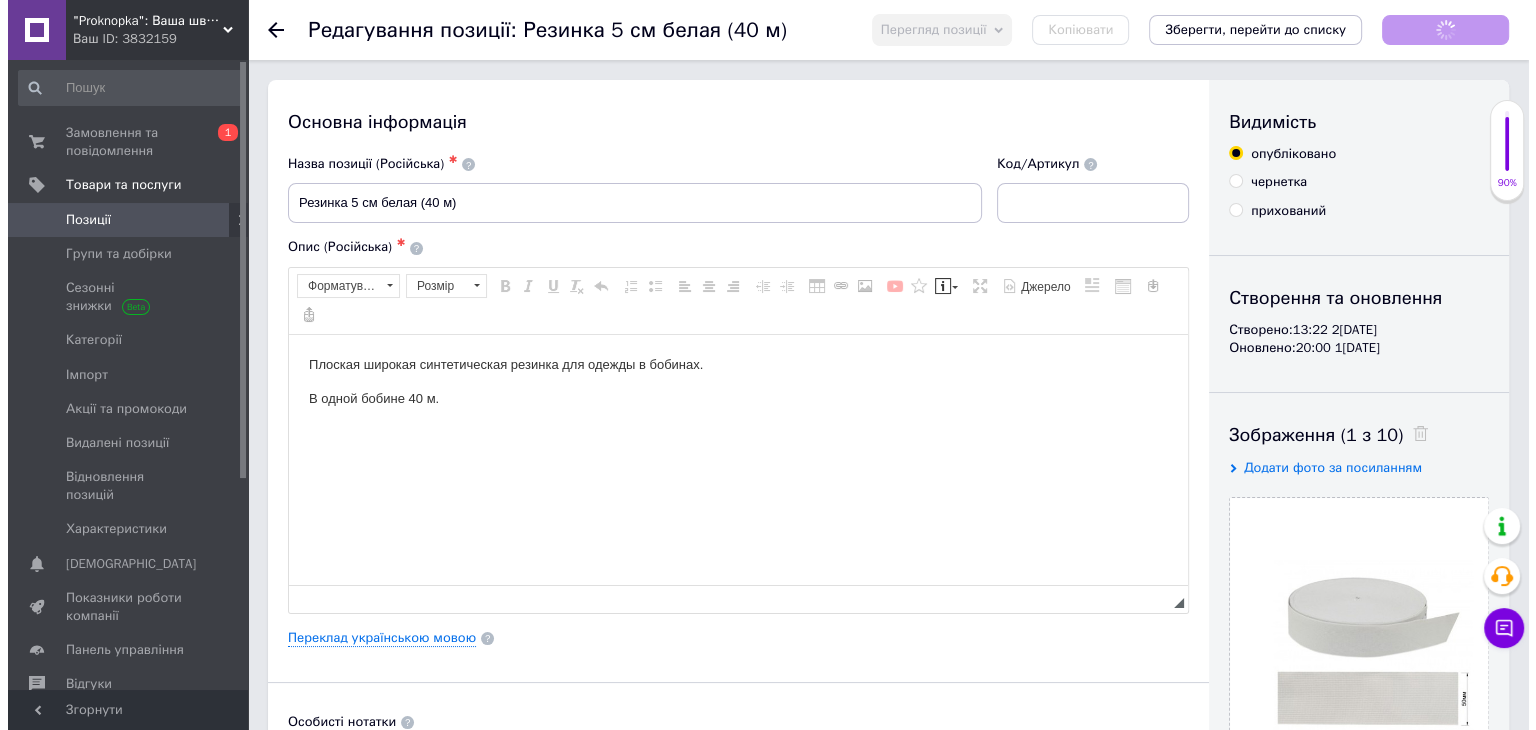 scroll, scrollTop: 0, scrollLeft: 0, axis: both 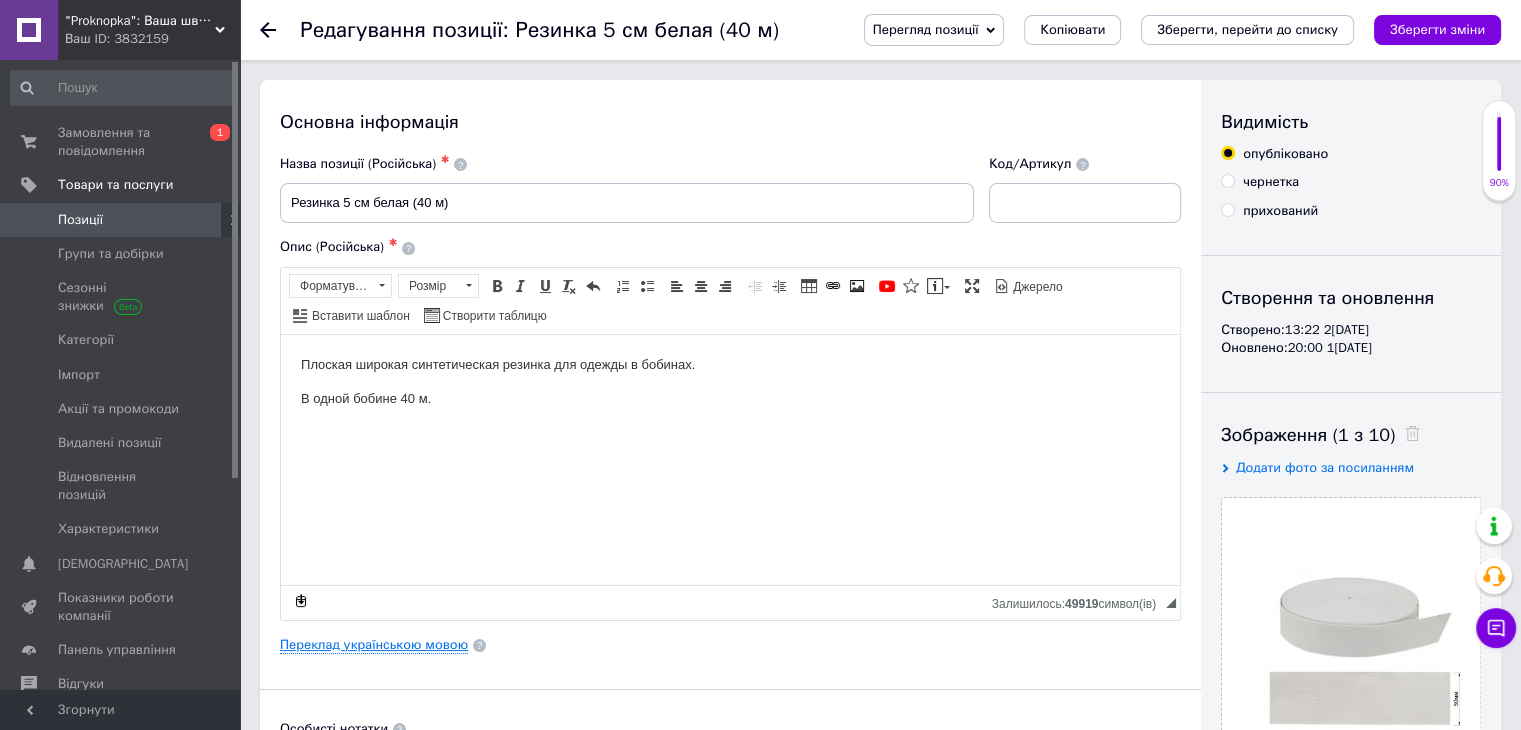 click on "Переклад українською мовою" at bounding box center [374, 645] 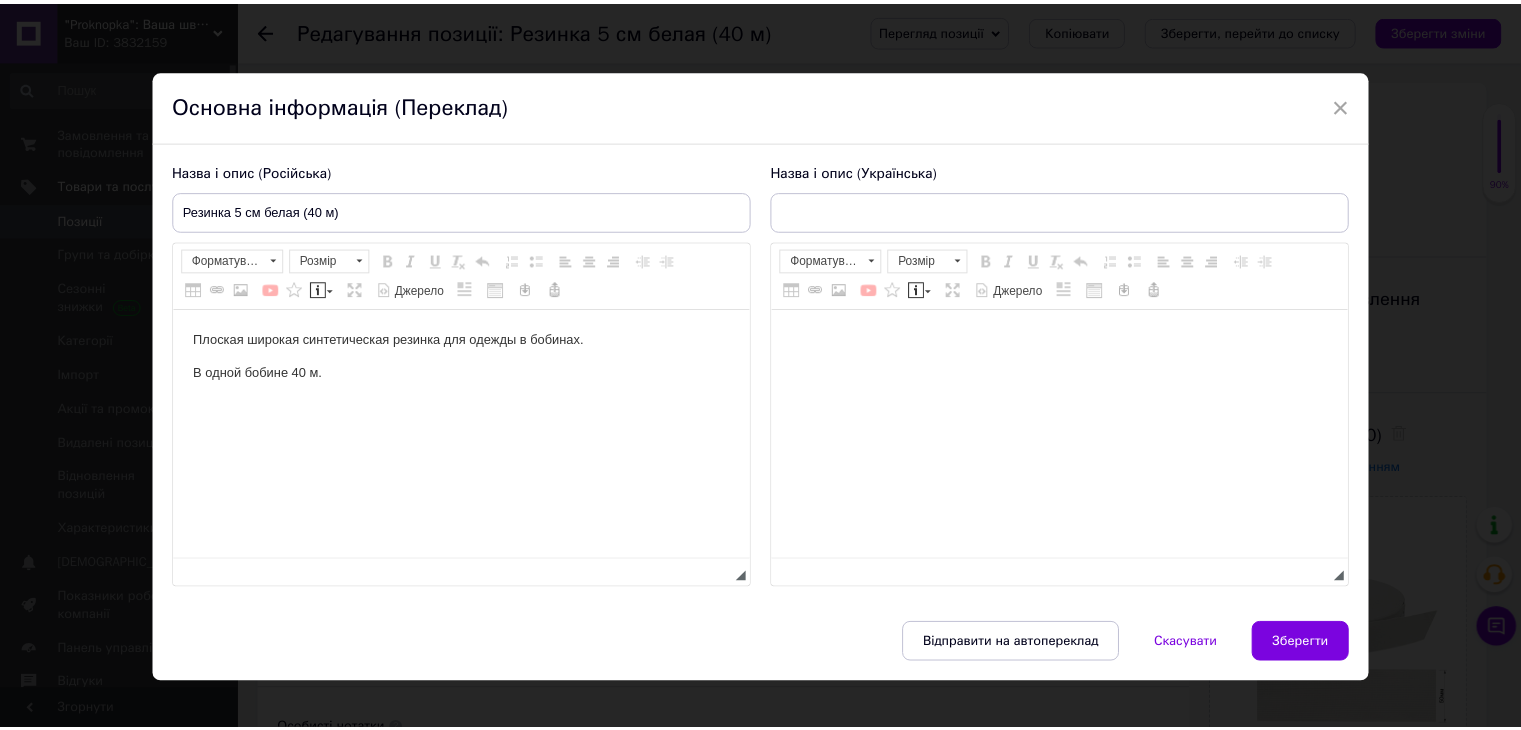 scroll, scrollTop: 0, scrollLeft: 0, axis: both 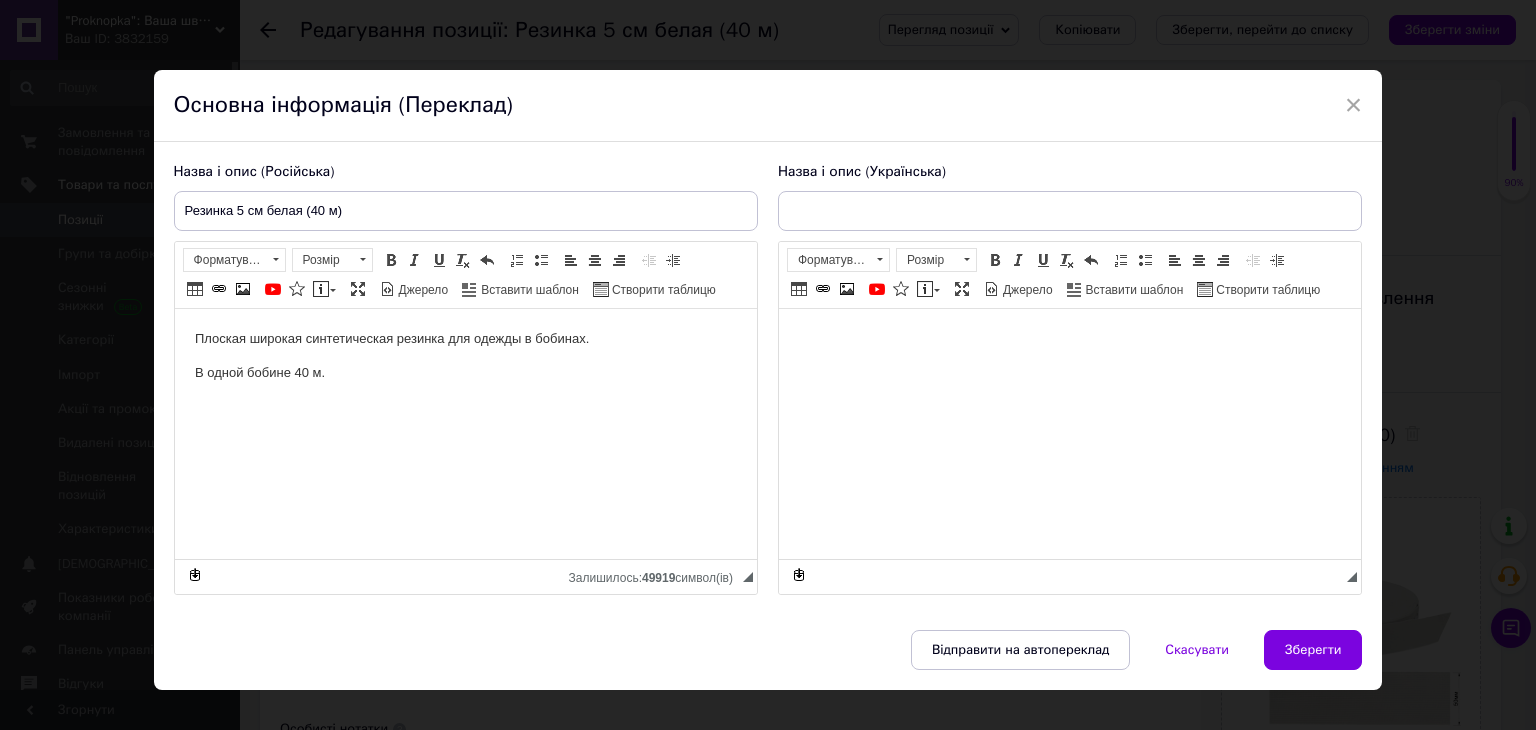 type on "Резинка 5 см біла" 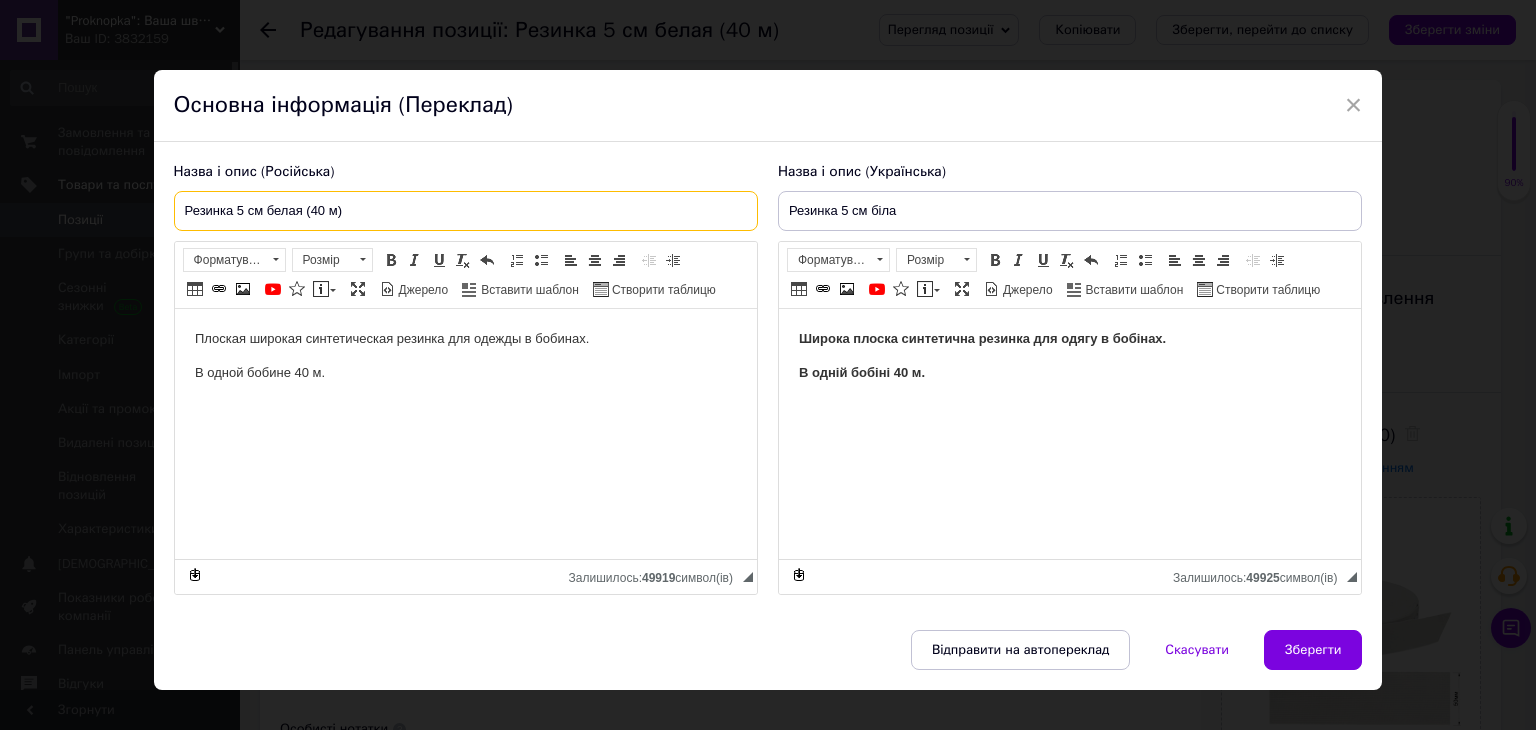 drag, startPoint x: 272, startPoint y: 213, endPoint x: 281, endPoint y: 222, distance: 12.727922 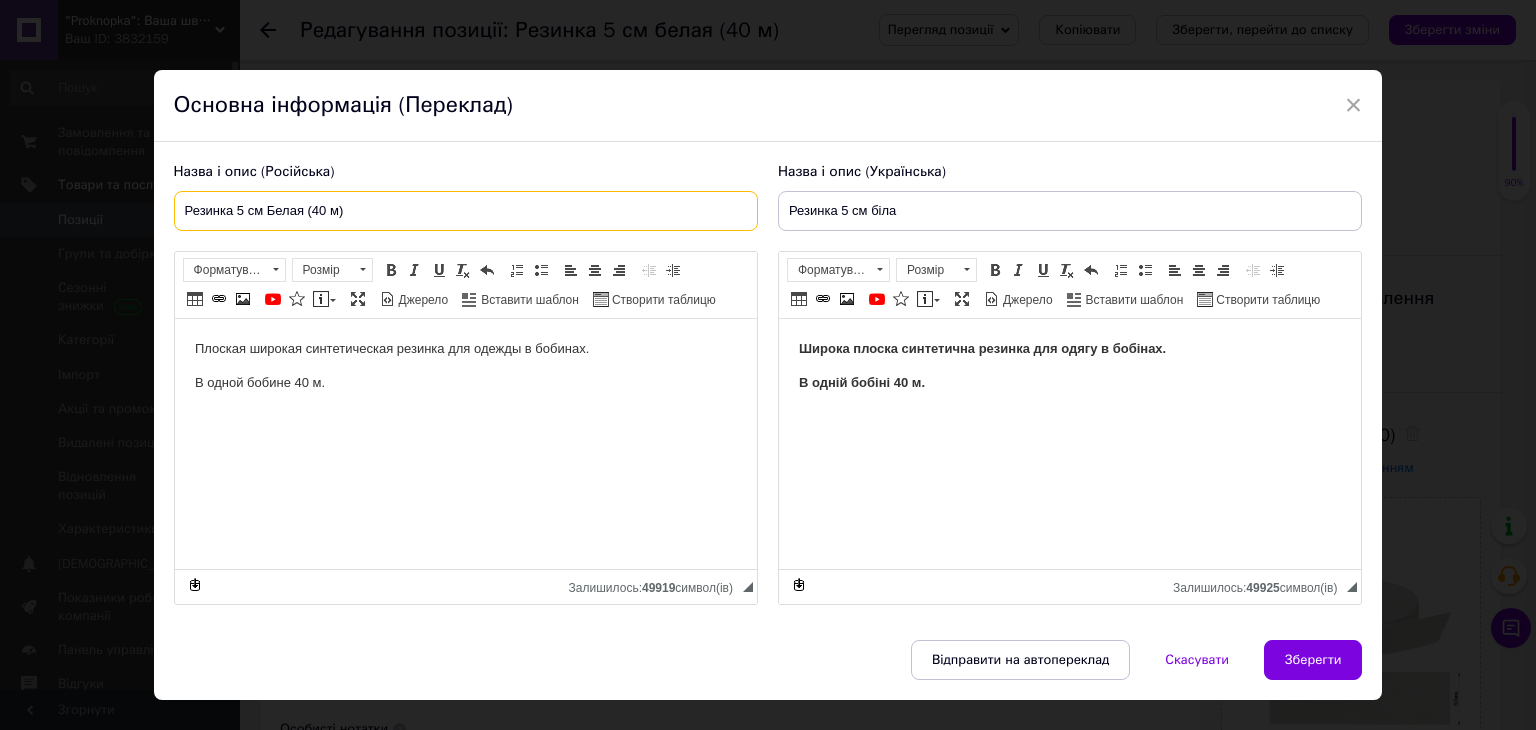 click on "Резинка 5 см Белая (40 м)" at bounding box center [466, 211] 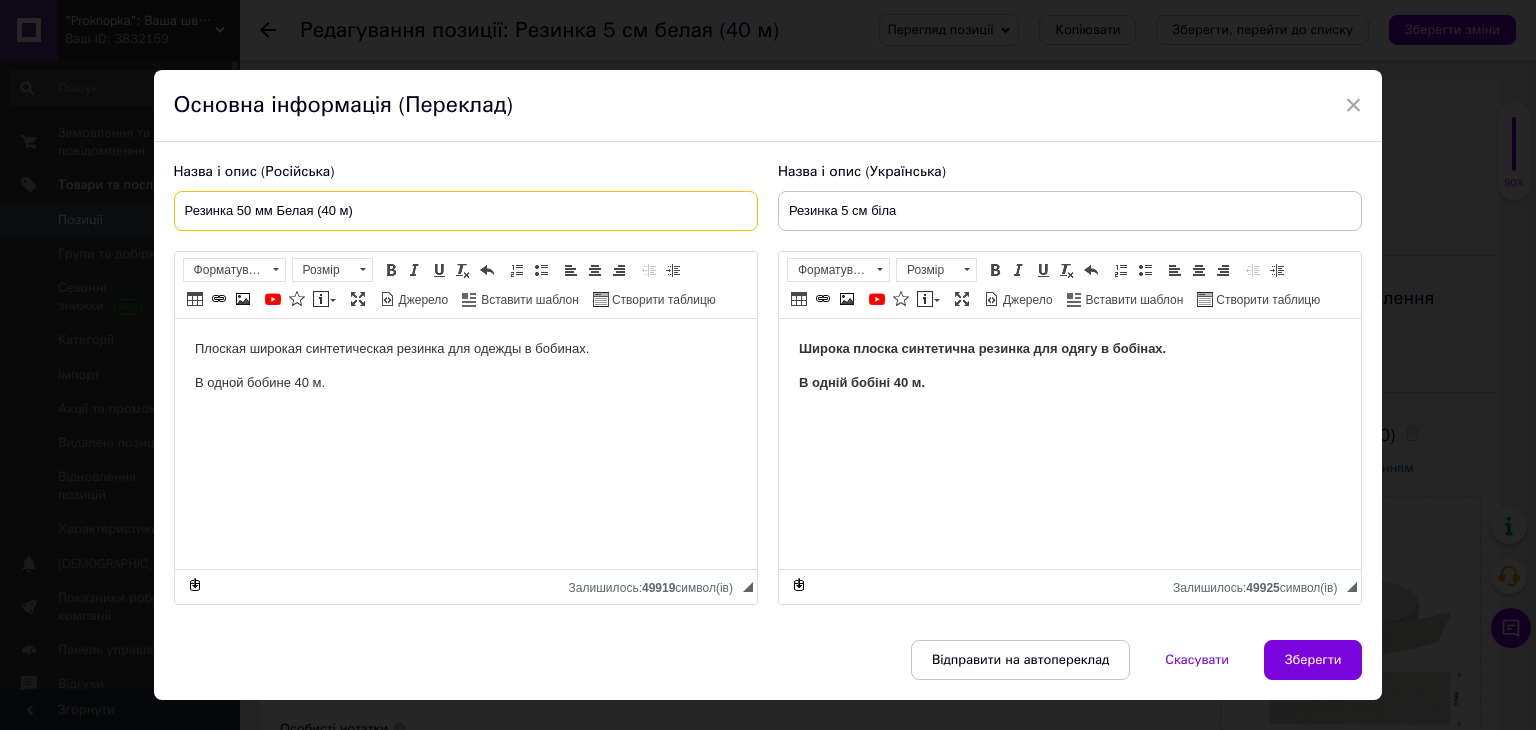 type on "Резинка 50 мм Белая (40 м)" 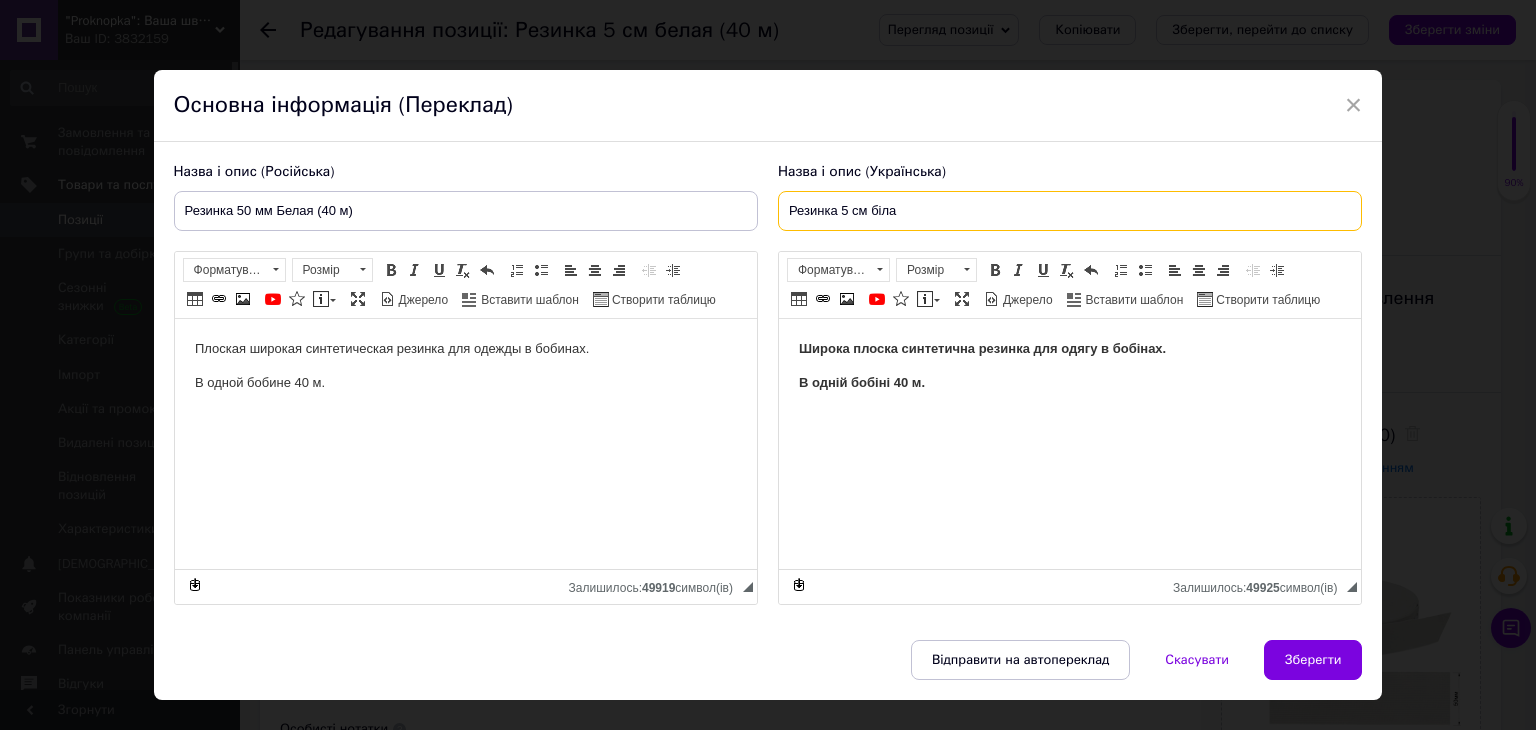 click on "Резинка 5 см біла" at bounding box center [1070, 211] 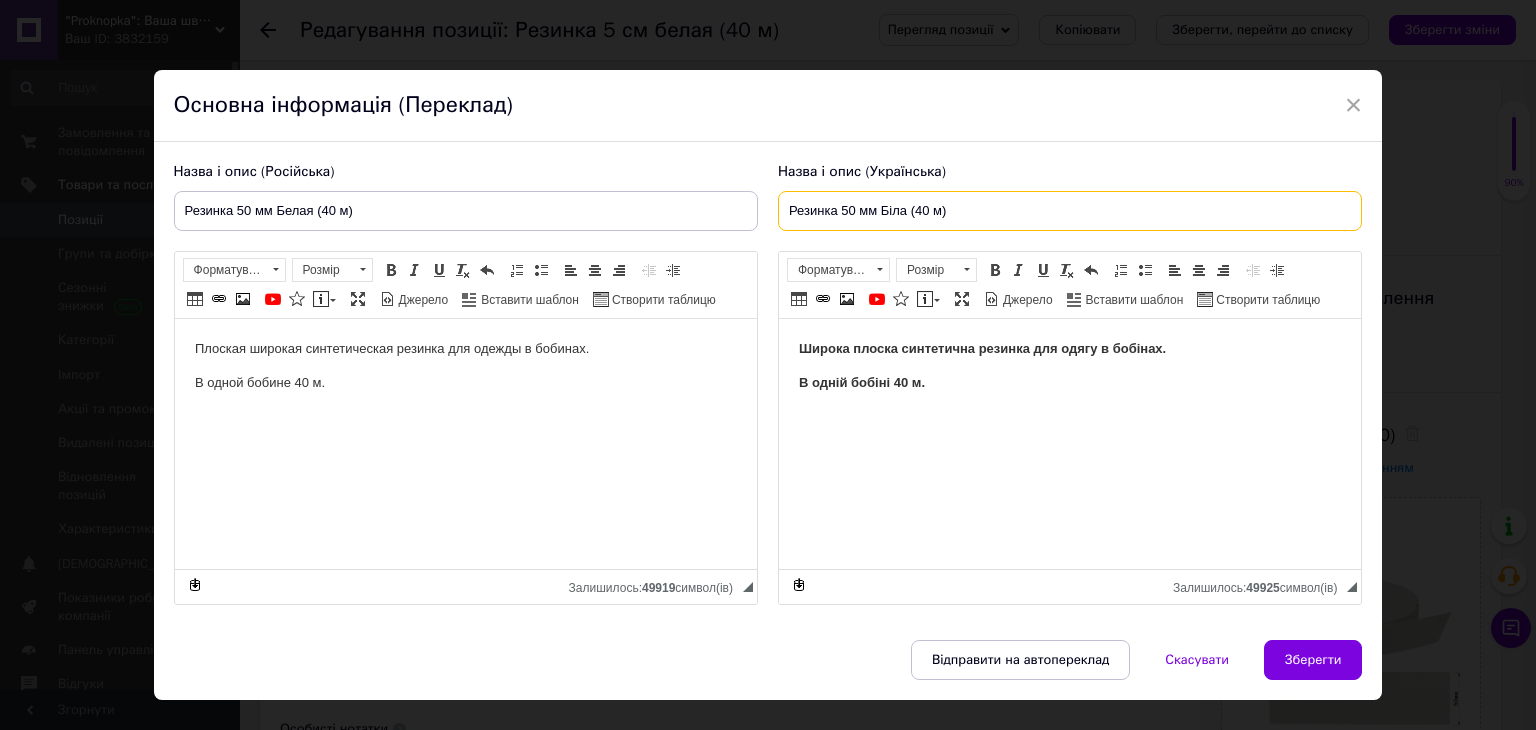 type on "Резинка 50 мм Біла (40 м)" 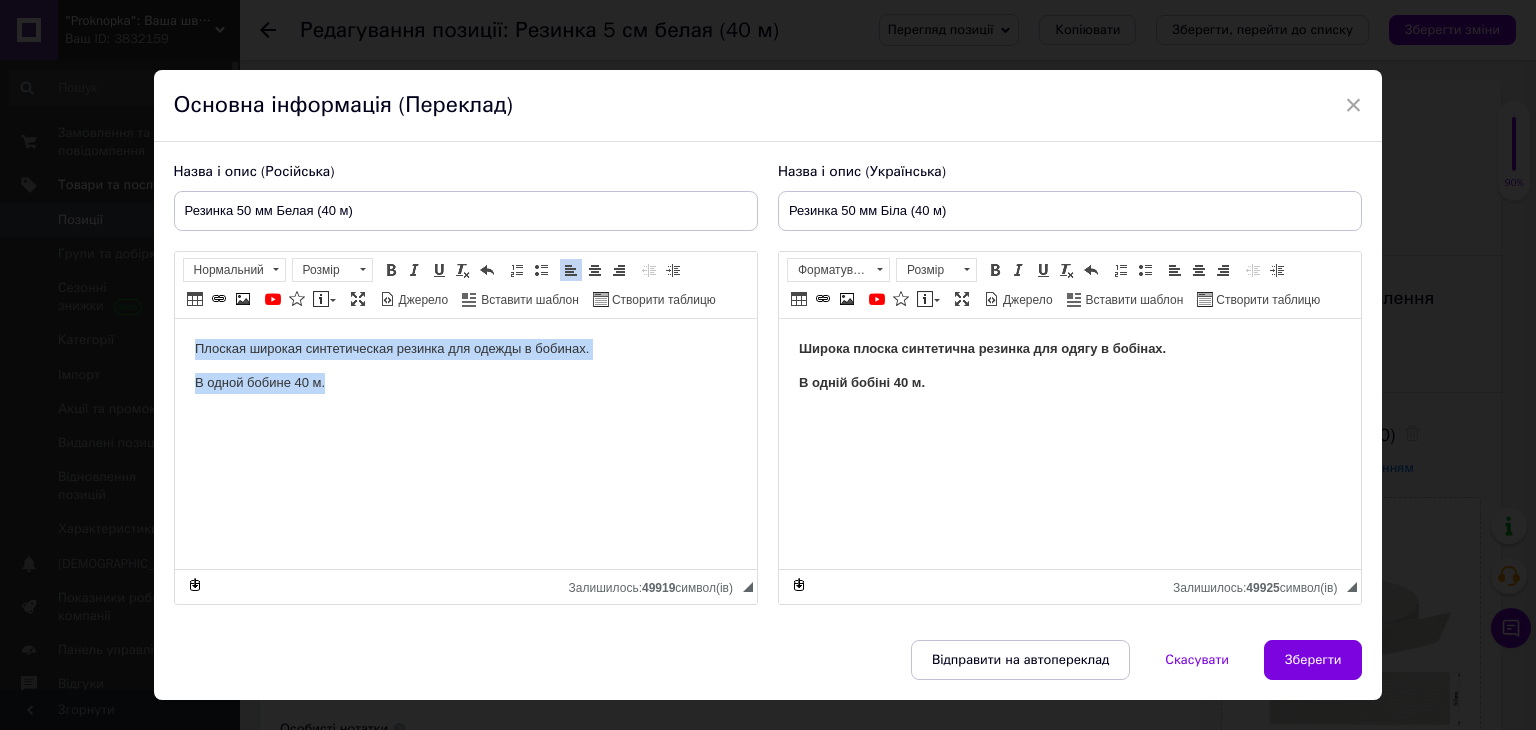 drag, startPoint x: 399, startPoint y: 383, endPoint x: 195, endPoint y: 346, distance: 207.32825 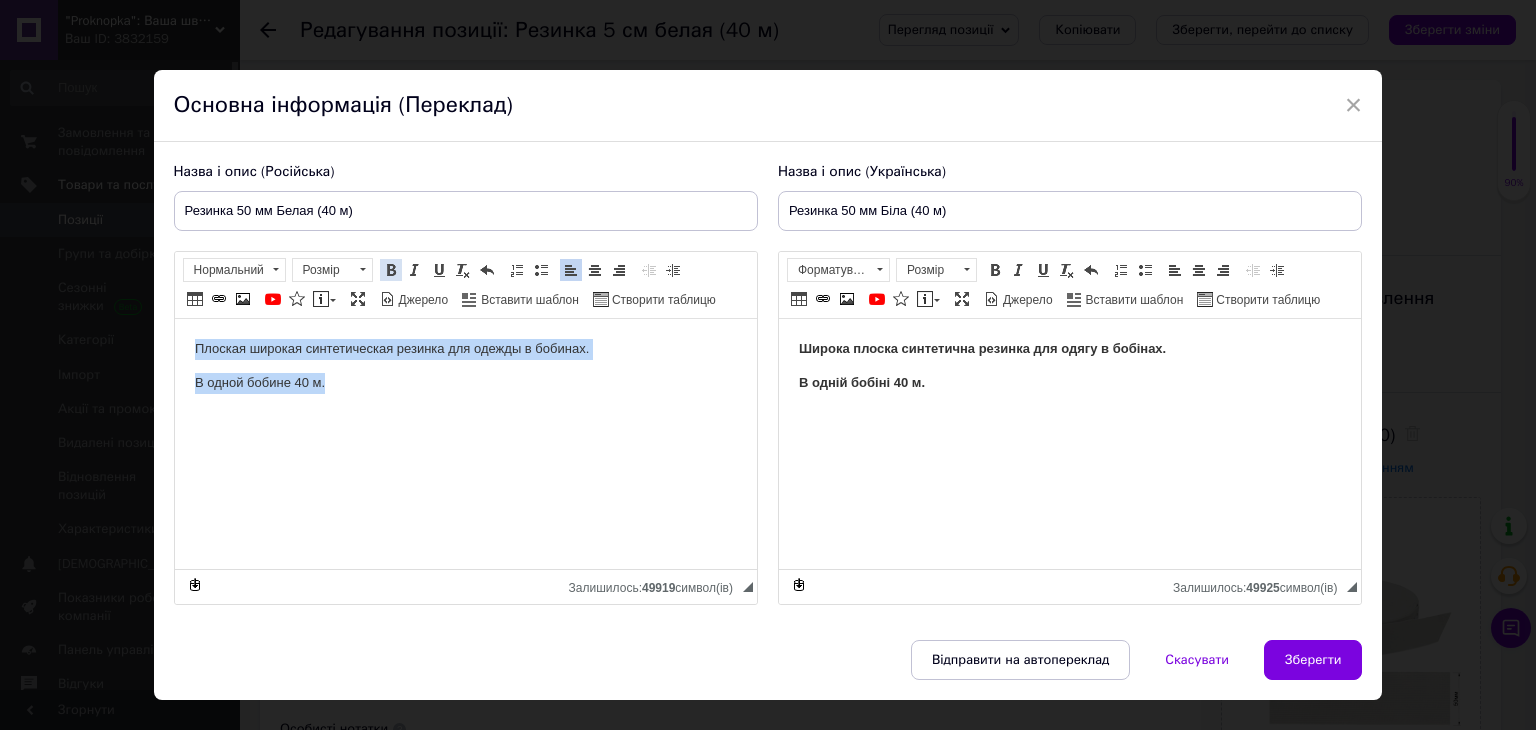 click at bounding box center (391, 270) 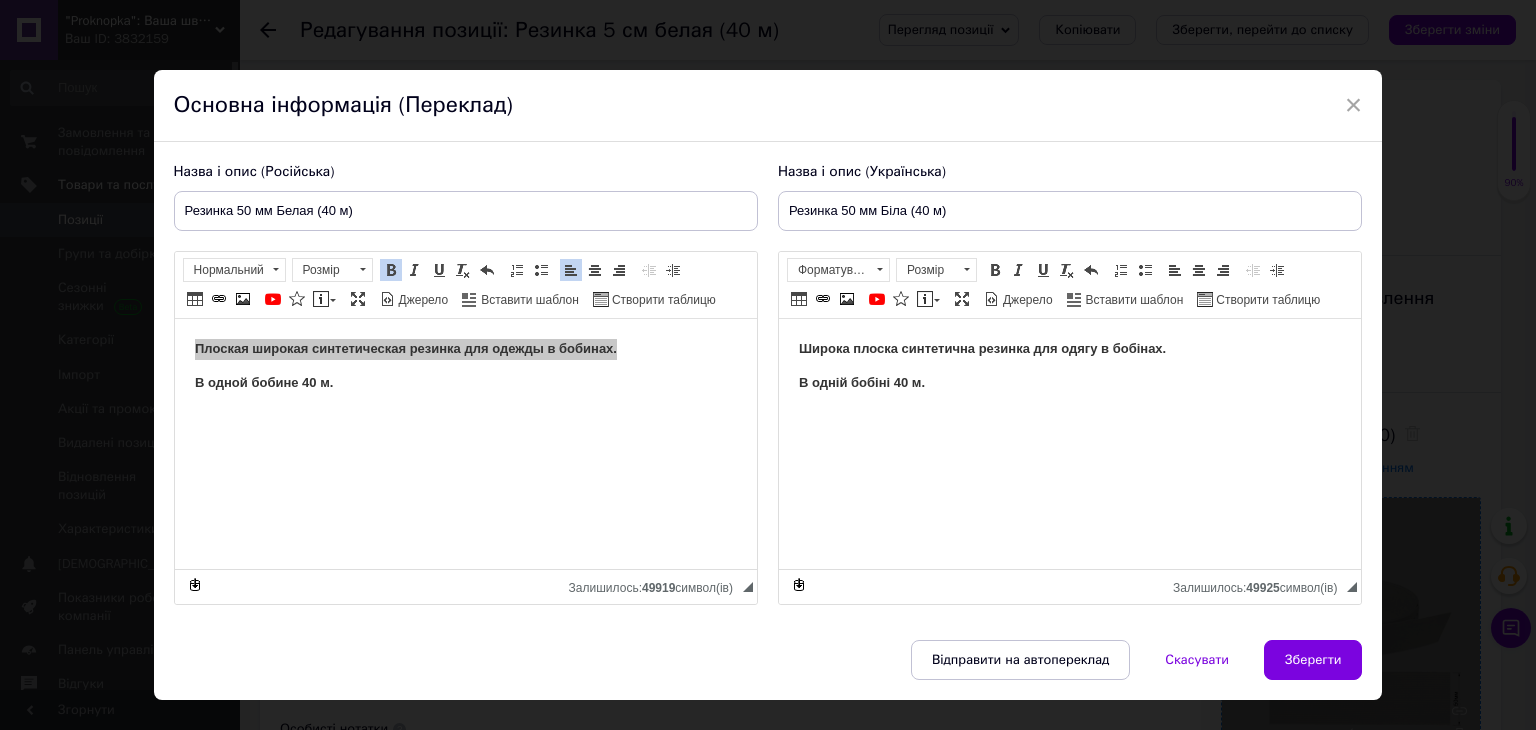drag, startPoint x: 1282, startPoint y: 655, endPoint x: 1284, endPoint y: 505, distance: 150.01334 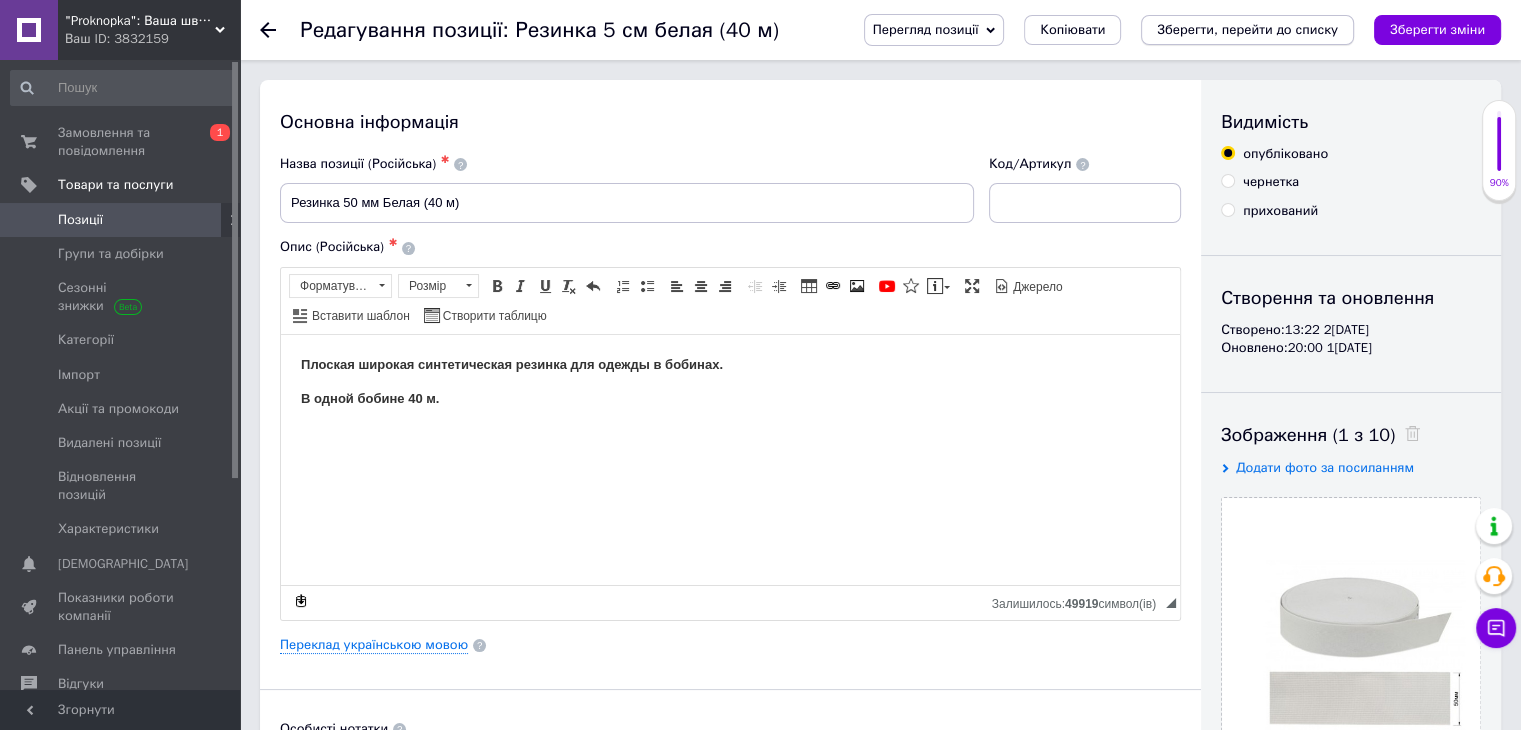 click on "Зберегти, перейти до списку" at bounding box center [1247, 29] 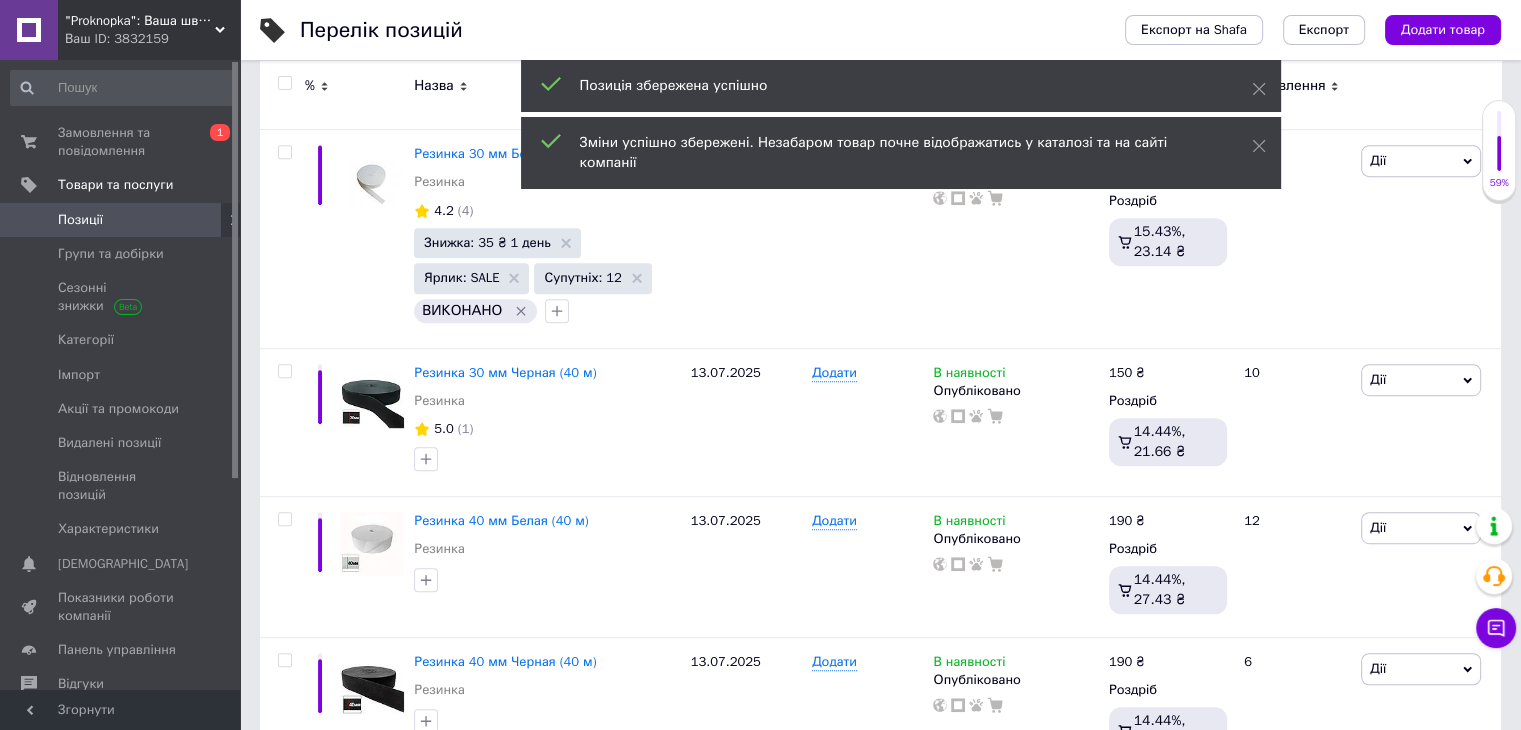 scroll, scrollTop: 1400, scrollLeft: 0, axis: vertical 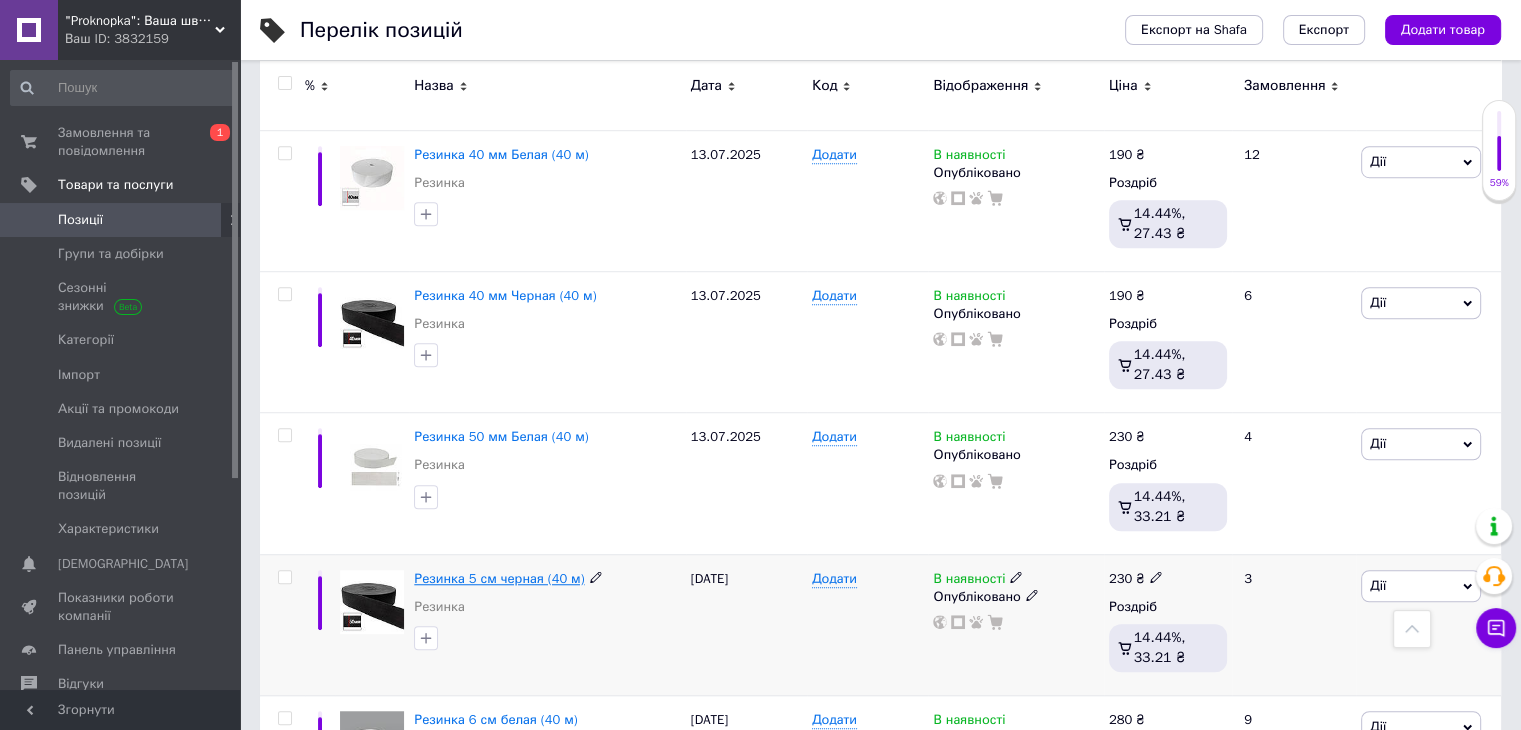 click on "Резинка 5 см черная (40 м)" at bounding box center [499, 578] 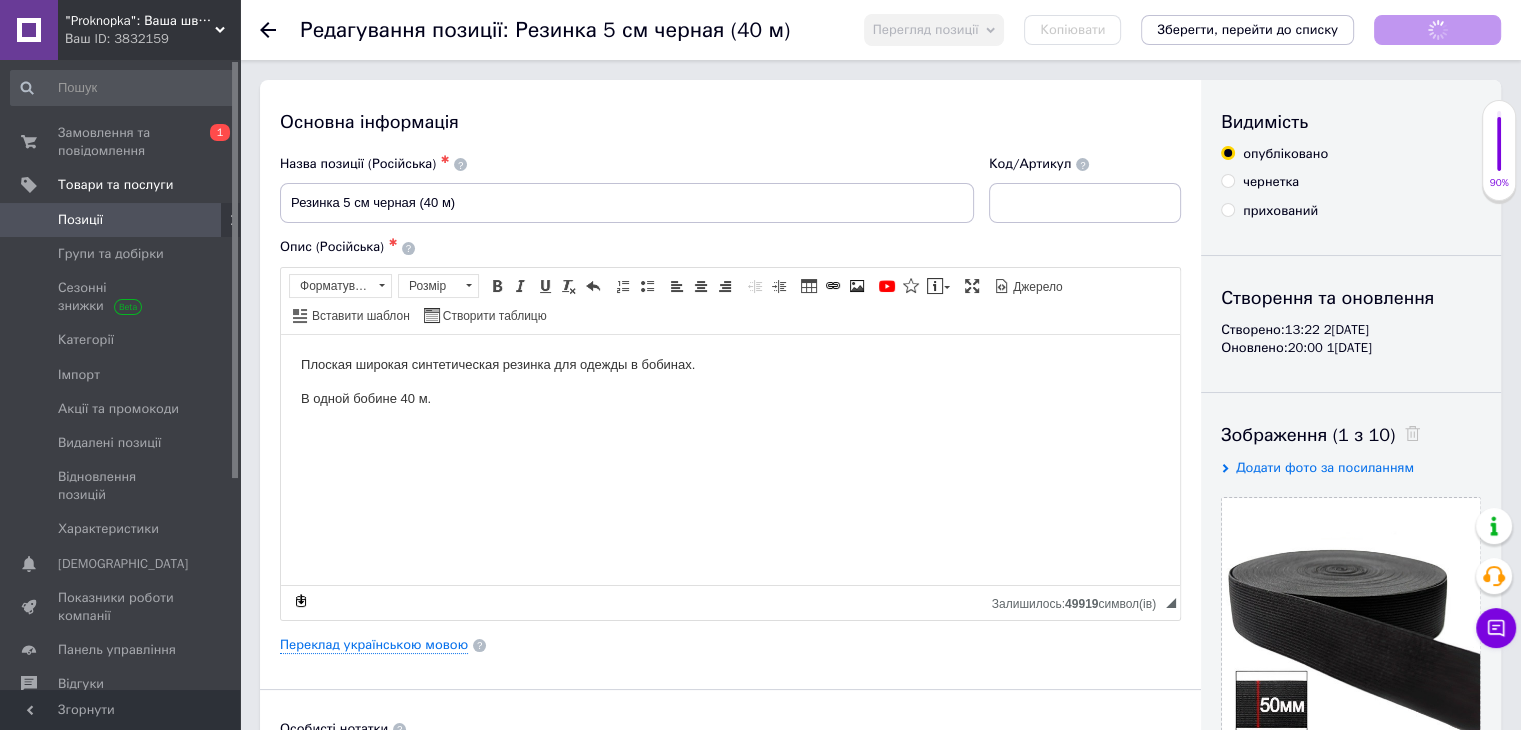 scroll, scrollTop: 0, scrollLeft: 0, axis: both 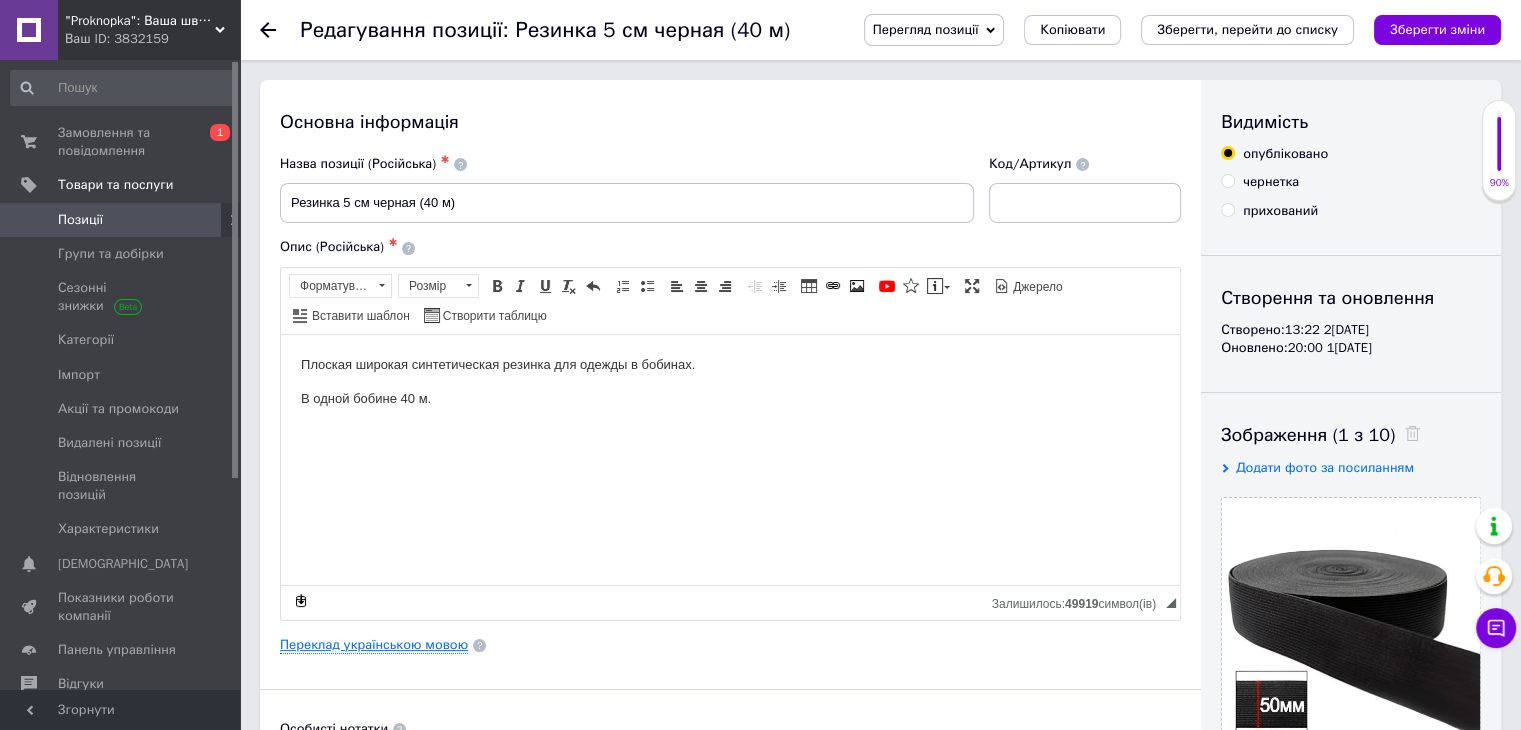 click on "Переклад українською мовою" at bounding box center (374, 645) 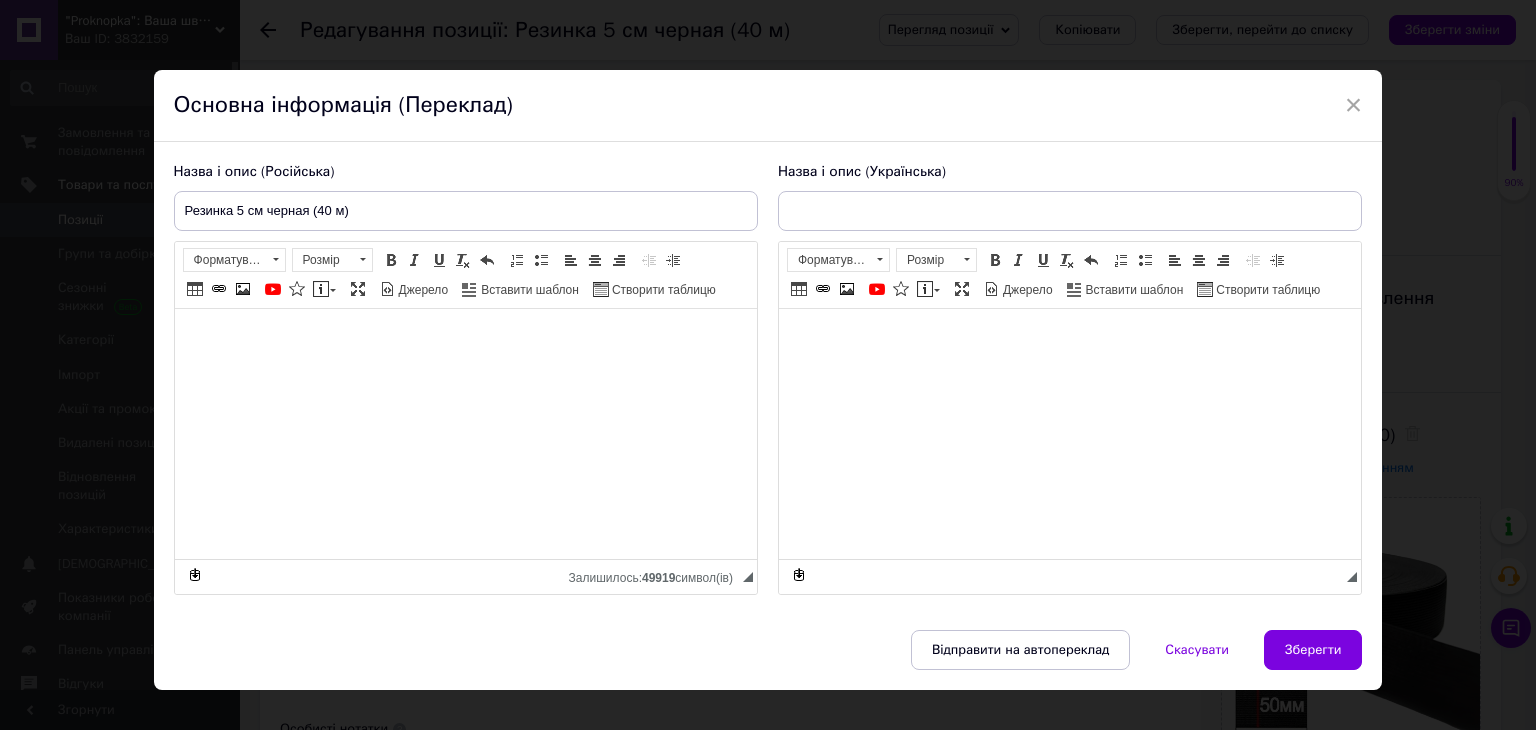 type on "Резинка 5 см чорна" 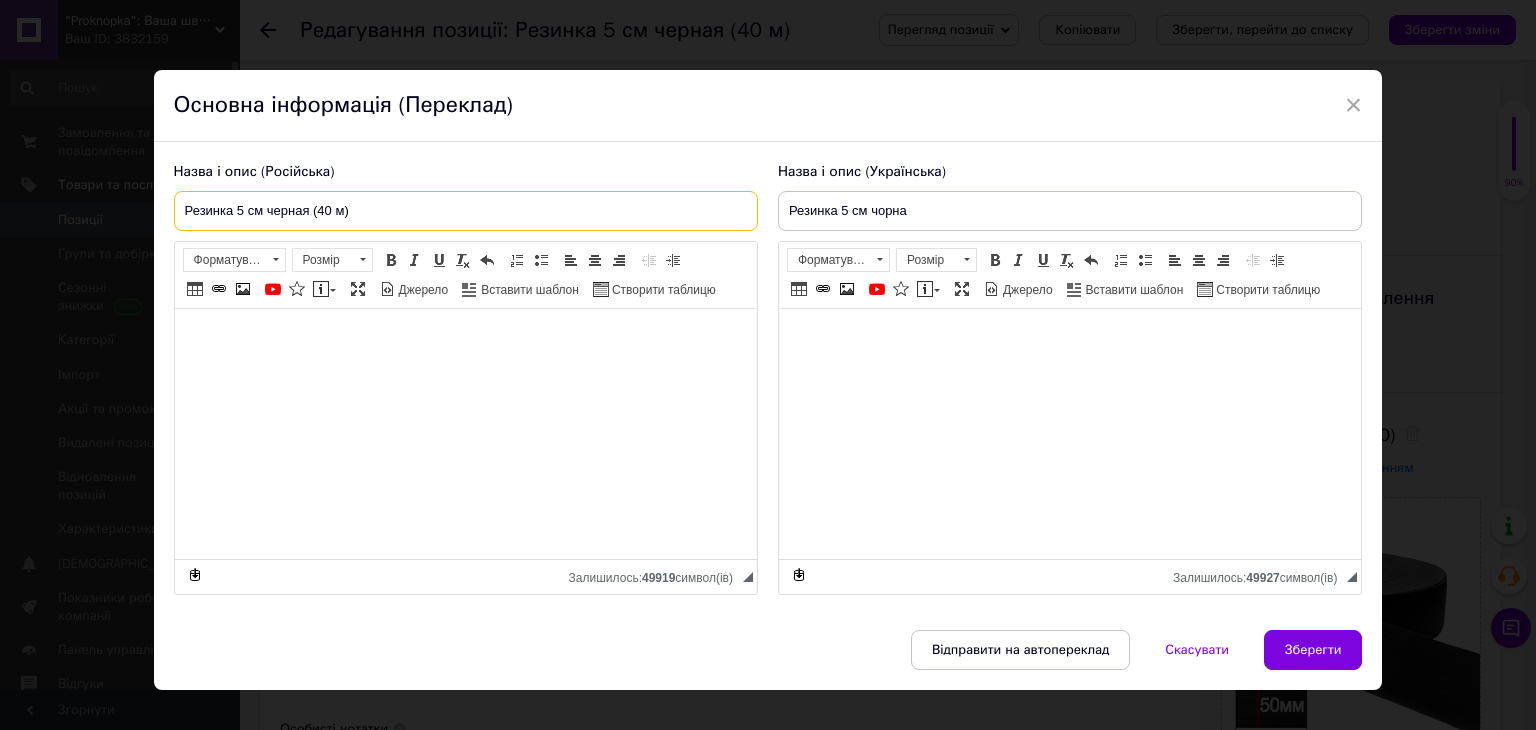 drag, startPoint x: 256, startPoint y: 212, endPoint x: 255, endPoint y: 242, distance: 30.016663 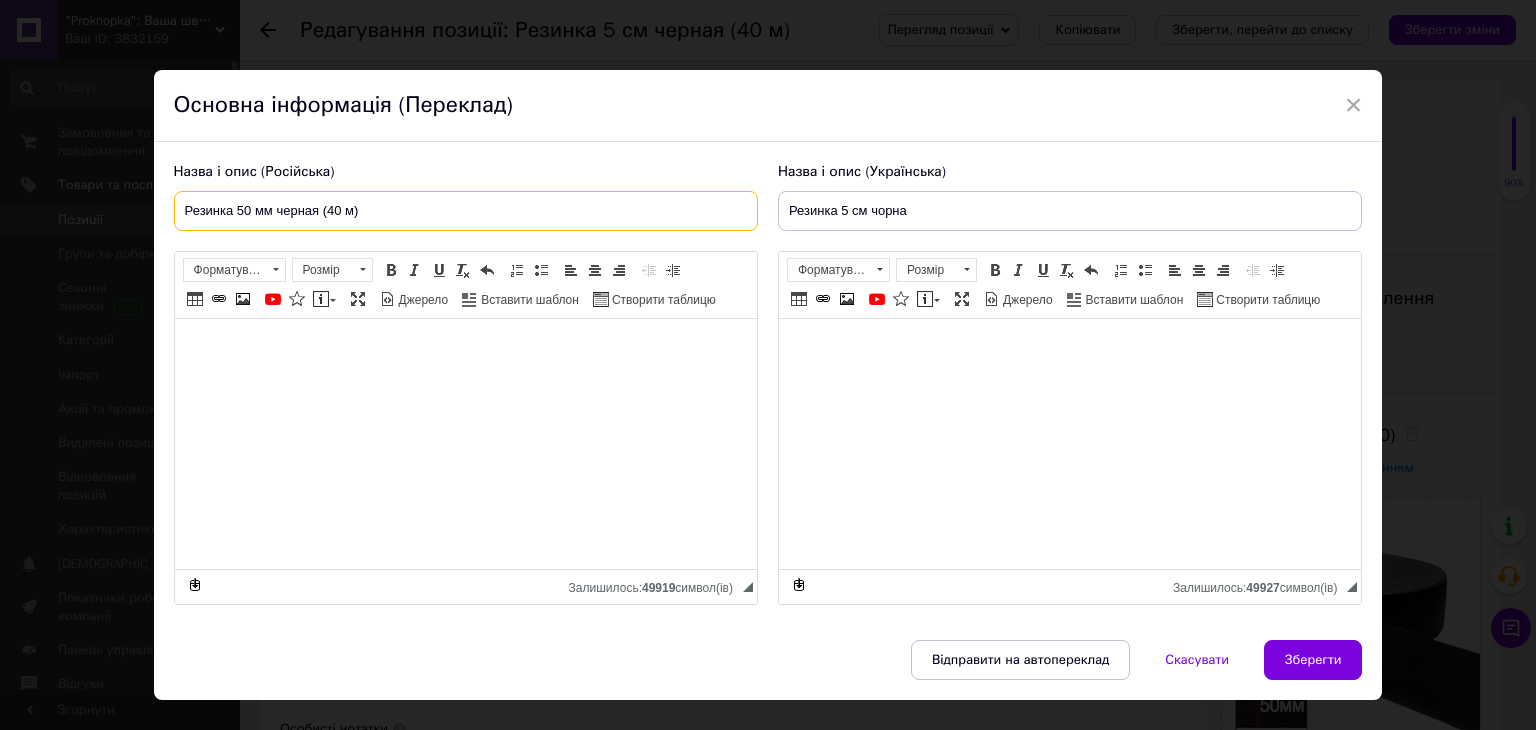 drag, startPoint x: 281, startPoint y: 205, endPoint x: 287, endPoint y: 260, distance: 55.326305 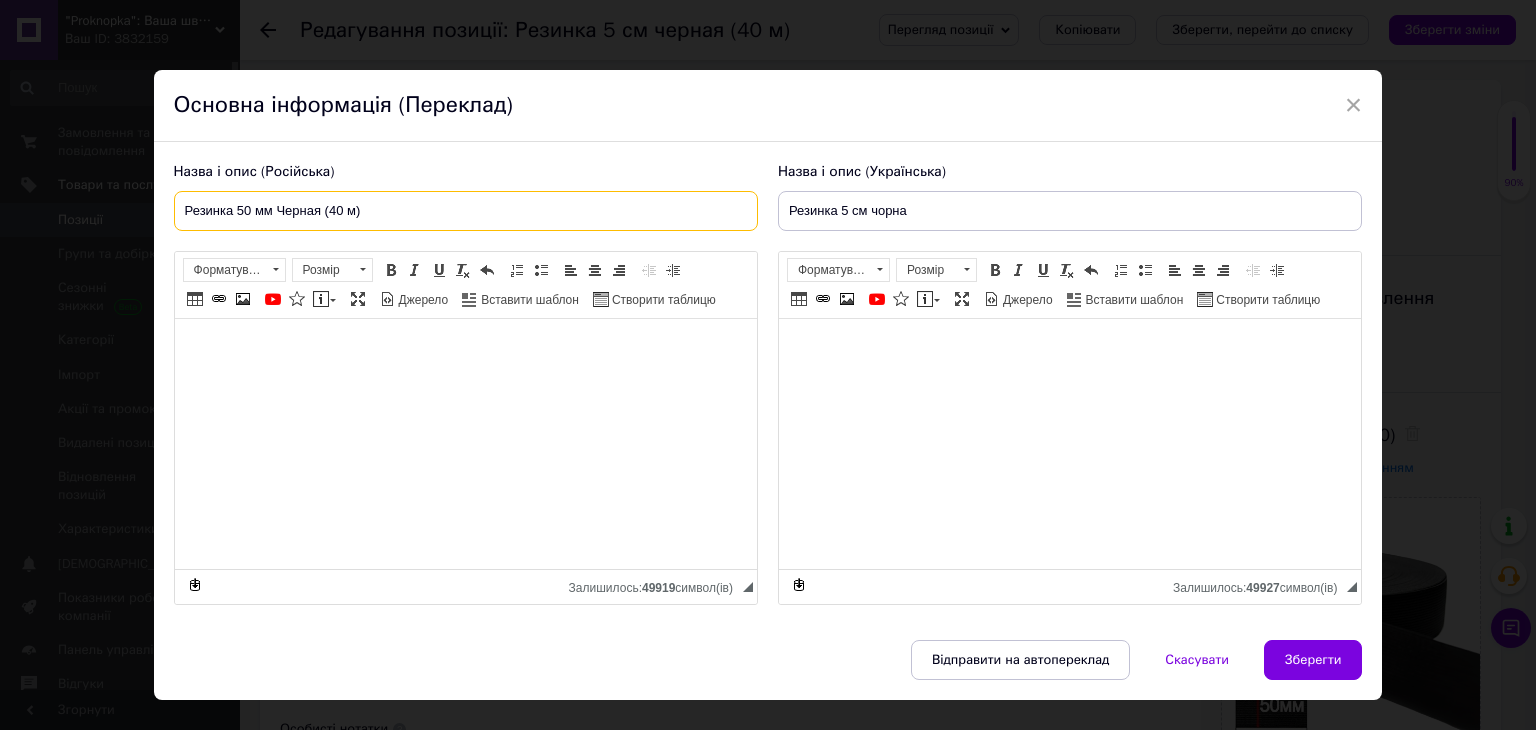 type on "Резинка 50 мм Черная (40 м)" 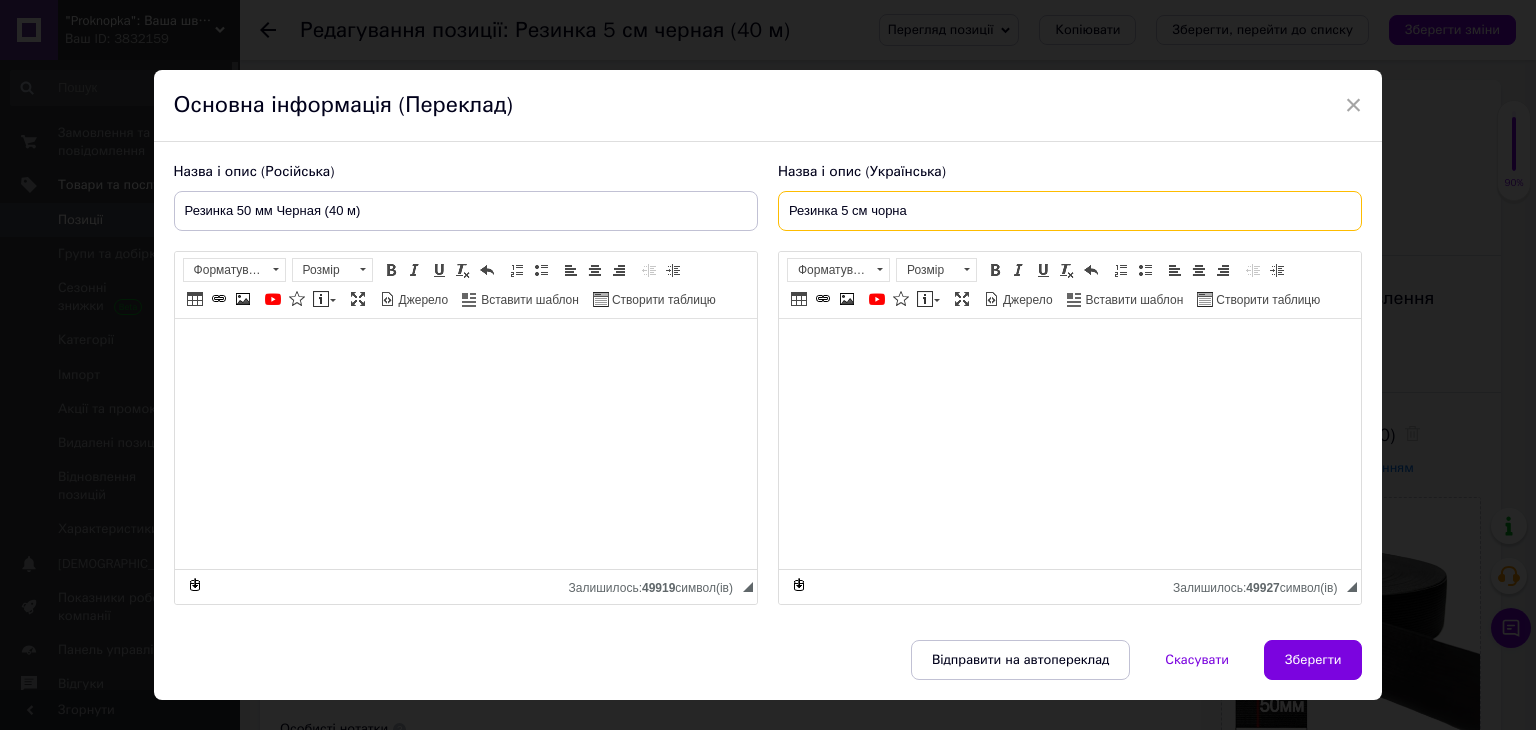 drag, startPoint x: 852, startPoint y: 216, endPoint x: 855, endPoint y: 233, distance: 17.262676 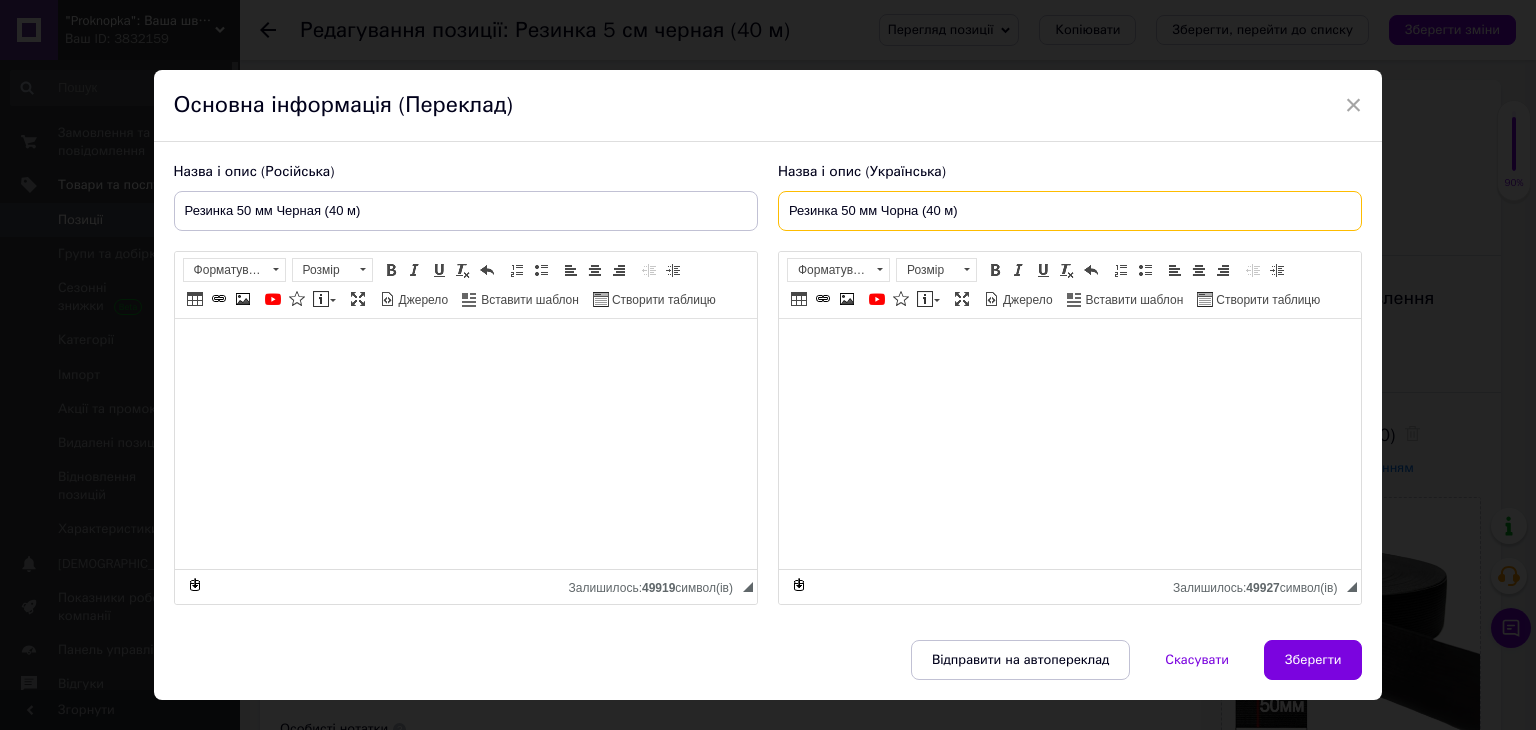 type on "Резинка 50 мм Чорна (40 м)" 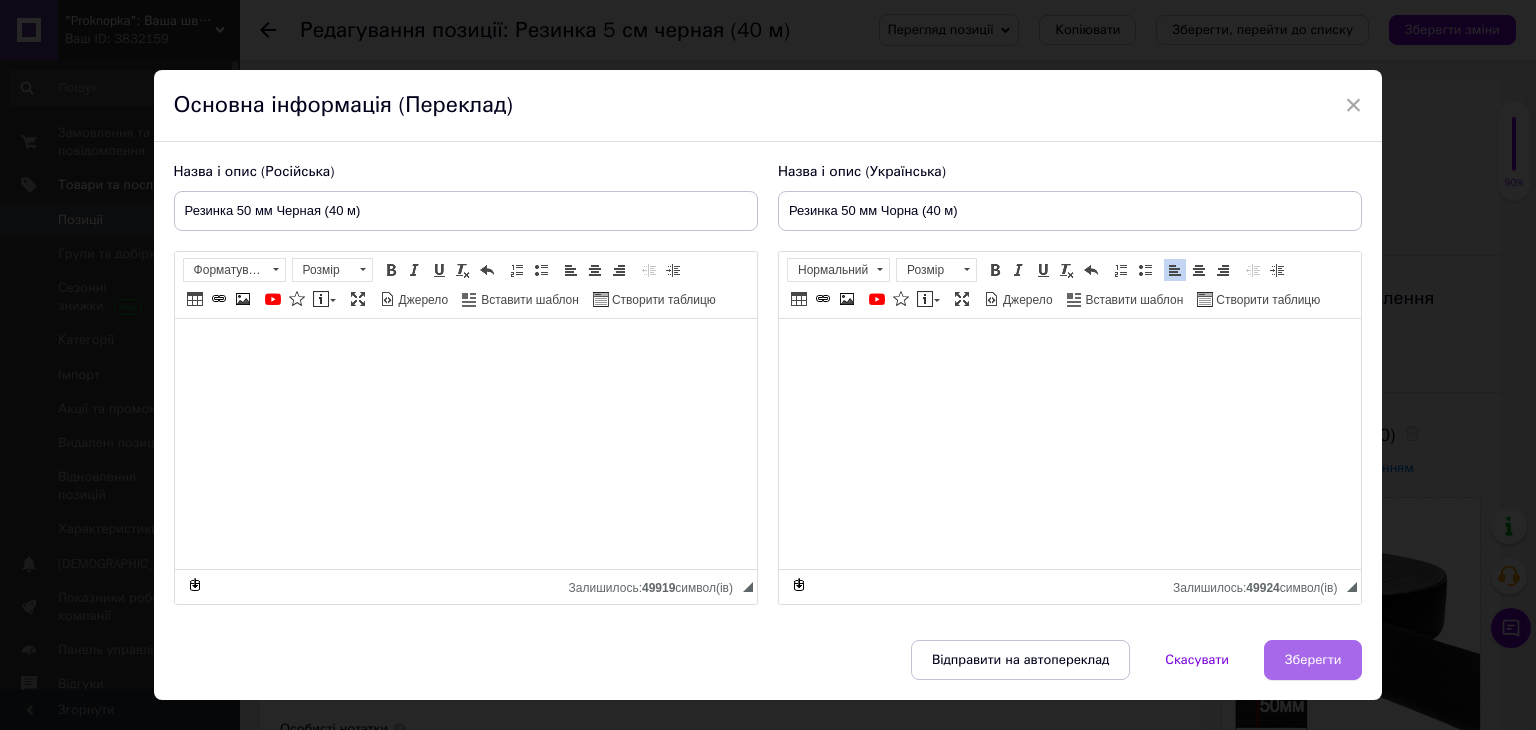 click on "Зберегти" at bounding box center [1313, 660] 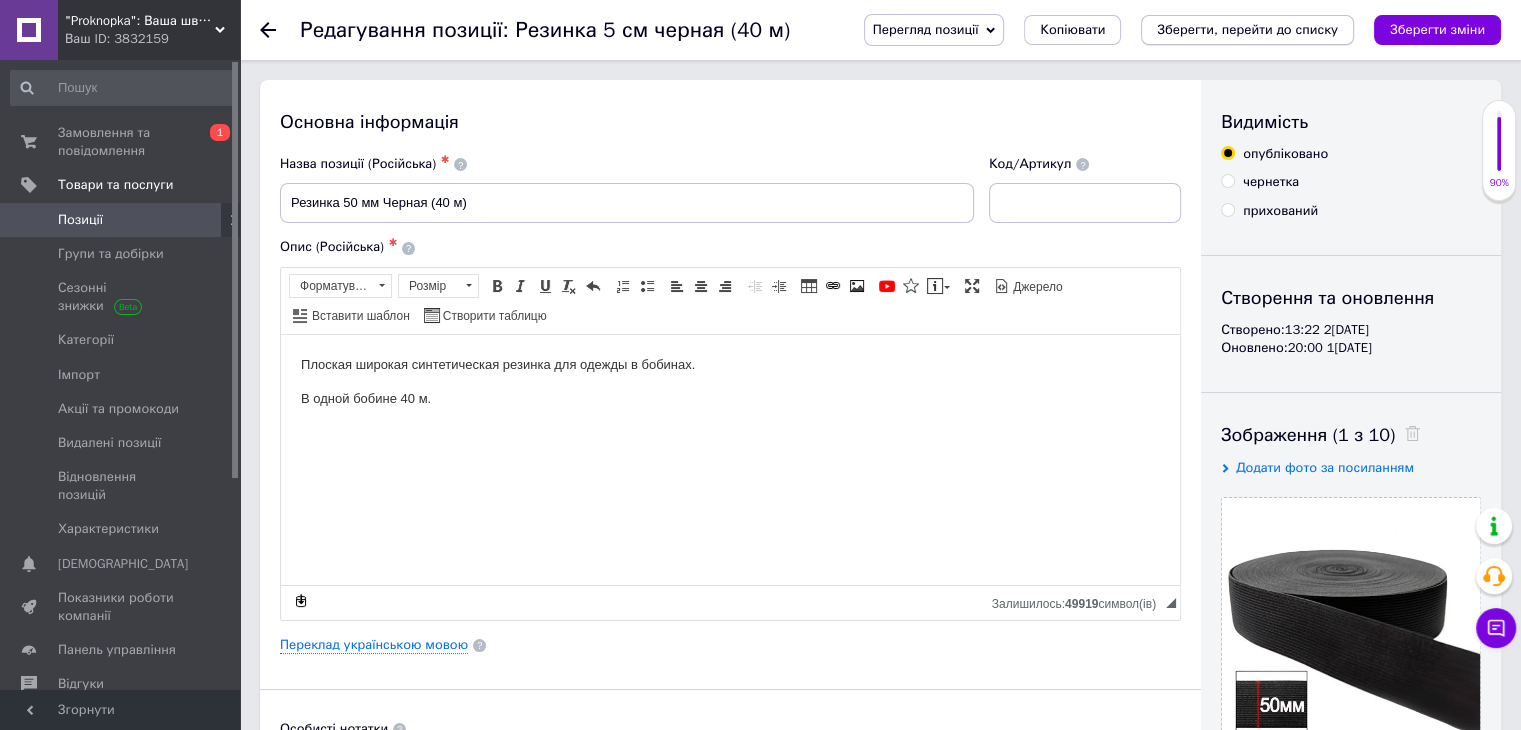 click on "Зберегти, перейти до списку" at bounding box center (1247, 29) 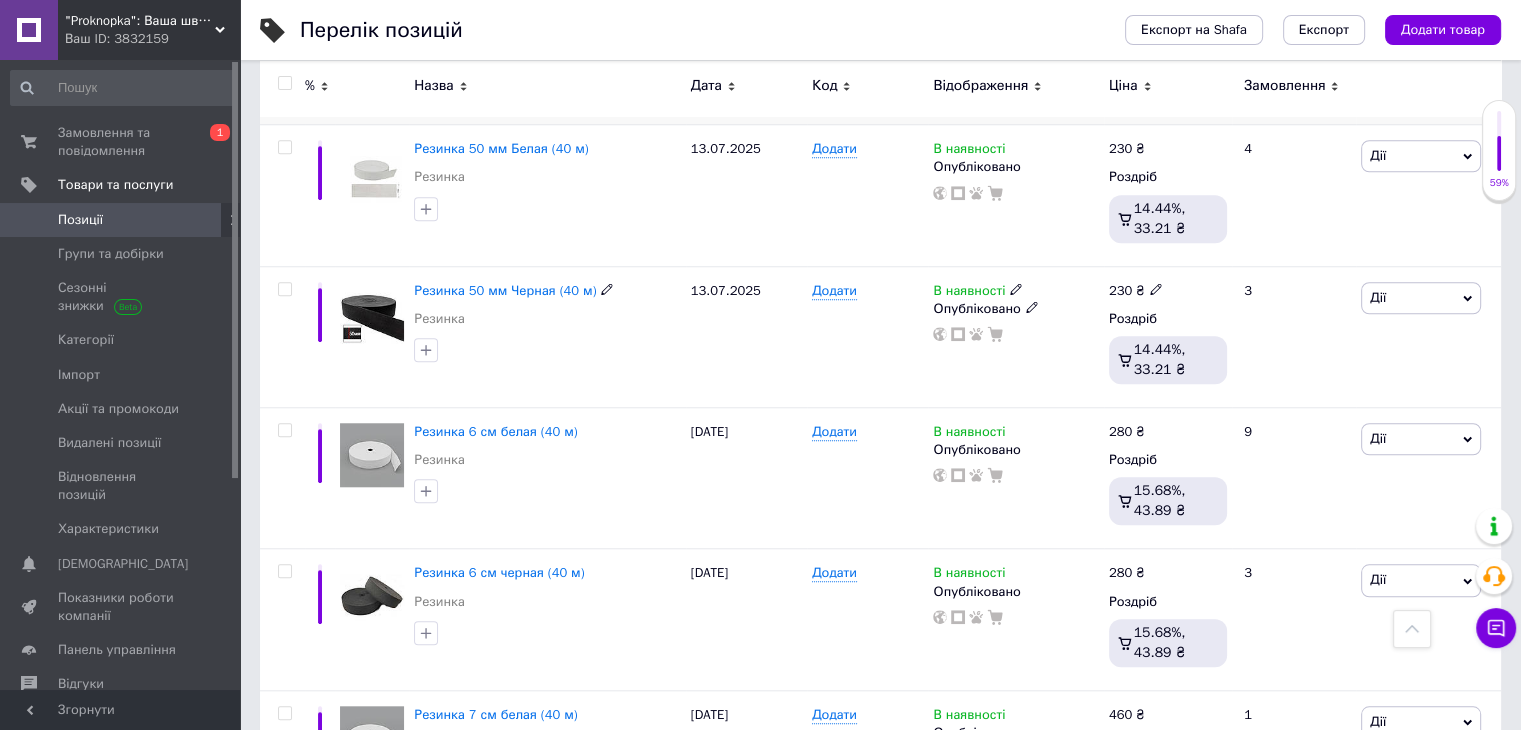 scroll, scrollTop: 1700, scrollLeft: 0, axis: vertical 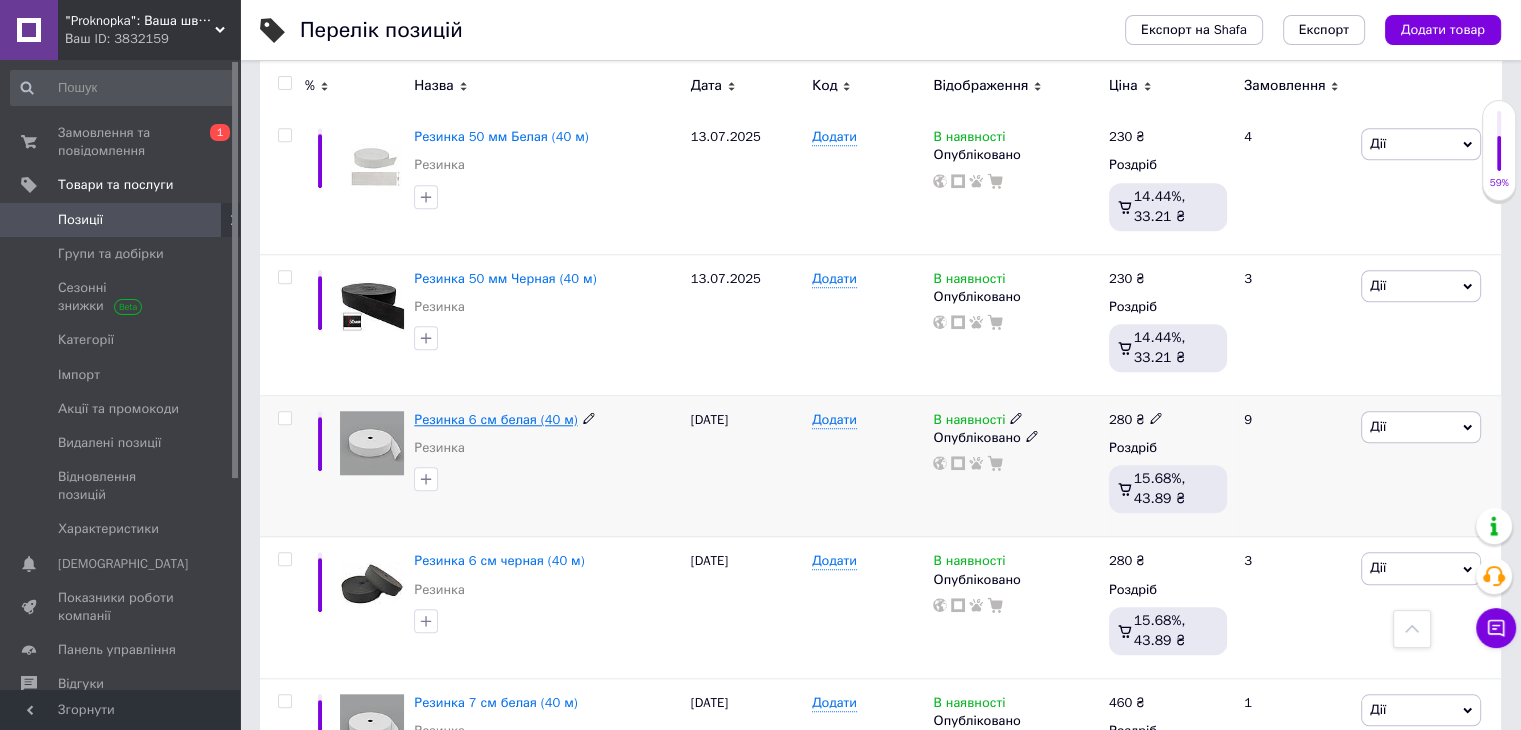 click on "Резинка 6 см белая (40 м)" at bounding box center [495, 419] 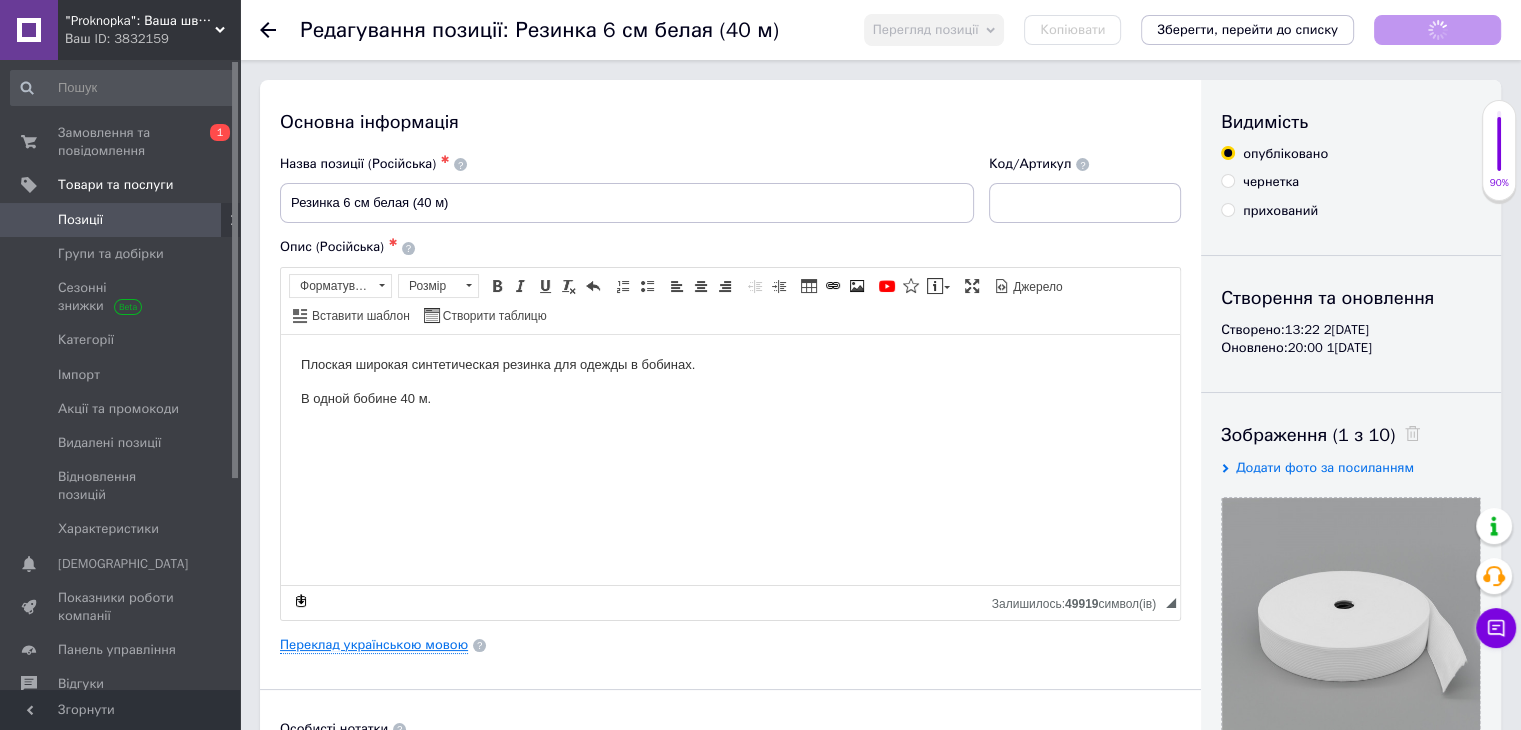 scroll, scrollTop: 0, scrollLeft: 0, axis: both 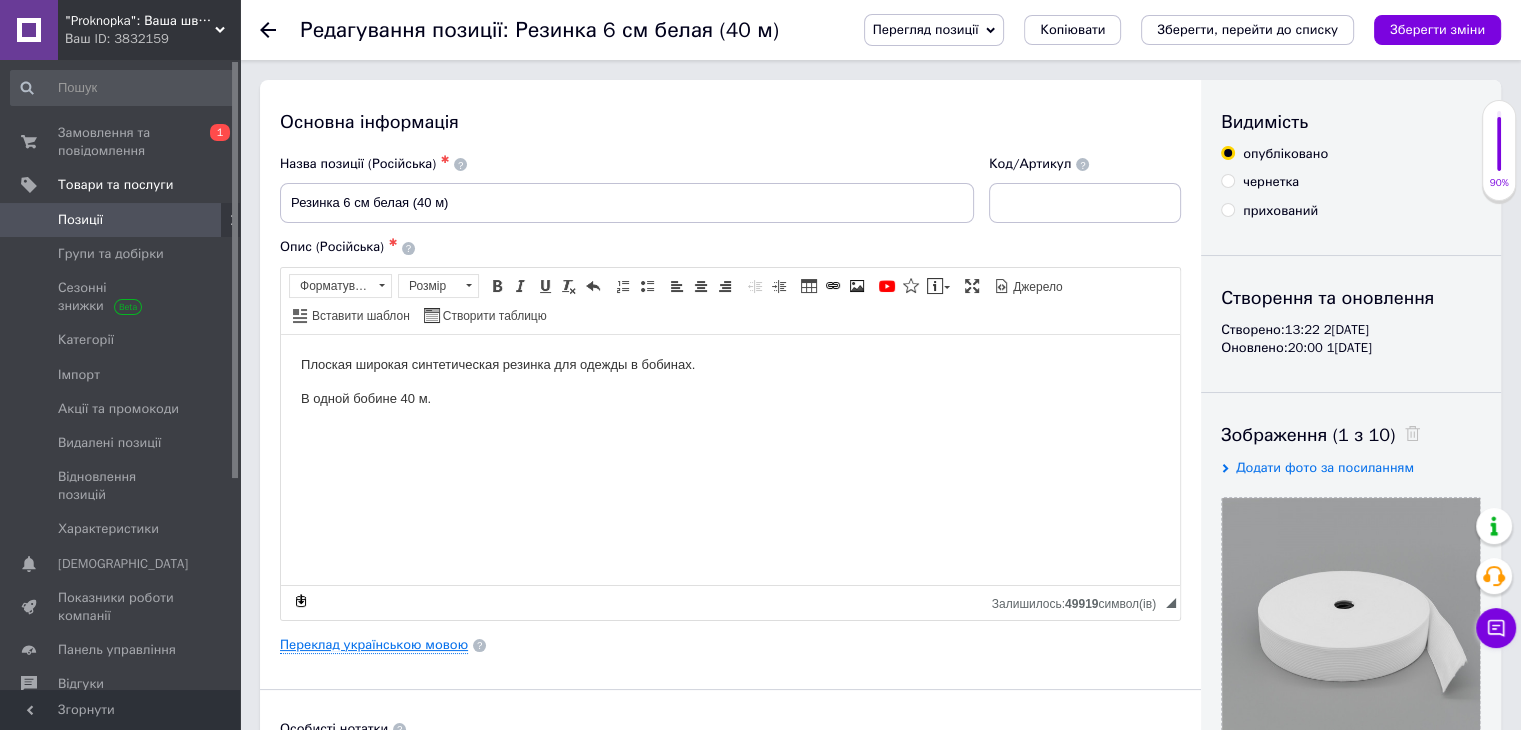 click on "Переклад українською мовою" at bounding box center (374, 645) 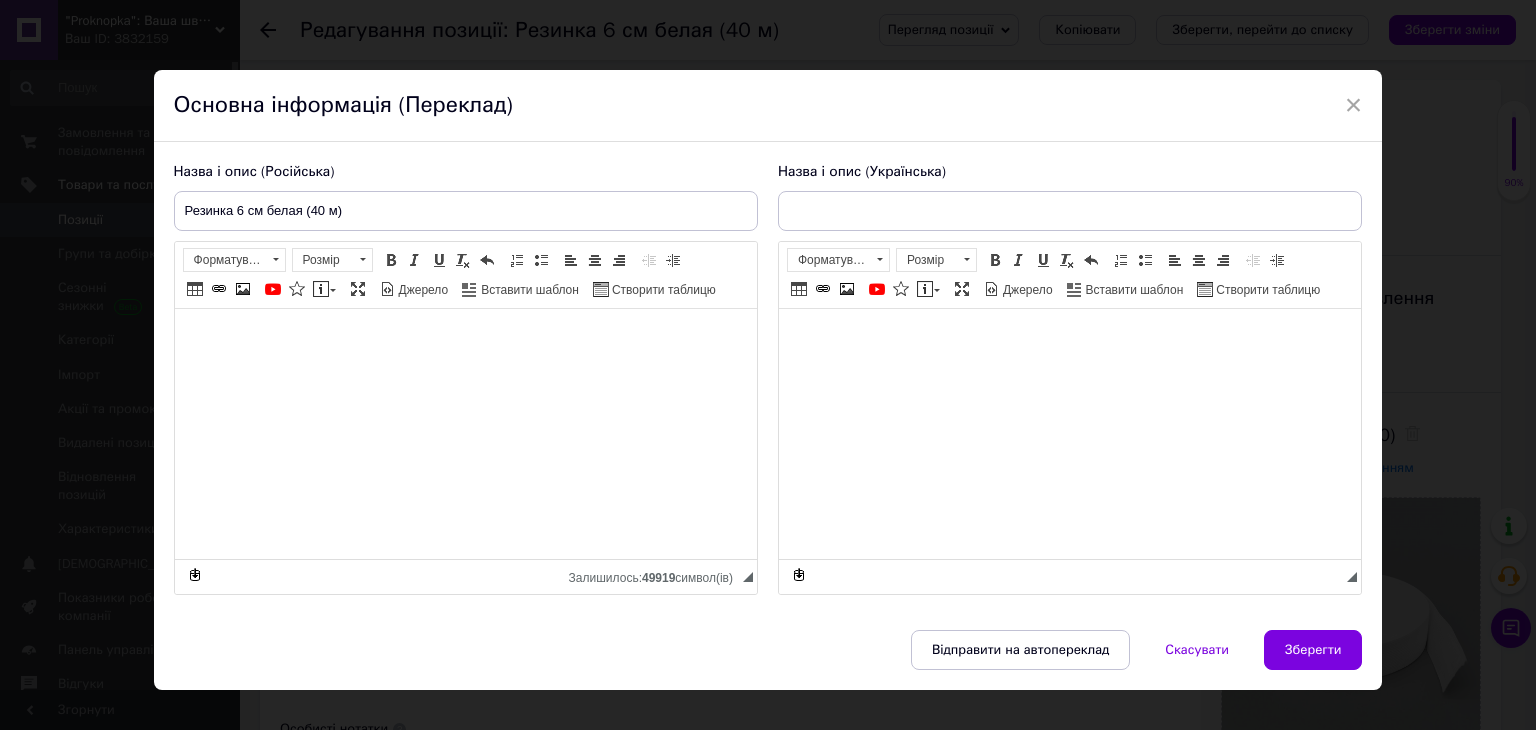 type on "Резинка 6 см біла" 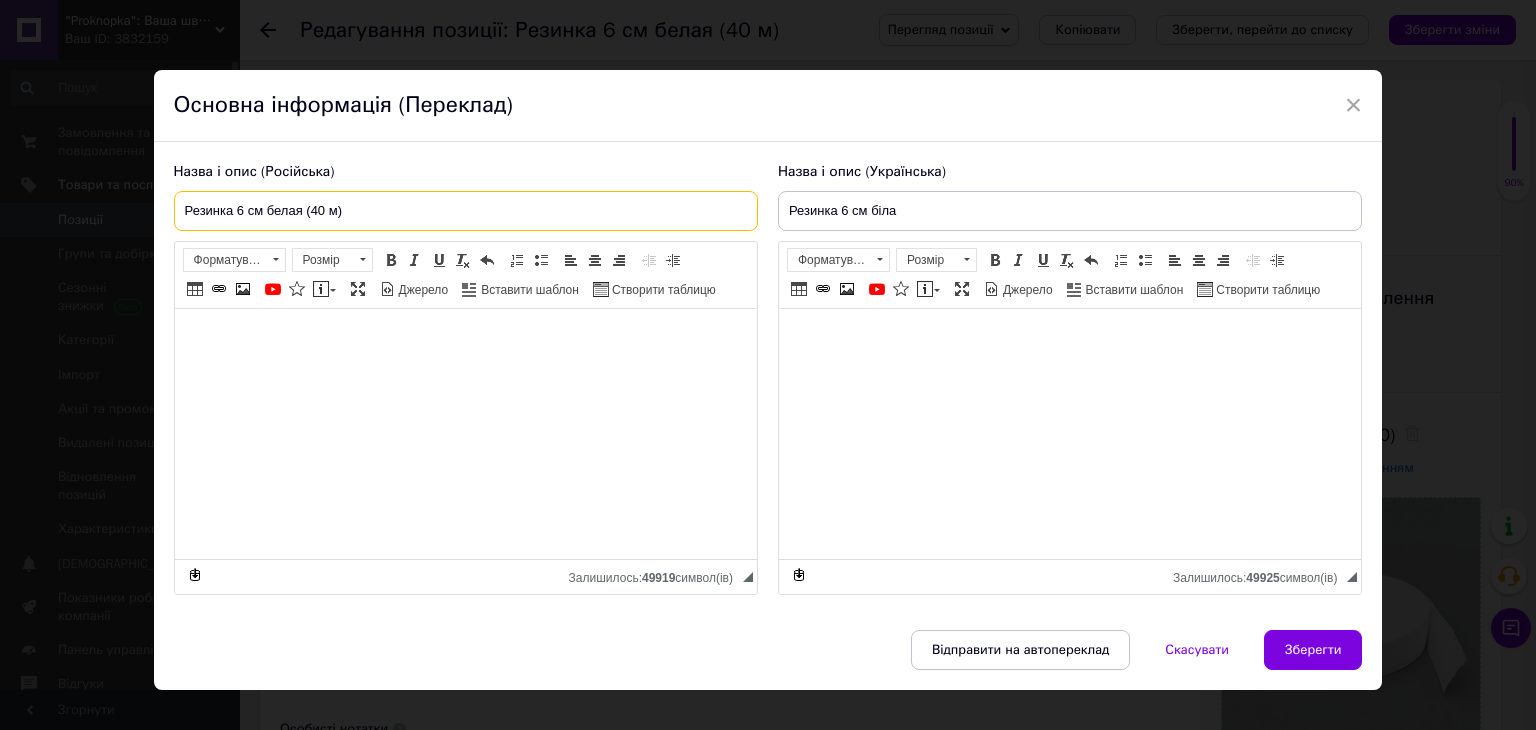 click on "Резинка 6 см белая (40 м)" at bounding box center [466, 211] 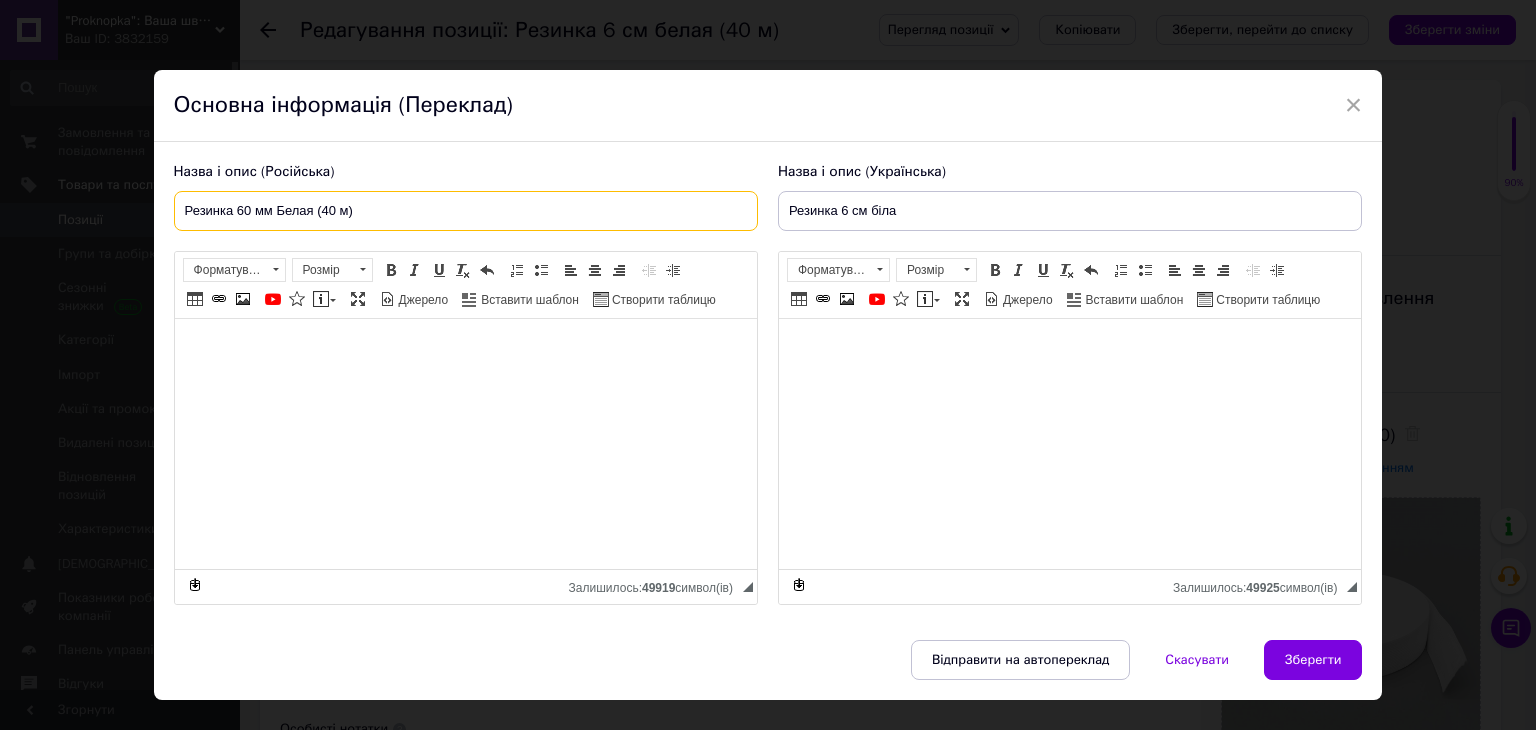 type on "Резинка 60 мм Белая (40 м)" 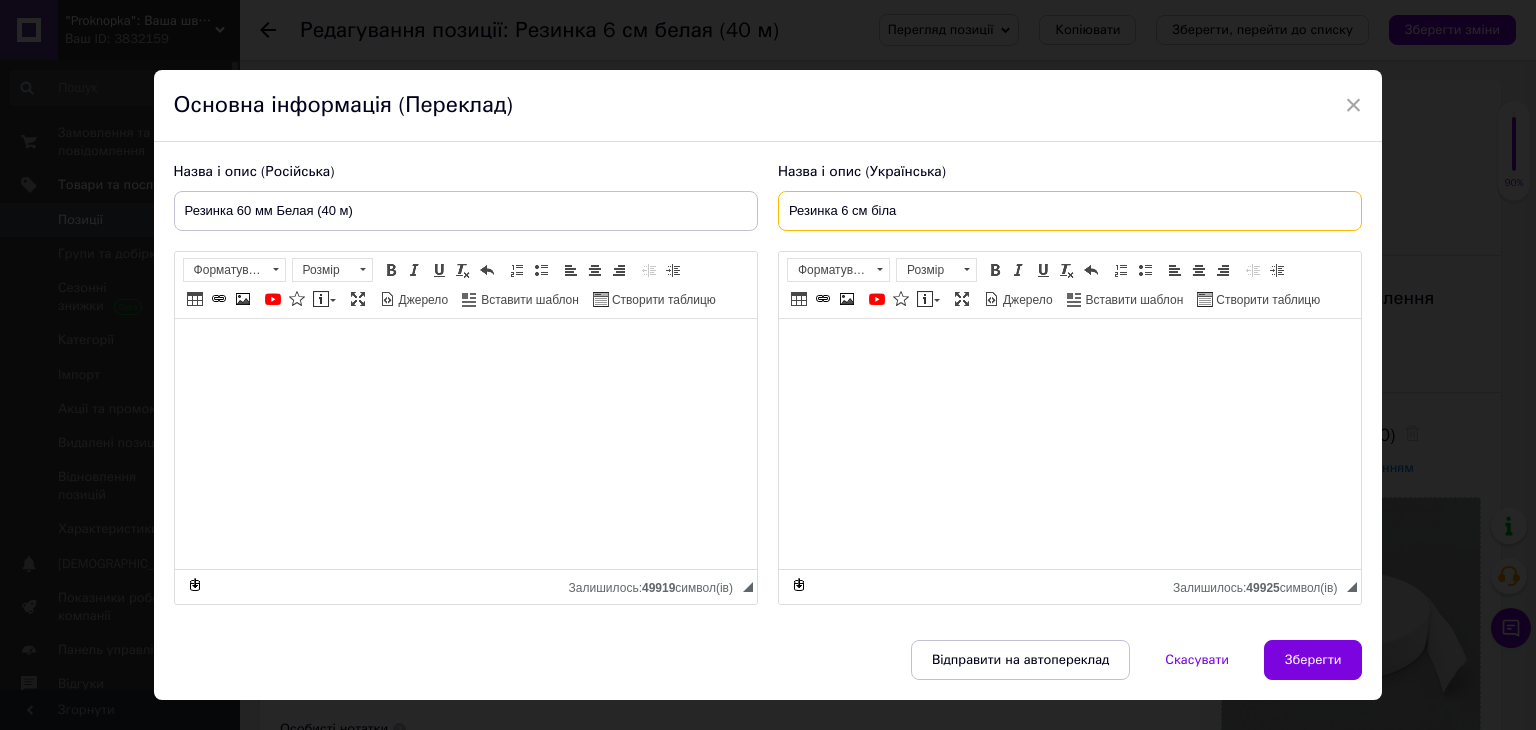 click on "Резинка 6 см біла" at bounding box center (1070, 211) 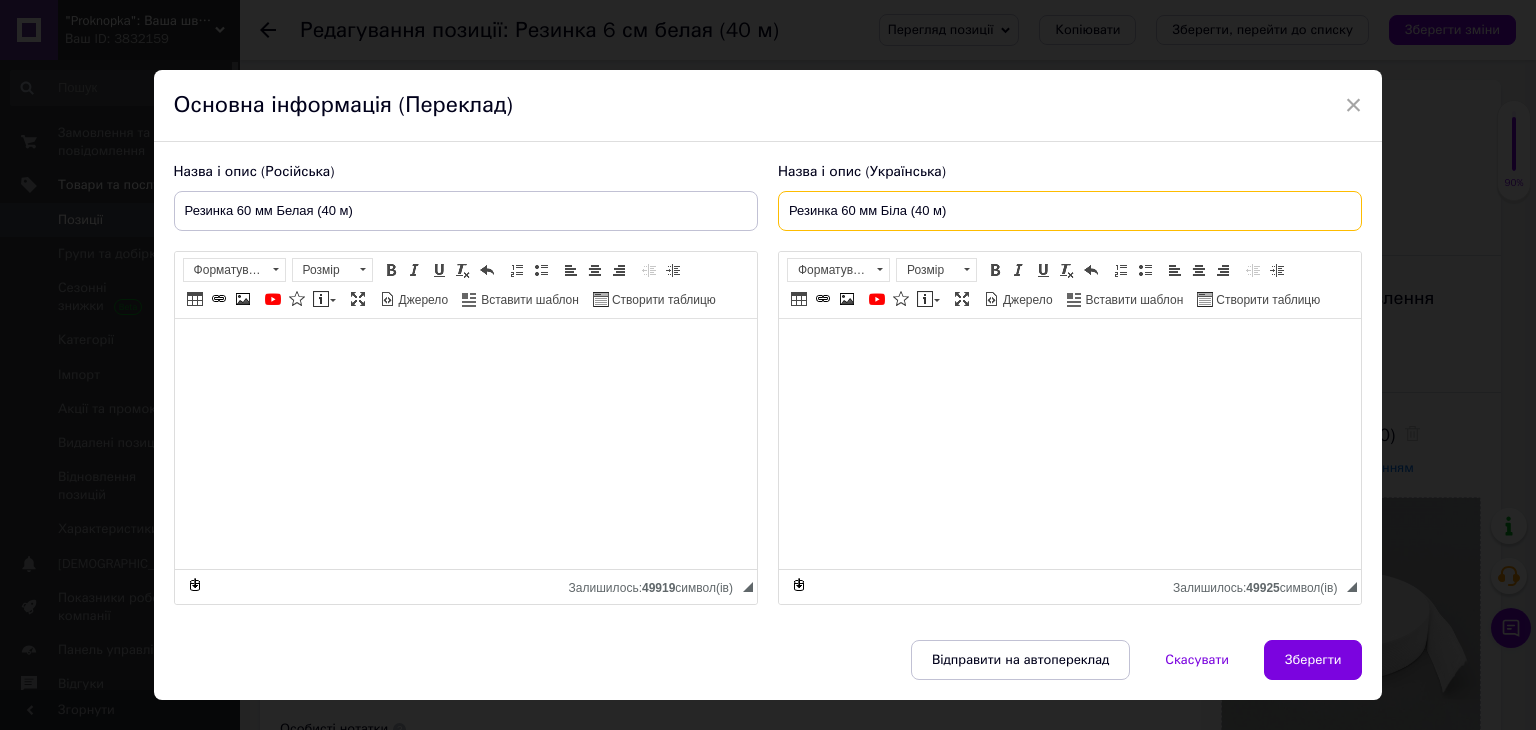 type on "Резинка 60 мм Біла (40 м)" 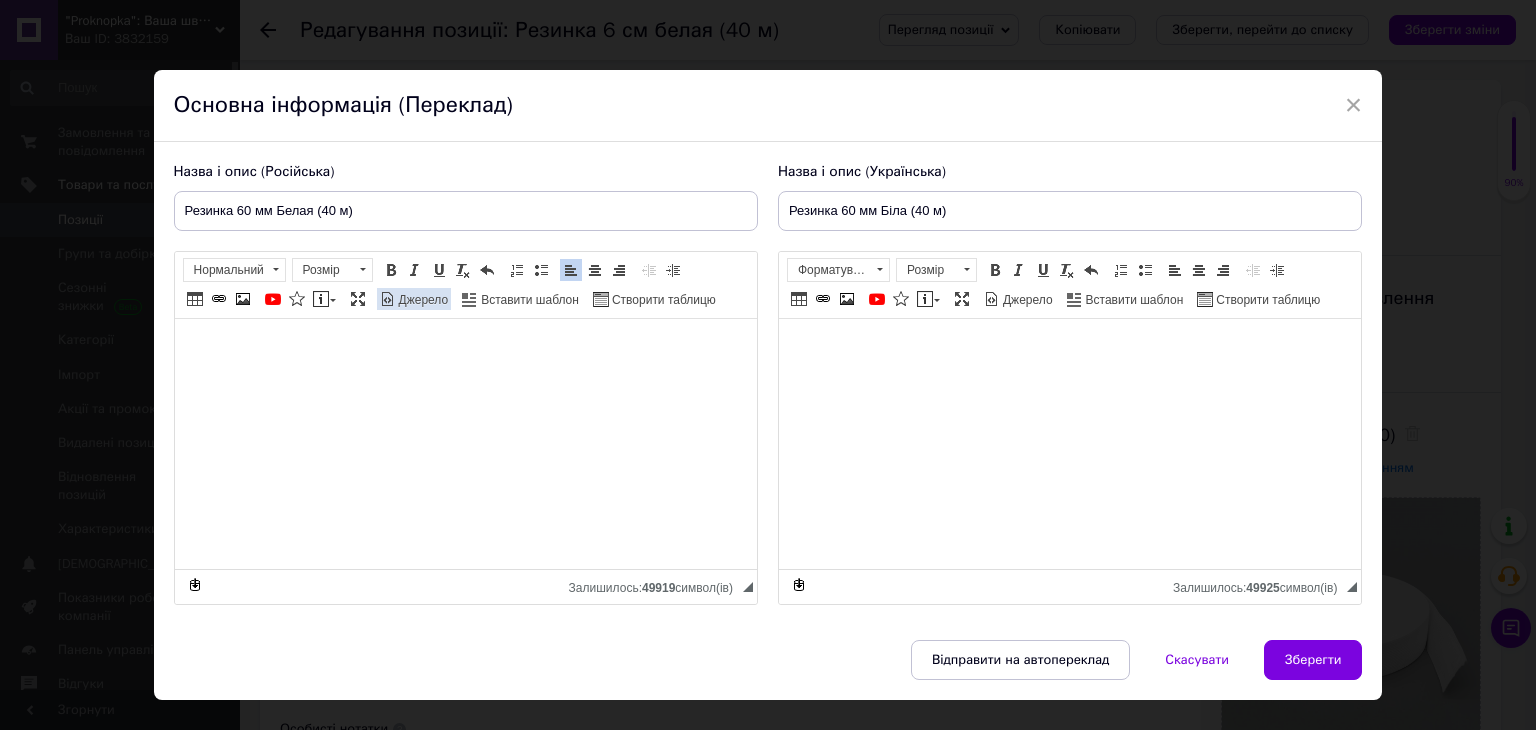 click at bounding box center (391, 270) 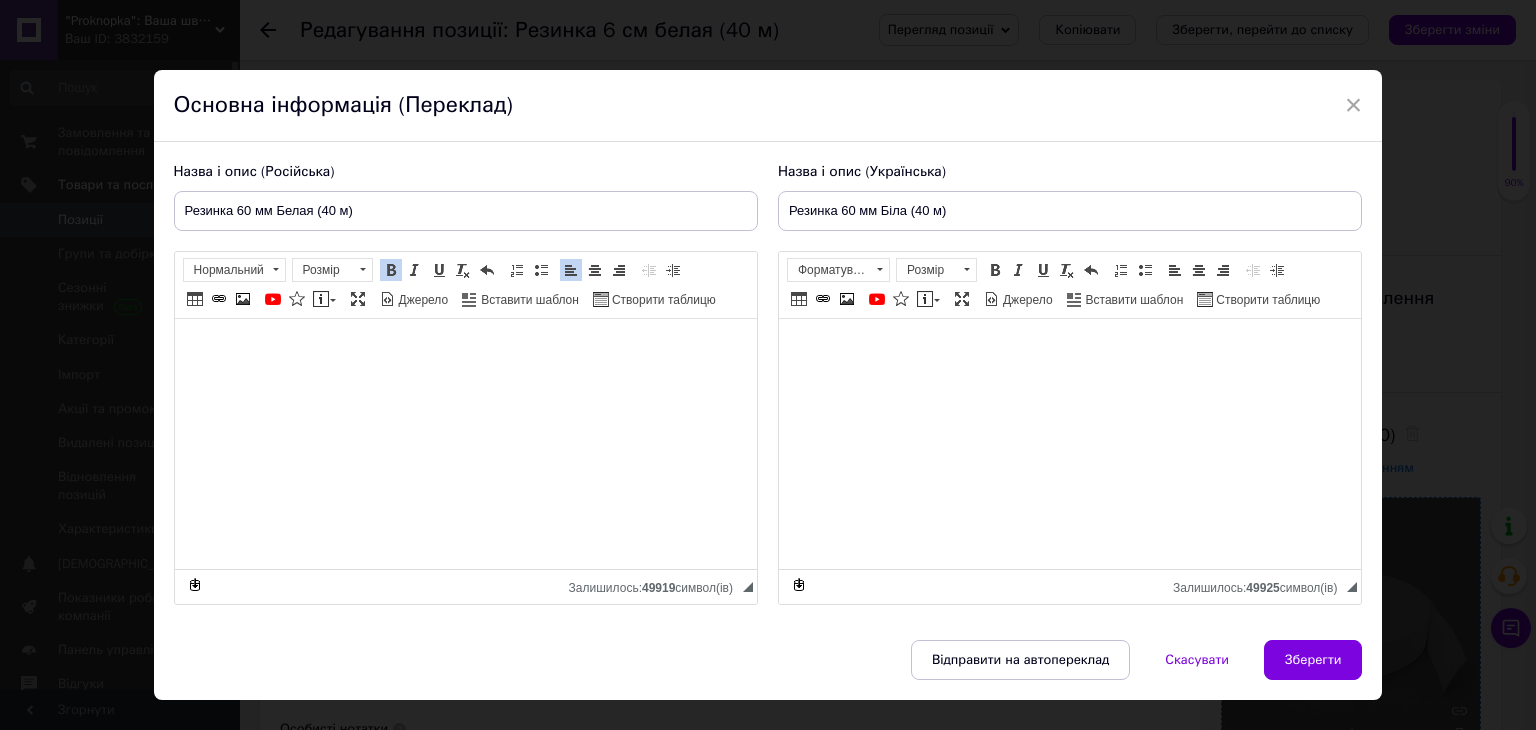 click on "Зберегти" at bounding box center [1313, 660] 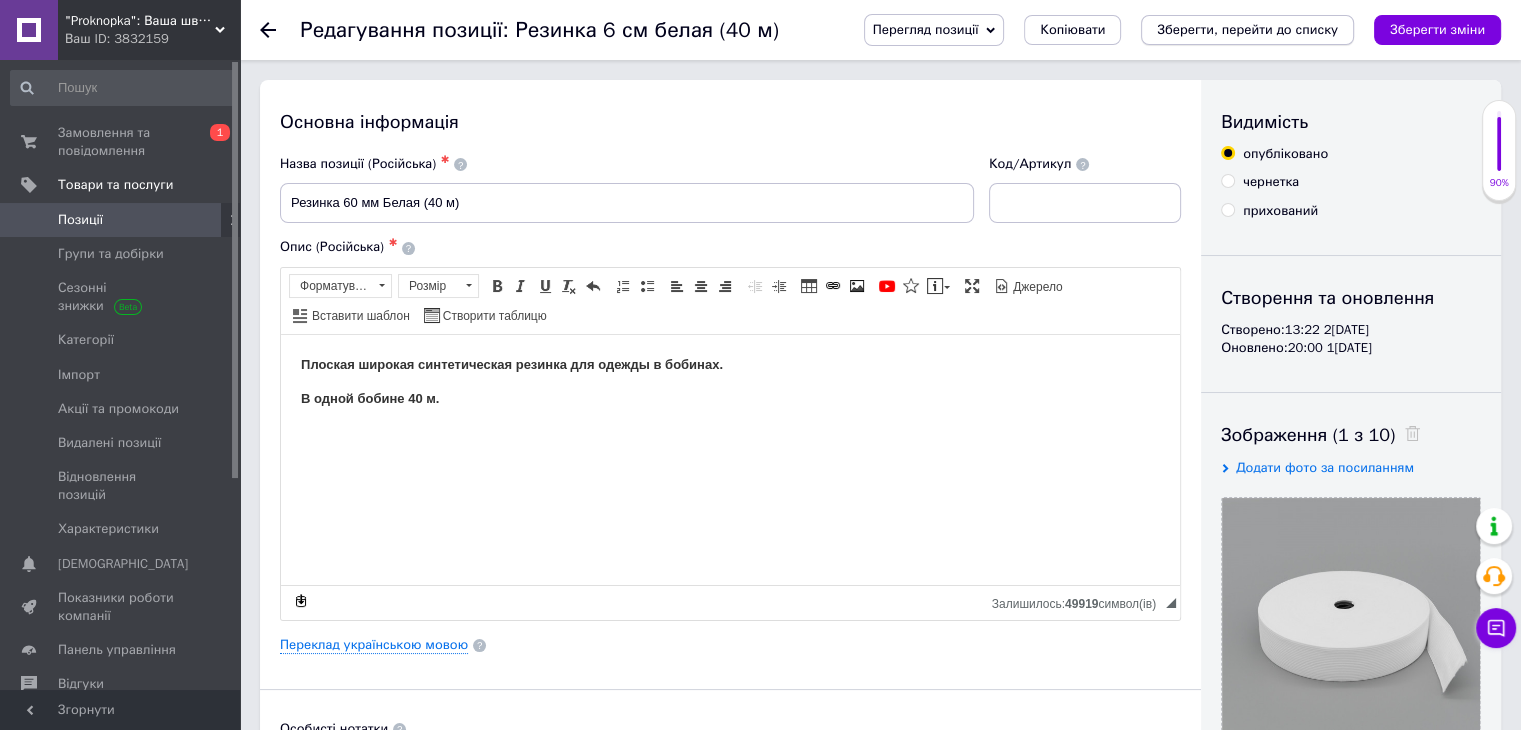 click on "Зберегти, перейти до списку" at bounding box center [1247, 29] 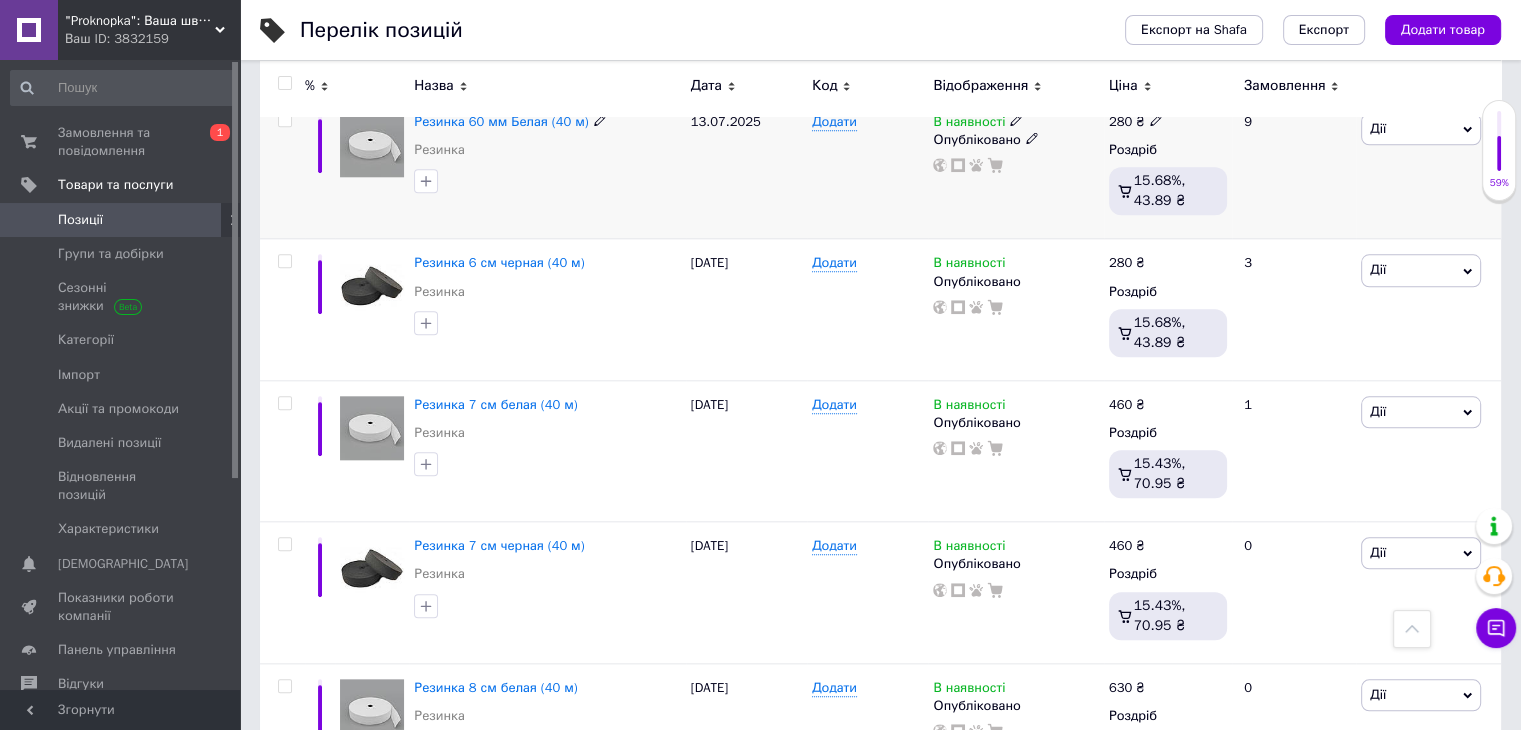 scroll, scrollTop: 2000, scrollLeft: 0, axis: vertical 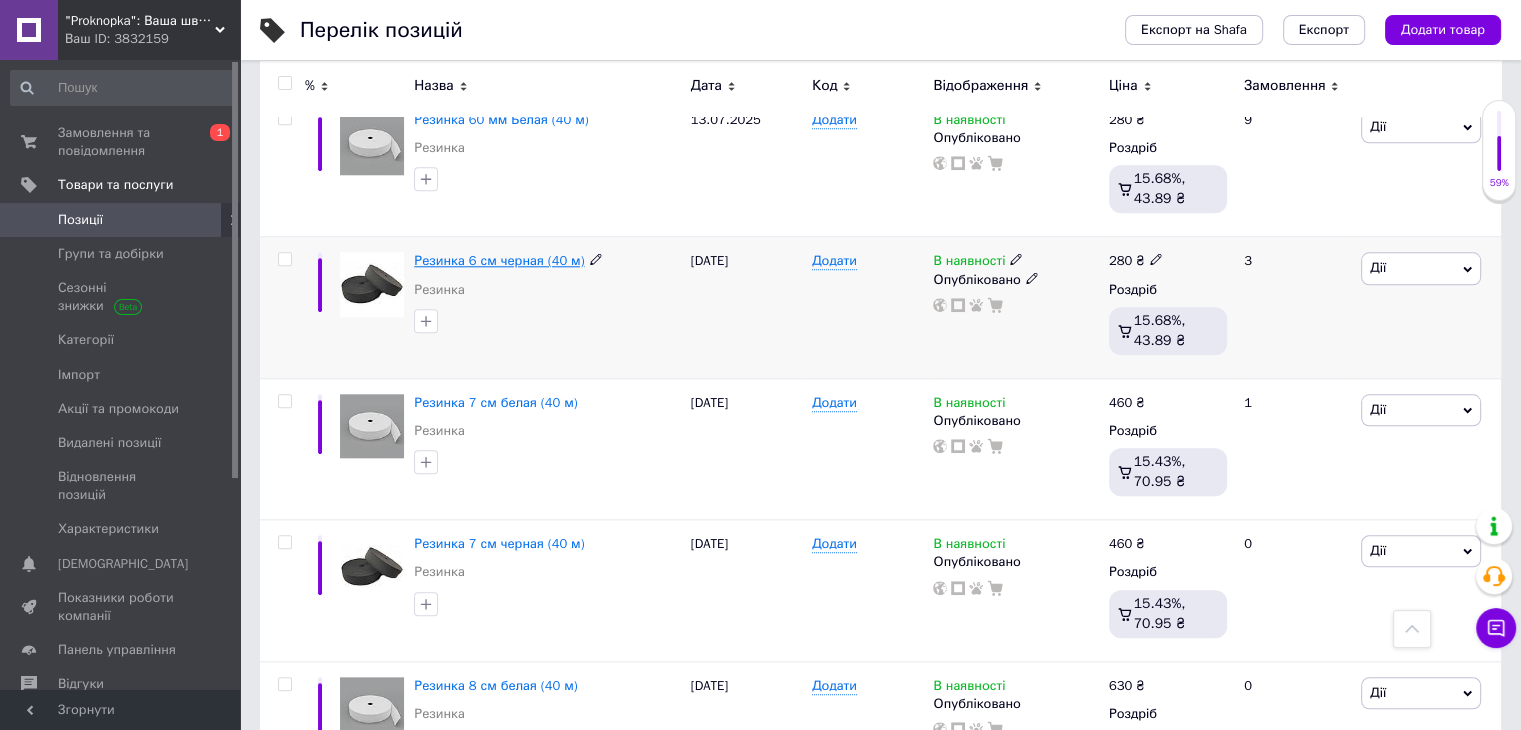 click on "Резинка 6 см черная (40 м)" at bounding box center (499, 260) 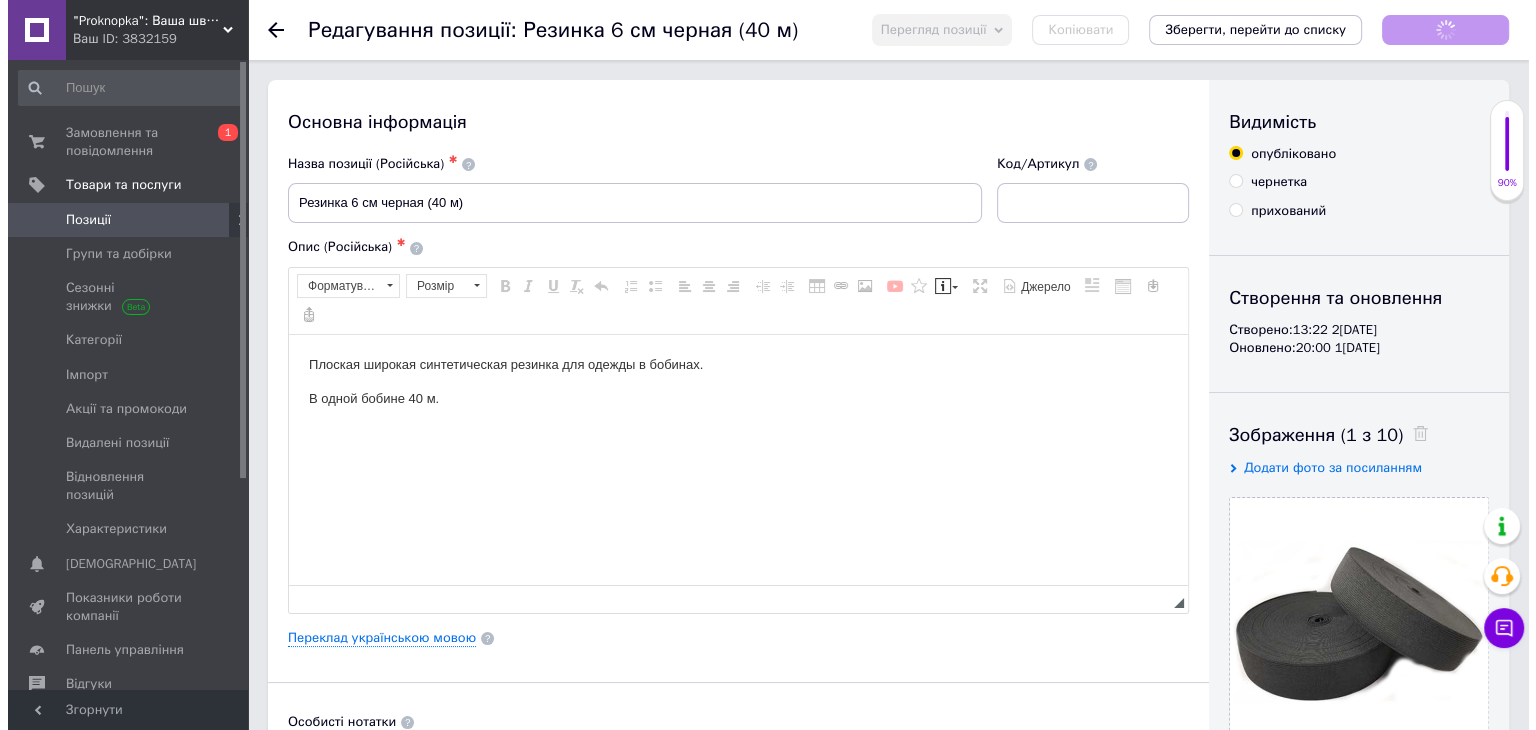 scroll, scrollTop: 0, scrollLeft: 0, axis: both 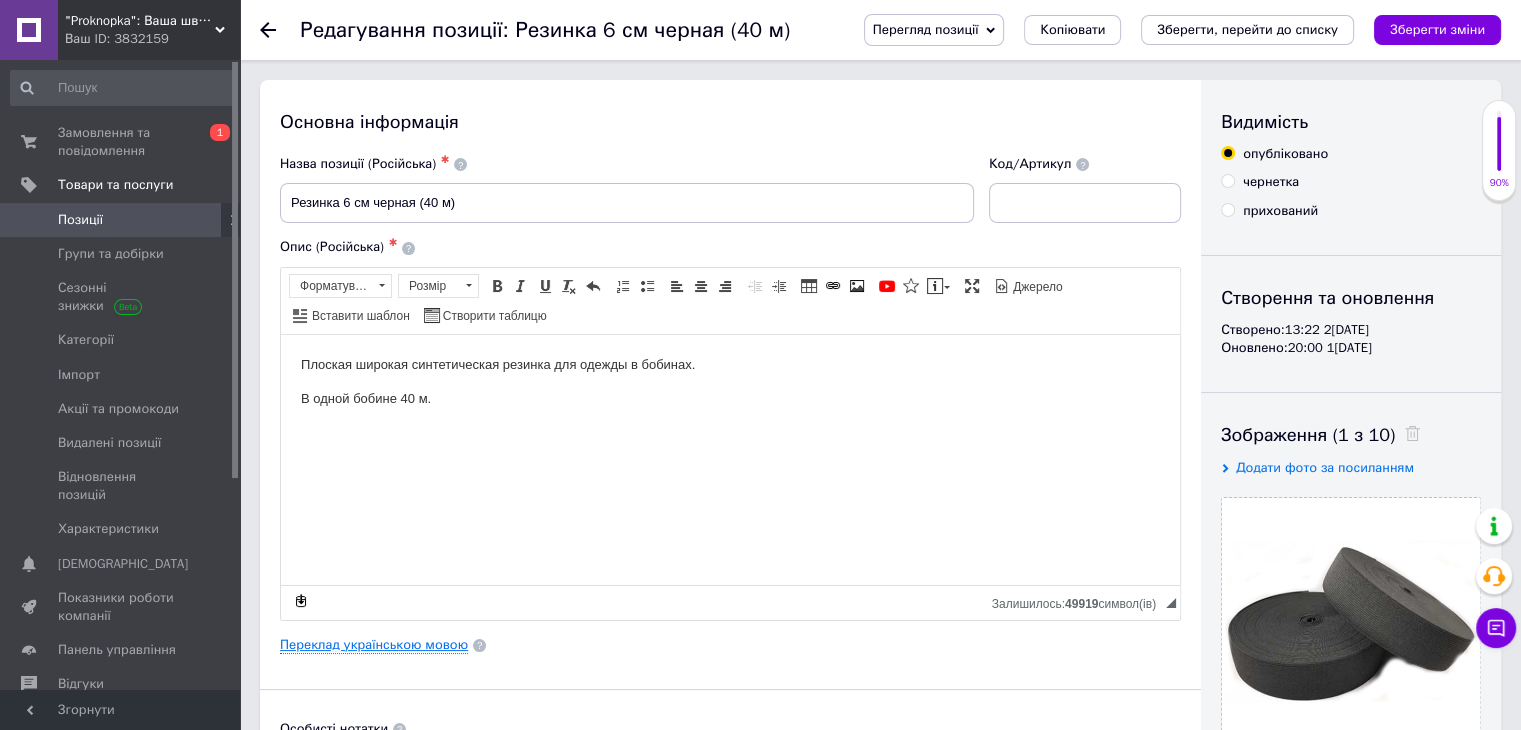 click on "Переклад українською мовою" at bounding box center (374, 645) 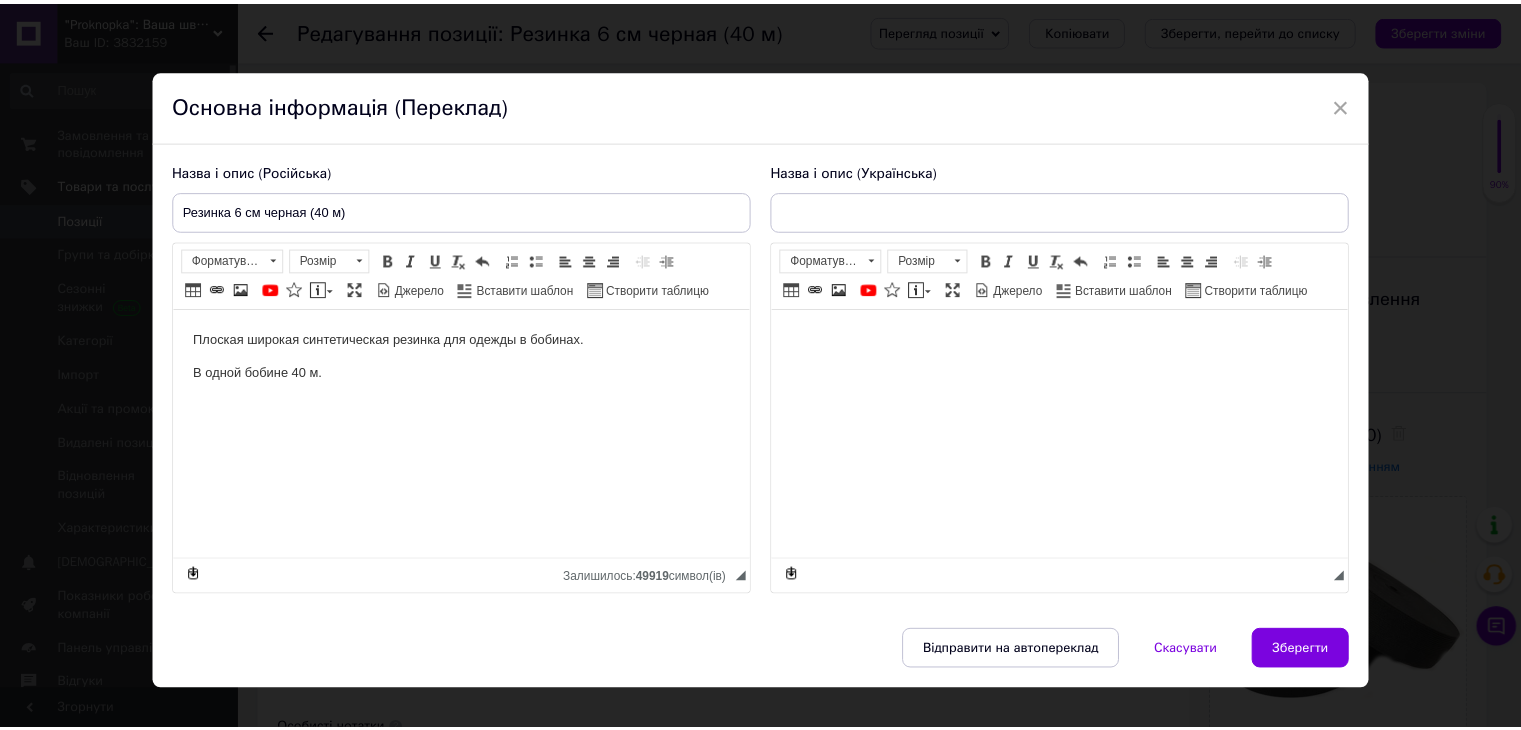 scroll, scrollTop: 0, scrollLeft: 0, axis: both 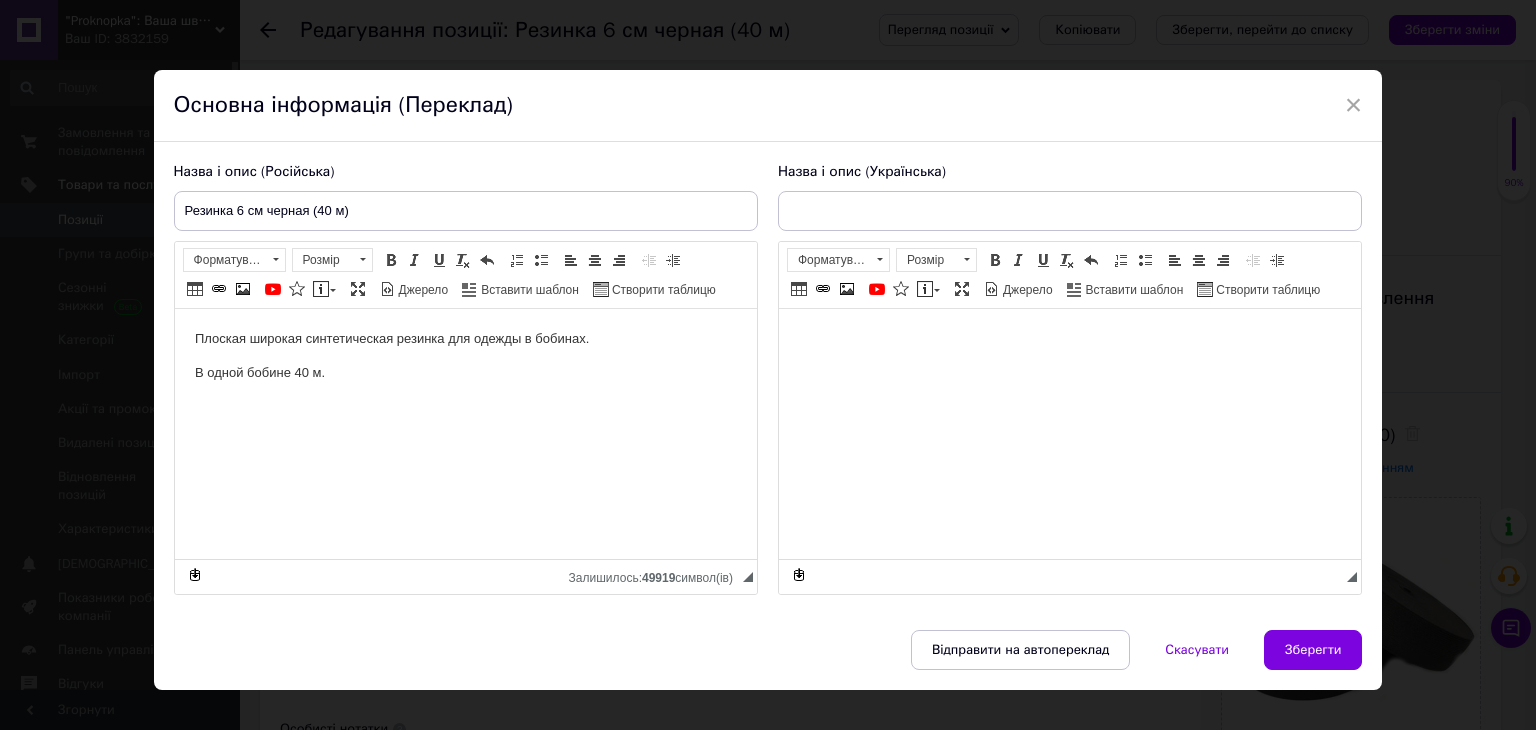 type on "Резинка 6 см чорна" 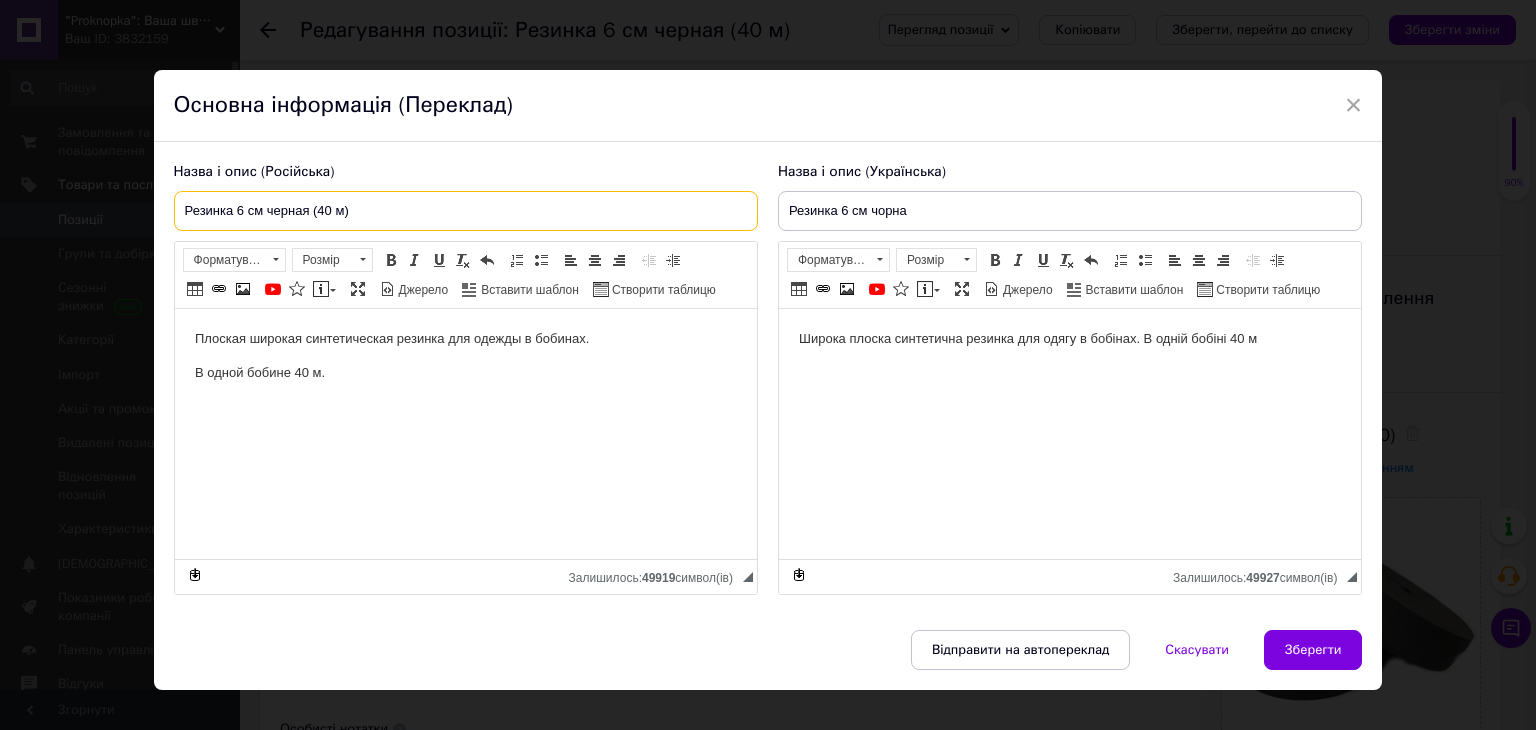 drag, startPoint x: 256, startPoint y: 216, endPoint x: 256, endPoint y: 263, distance: 47 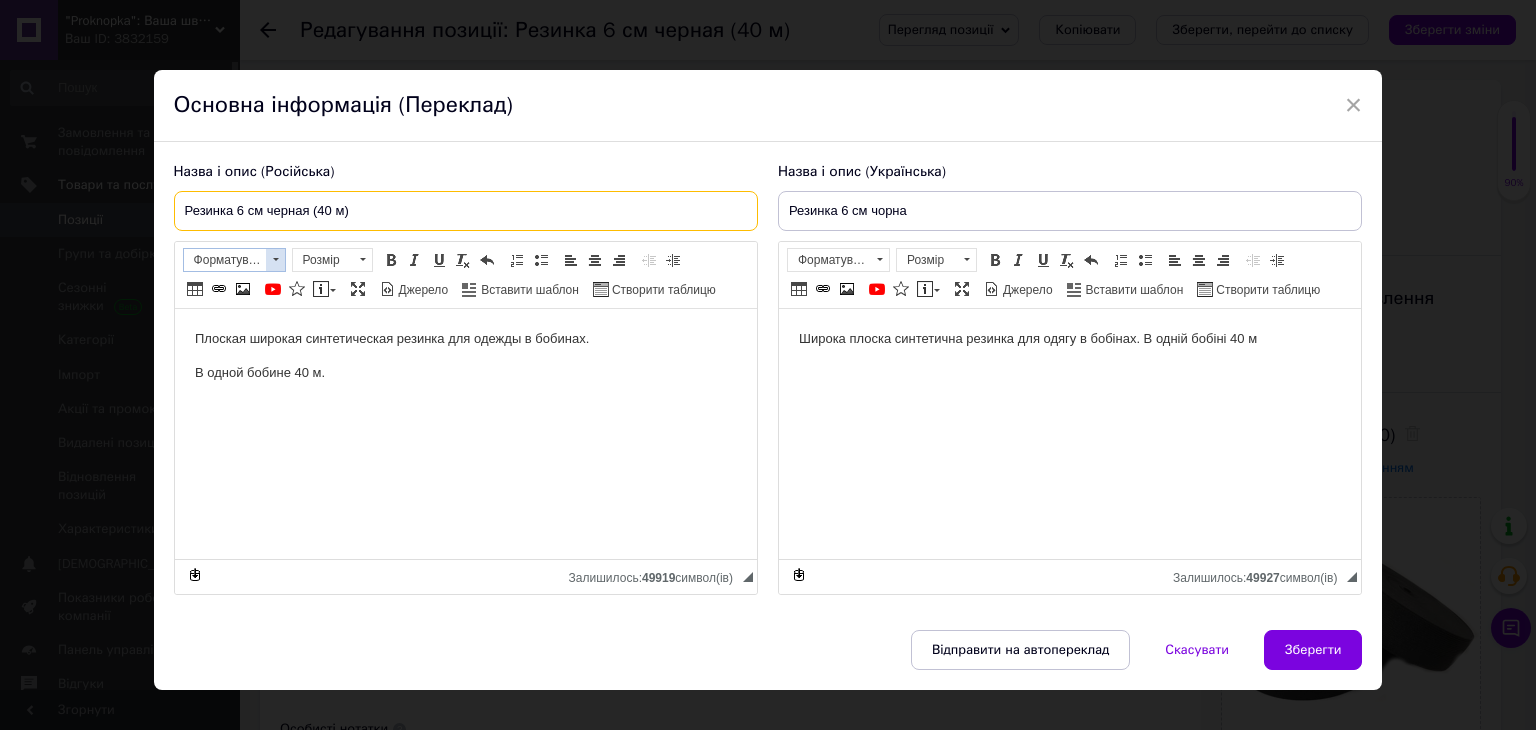 click on "Резинка 6 см черная (40 м)" at bounding box center (466, 211) 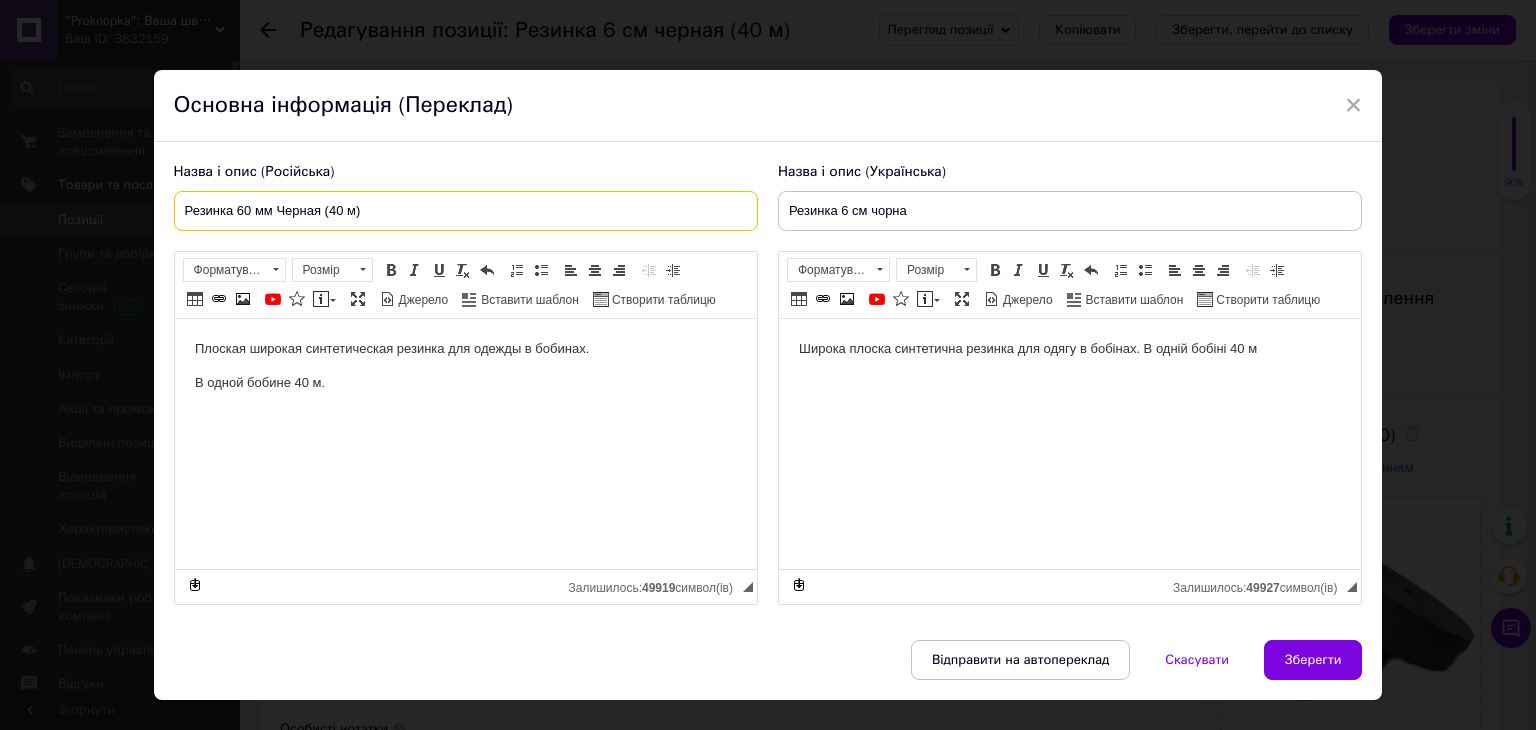 type on "Резинка 60 мм Черная (40 м)" 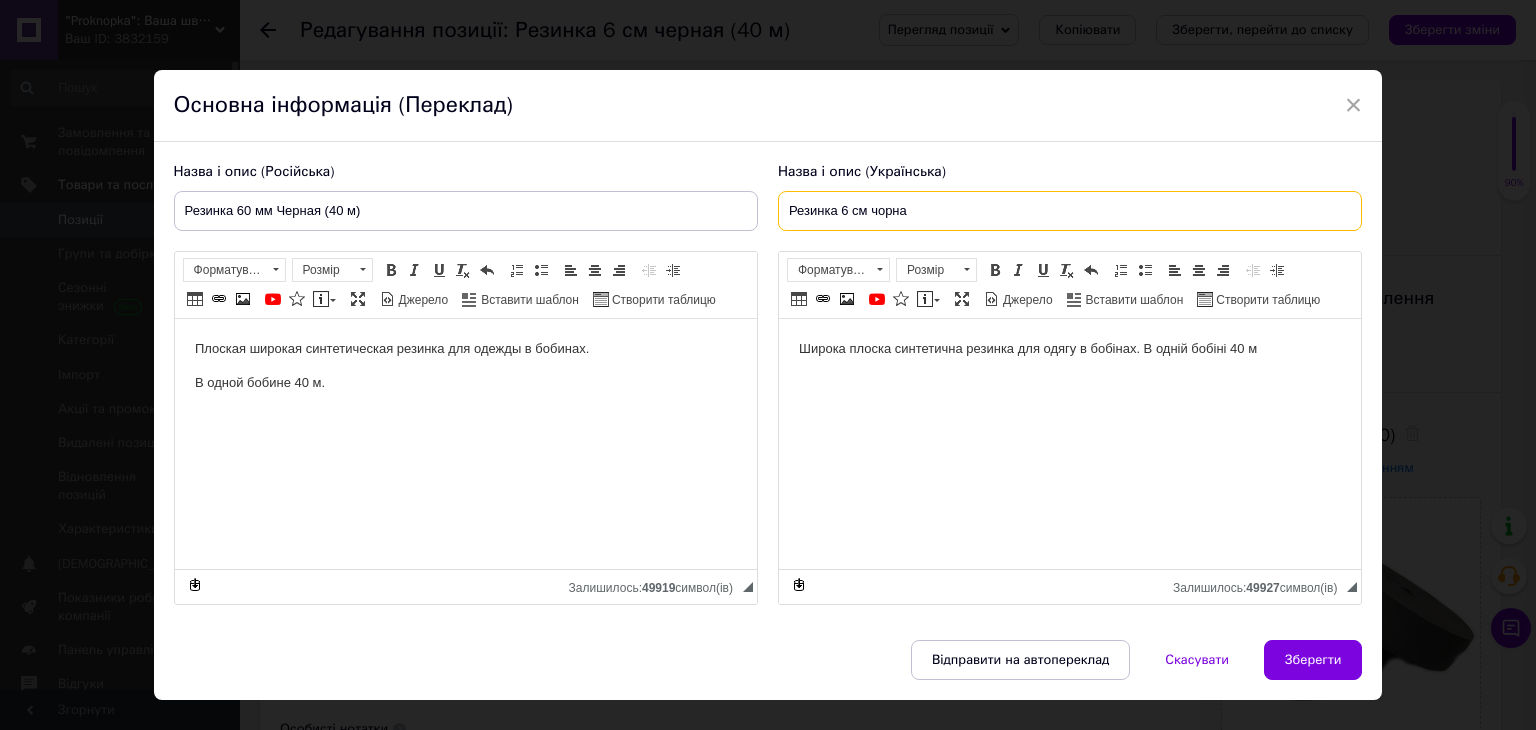 click on "Резинка 6 см чорна" at bounding box center [1070, 211] 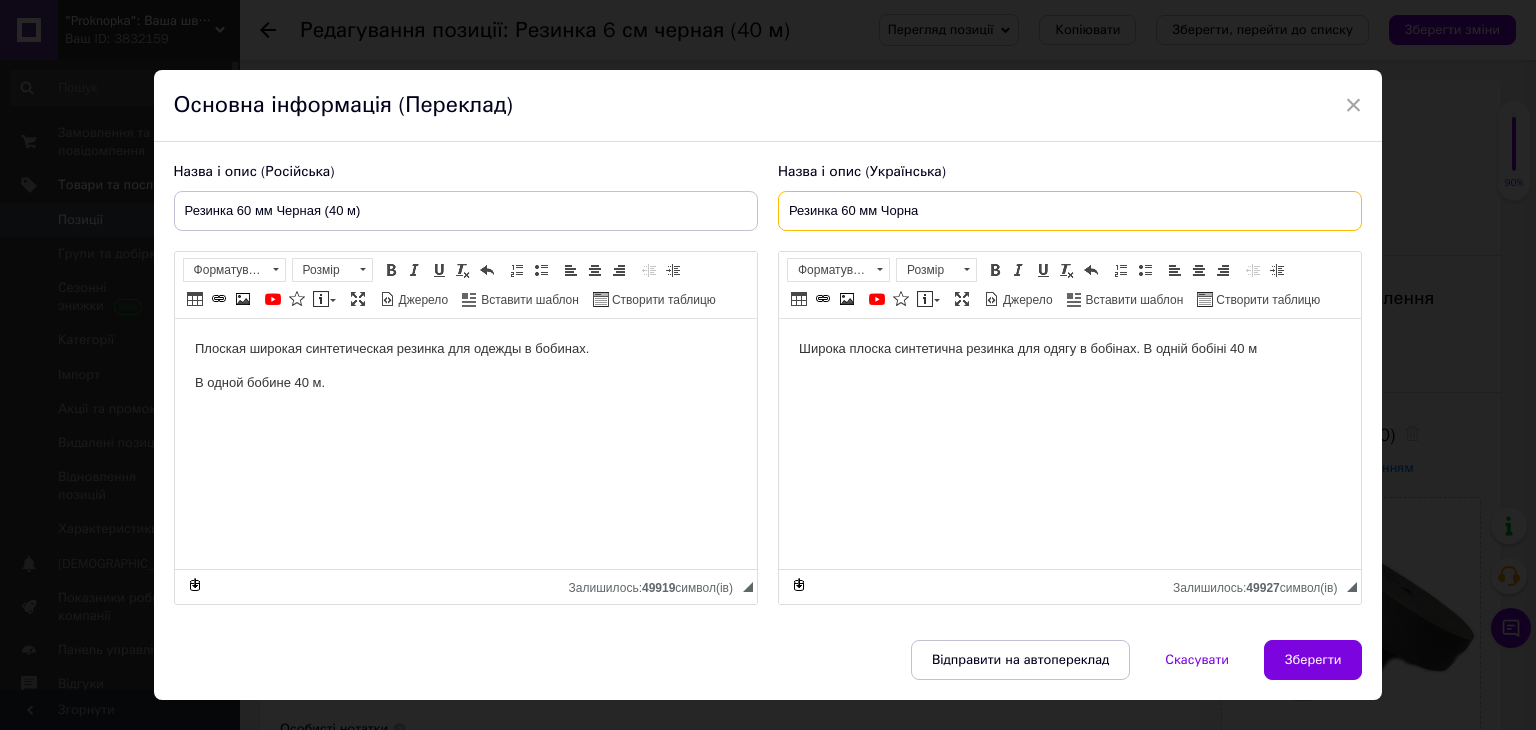 click on "Резинка 60 мм Чорна" at bounding box center [1070, 211] 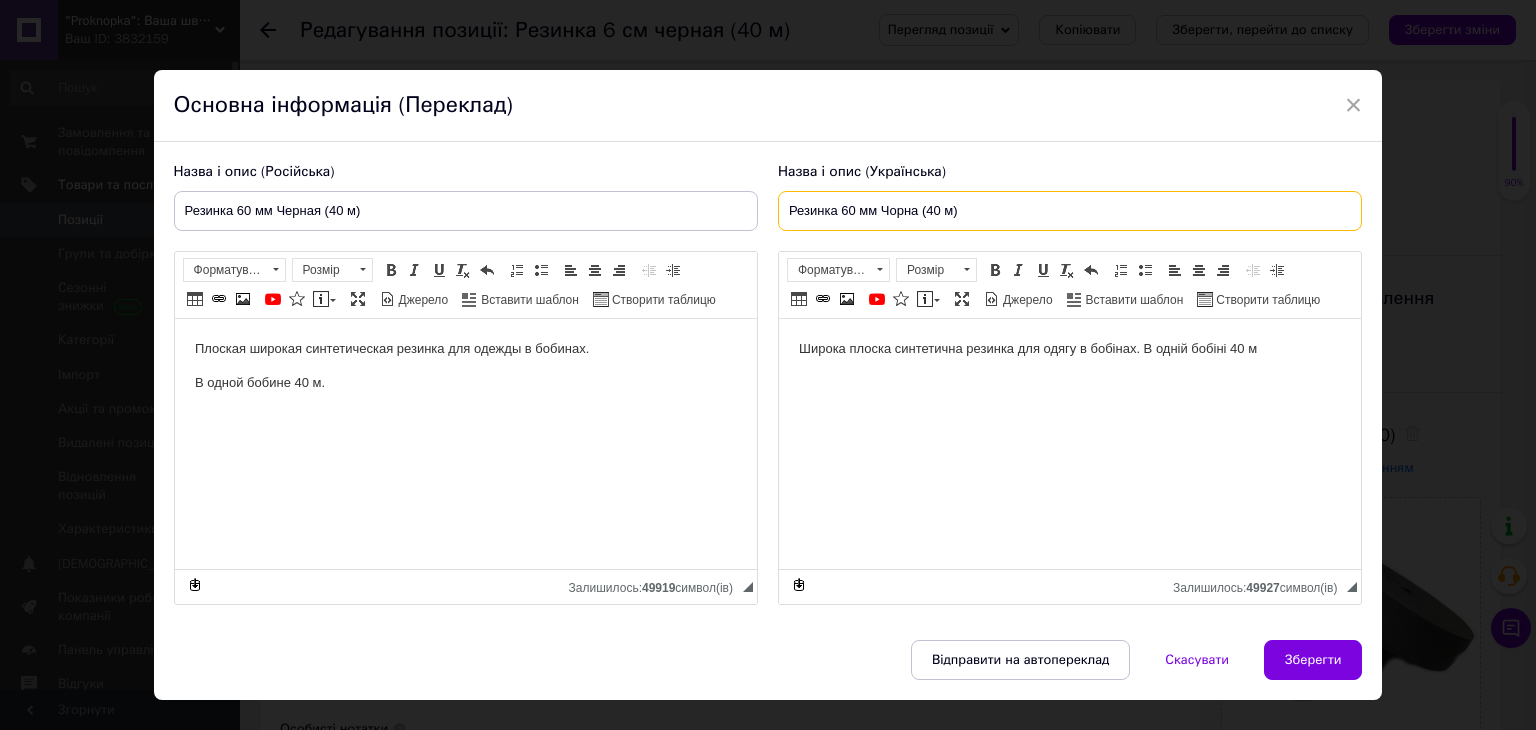 type on "Резинка 60 мм Чорна (40 м)" 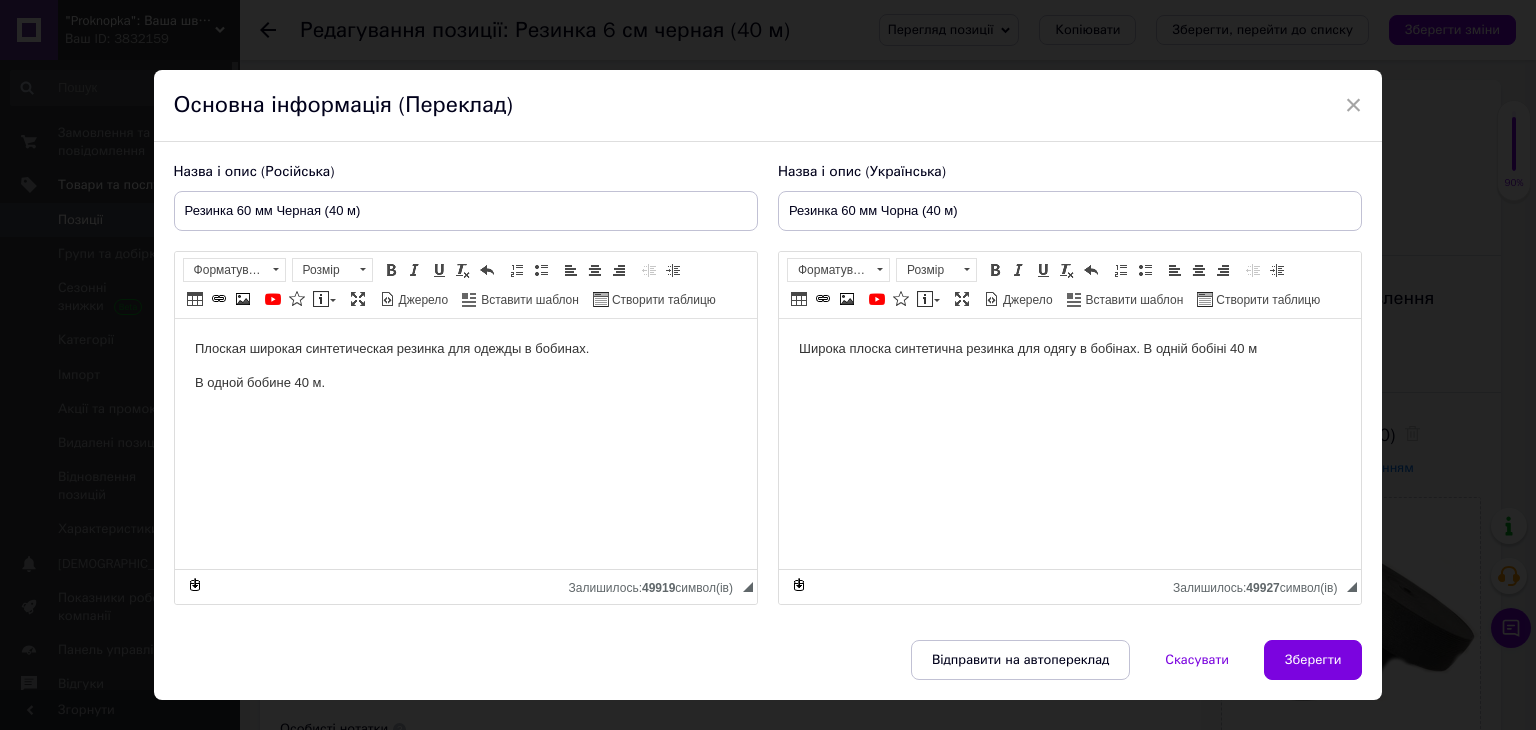 click on "Широка плоска синтетична резинка для одягу в бобінах. В одній бобіні 40 м" at bounding box center [1069, 349] 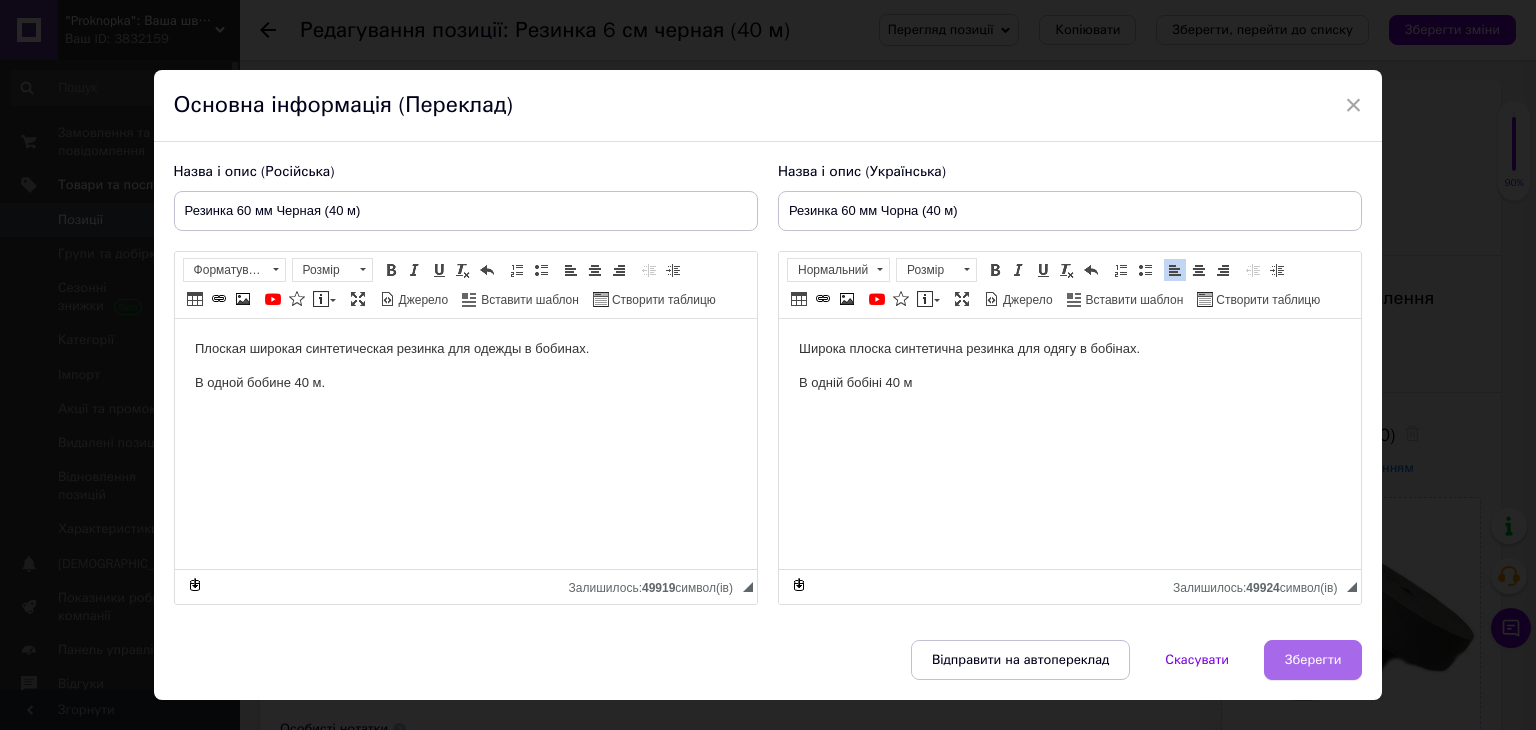click on "Зберегти" at bounding box center [1313, 660] 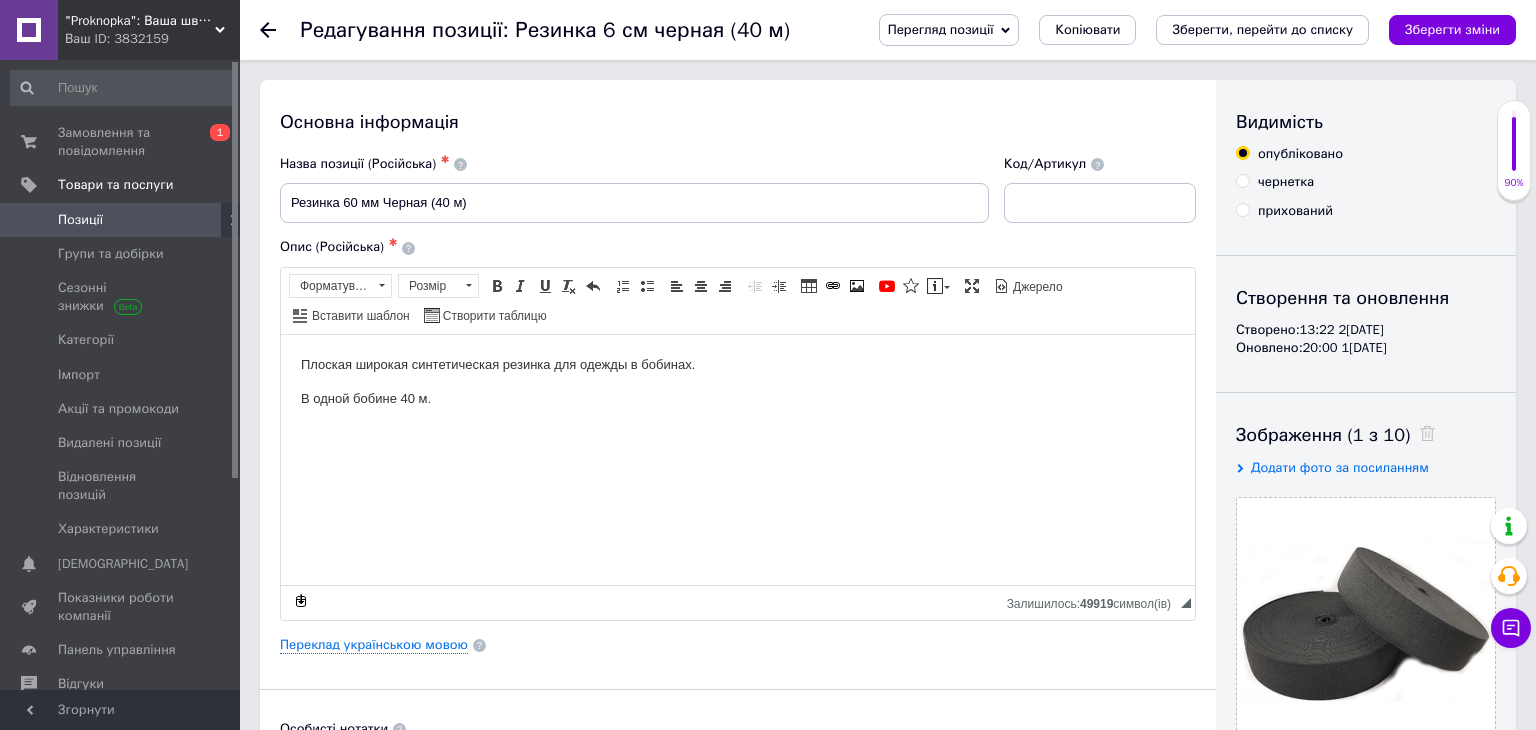 type on "Резинка 60 мм Черная (40 м)" 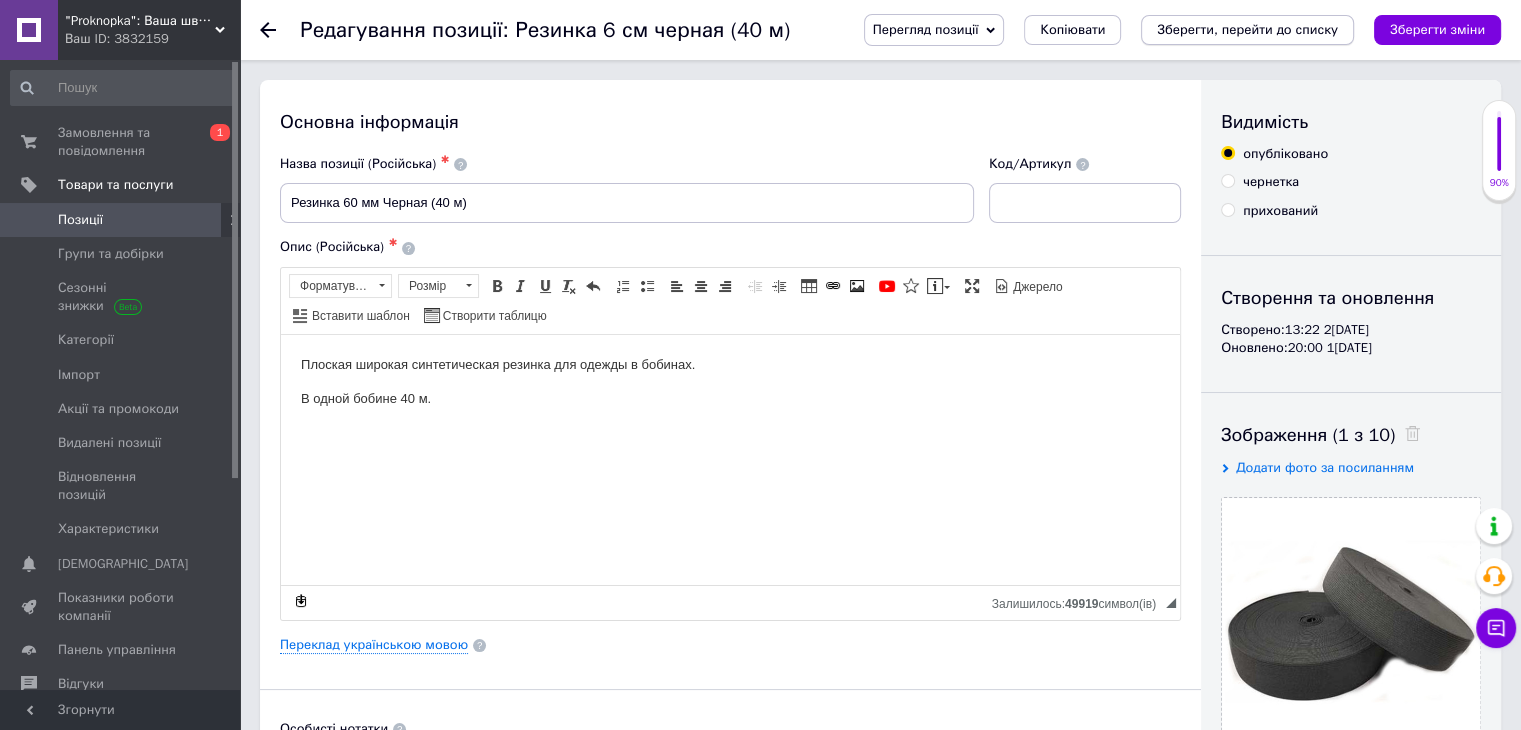 click on "Зберегти, перейти до списку" at bounding box center (1247, 29) 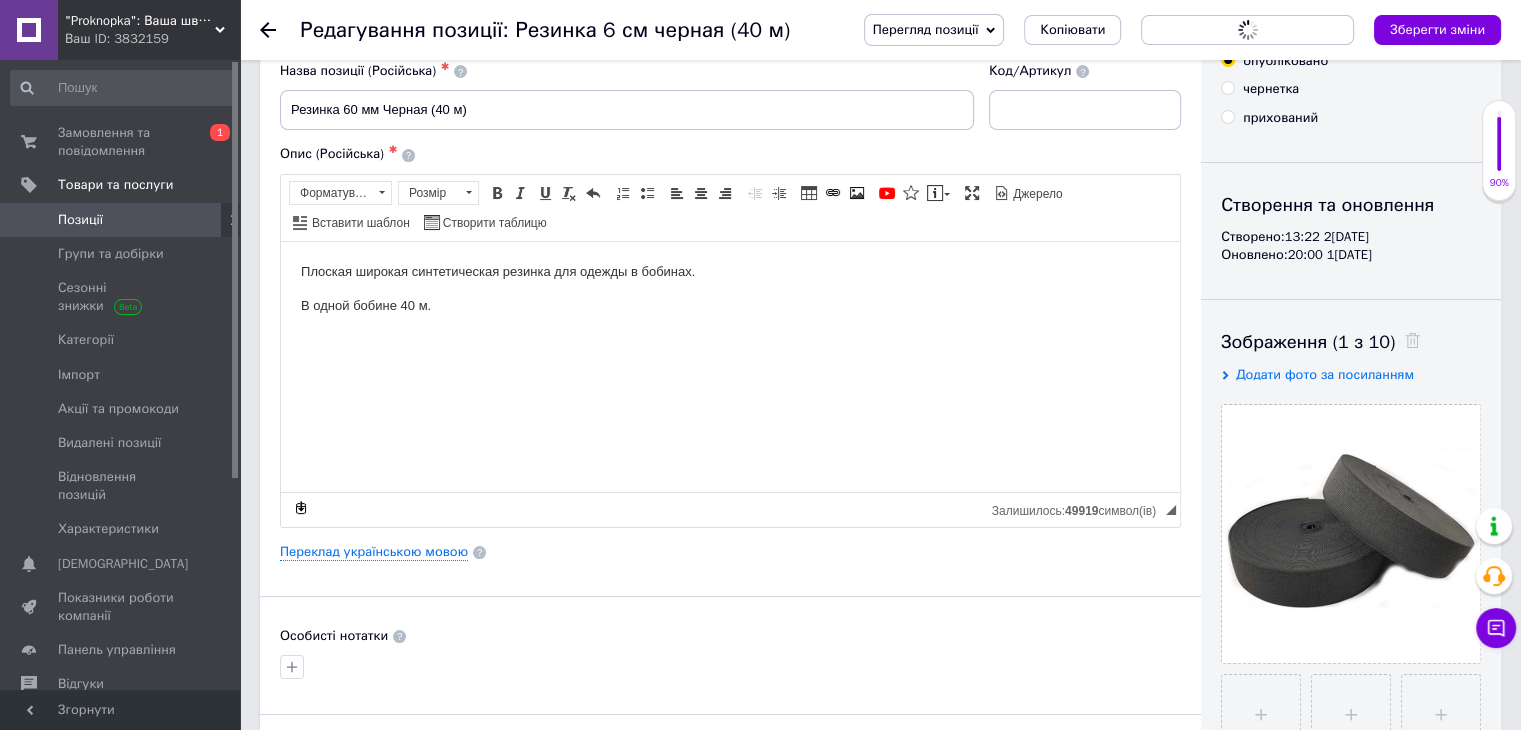 scroll, scrollTop: 200, scrollLeft: 0, axis: vertical 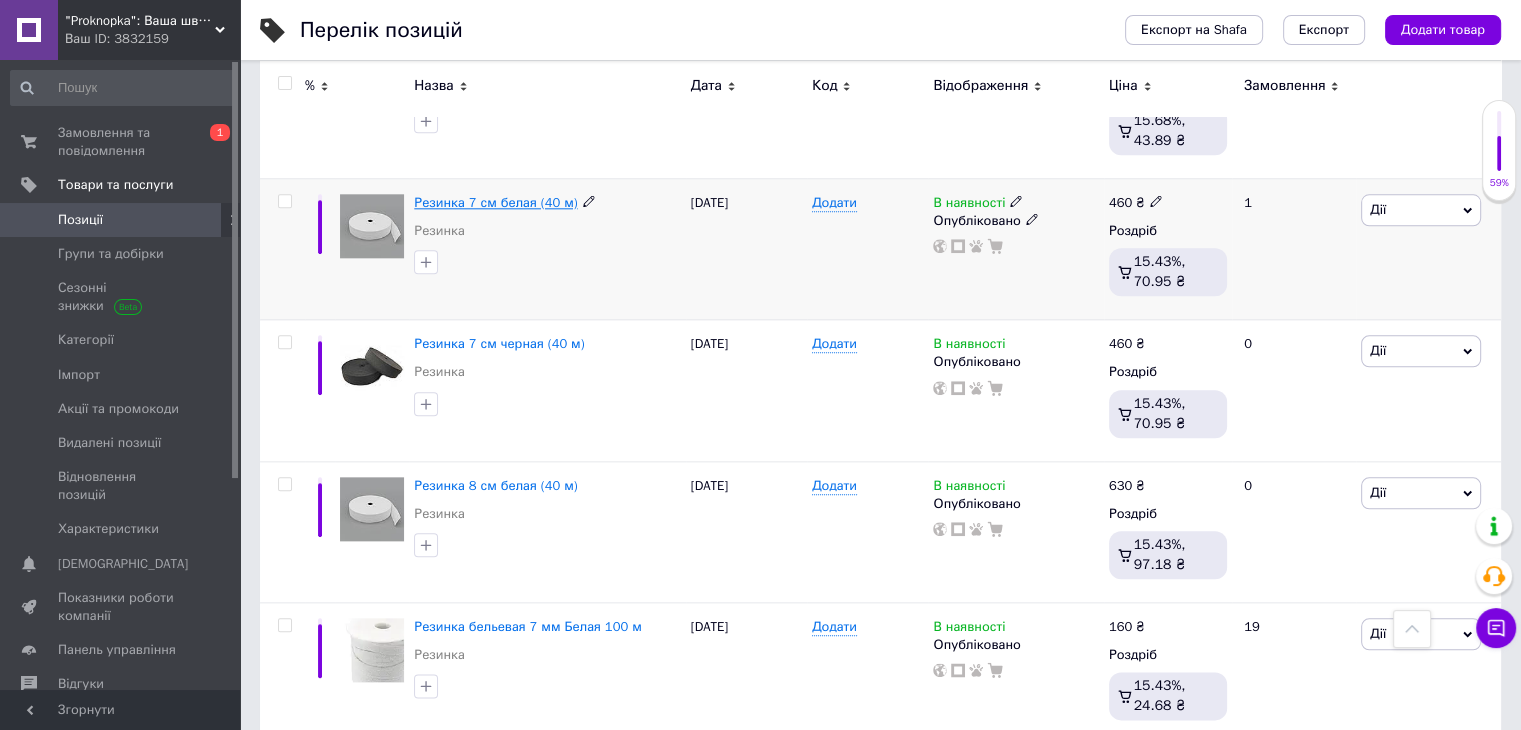 click on "Резинка 7 см белая (40 м)" at bounding box center (495, 202) 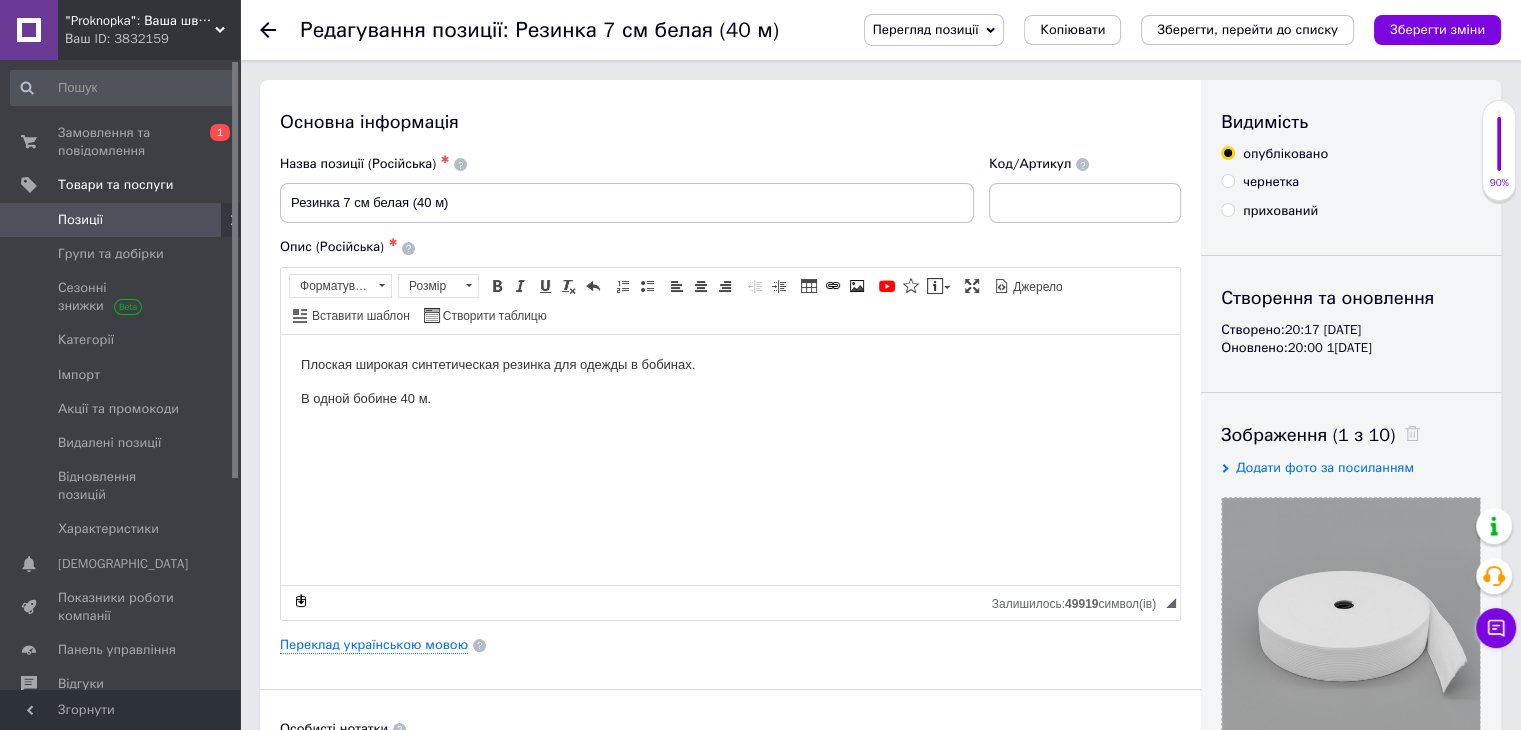 scroll, scrollTop: 0, scrollLeft: 0, axis: both 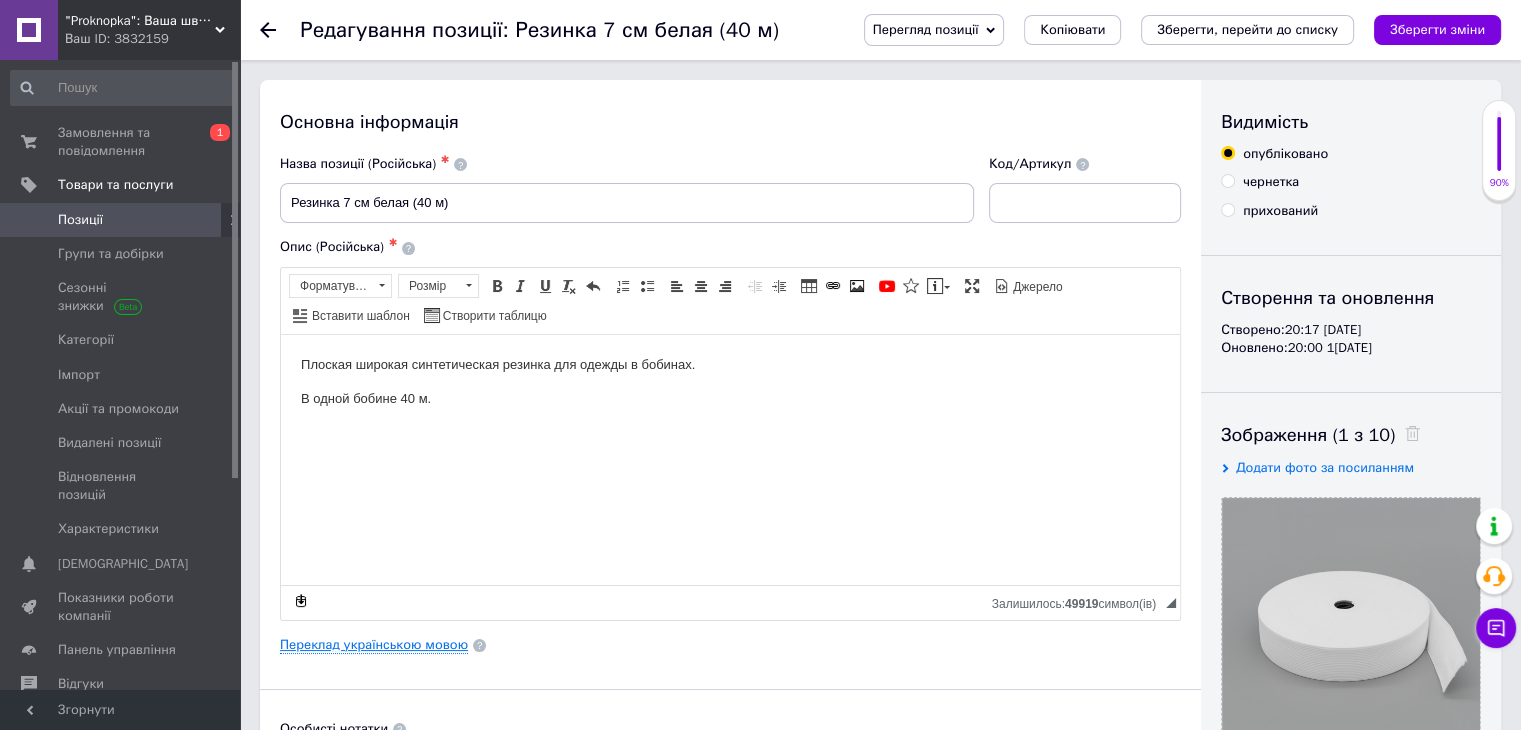 click on "Переклад українською мовою" at bounding box center [374, 645] 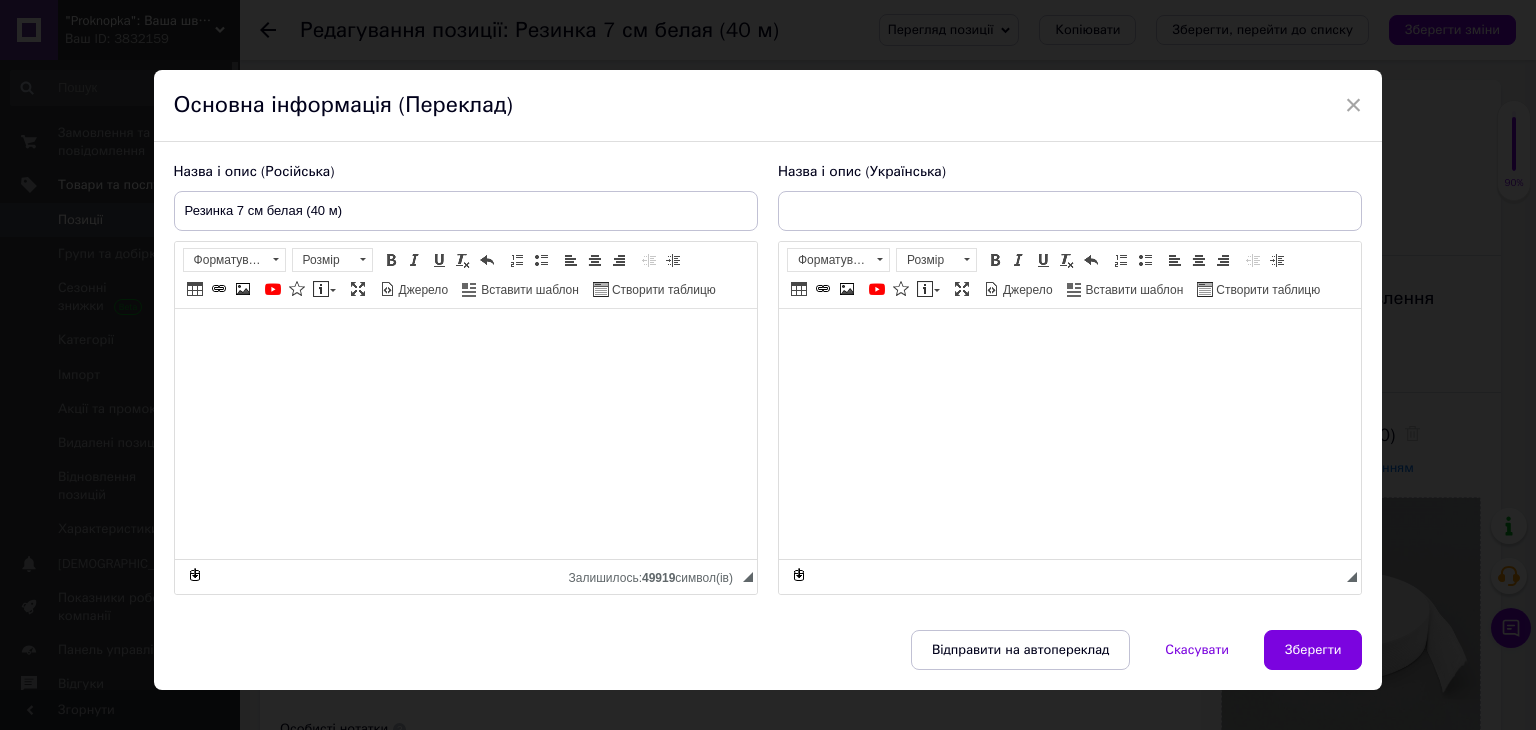 type on "Резинка 7 см біла" 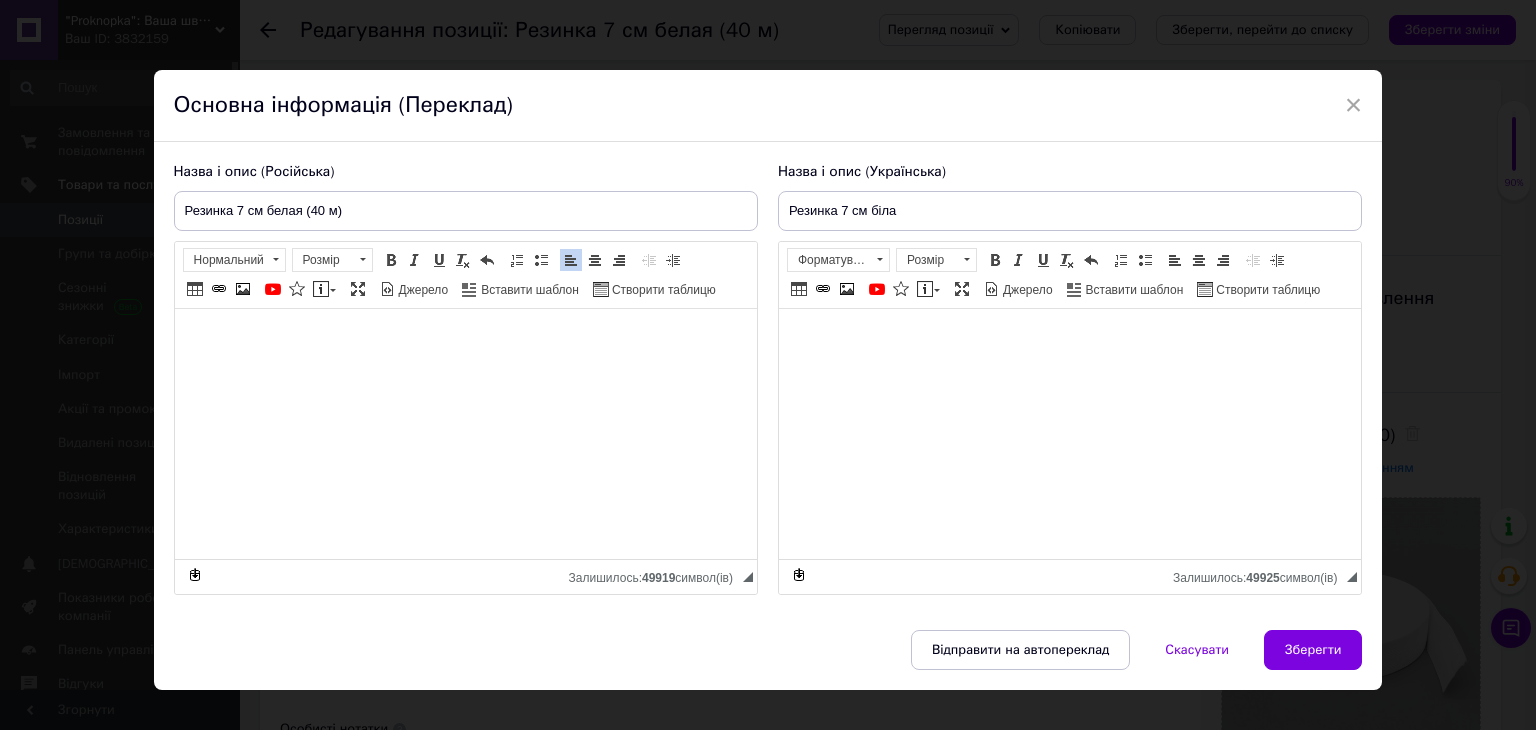 click at bounding box center (391, 260) 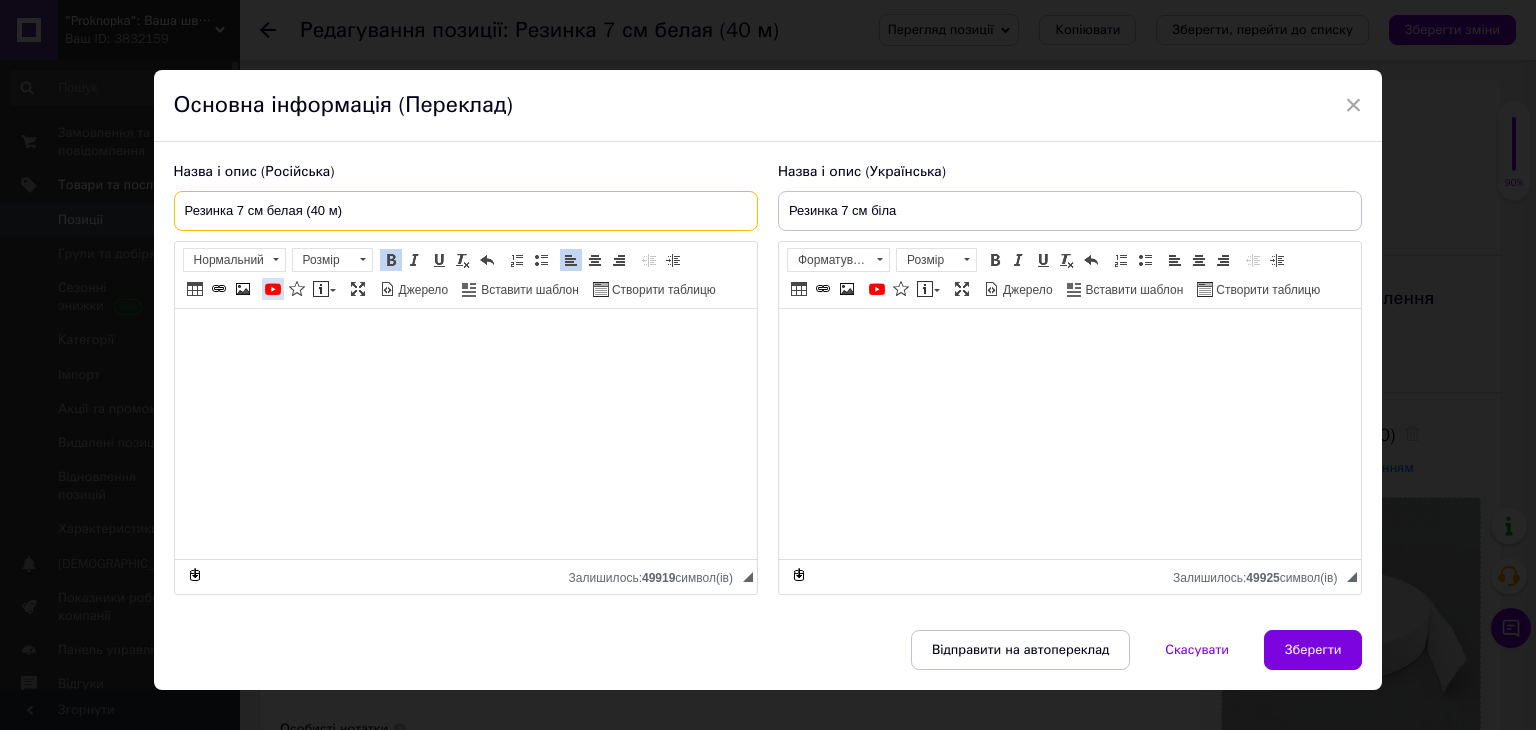 drag, startPoint x: 275, startPoint y: 213, endPoint x: 262, endPoint y: 282, distance: 70.21396 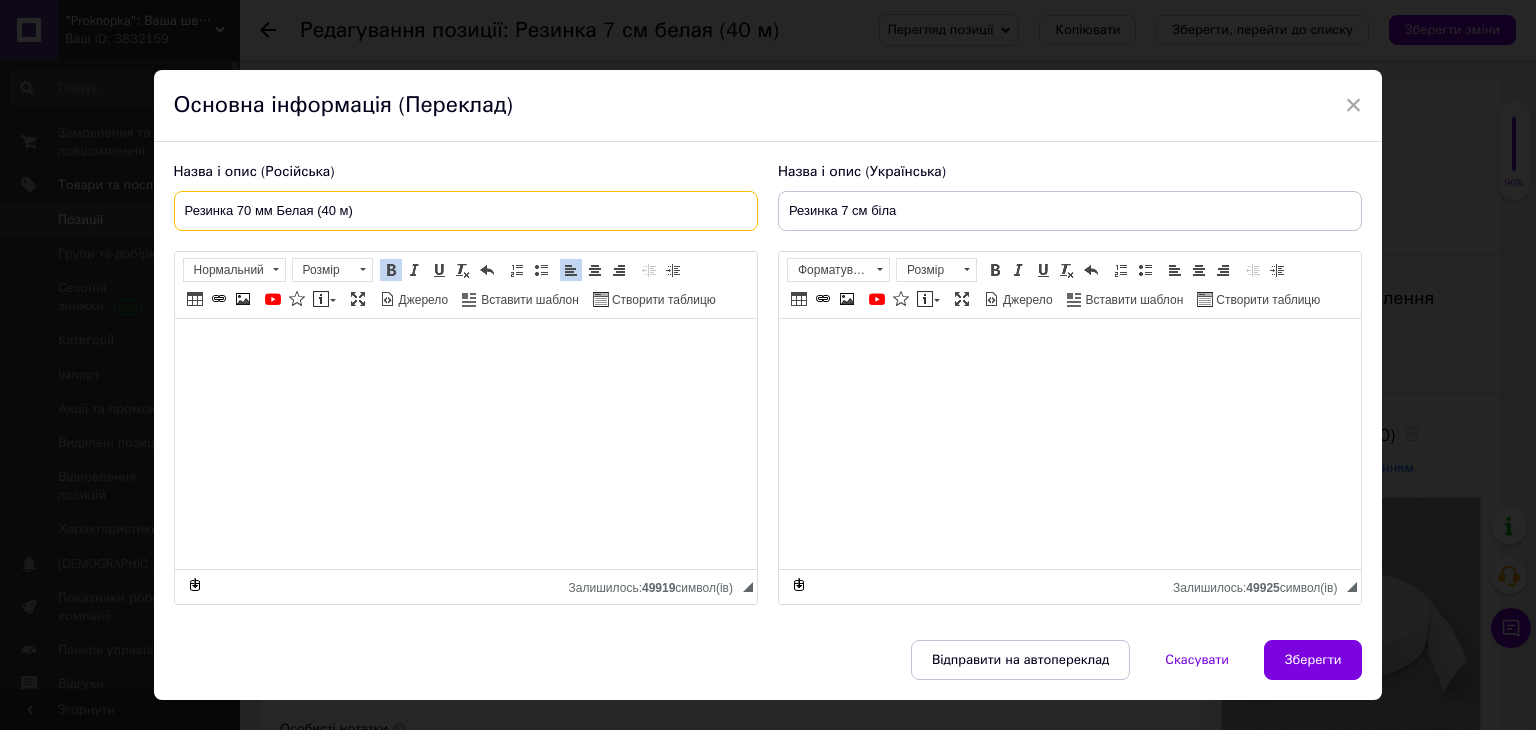 type on "Резинка 70 мм Белая (40 м)" 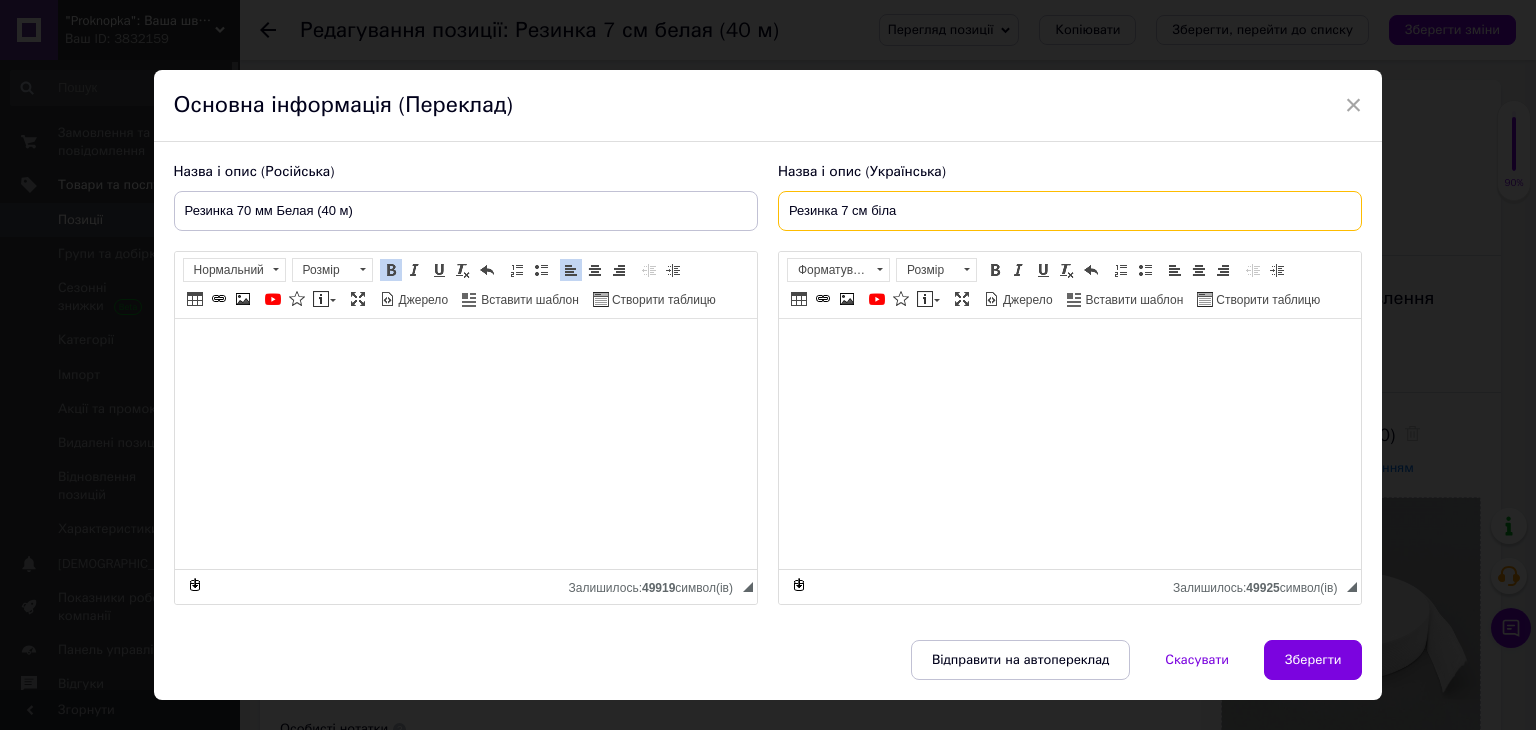 click on "Резинка 7 см біла" at bounding box center (1070, 211) 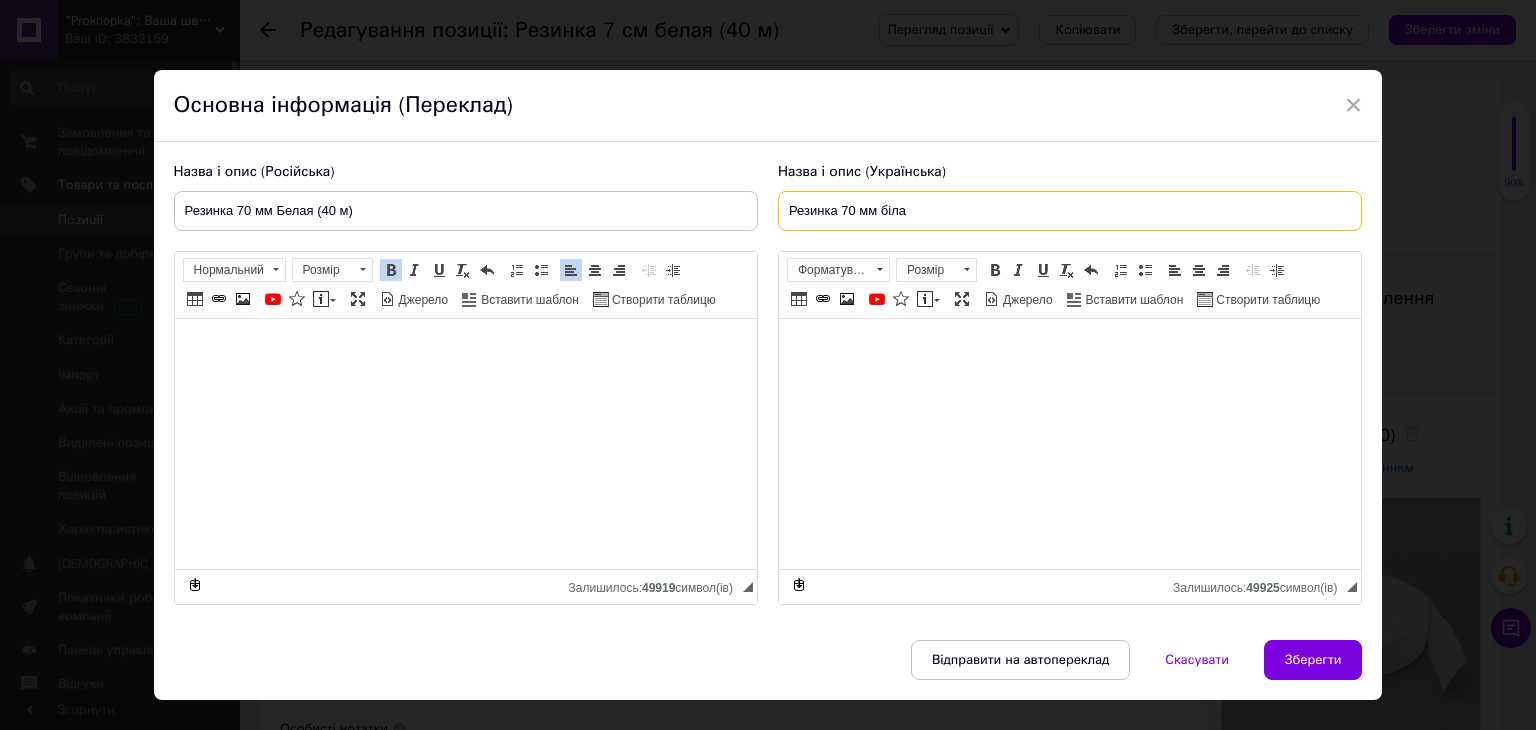 click on "Резинка 70 мм біла" at bounding box center [1070, 211] 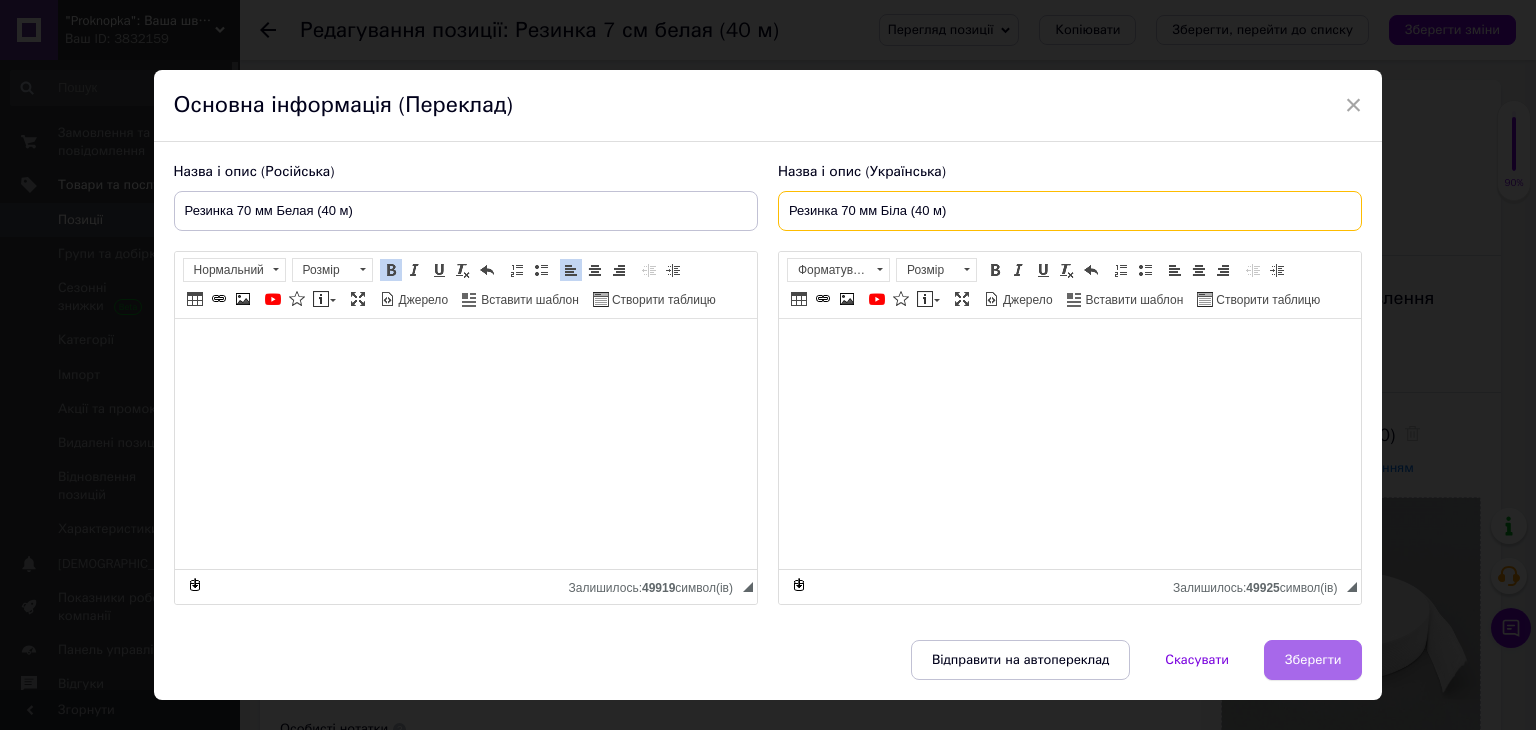 type on "Резинка 70 мм Біла (40 м)" 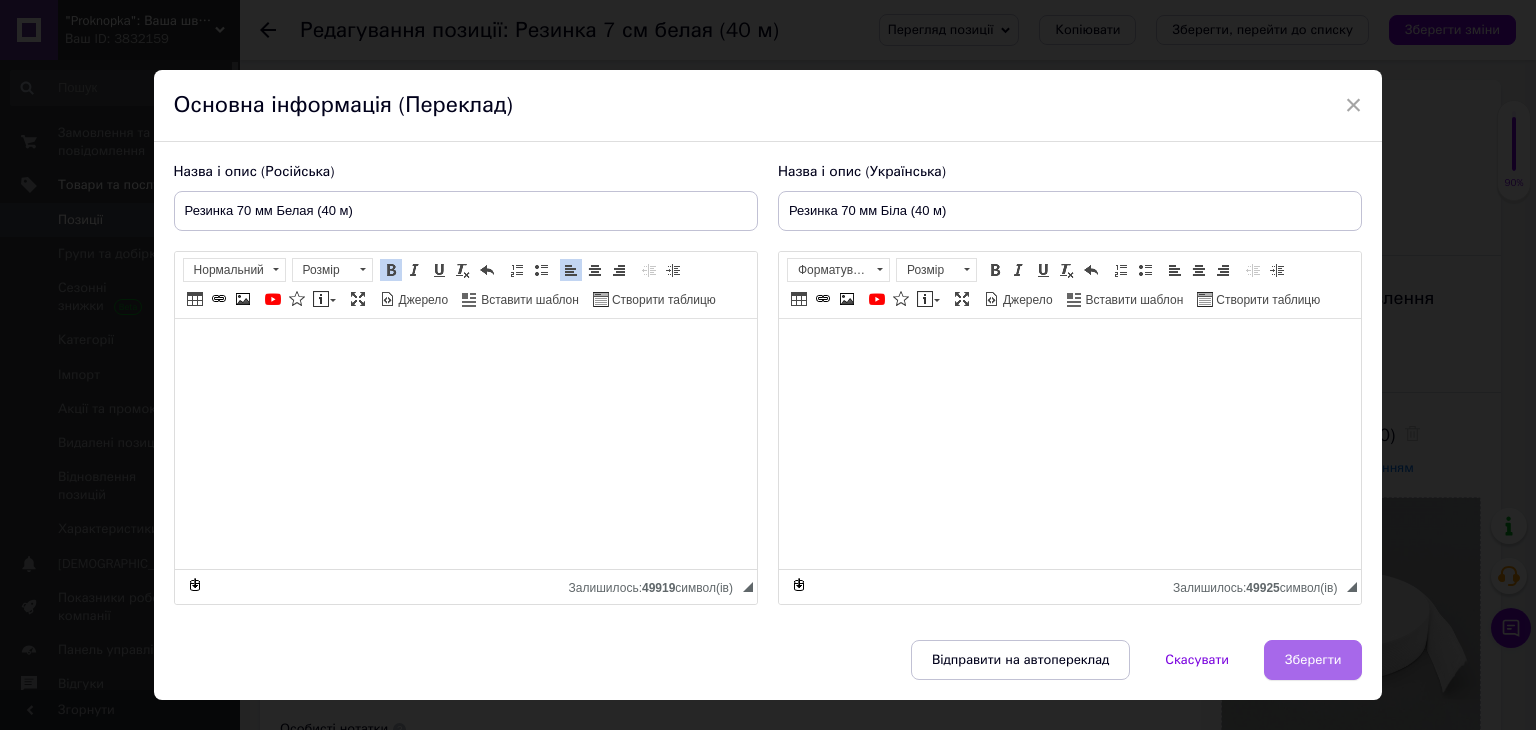 click on "Зберегти" at bounding box center (1313, 660) 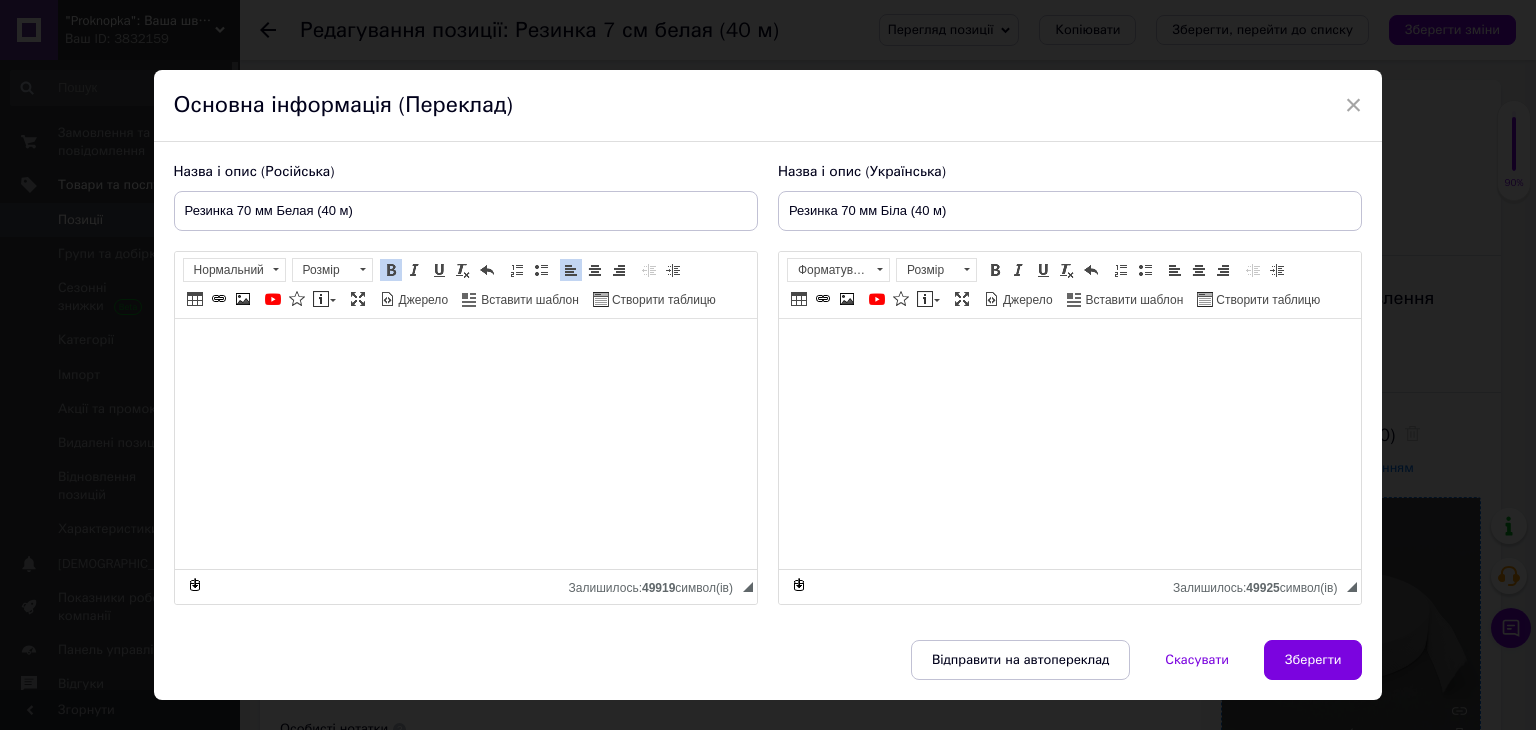 type on "Резинка 70 мм Белая (40 м)" 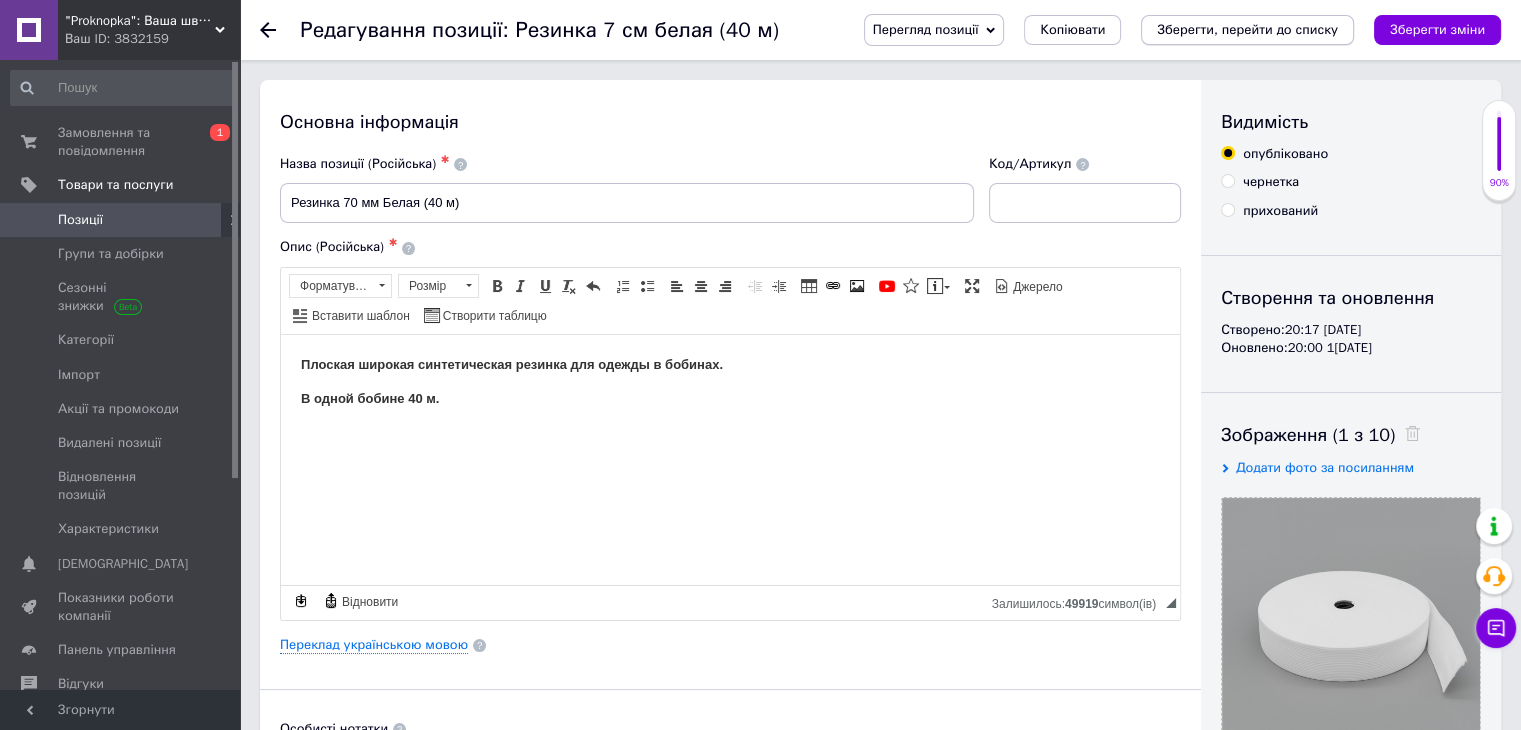 click on "Зберегти, перейти до списку" at bounding box center (1247, 29) 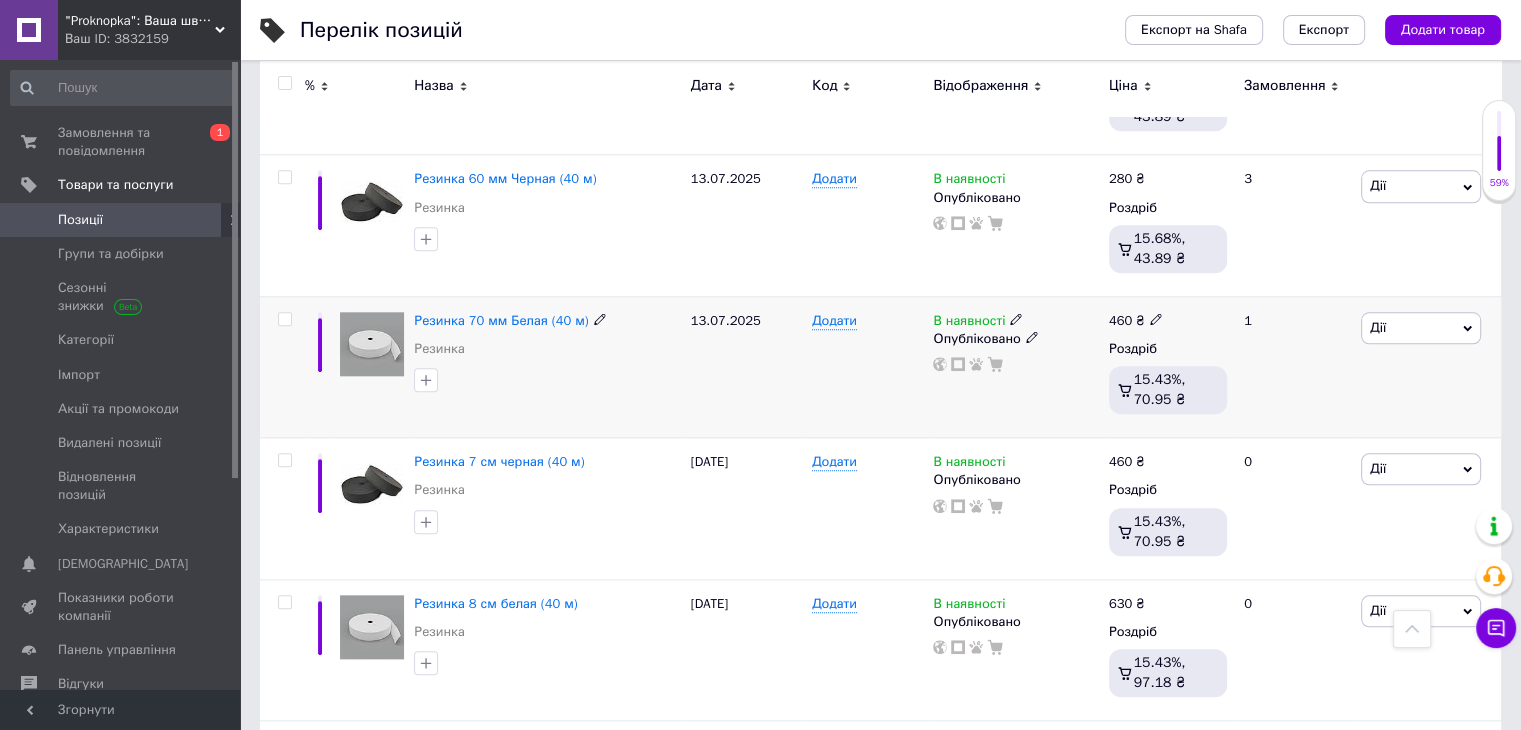 scroll, scrollTop: 2200, scrollLeft: 0, axis: vertical 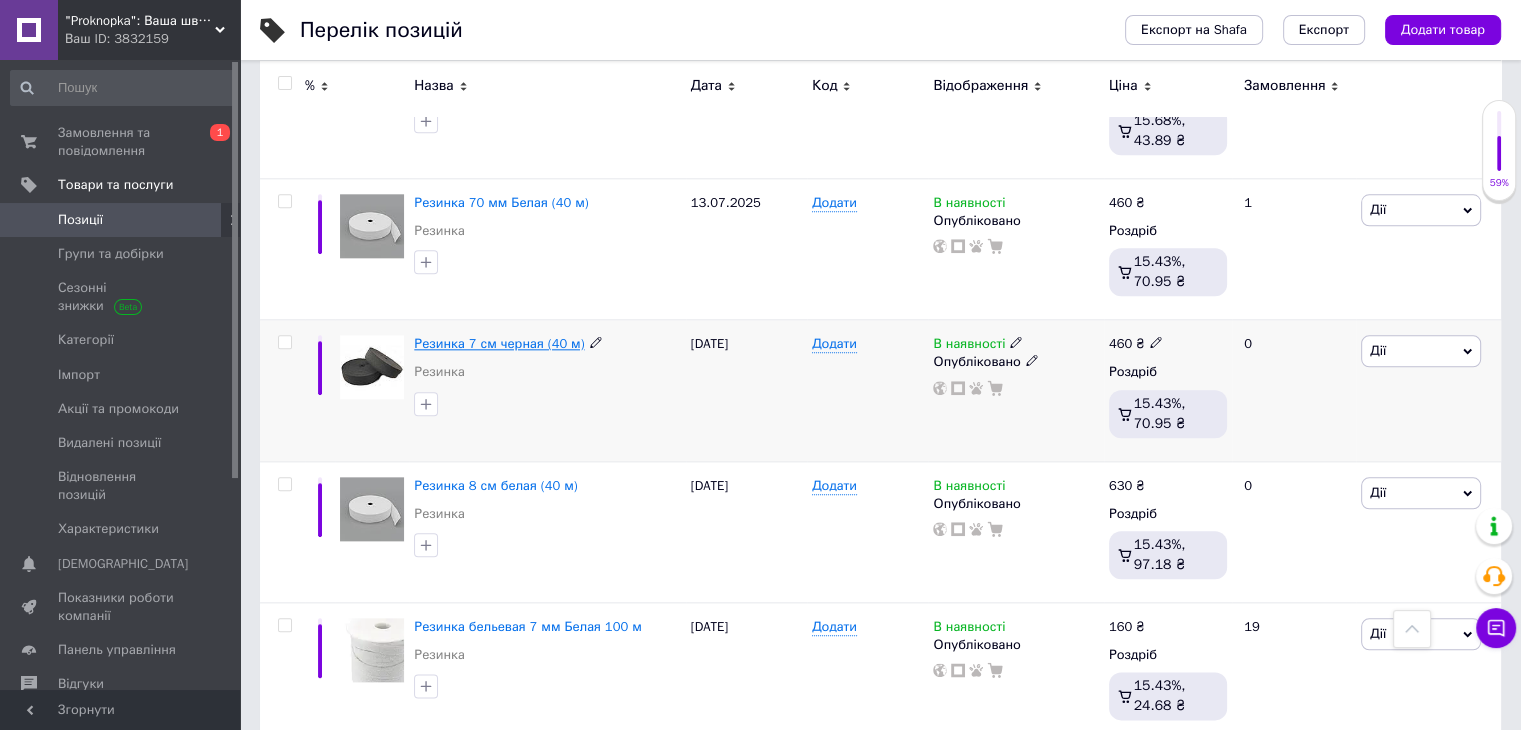 click on "Резинка 7 см черная (40 м)" at bounding box center [499, 343] 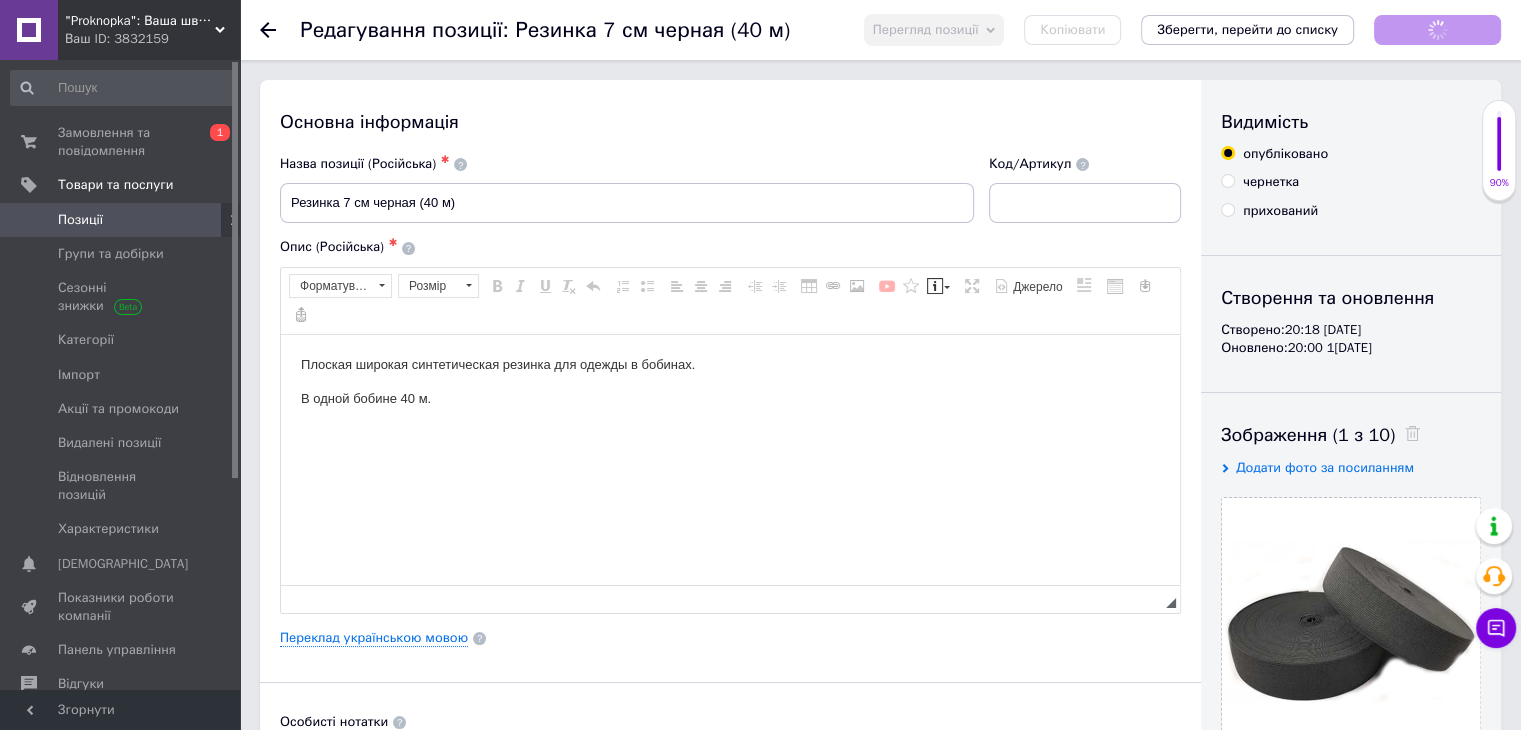 scroll, scrollTop: 0, scrollLeft: 0, axis: both 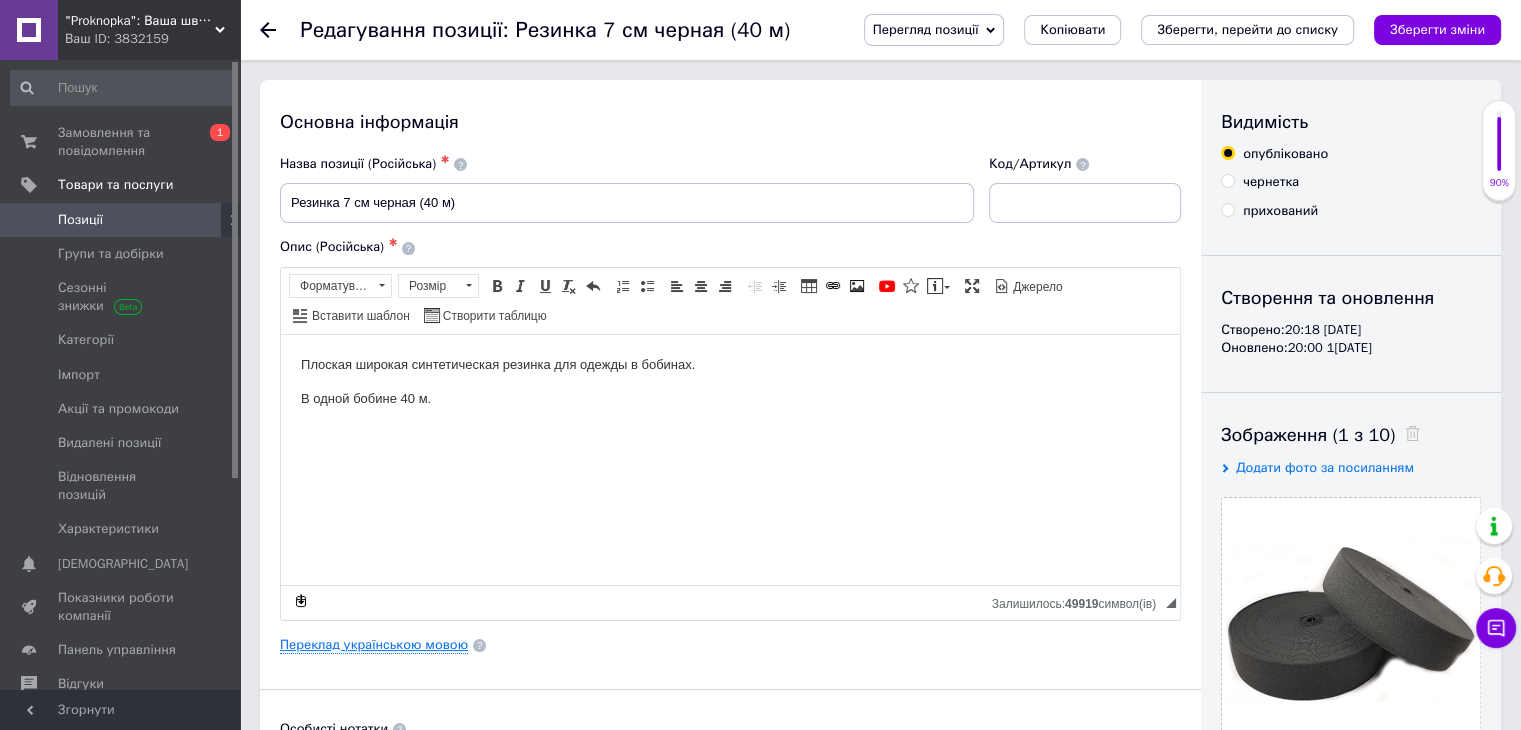 click on "Переклад українською мовою" at bounding box center (374, 645) 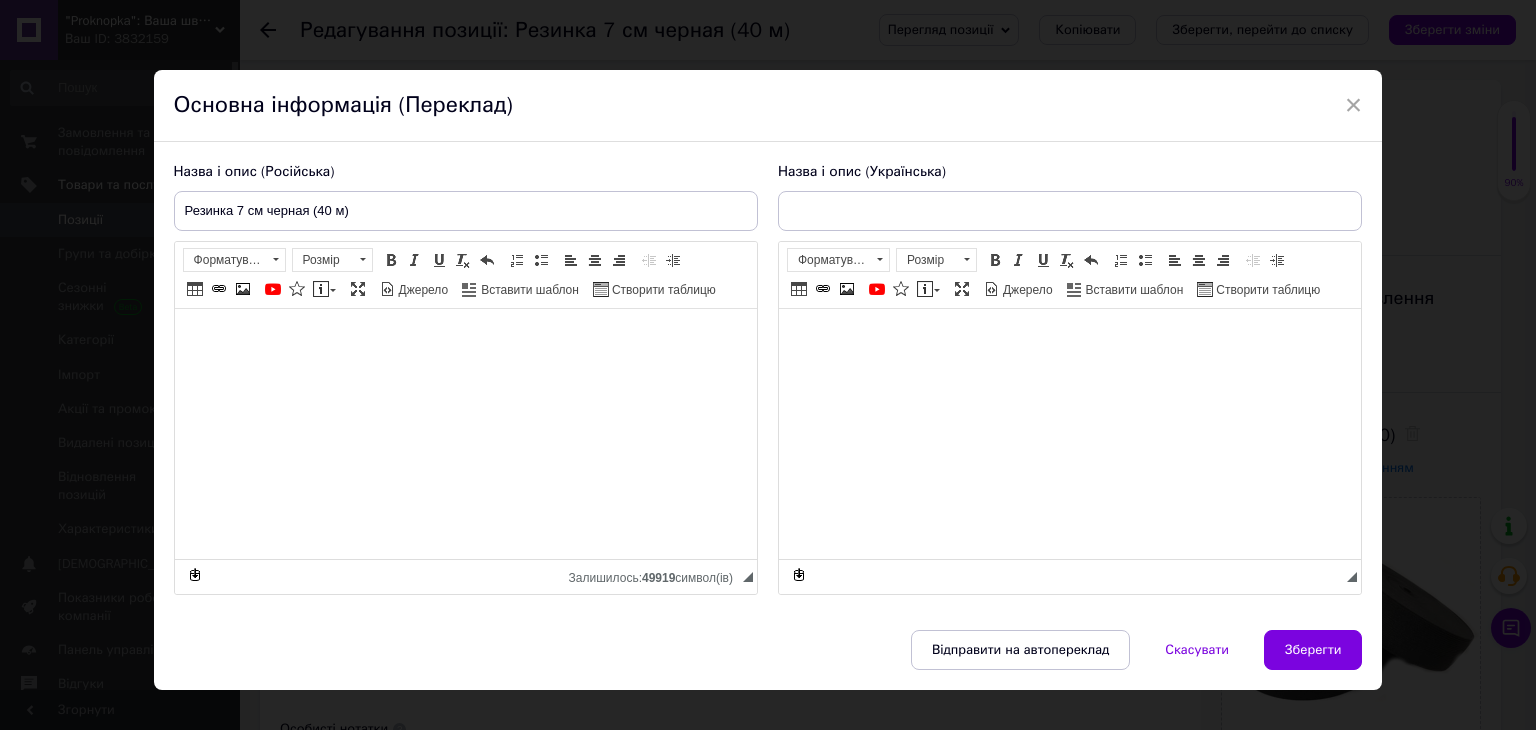 type on "Резинка 7 см чорна" 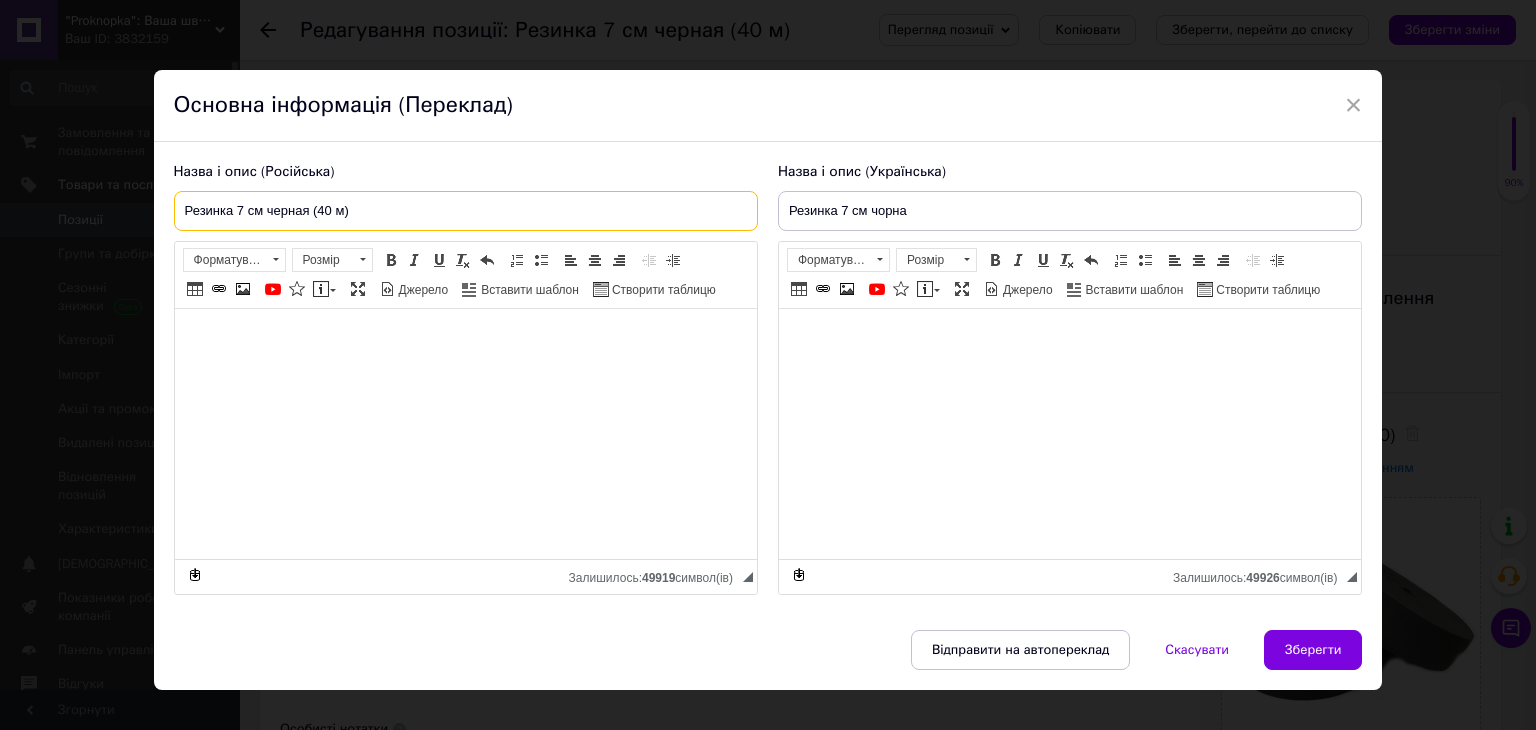 click on "Резинка 7 см черная (40 м)" at bounding box center (466, 211) 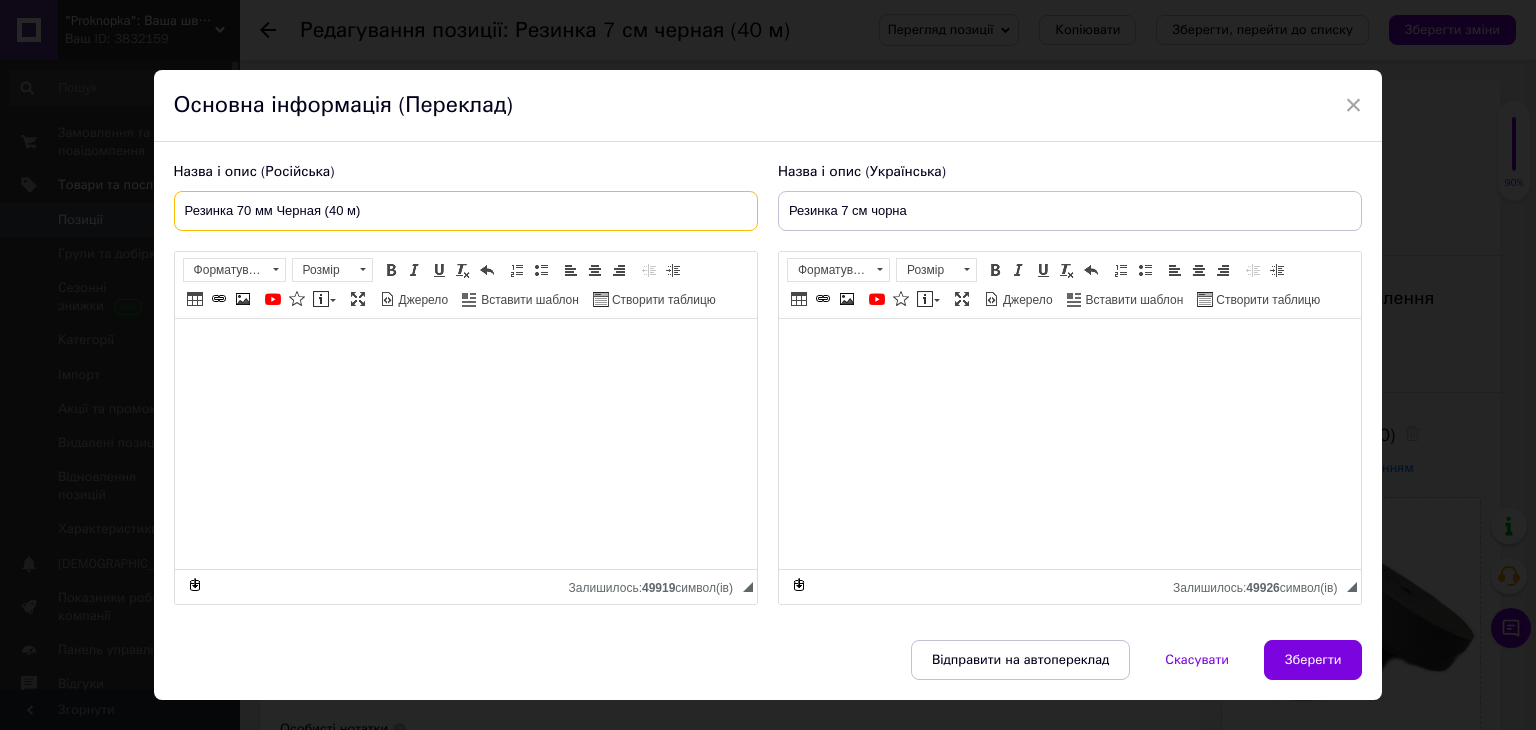 type on "Резинка 70 мм Черная (40 м)" 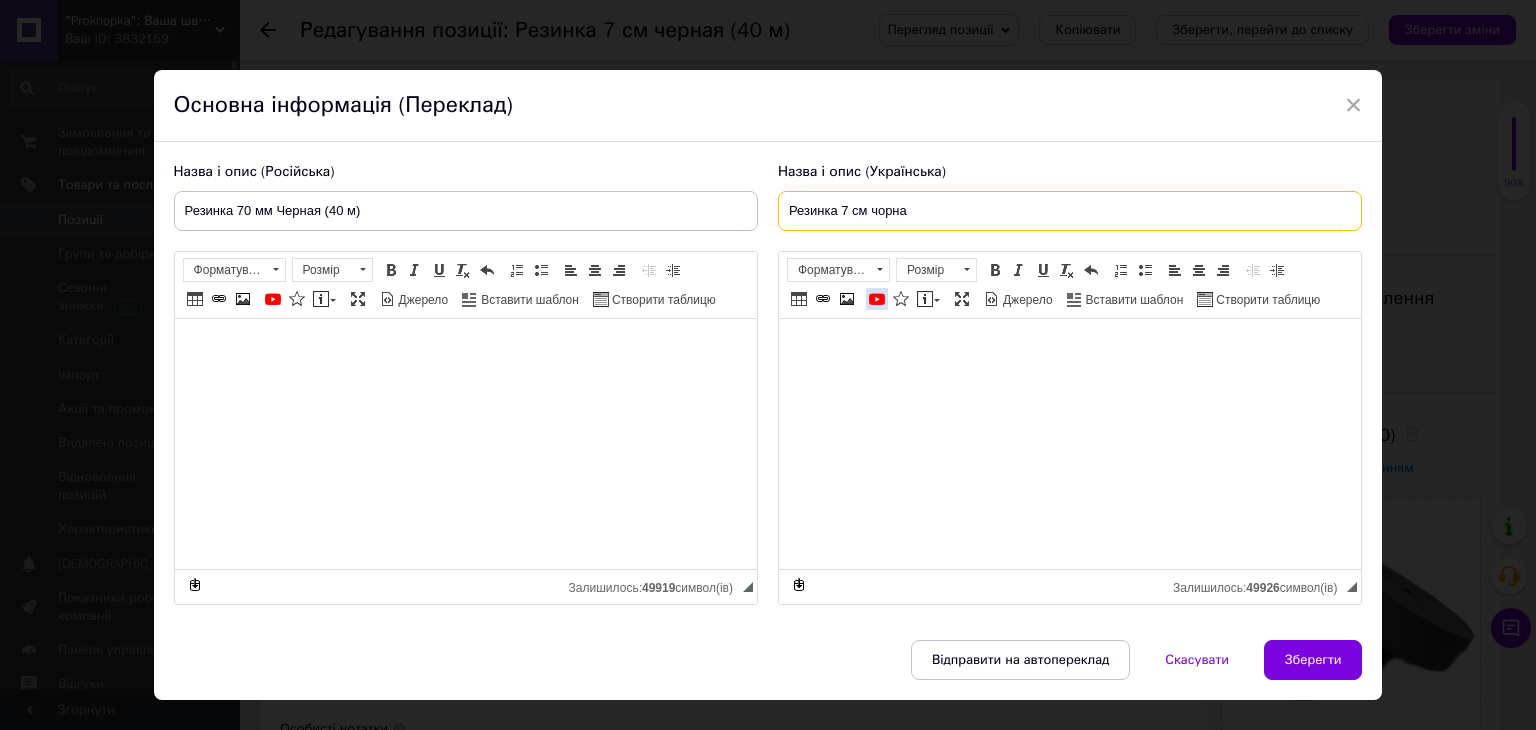 drag, startPoint x: 860, startPoint y: 213, endPoint x: 868, endPoint y: 287, distance: 74.431175 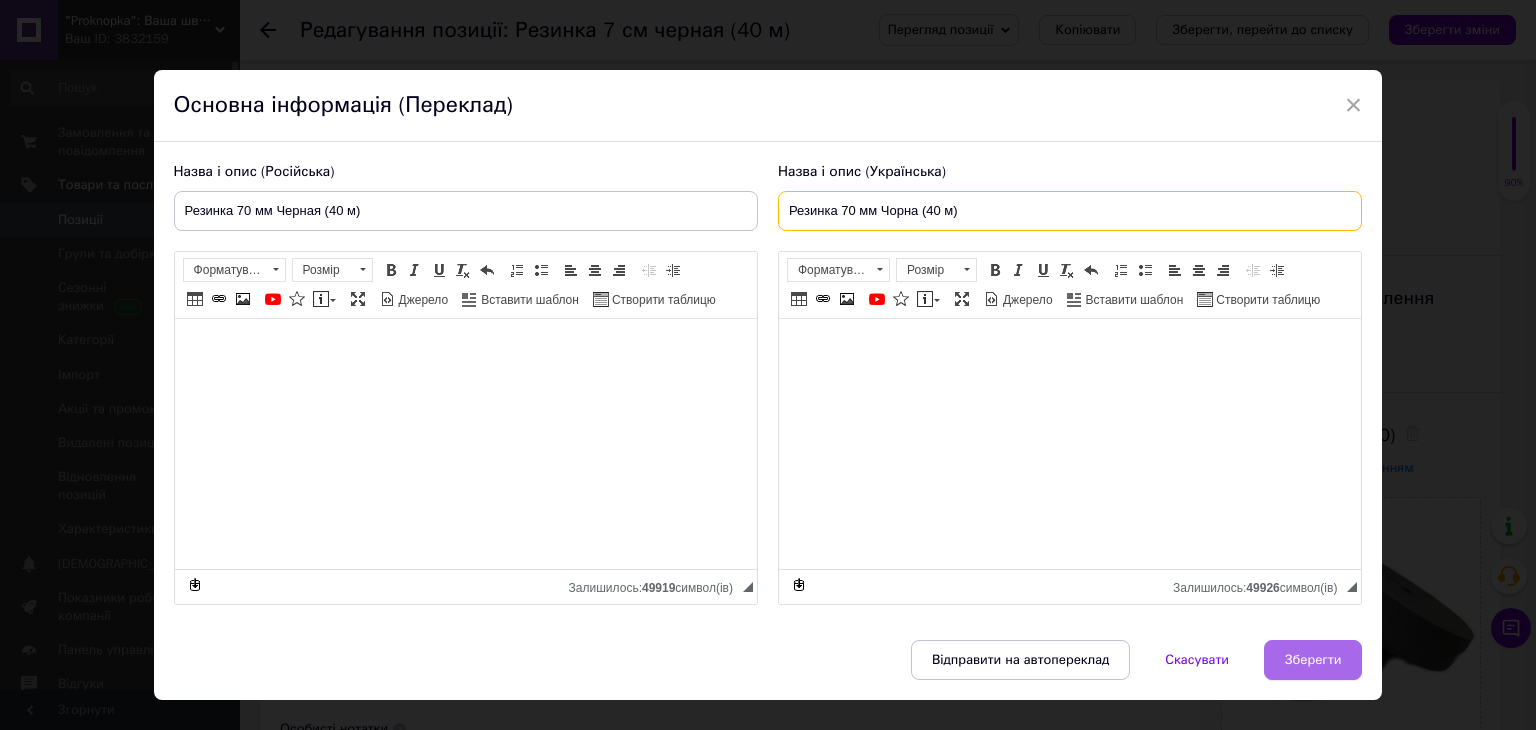 type on "Резинка 70 мм Чорна (40 м)" 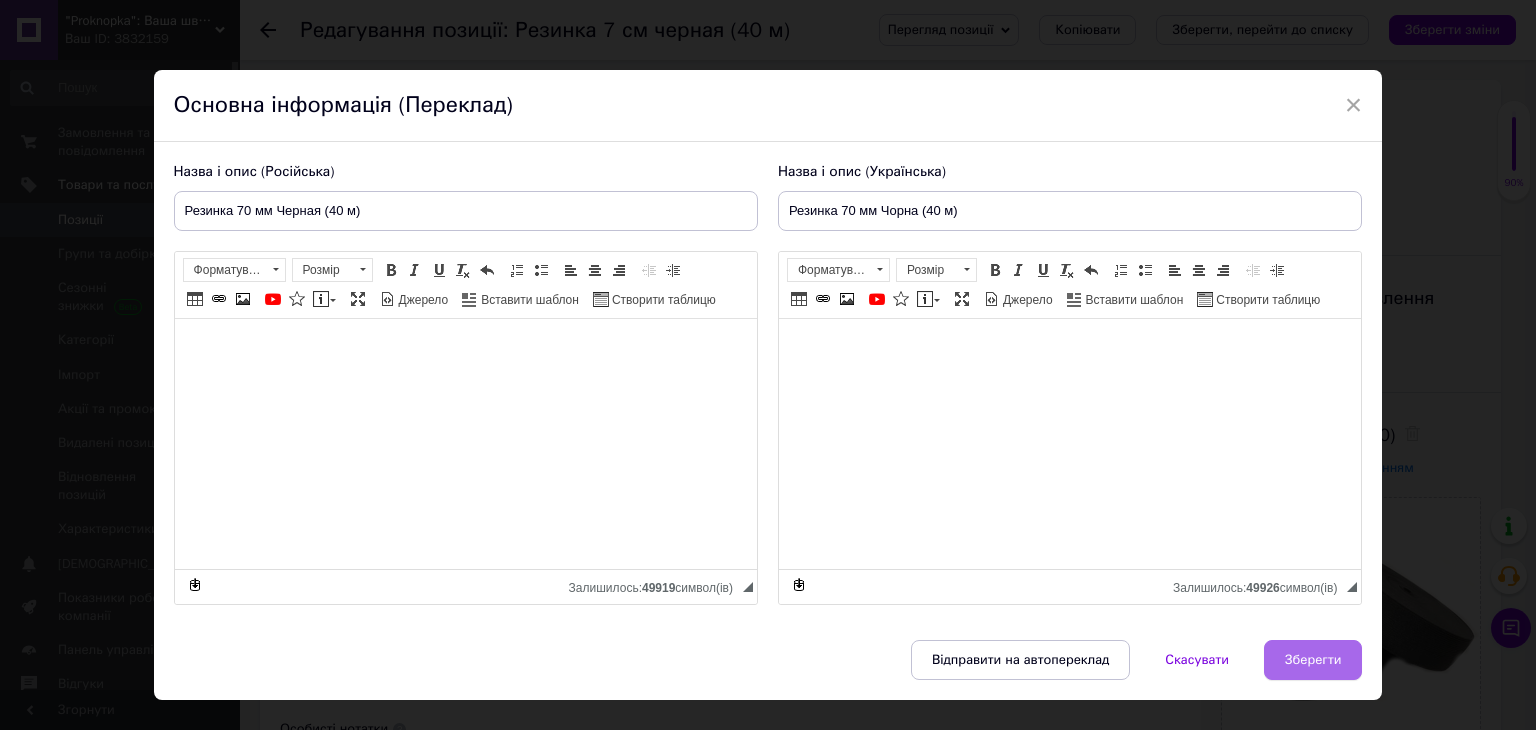 click on "Зберегти" at bounding box center [1313, 660] 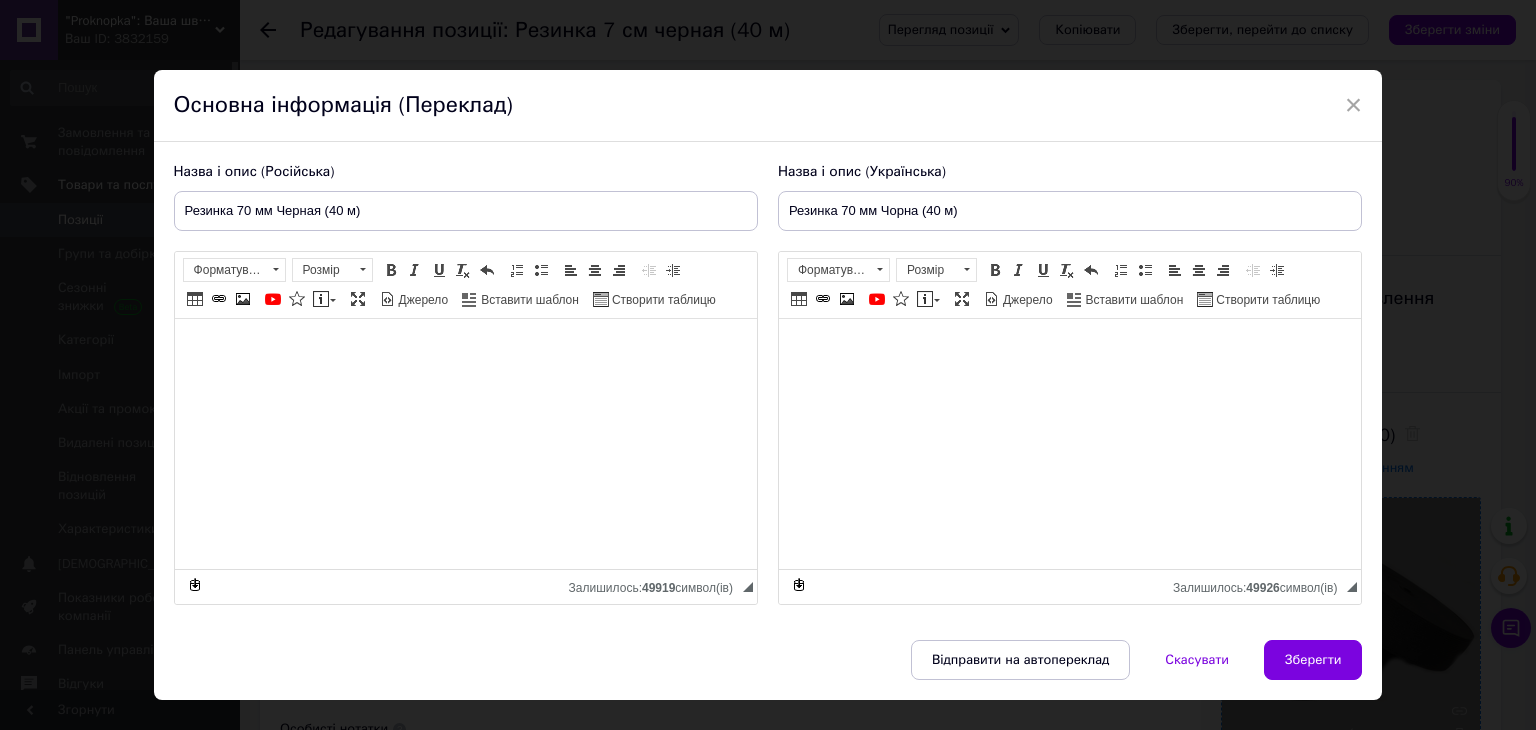 type on "Резинка 70 мм Черная (40 м)" 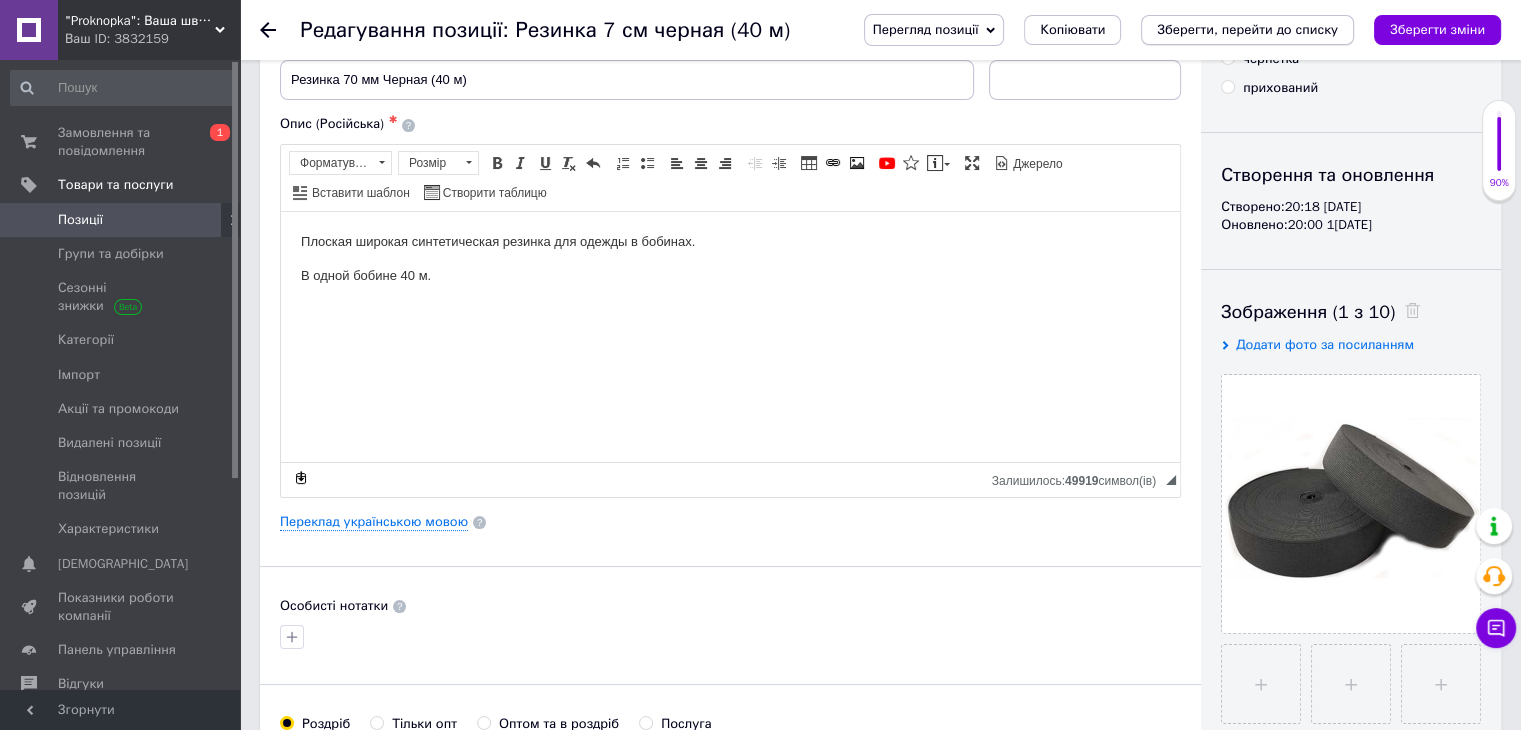 scroll, scrollTop: 0, scrollLeft: 0, axis: both 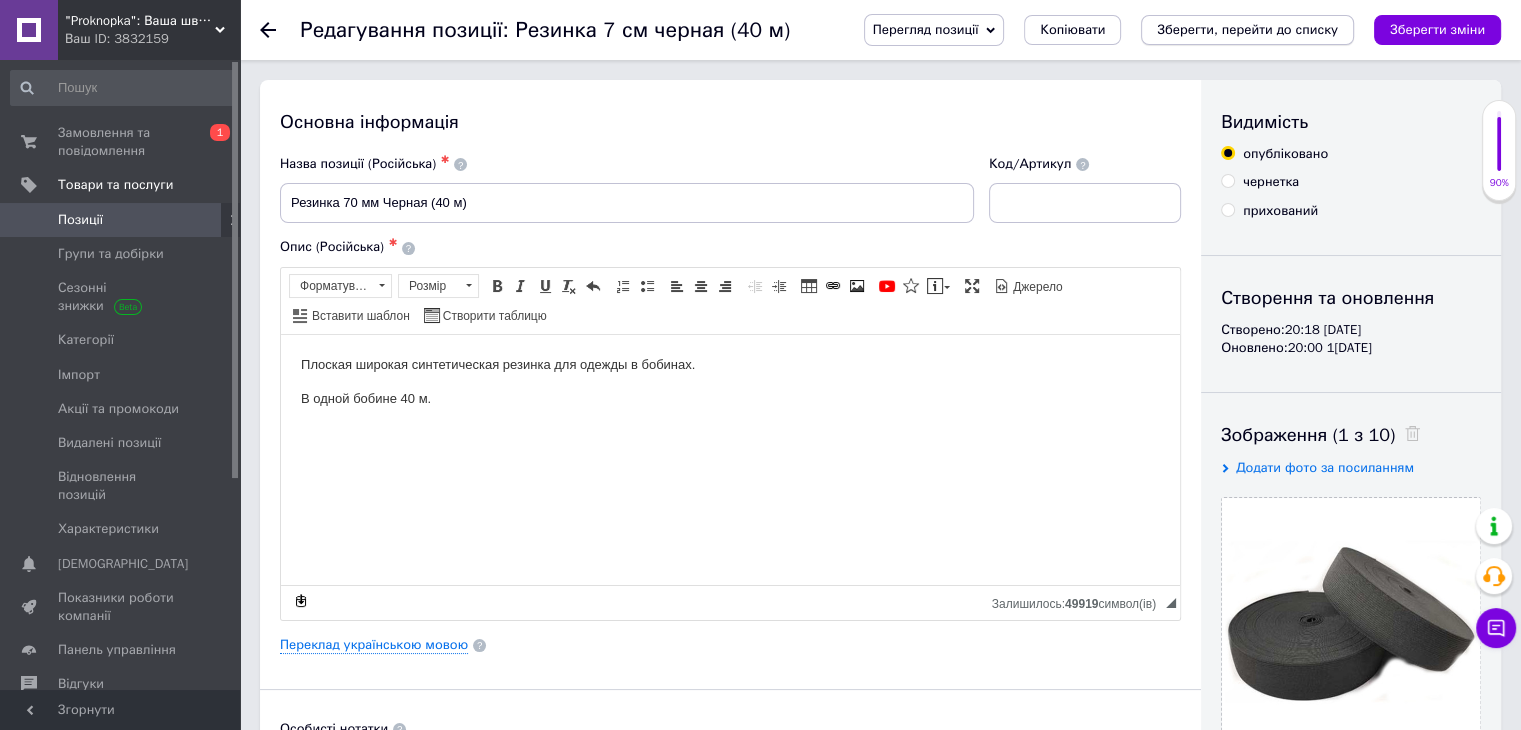 click on "Зберегти, перейти до списку" at bounding box center (1247, 29) 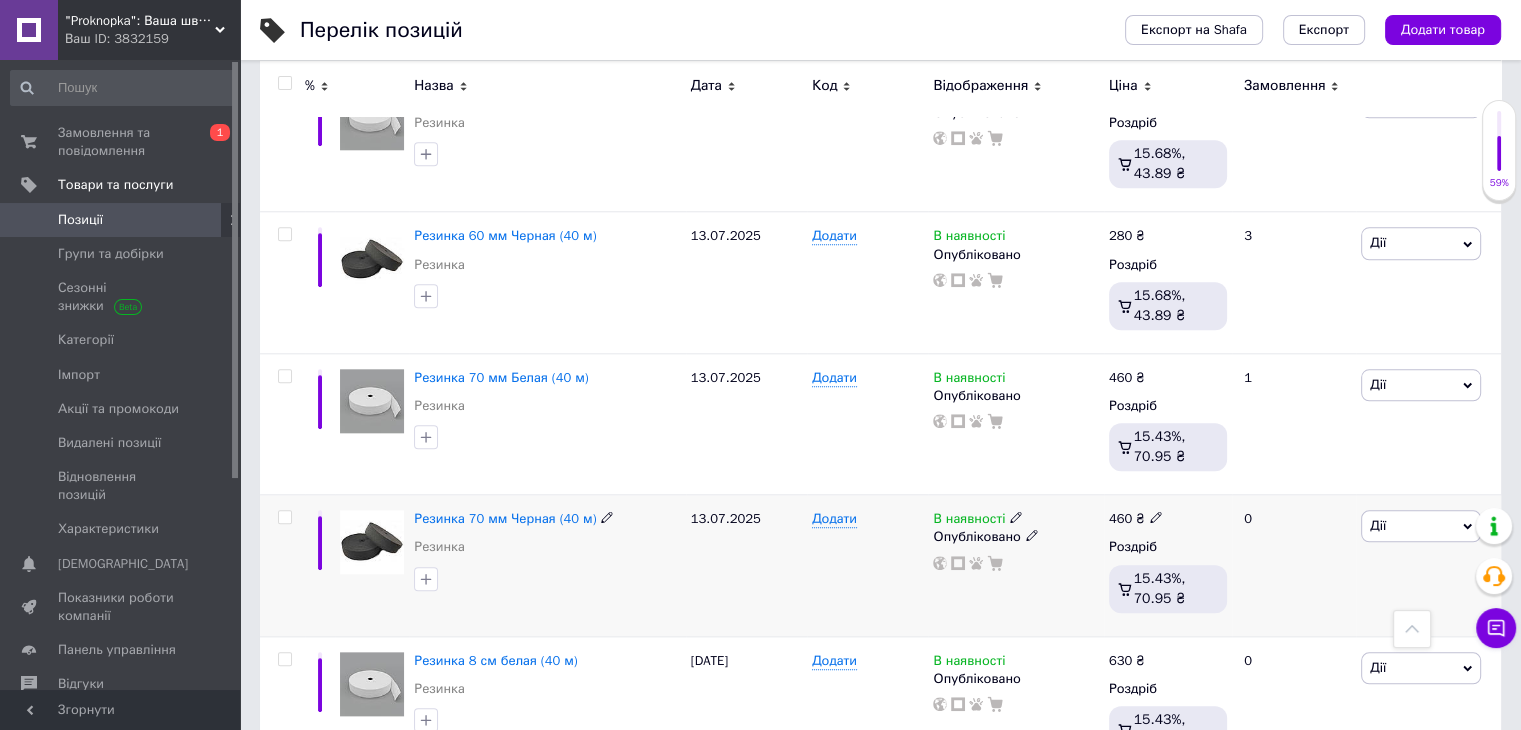 scroll, scrollTop: 2100, scrollLeft: 0, axis: vertical 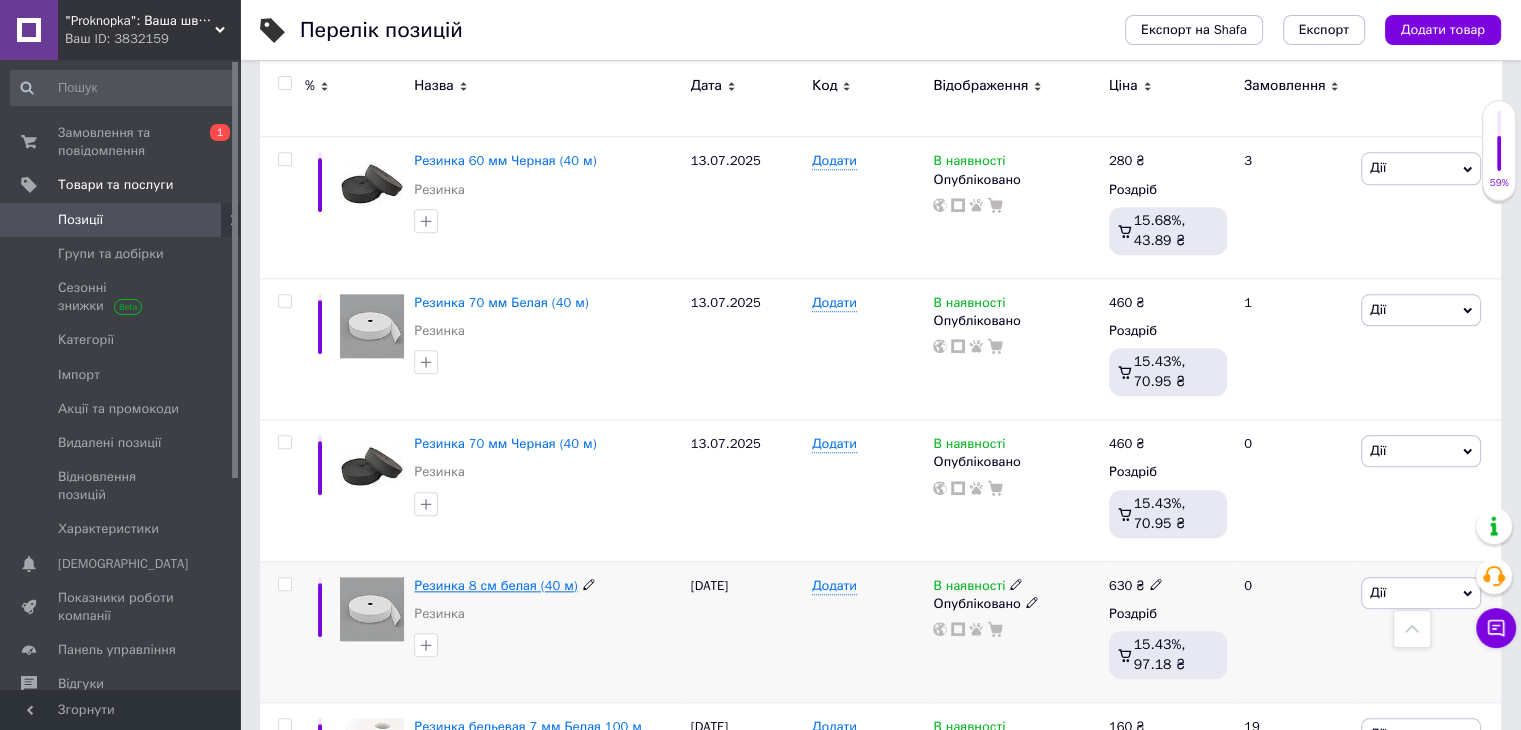 click on "Резинка 8 см белая (40 м)" at bounding box center [495, 585] 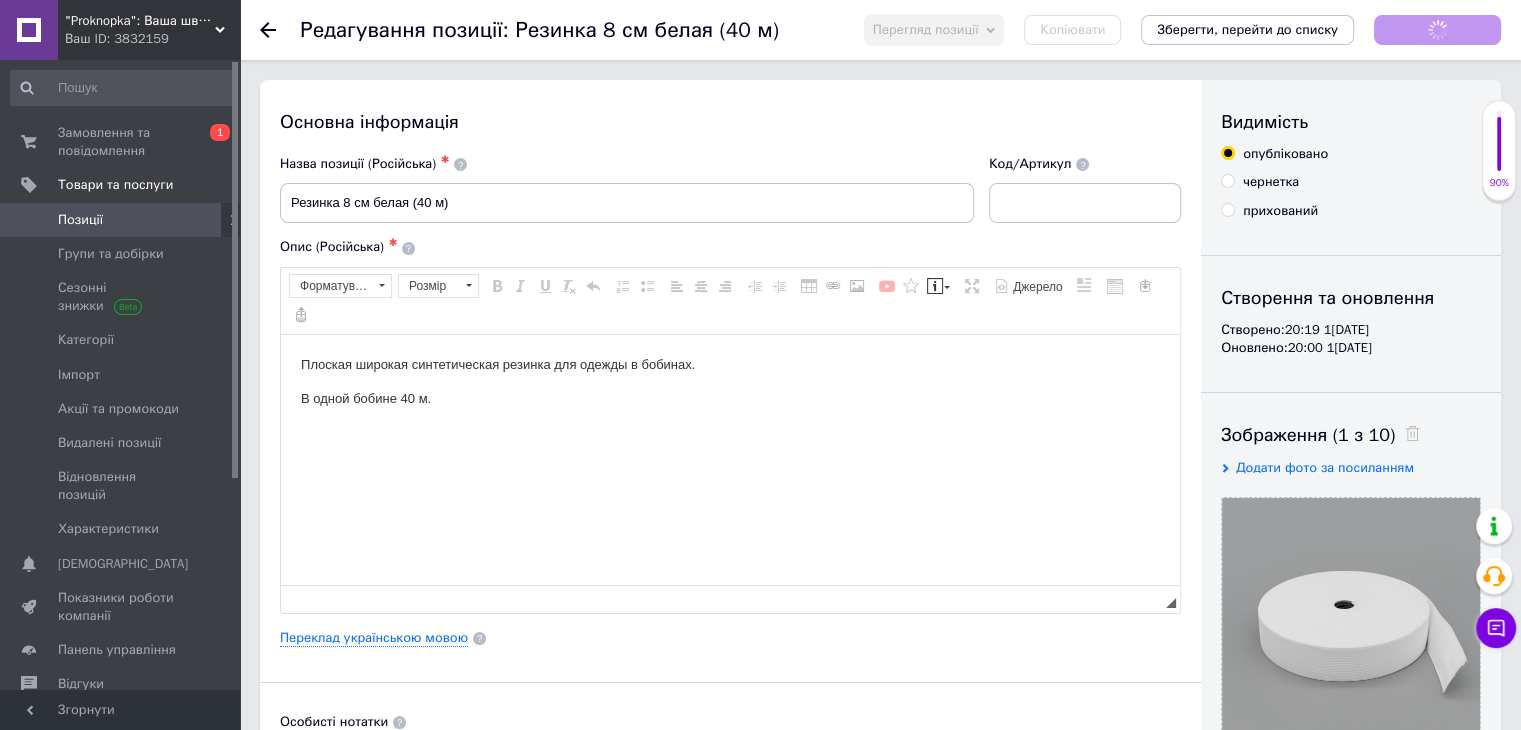 scroll, scrollTop: 0, scrollLeft: 0, axis: both 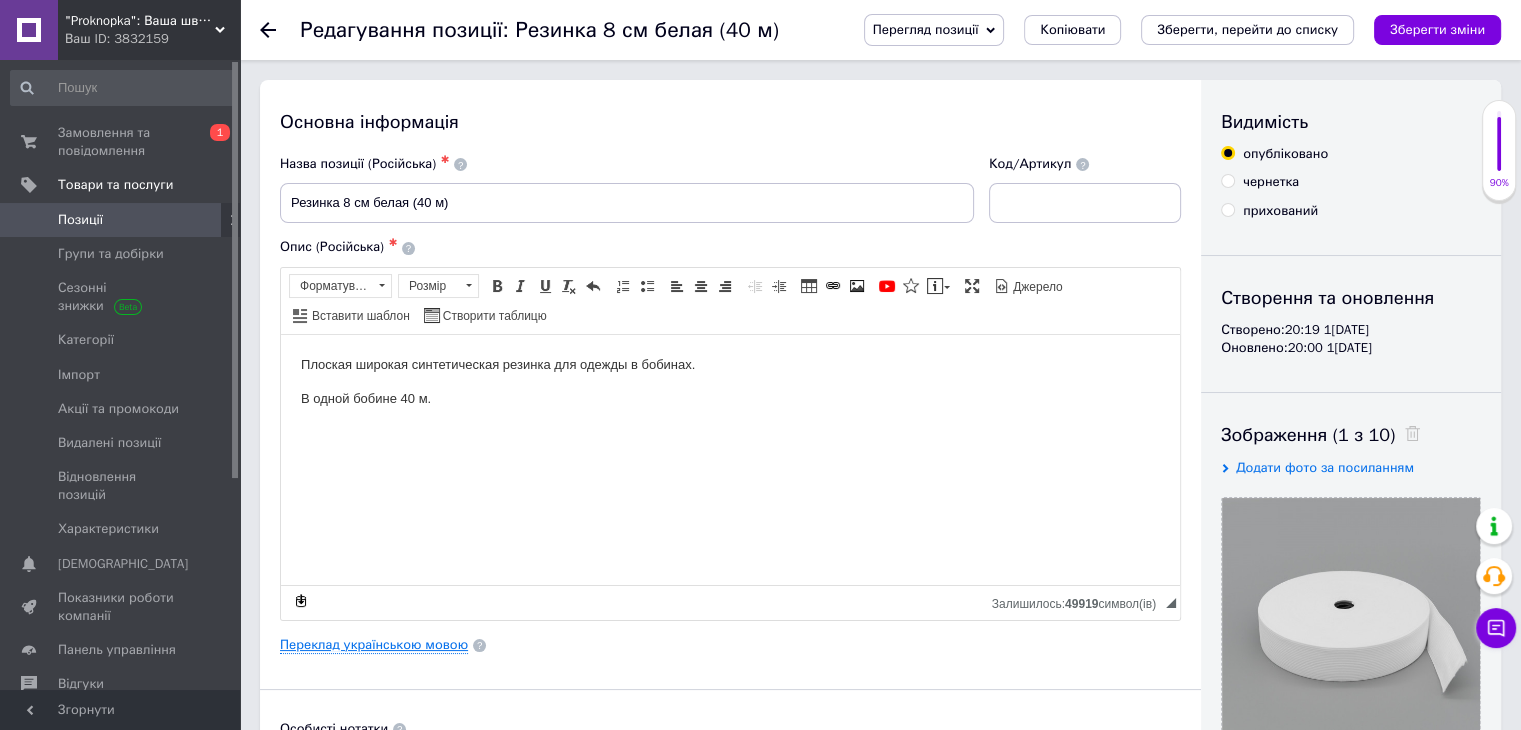 click on "Переклад українською мовою" at bounding box center (374, 645) 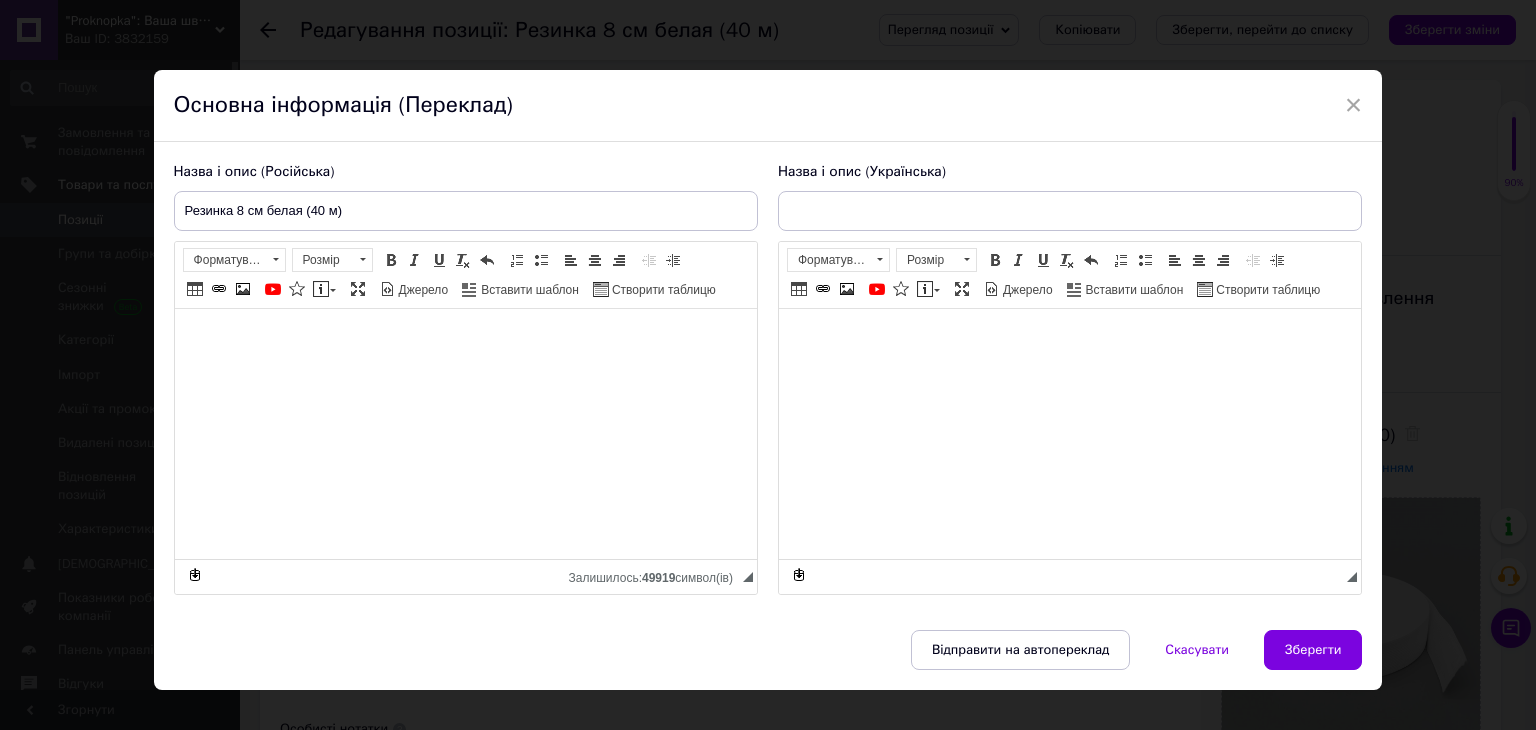 type on "Резинка 8 см біла" 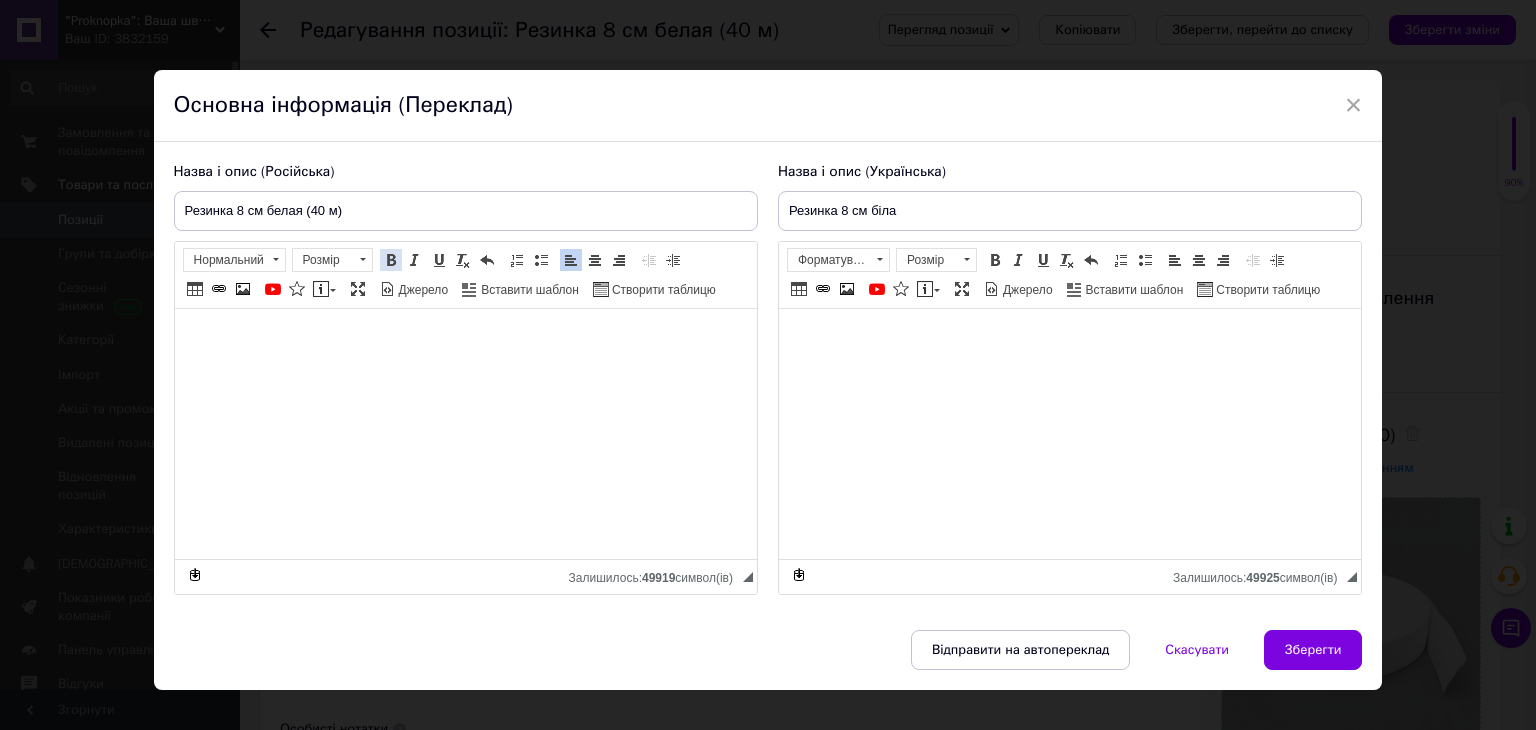 click at bounding box center (391, 260) 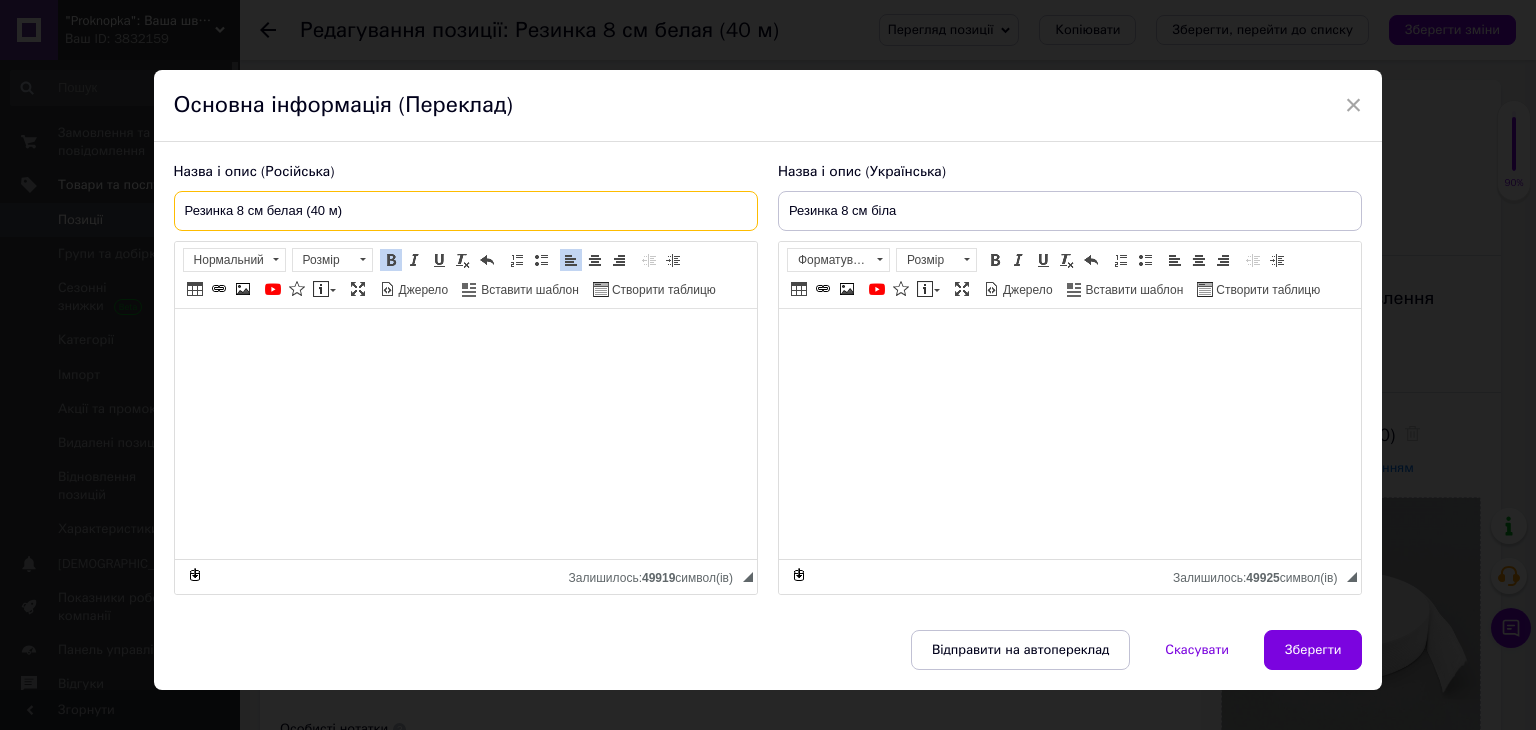 drag, startPoint x: 252, startPoint y: 212, endPoint x: 254, endPoint y: 287, distance: 75.026665 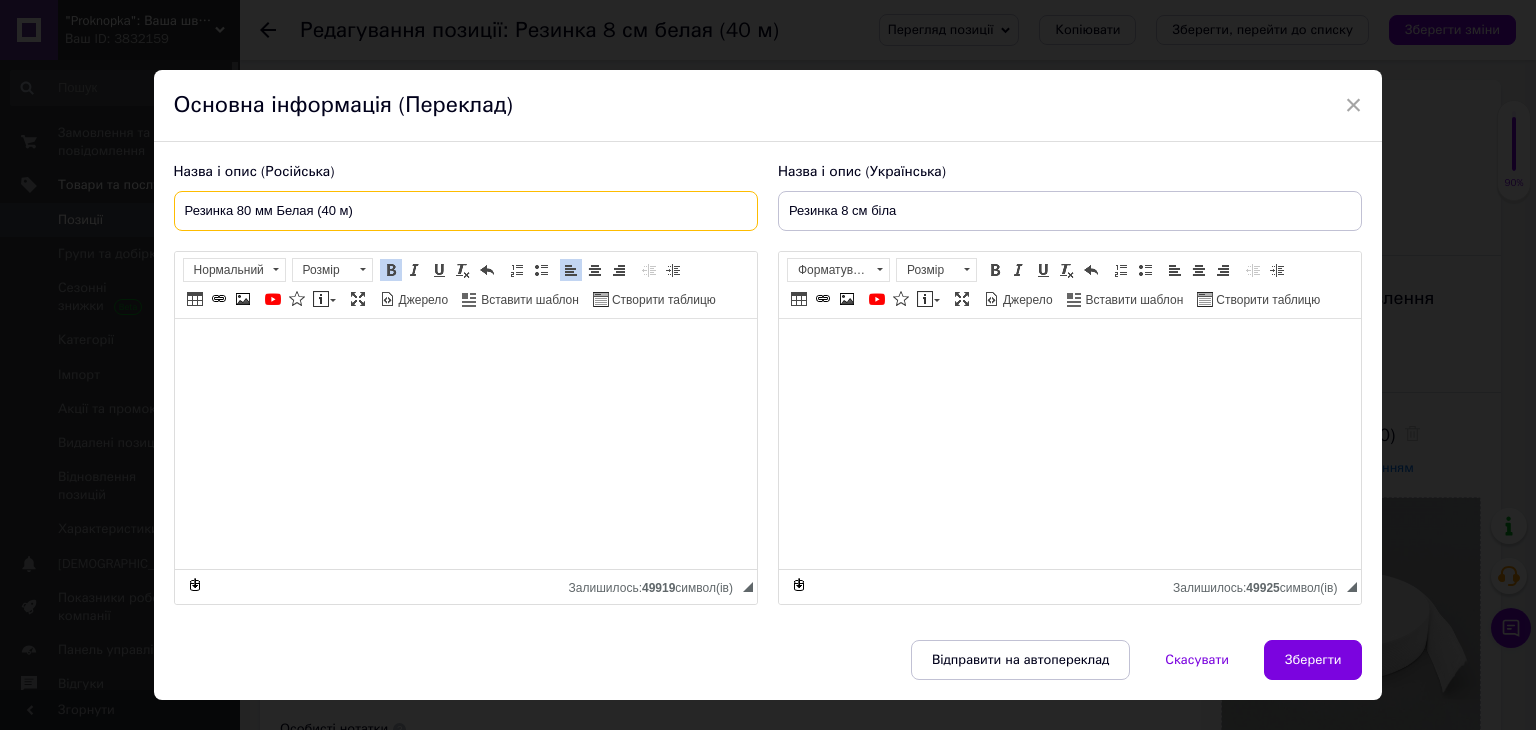 type on "Резинка 80 мм Белая (40 м)" 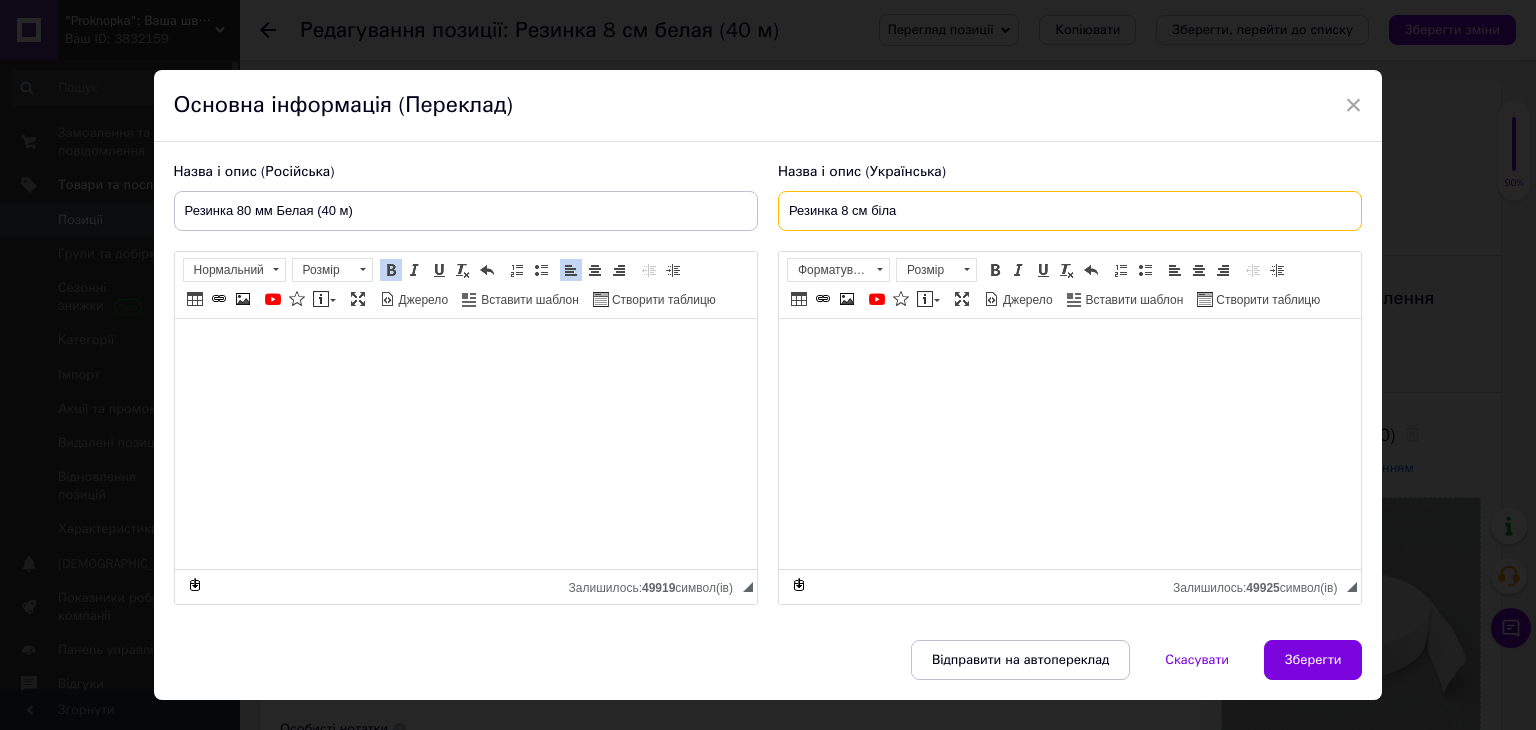 click on "Резинка 8 см біла" at bounding box center (1070, 211) 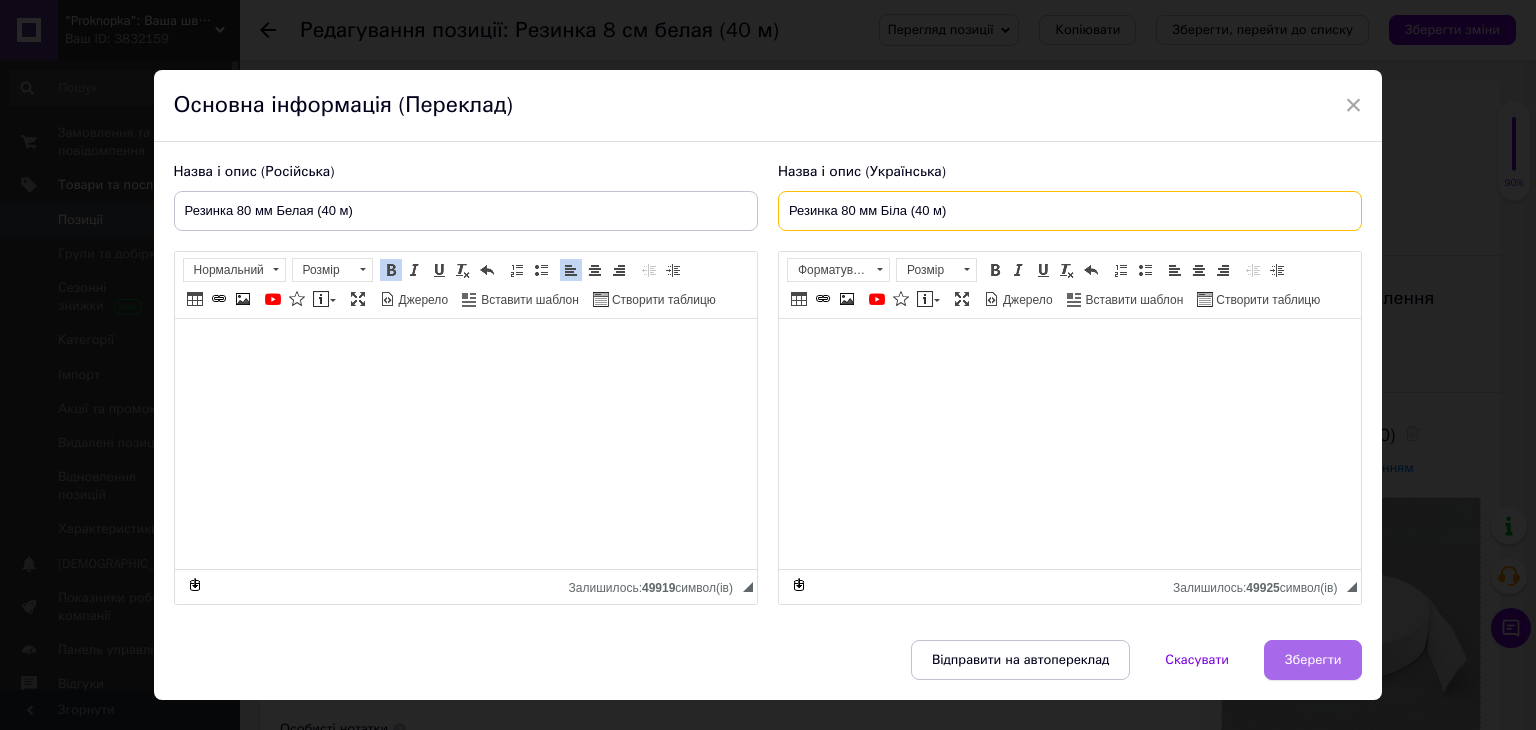 type on "Резинка 80 мм Біла (40 м)" 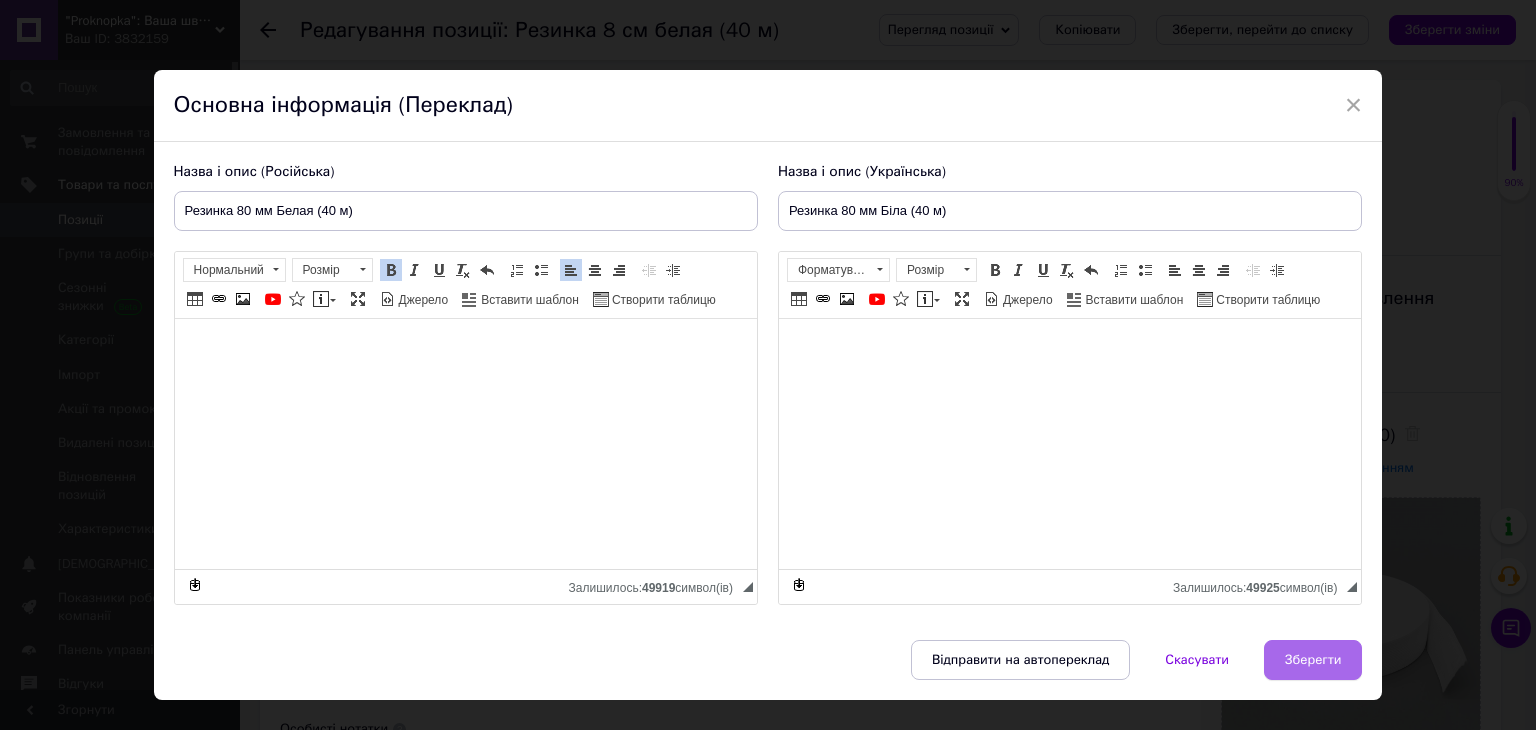 click on "Зберегти" at bounding box center (1313, 660) 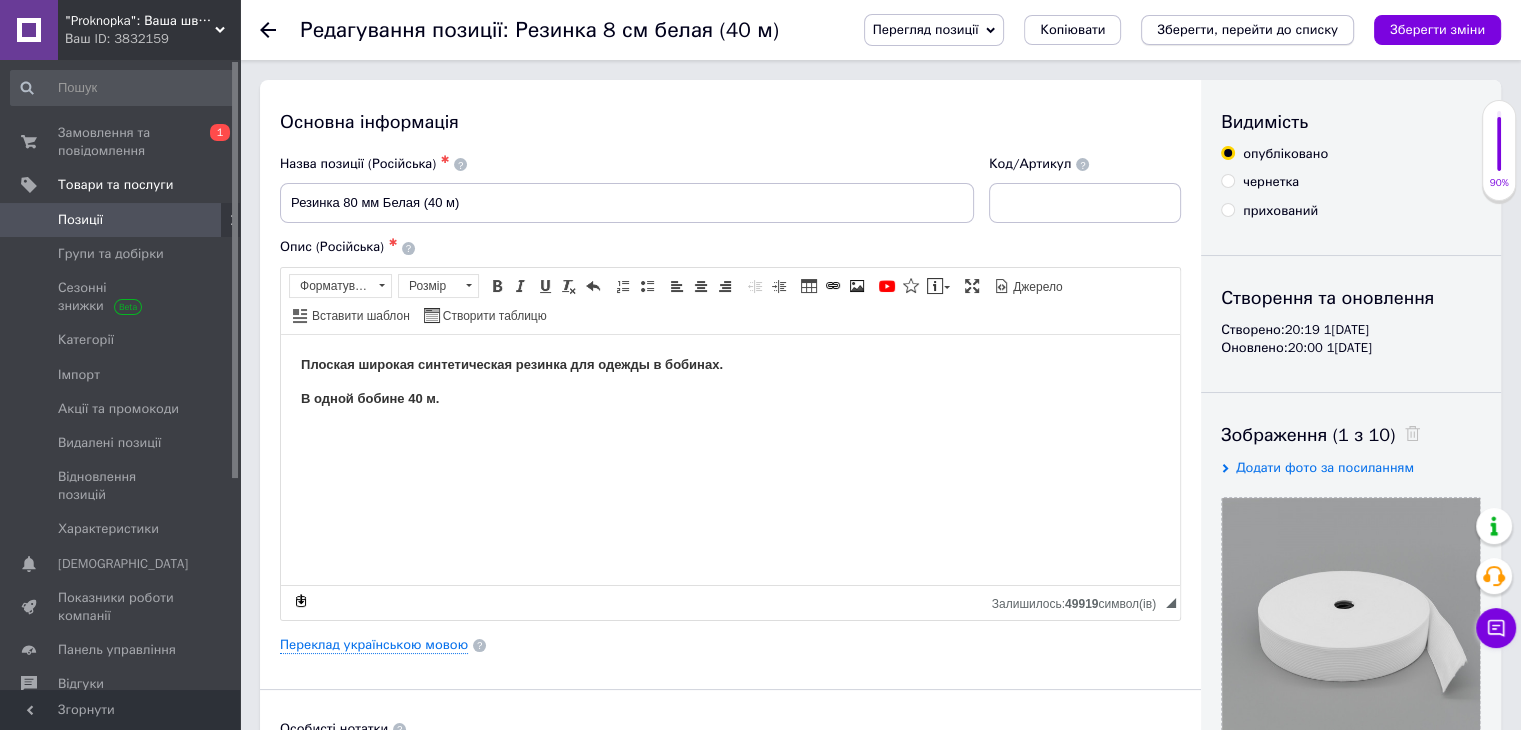 click on "Зберегти, перейти до списку" at bounding box center [1247, 29] 